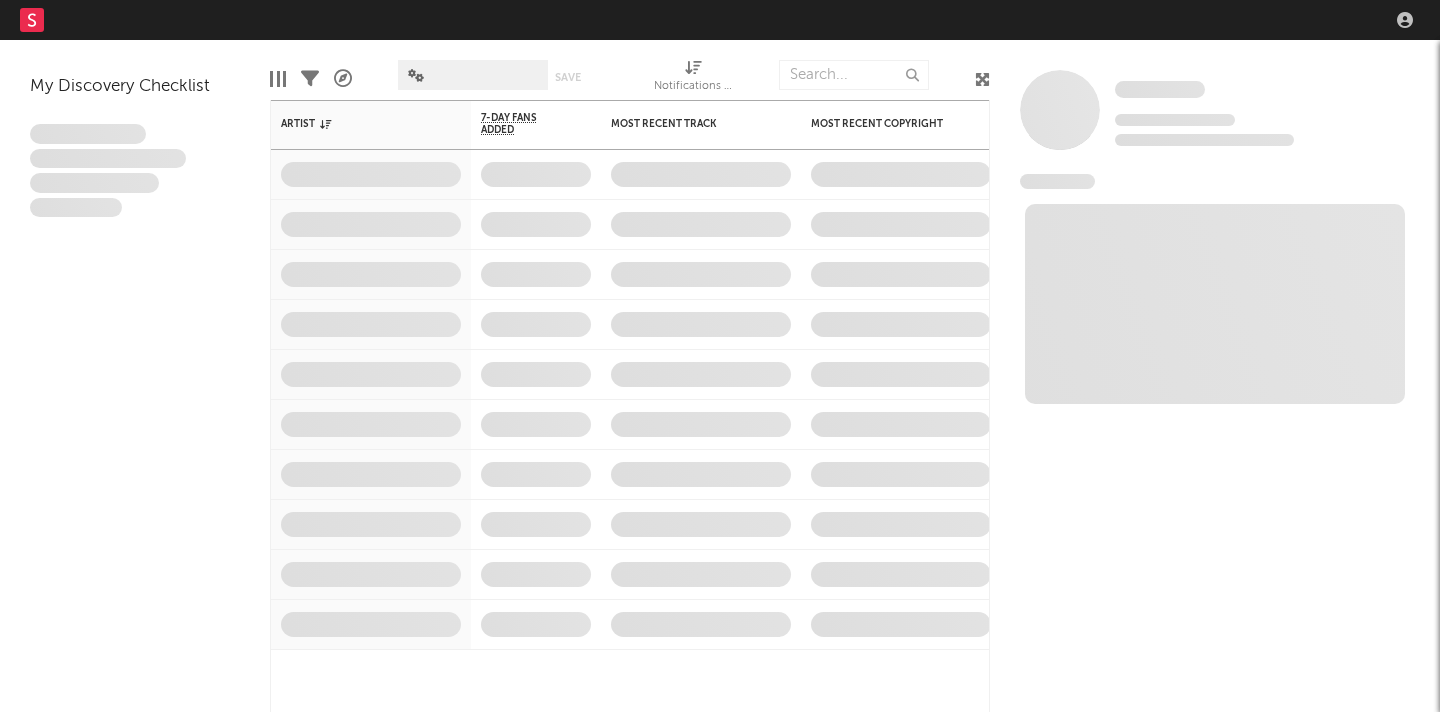 scroll, scrollTop: 0, scrollLeft: 0, axis: both 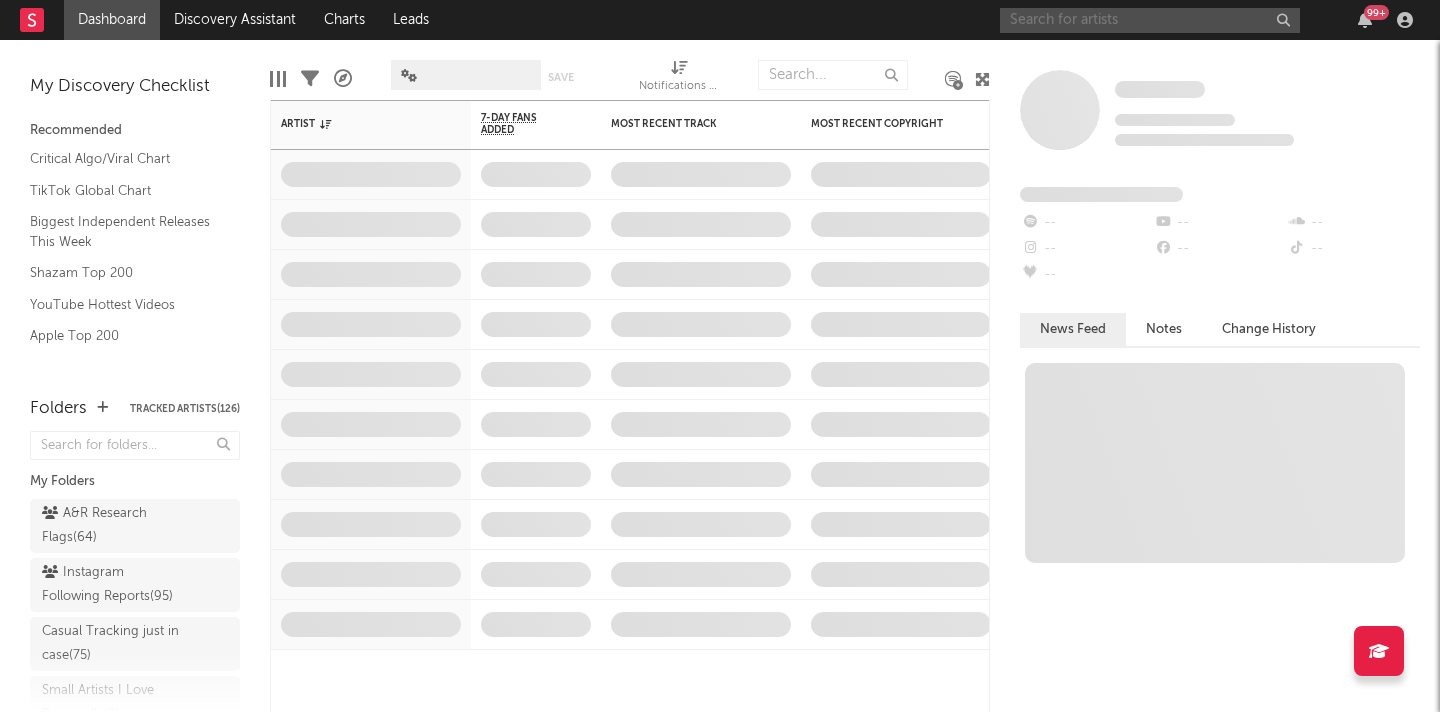 click at bounding box center [1150, 20] 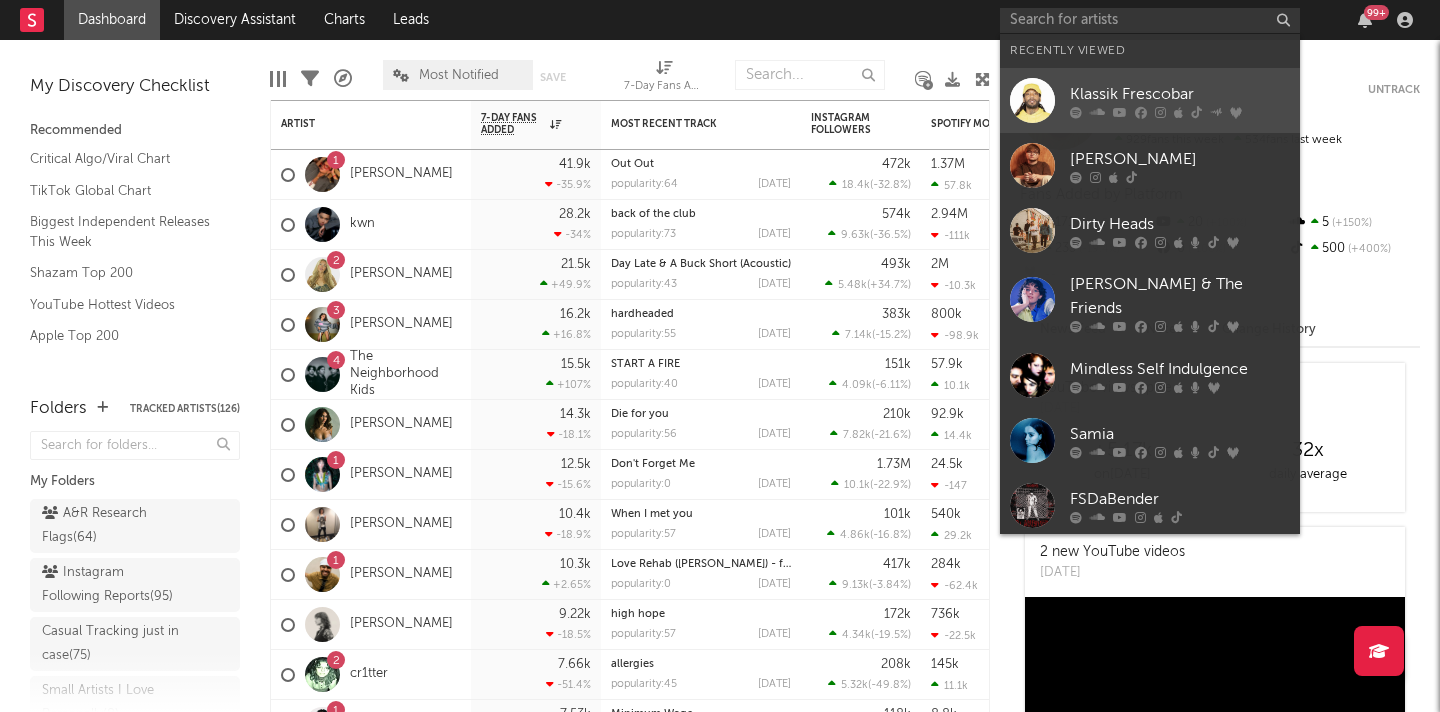 click at bounding box center [1032, 100] 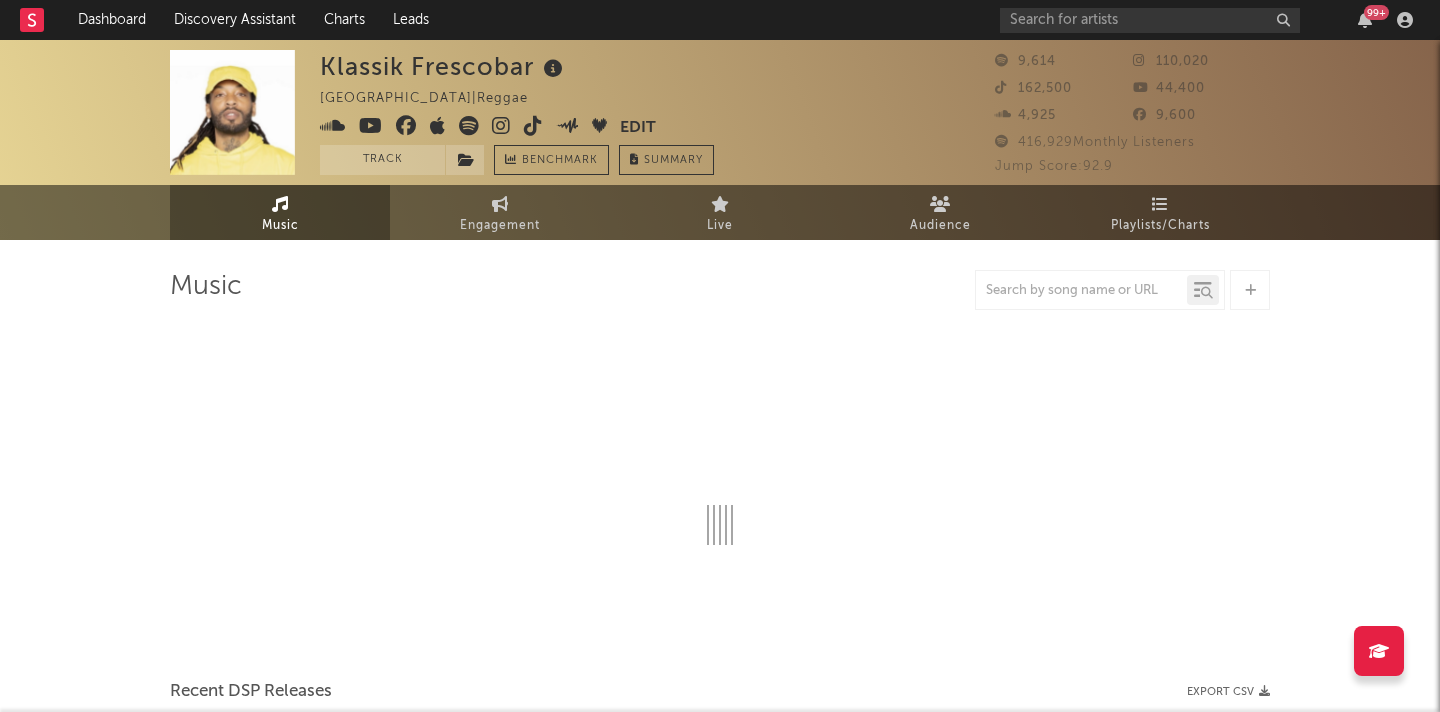 select on "6m" 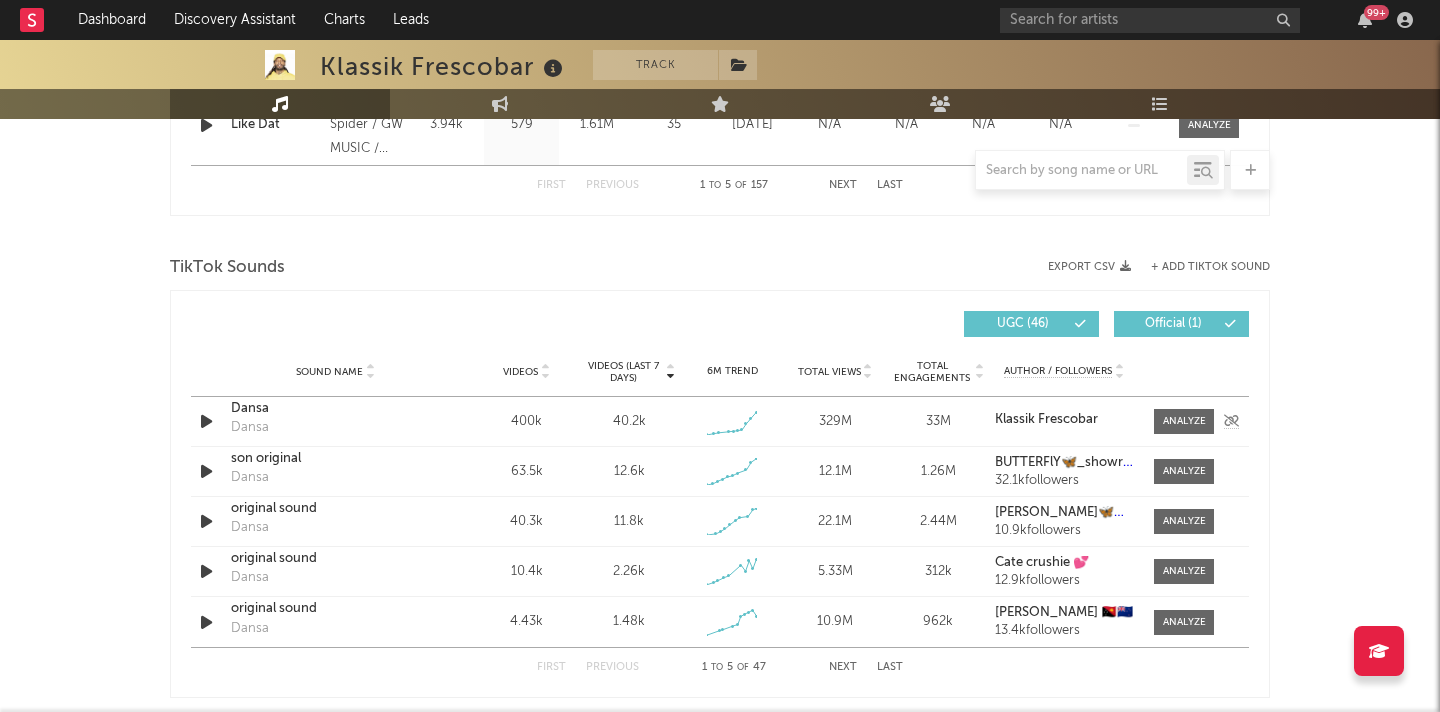 scroll, scrollTop: 0, scrollLeft: 0, axis: both 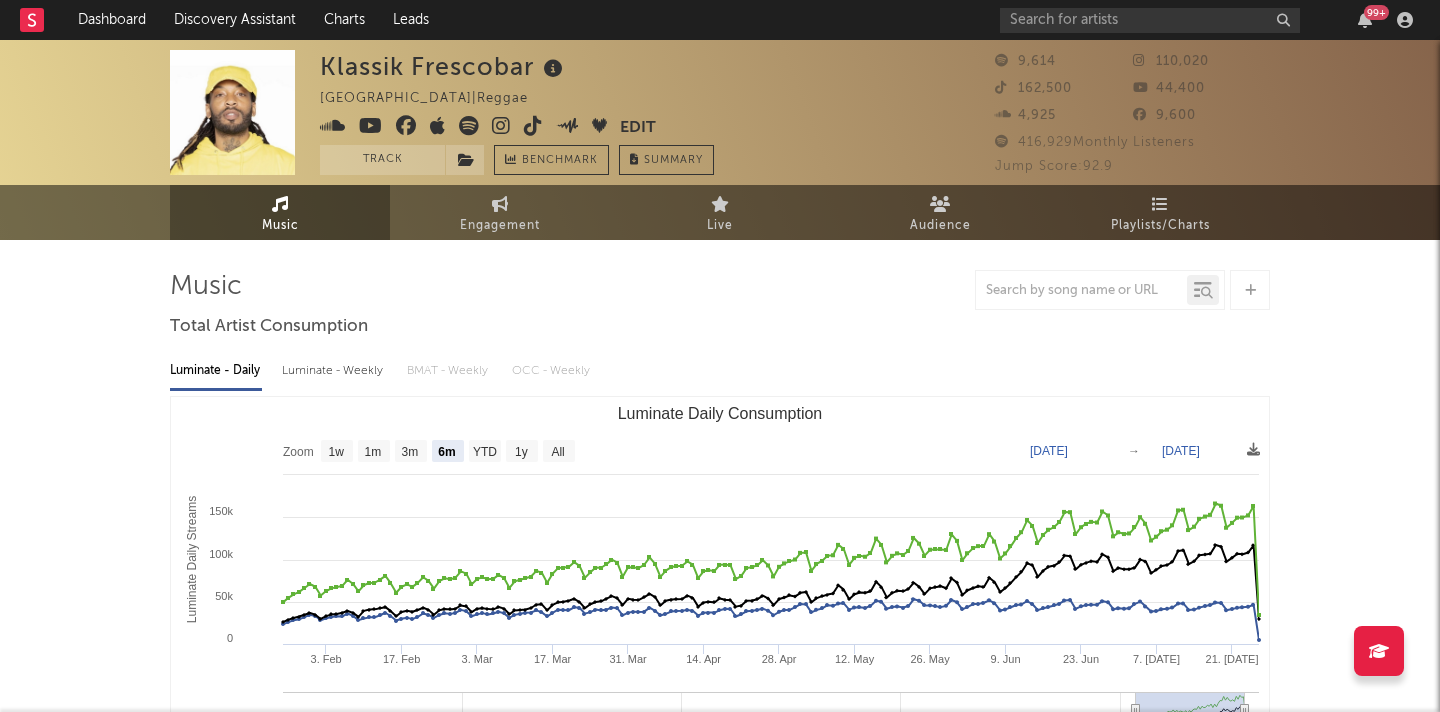 click at bounding box center (533, 126) 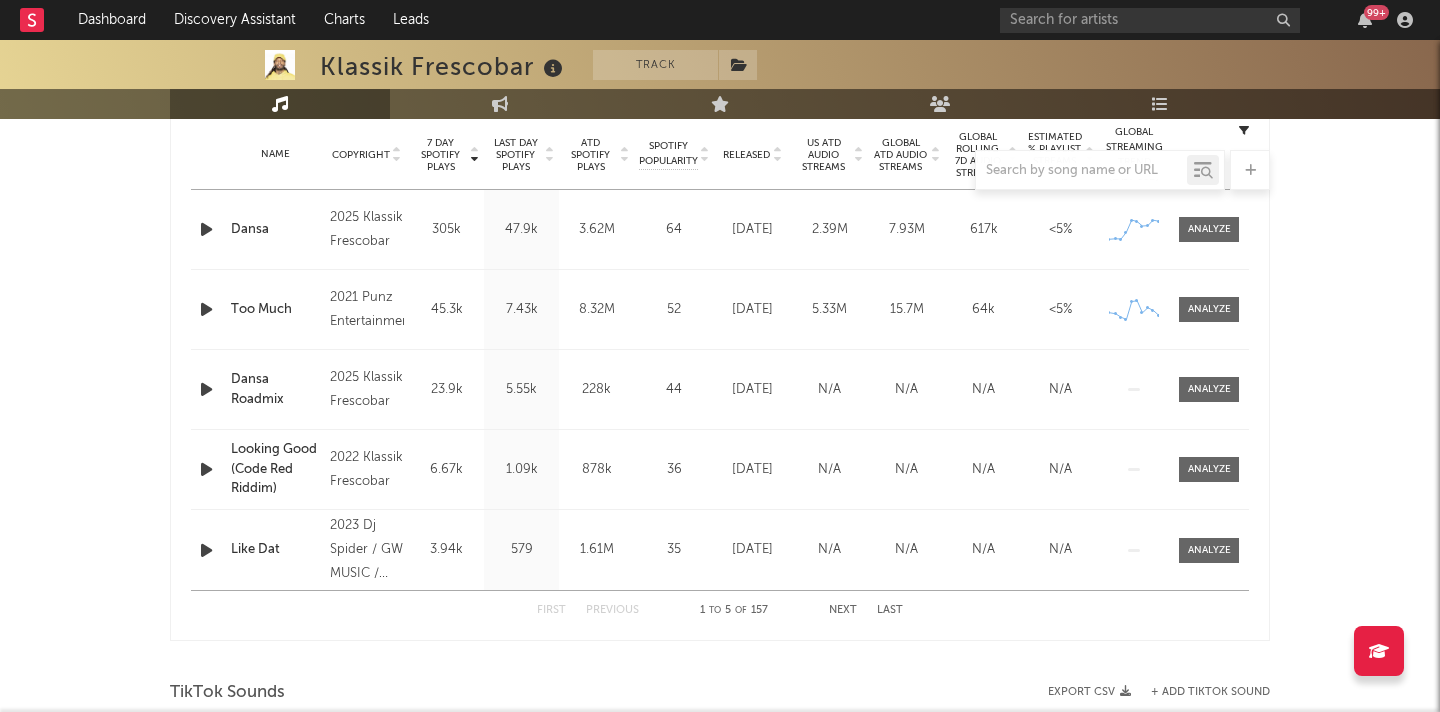 scroll, scrollTop: 682, scrollLeft: 0, axis: vertical 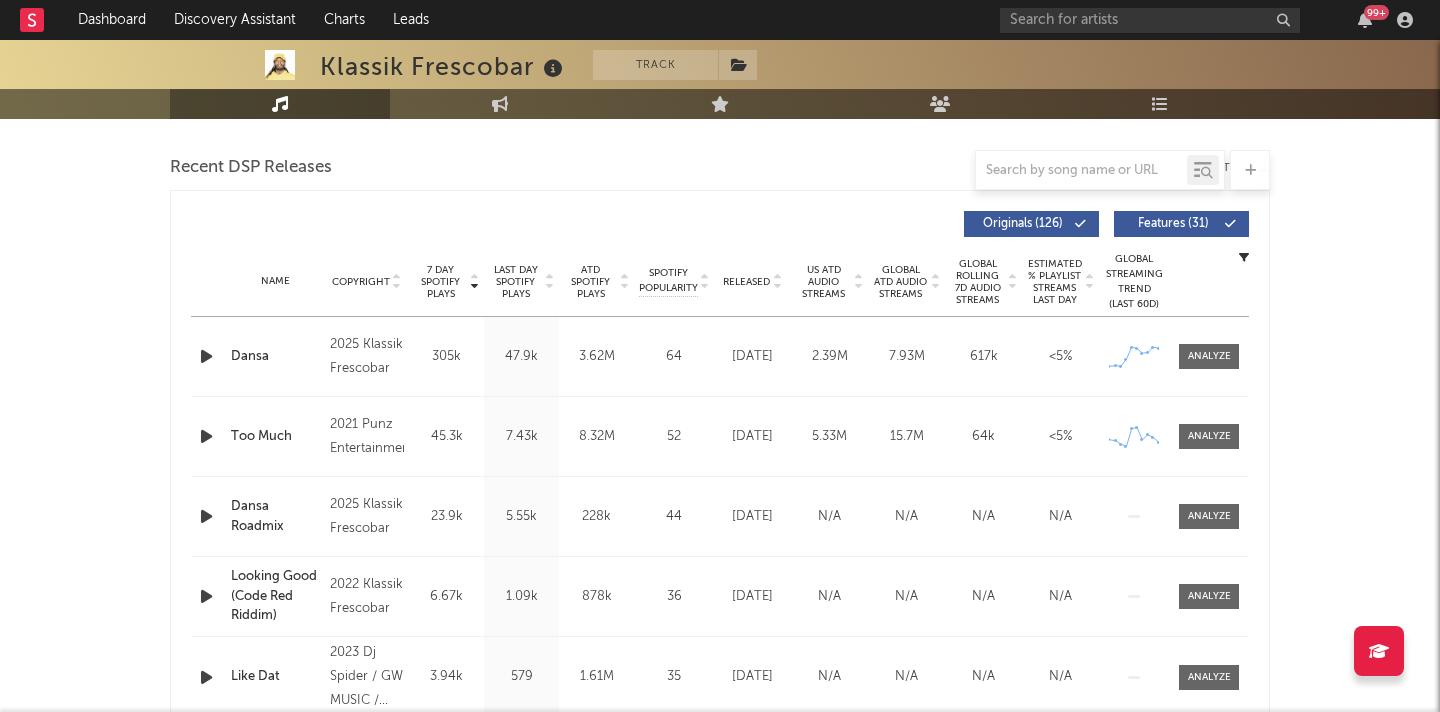 click at bounding box center [206, 356] 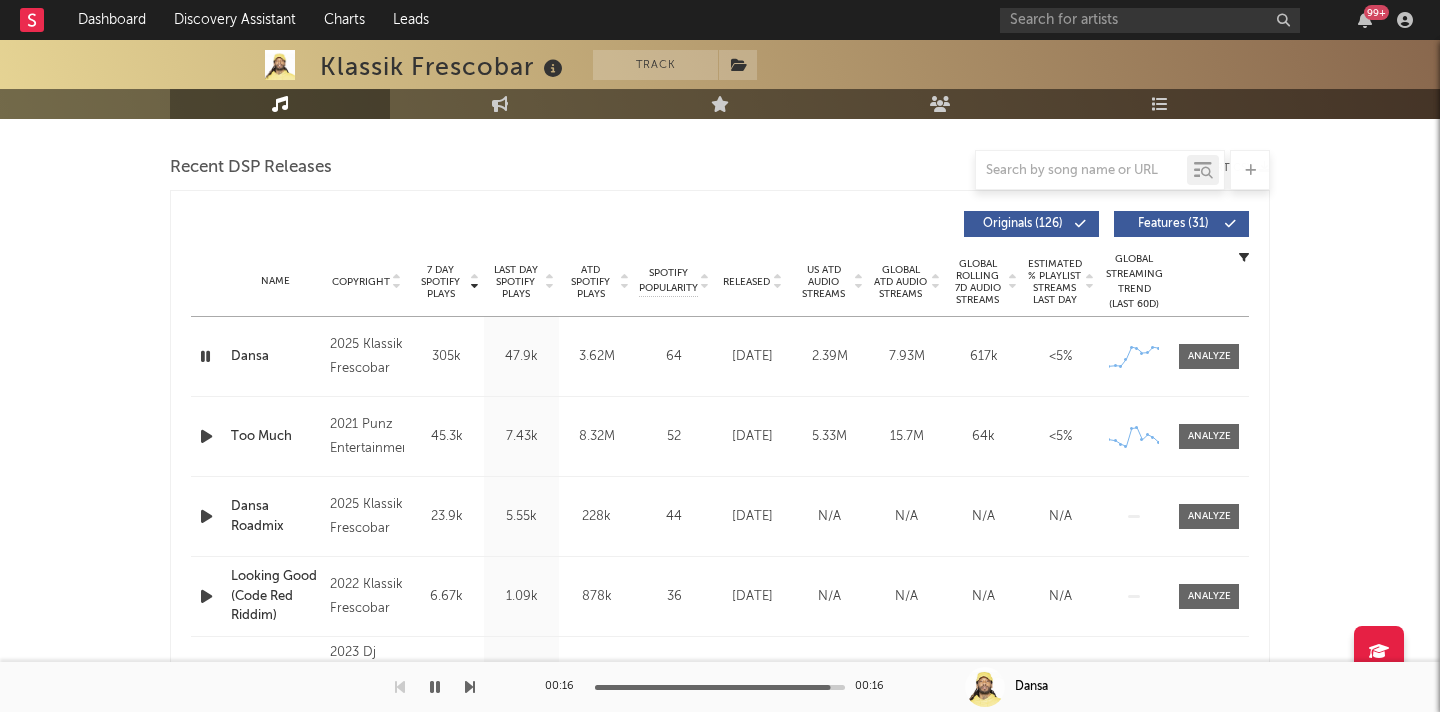 click at bounding box center (206, 436) 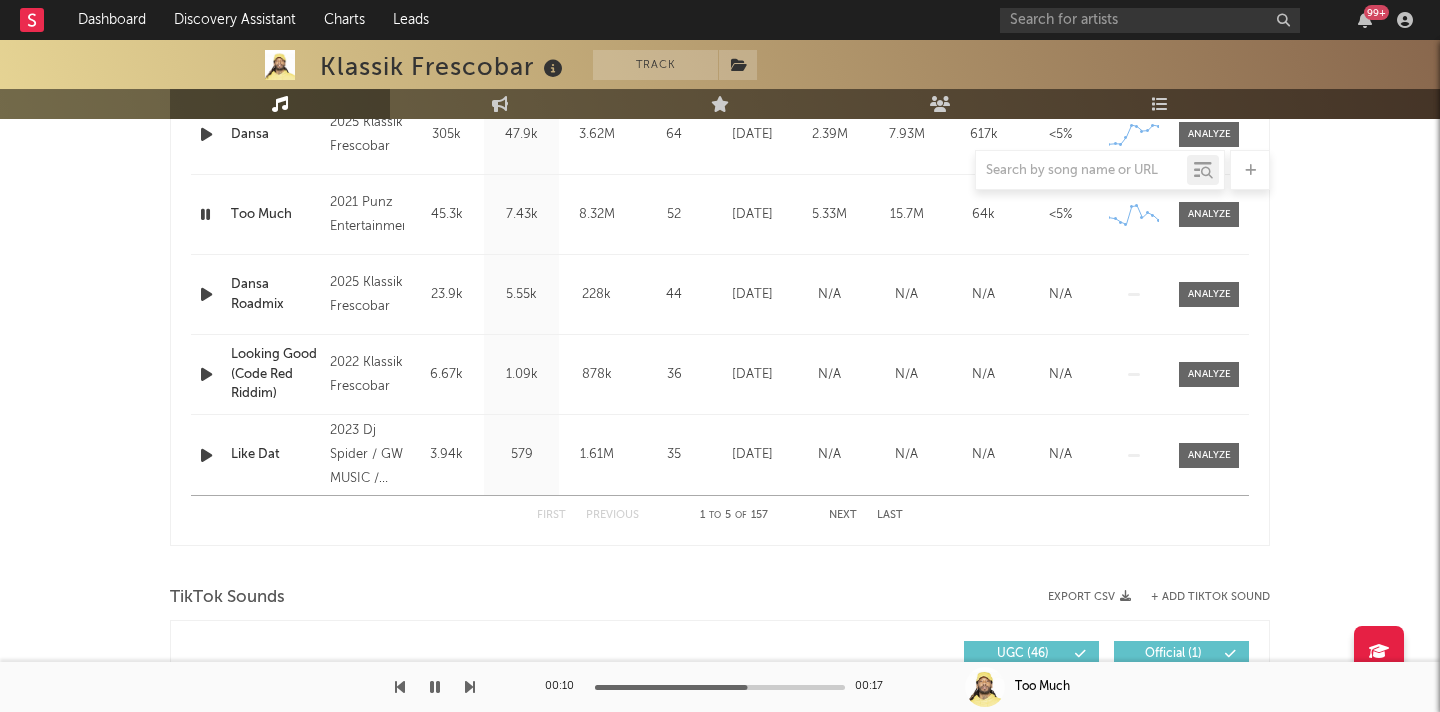 scroll, scrollTop: 889, scrollLeft: 0, axis: vertical 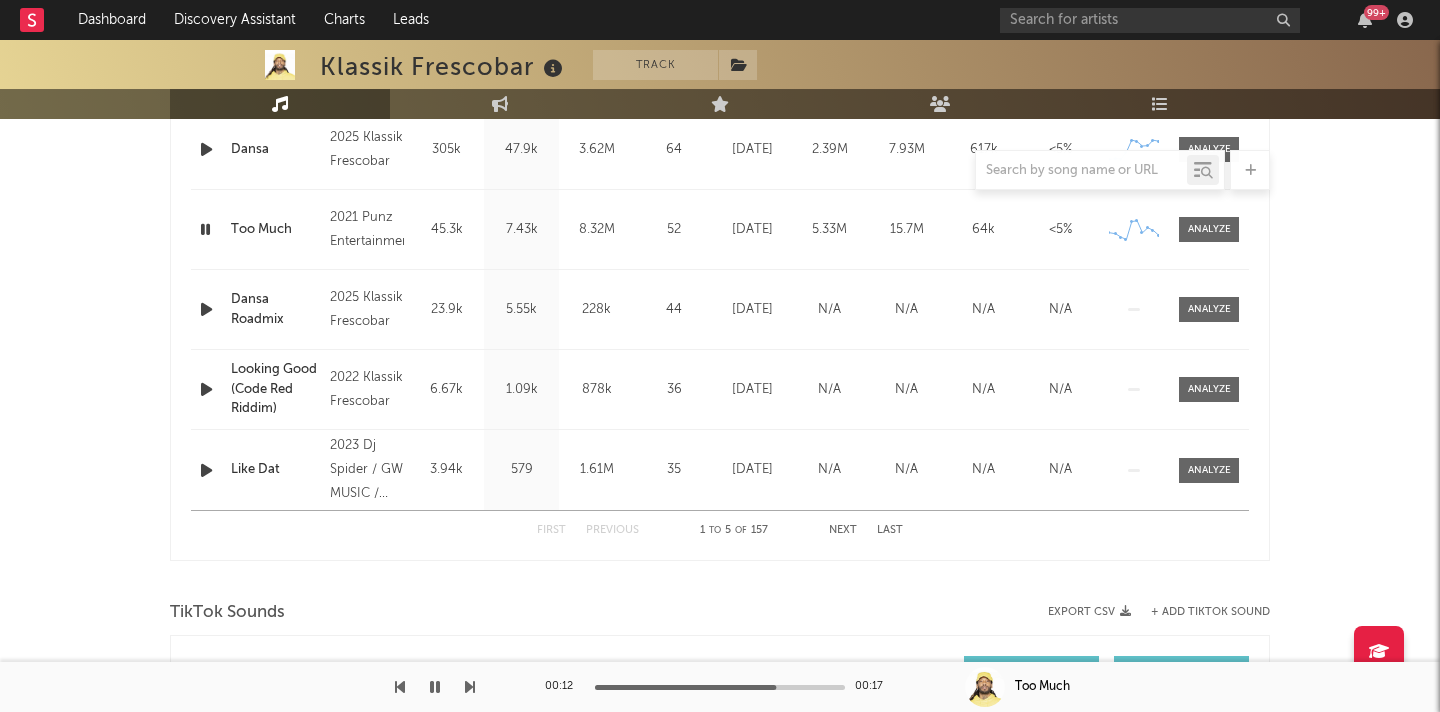 click at bounding box center (206, 309) 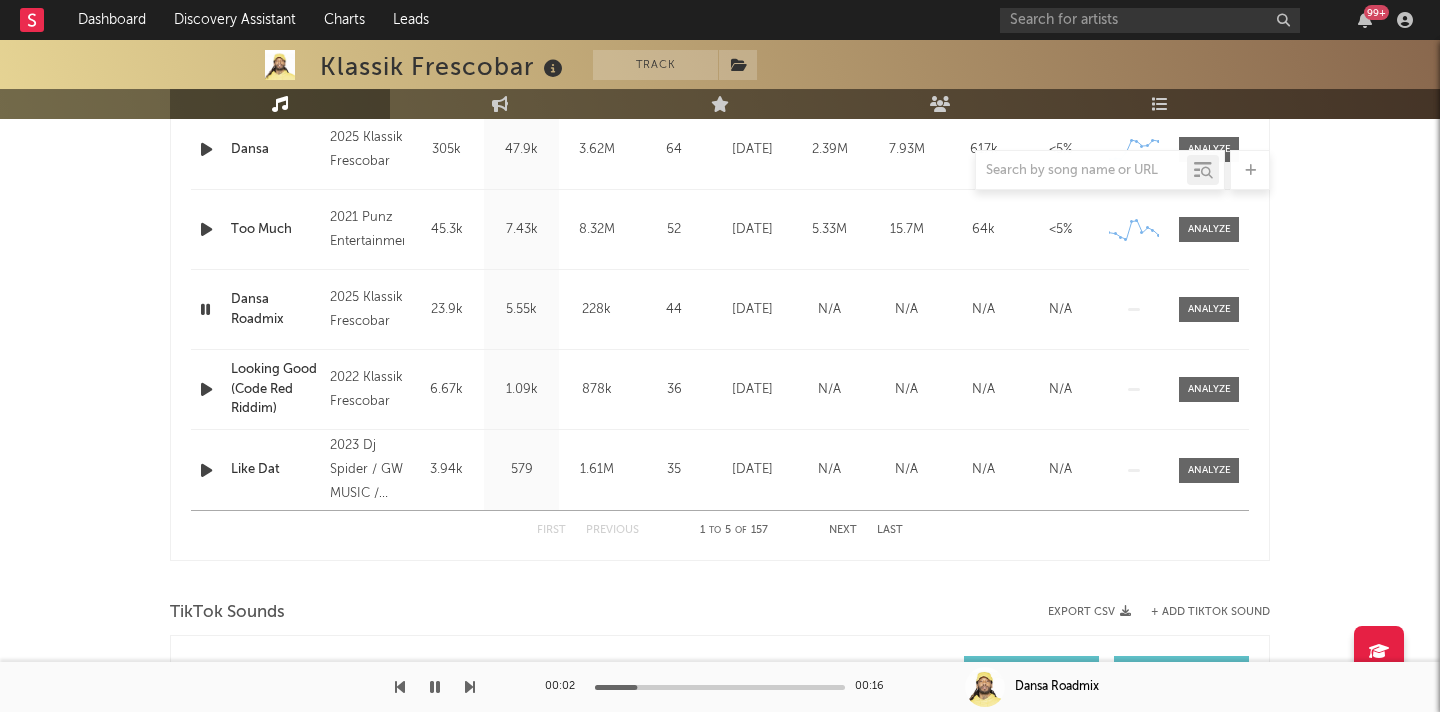 click at bounding box center (206, 389) 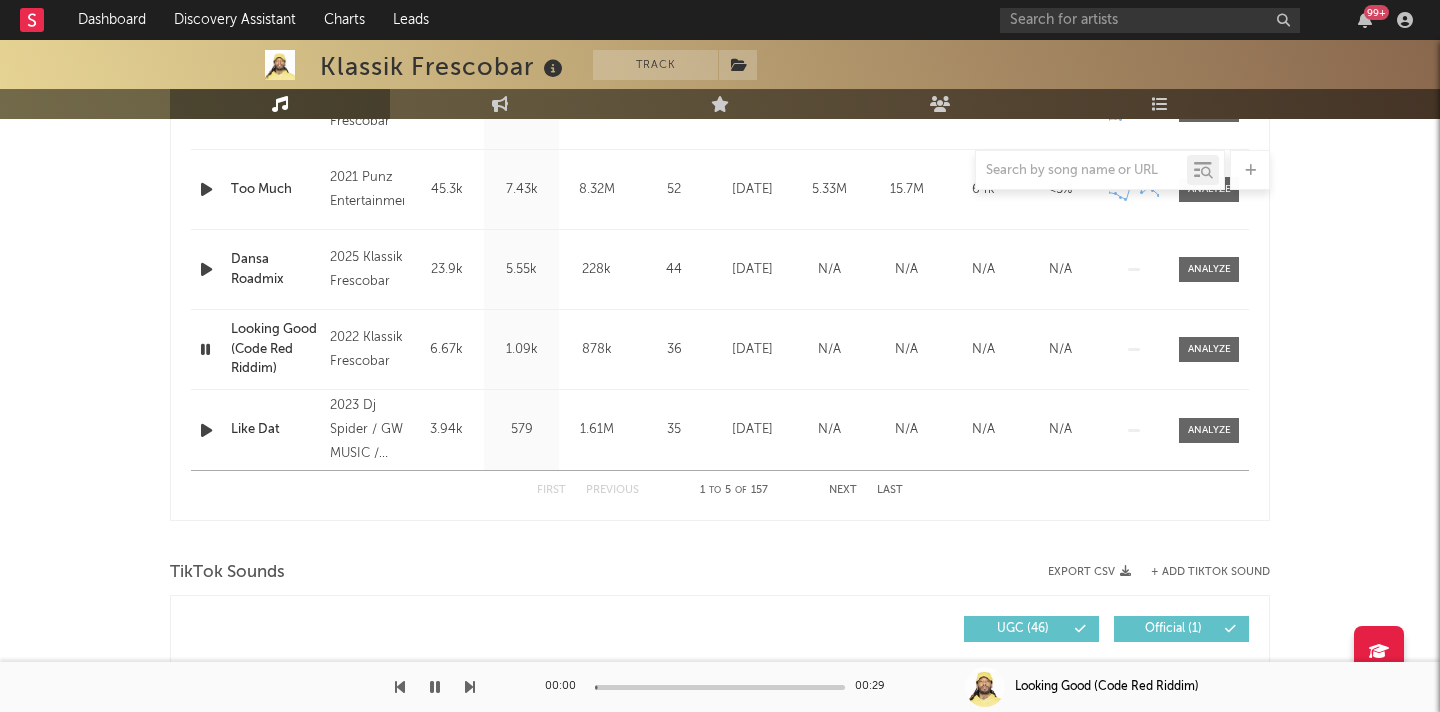 scroll, scrollTop: 934, scrollLeft: 0, axis: vertical 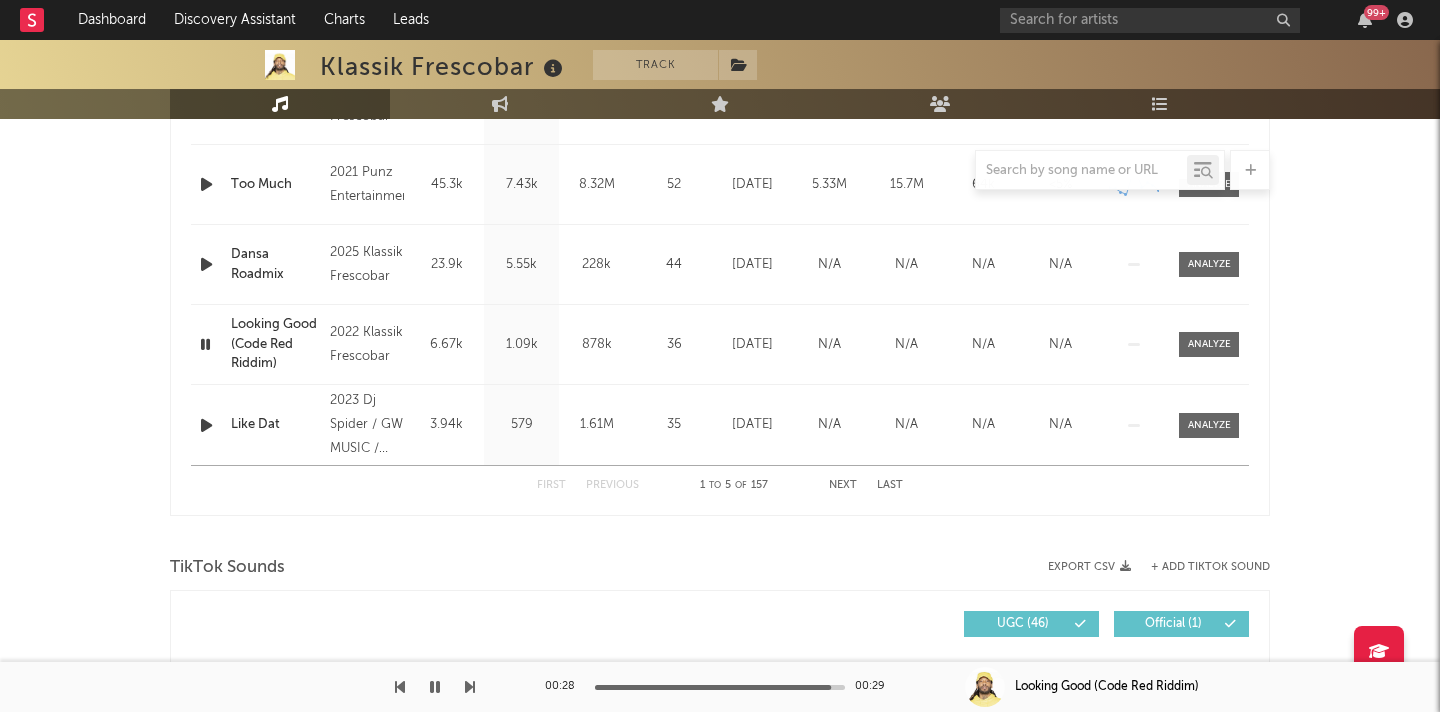 click at bounding box center [206, 425] 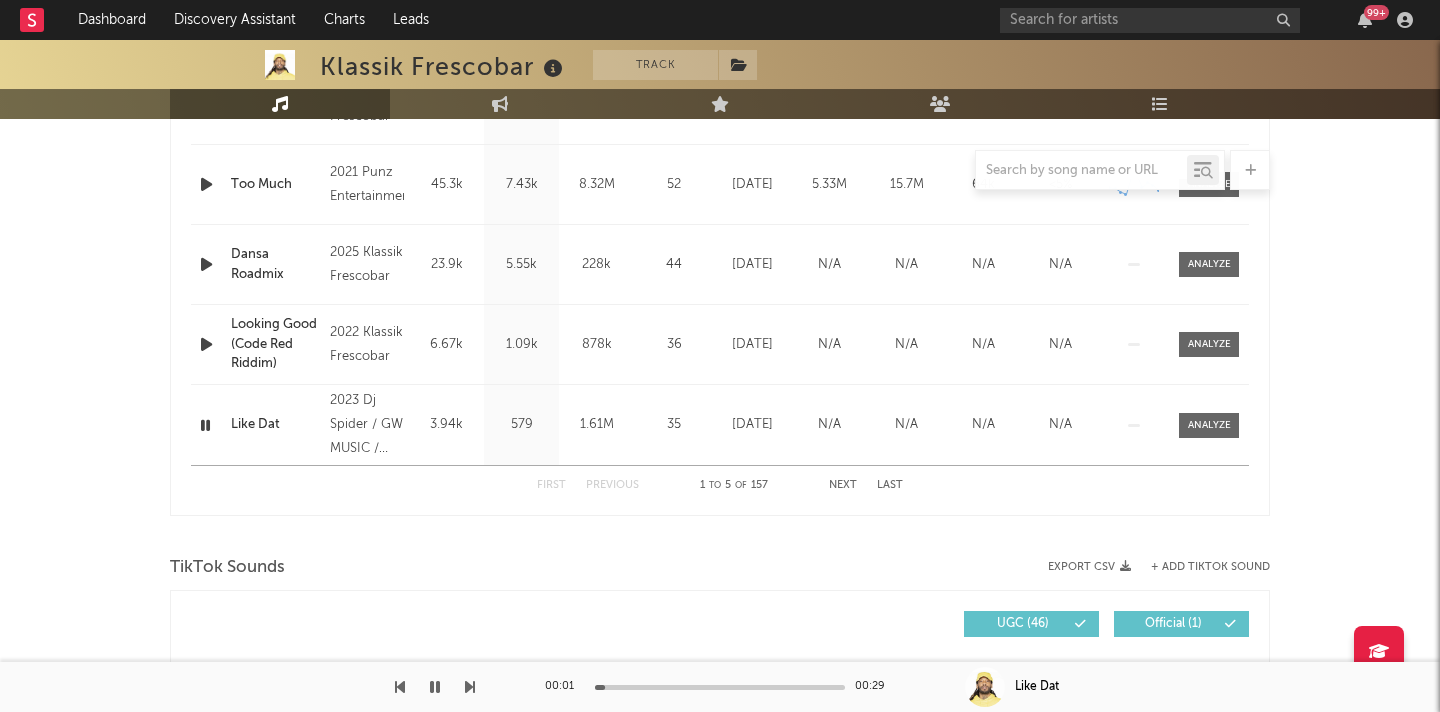 click on "Next" at bounding box center (843, 485) 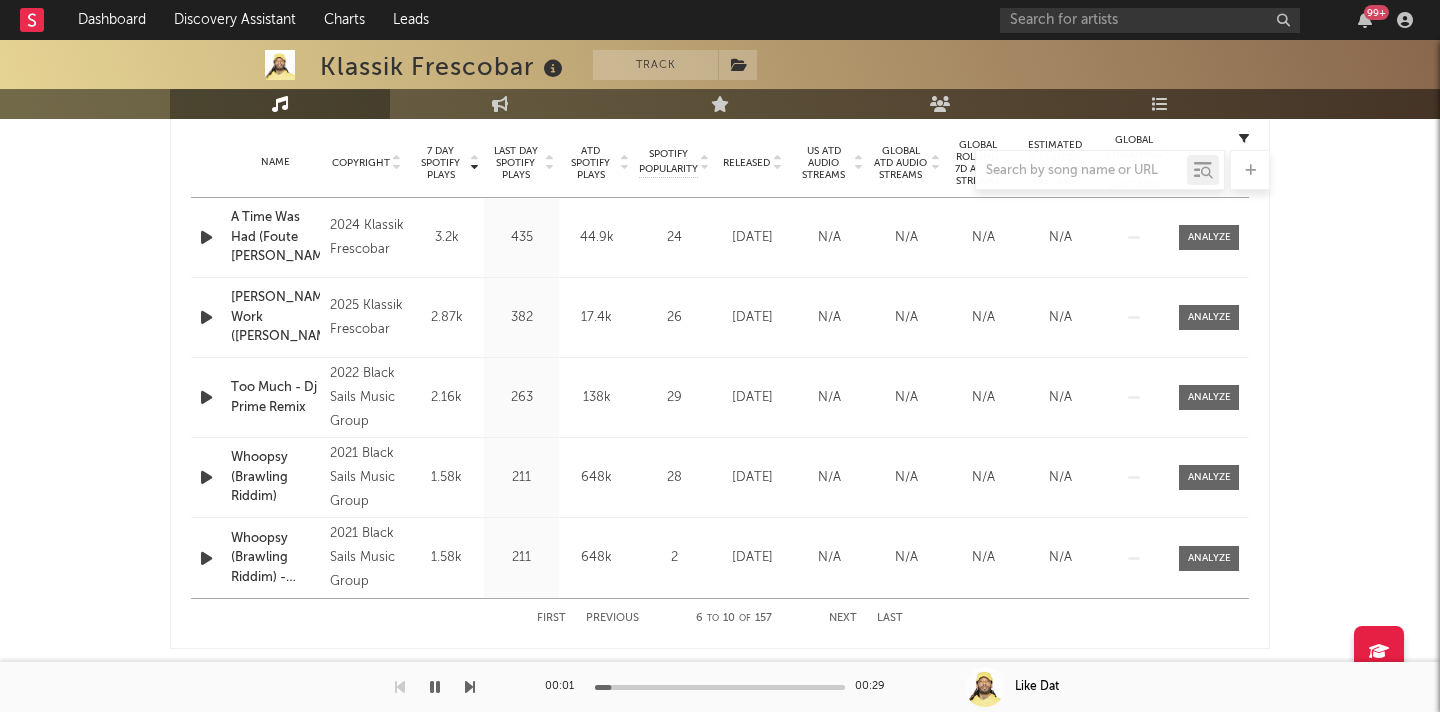 scroll, scrollTop: 765, scrollLeft: 0, axis: vertical 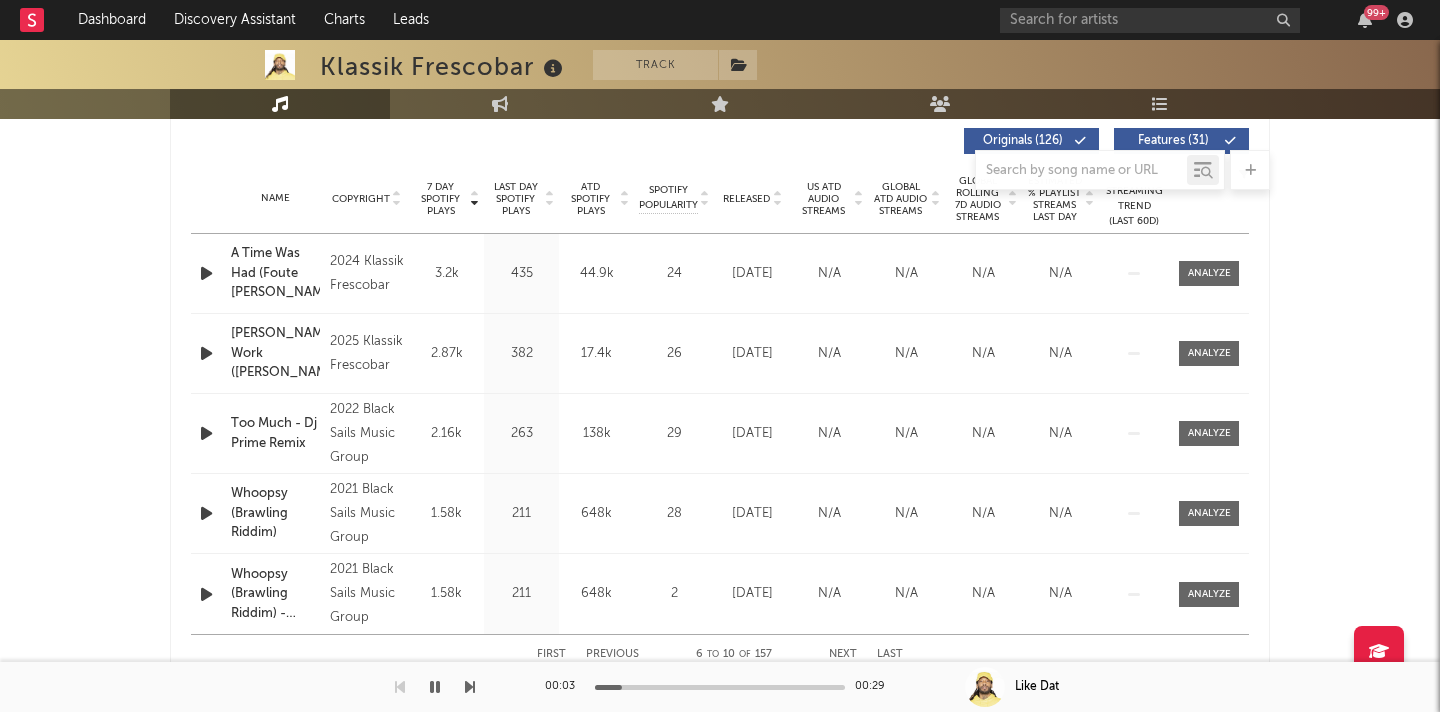 click at bounding box center (206, 273) 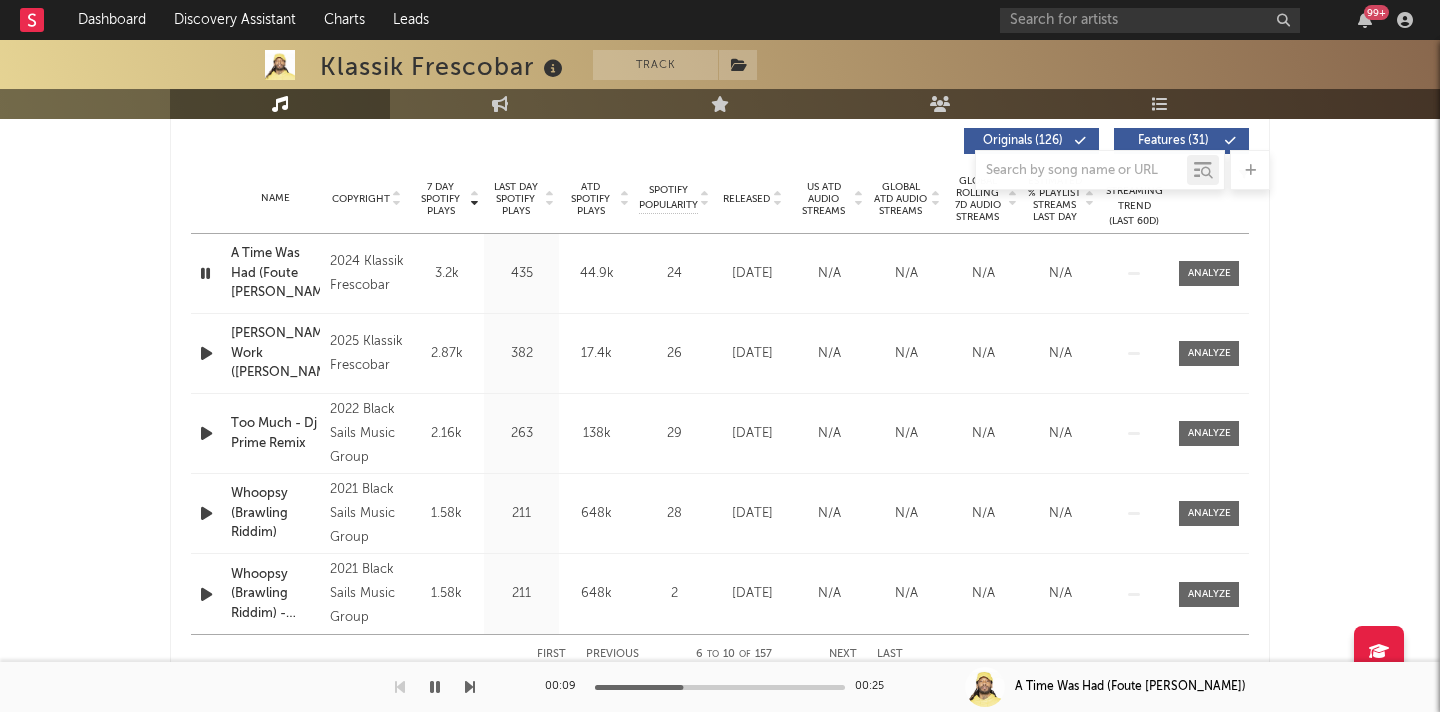 click at bounding box center [206, 353] 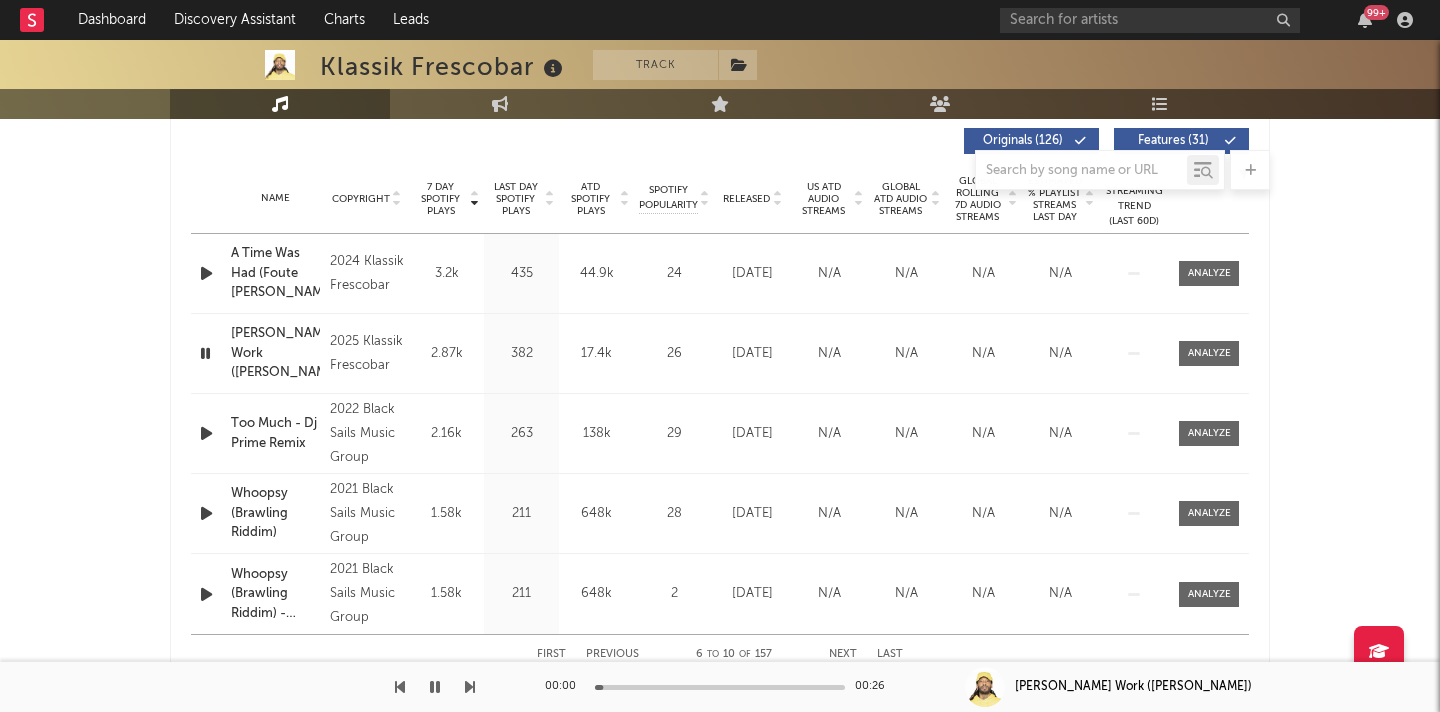 click at bounding box center (206, 433) 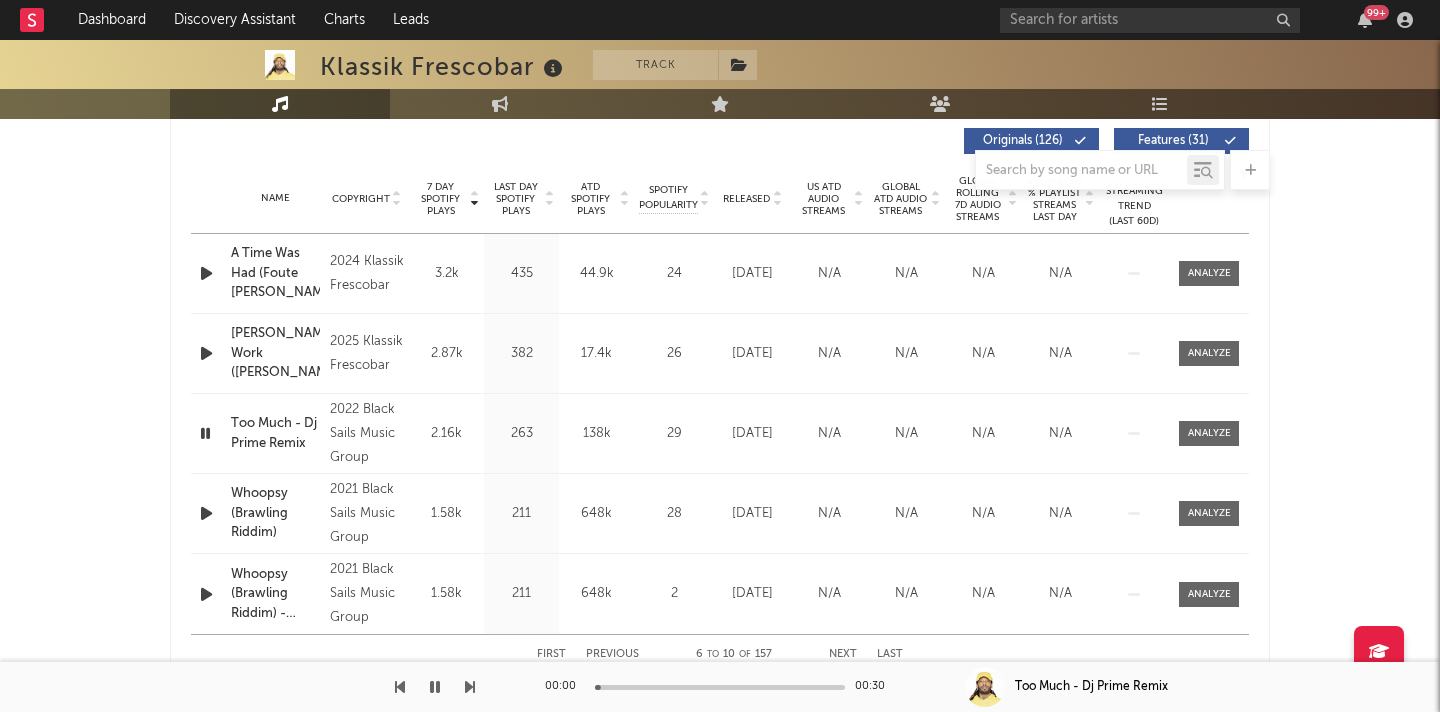 click at bounding box center [205, 433] 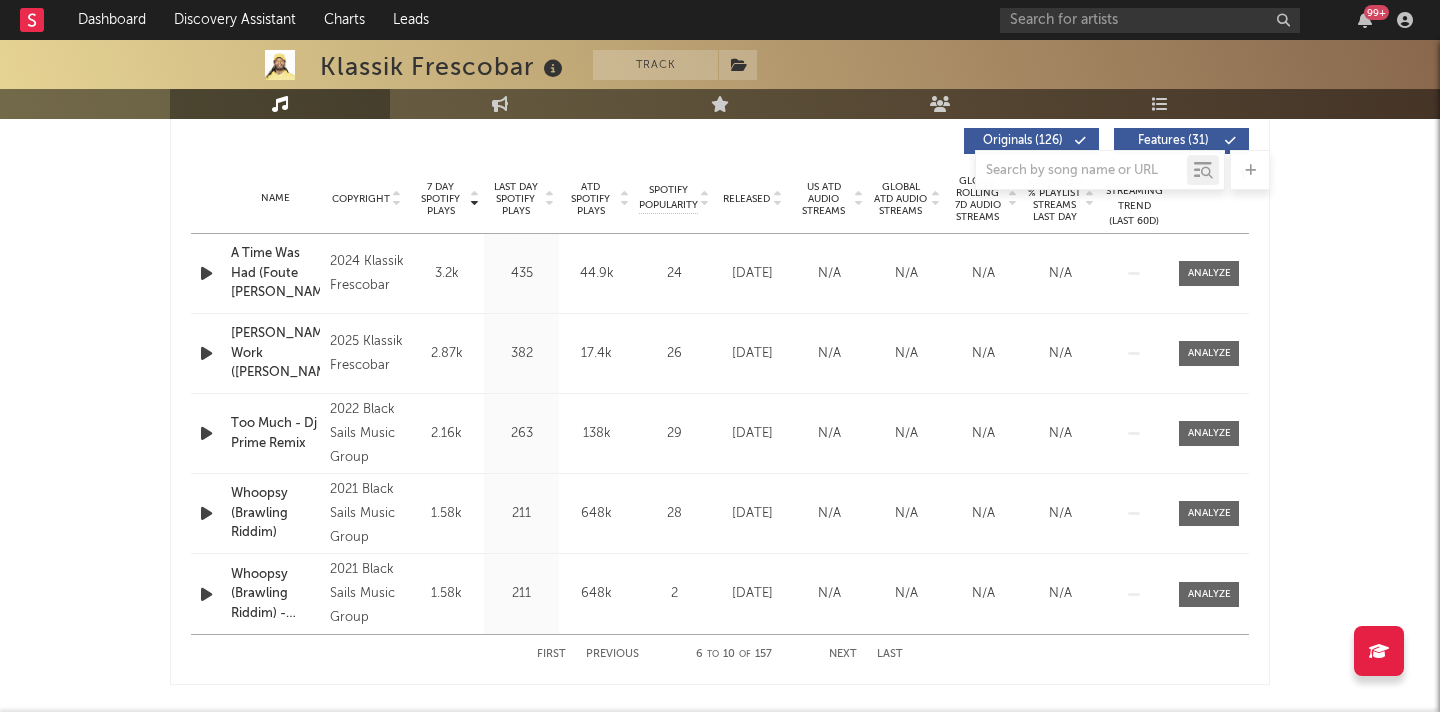 click on "First" at bounding box center [551, 654] 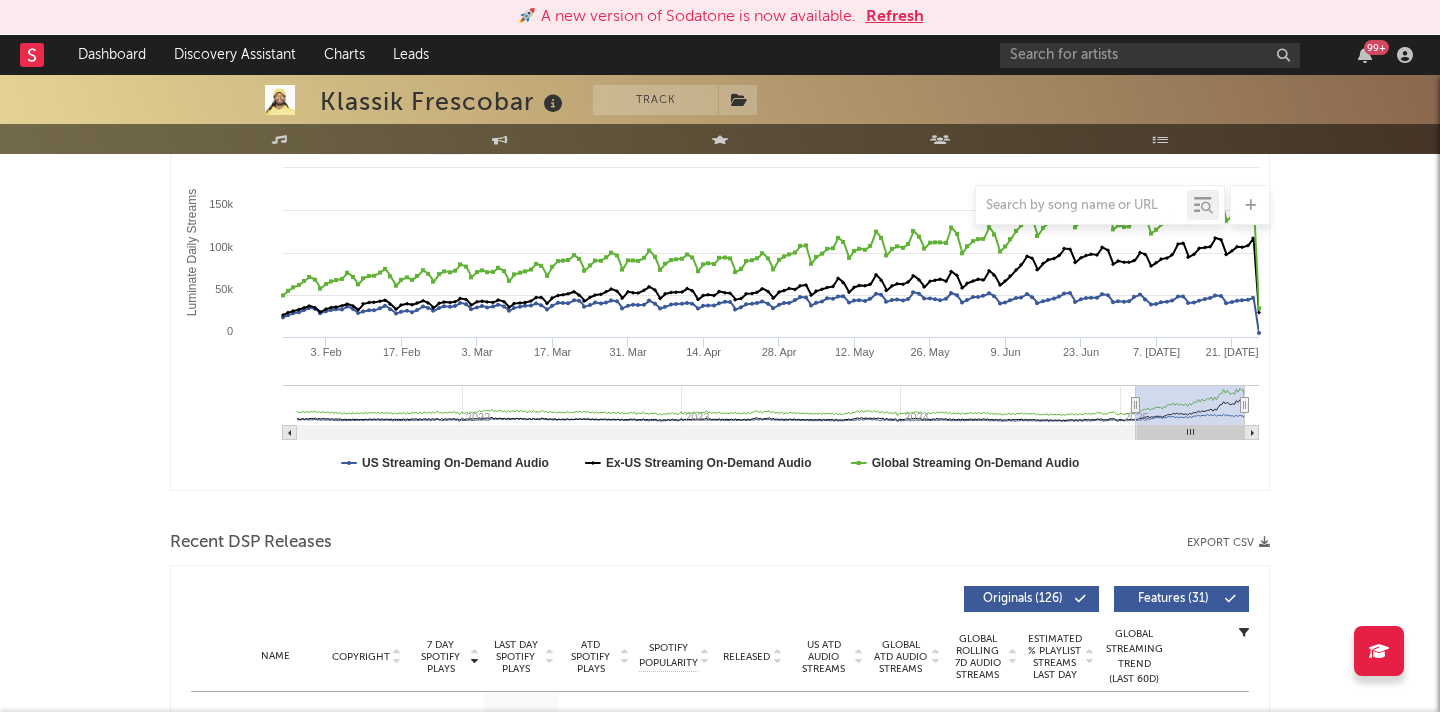 scroll, scrollTop: 339, scrollLeft: 0, axis: vertical 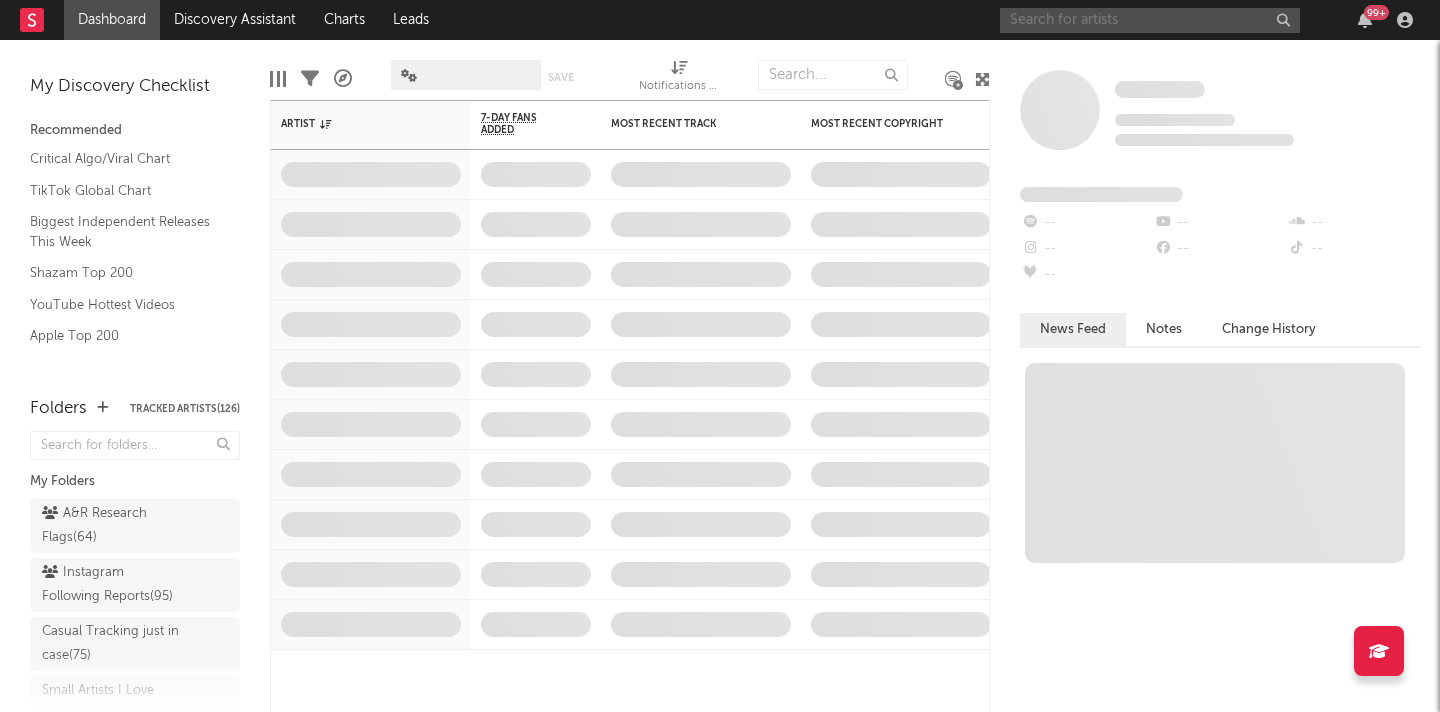 click at bounding box center [1150, 20] 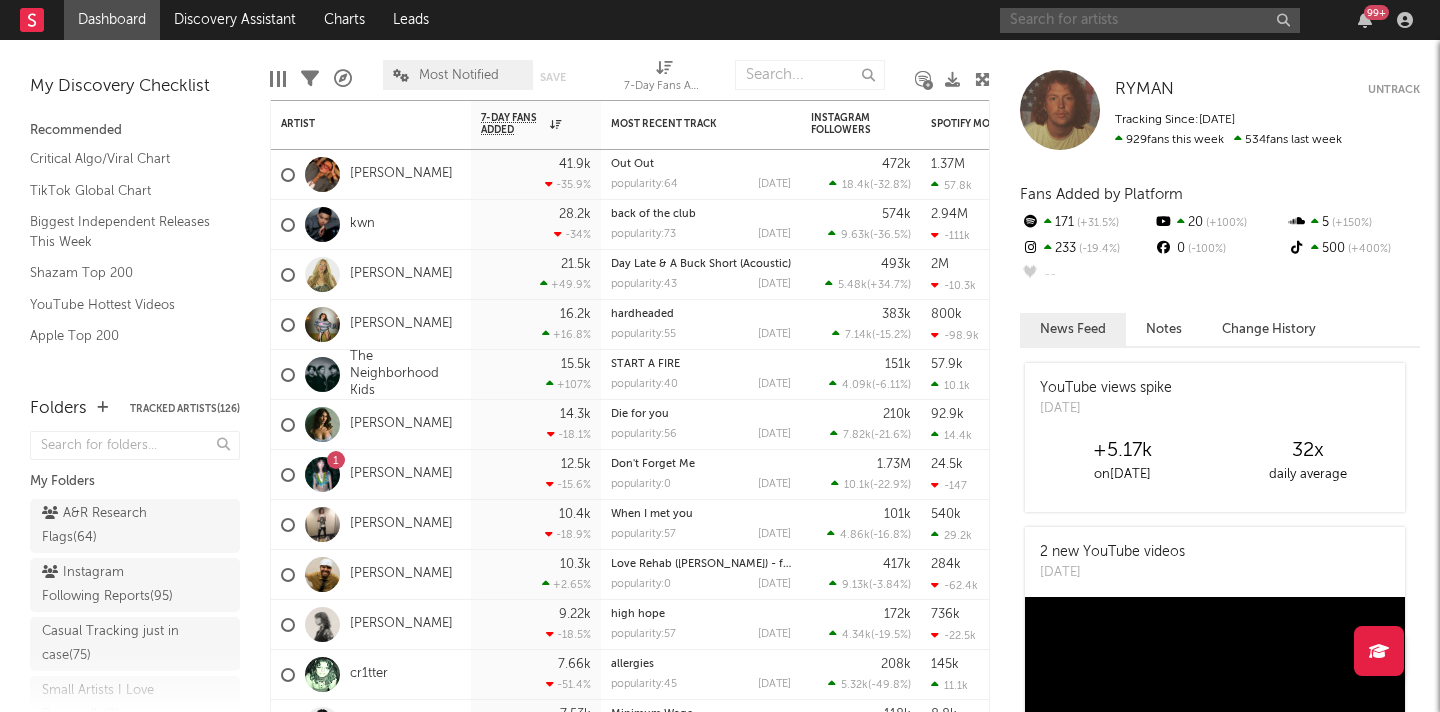 click at bounding box center (1150, 20) 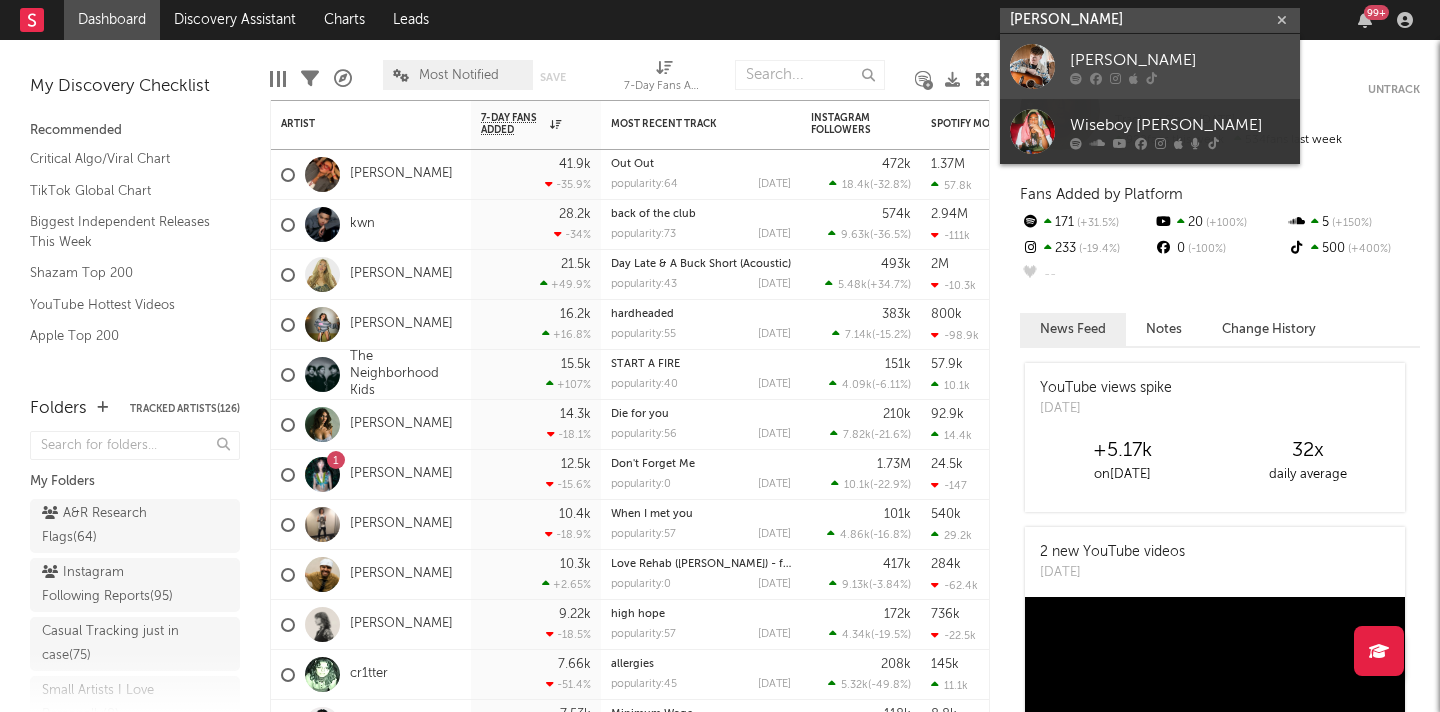 type on "jeremy wise" 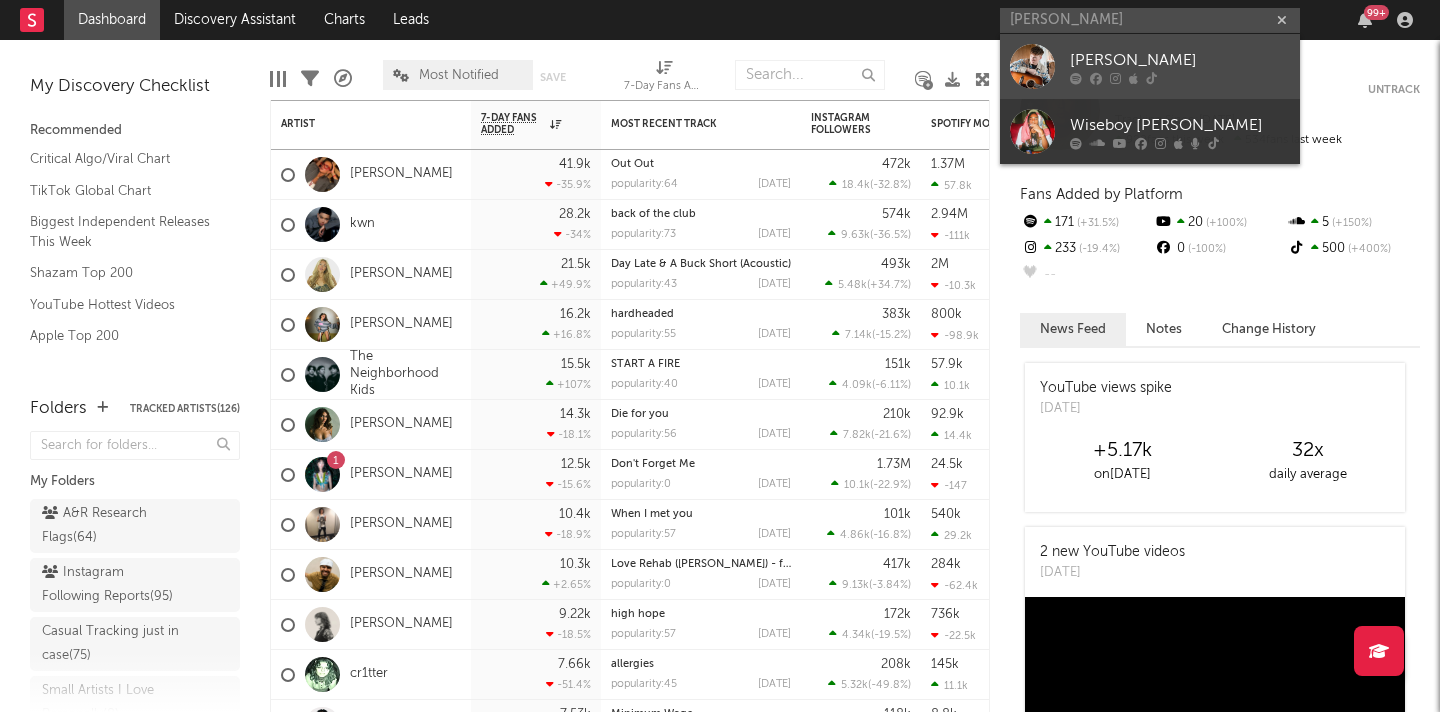 click at bounding box center (1032, 66) 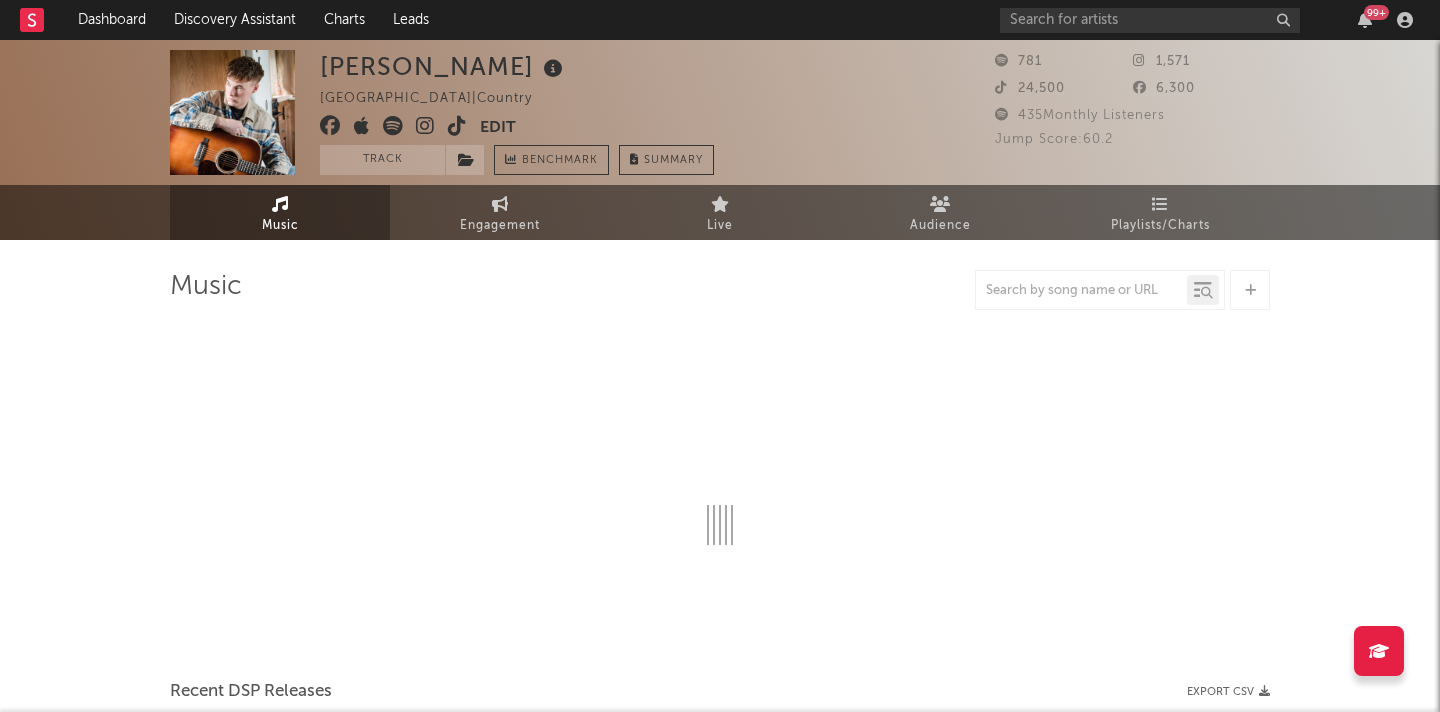 select on "1w" 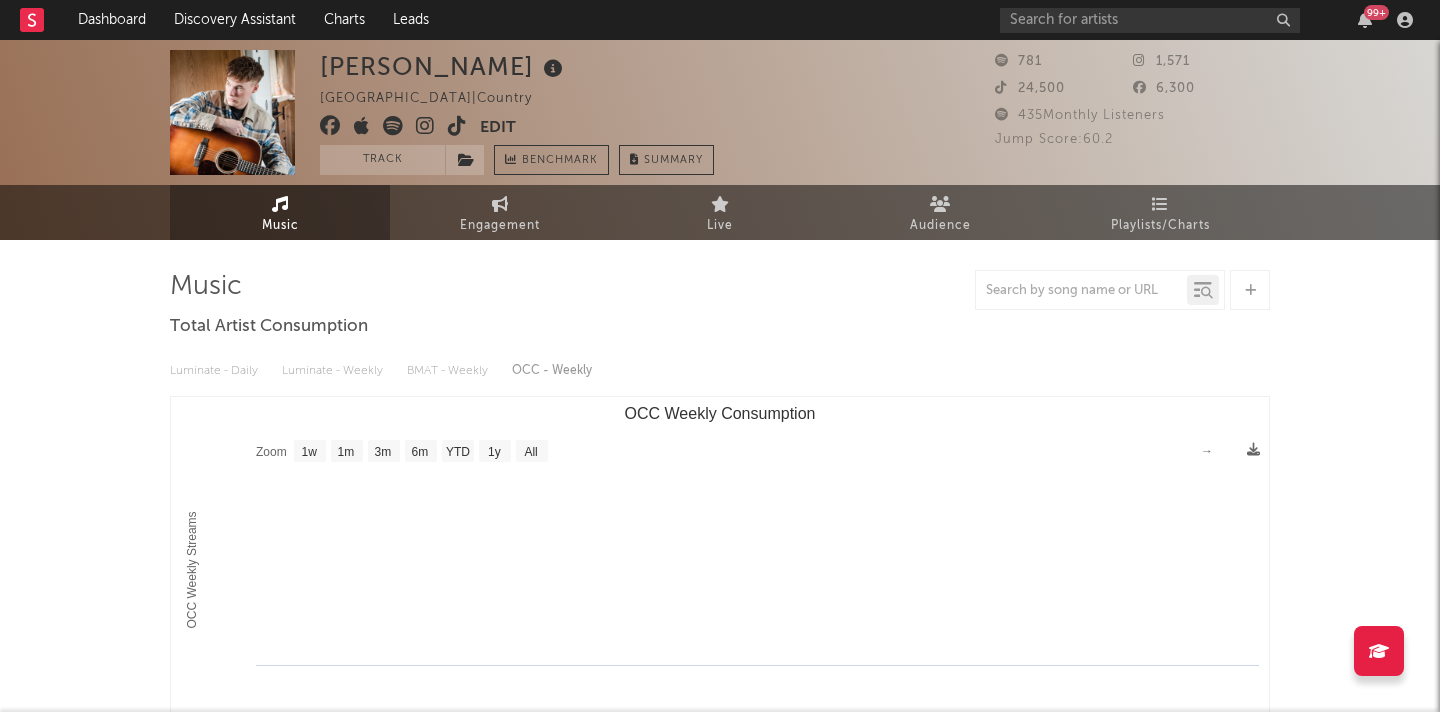 click at bounding box center (425, 126) 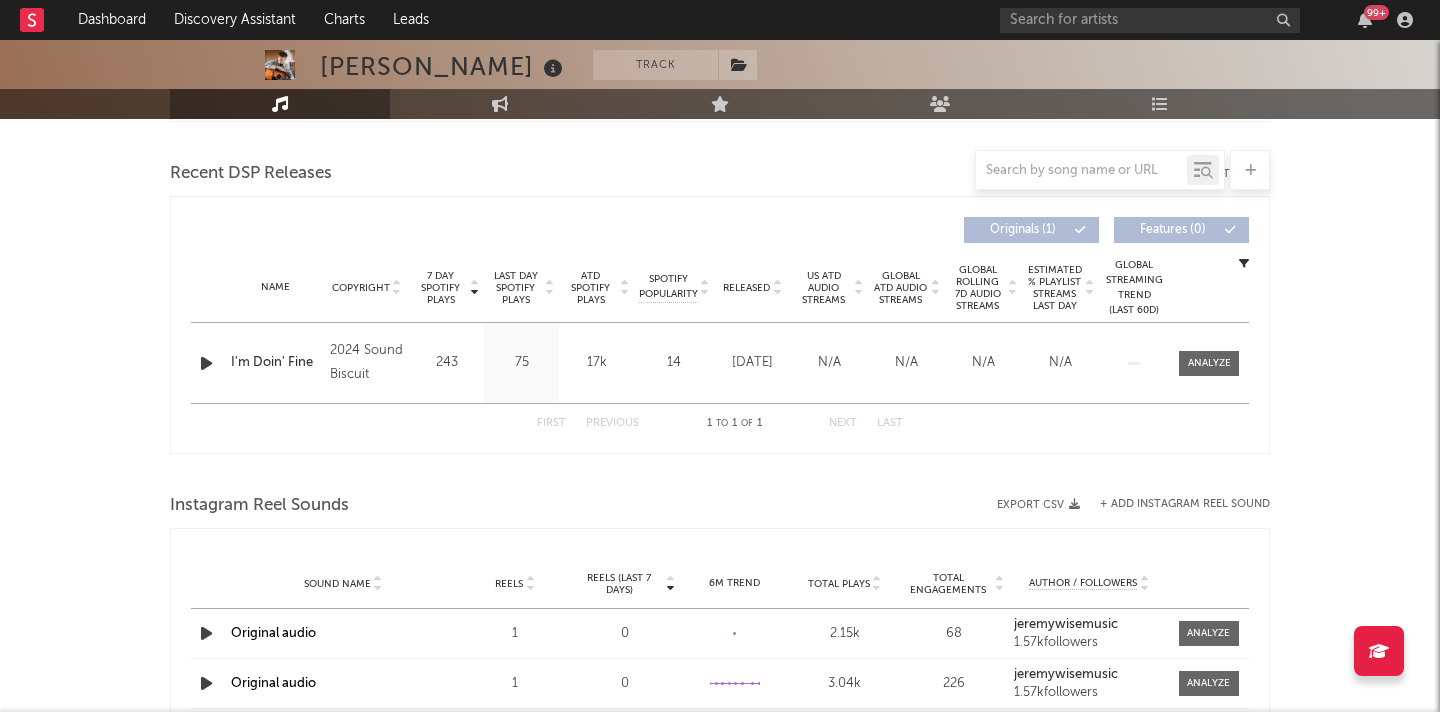 scroll, scrollTop: 0, scrollLeft: 0, axis: both 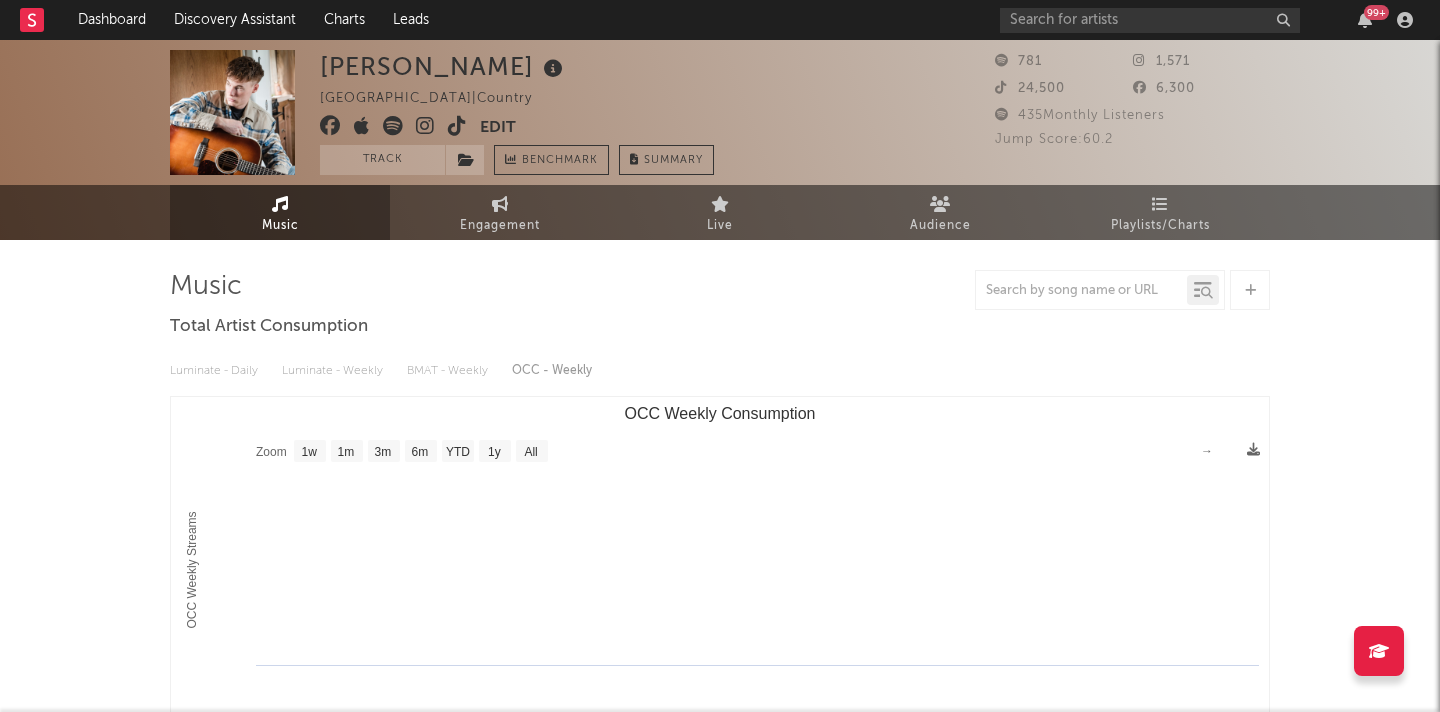 click at bounding box center (457, 126) 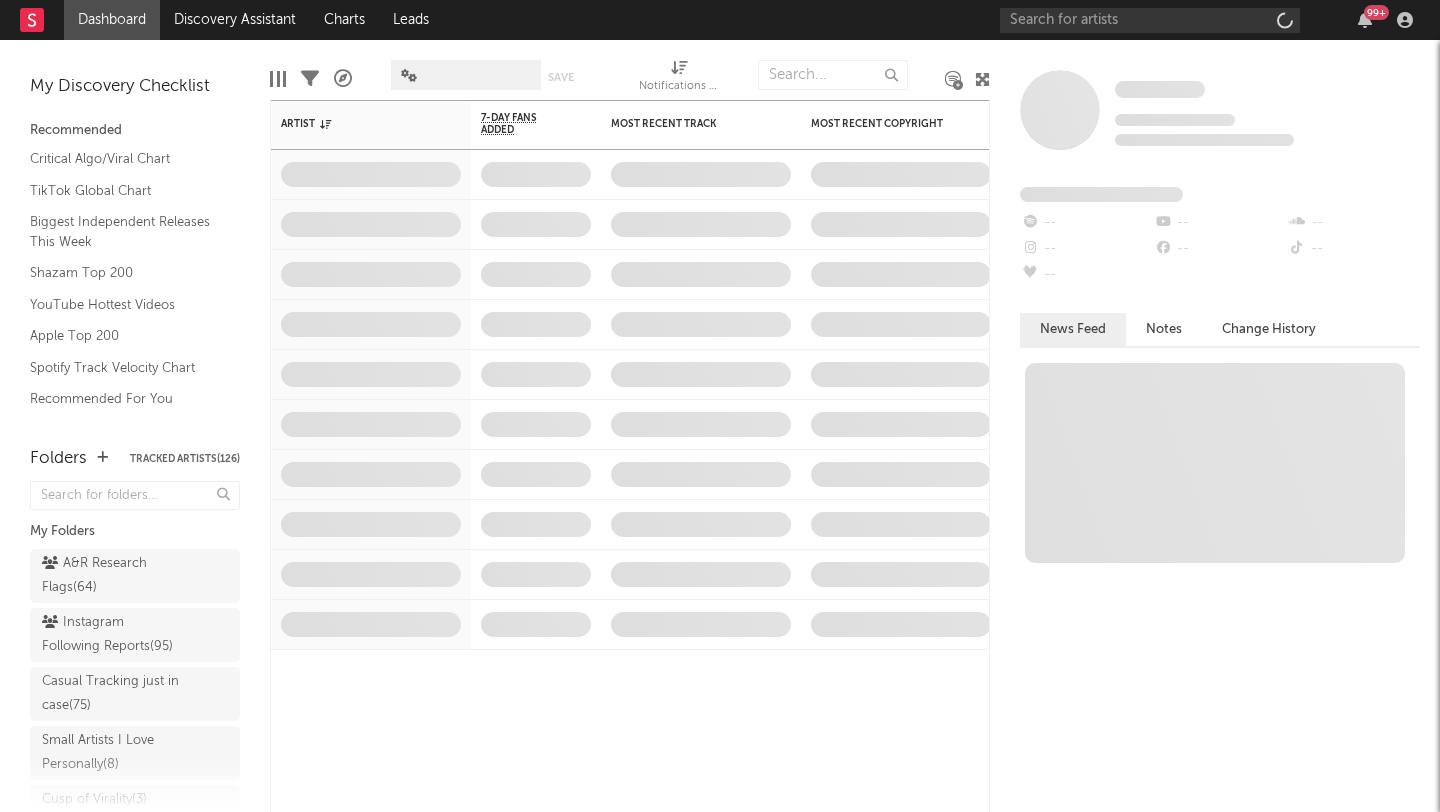 scroll, scrollTop: 0, scrollLeft: 0, axis: both 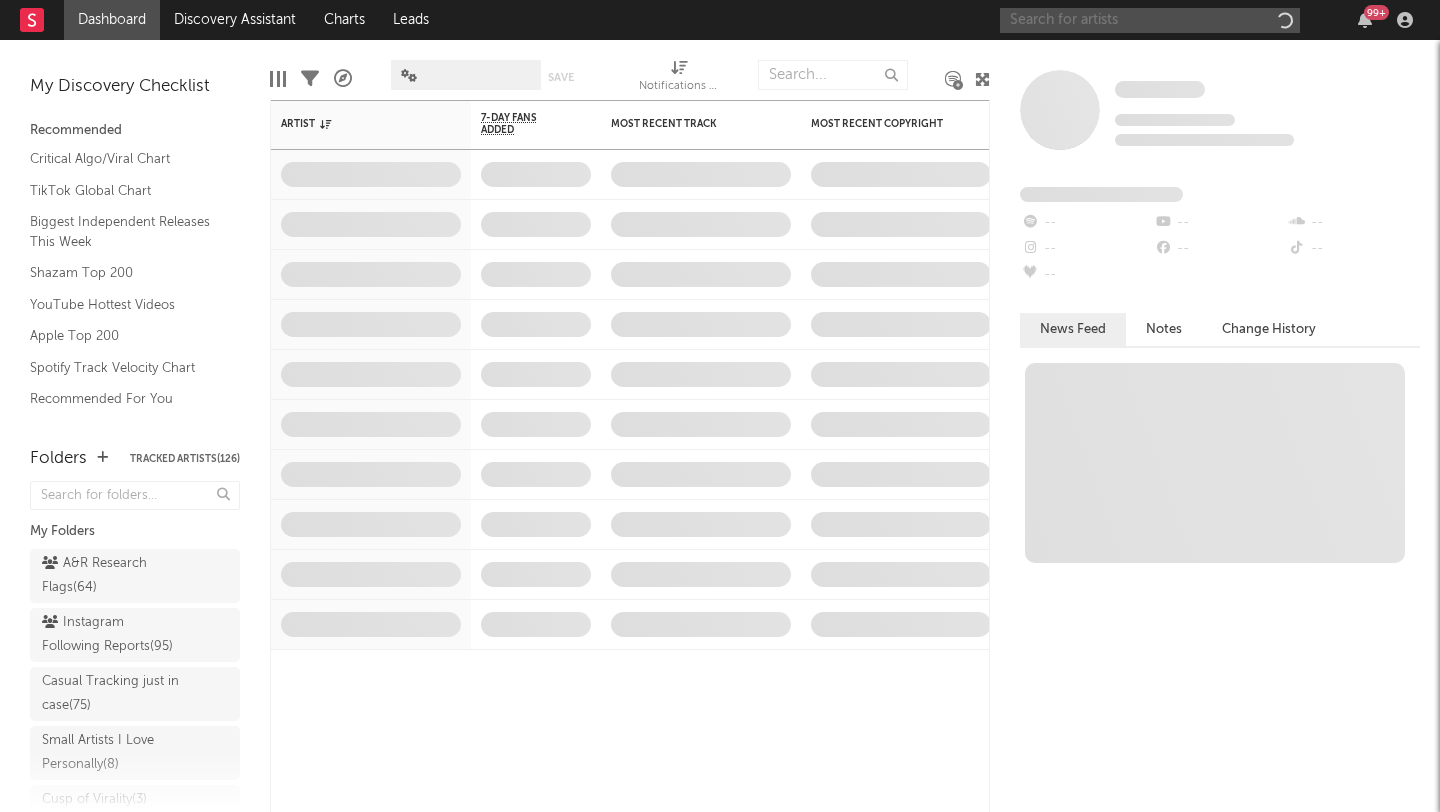 click at bounding box center [1150, 20] 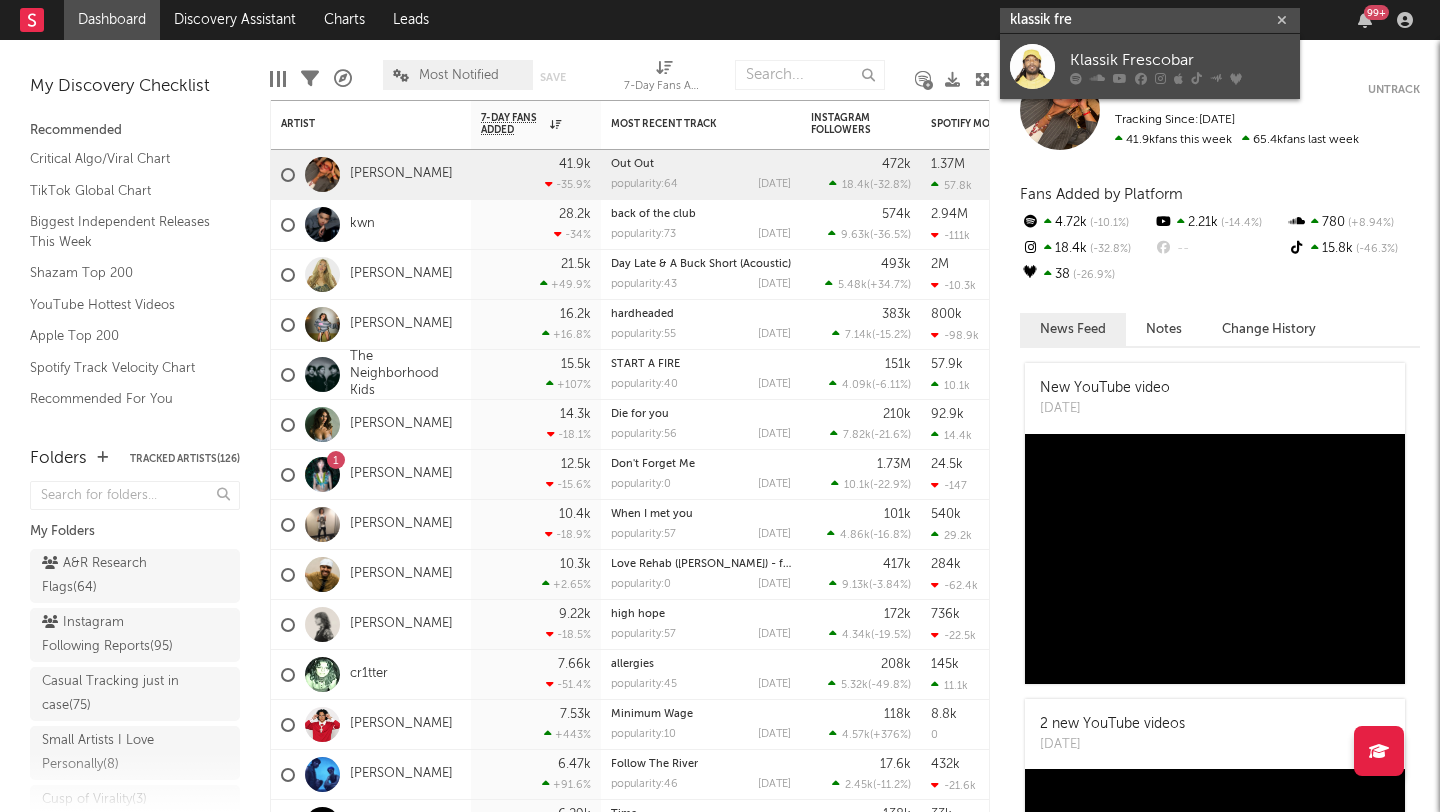 type on "klassik fre" 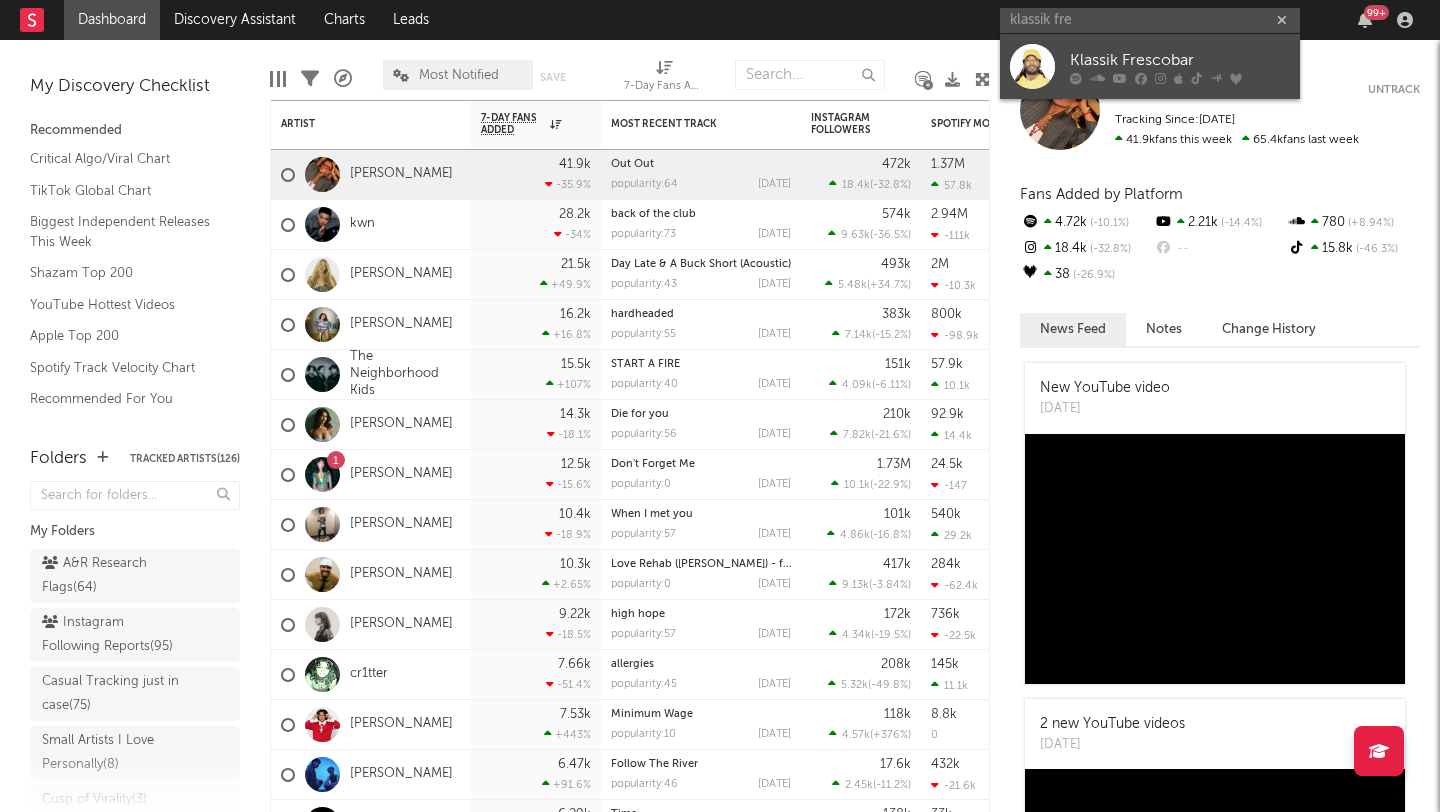 click on "Klassik Frescobar" at bounding box center [1180, 60] 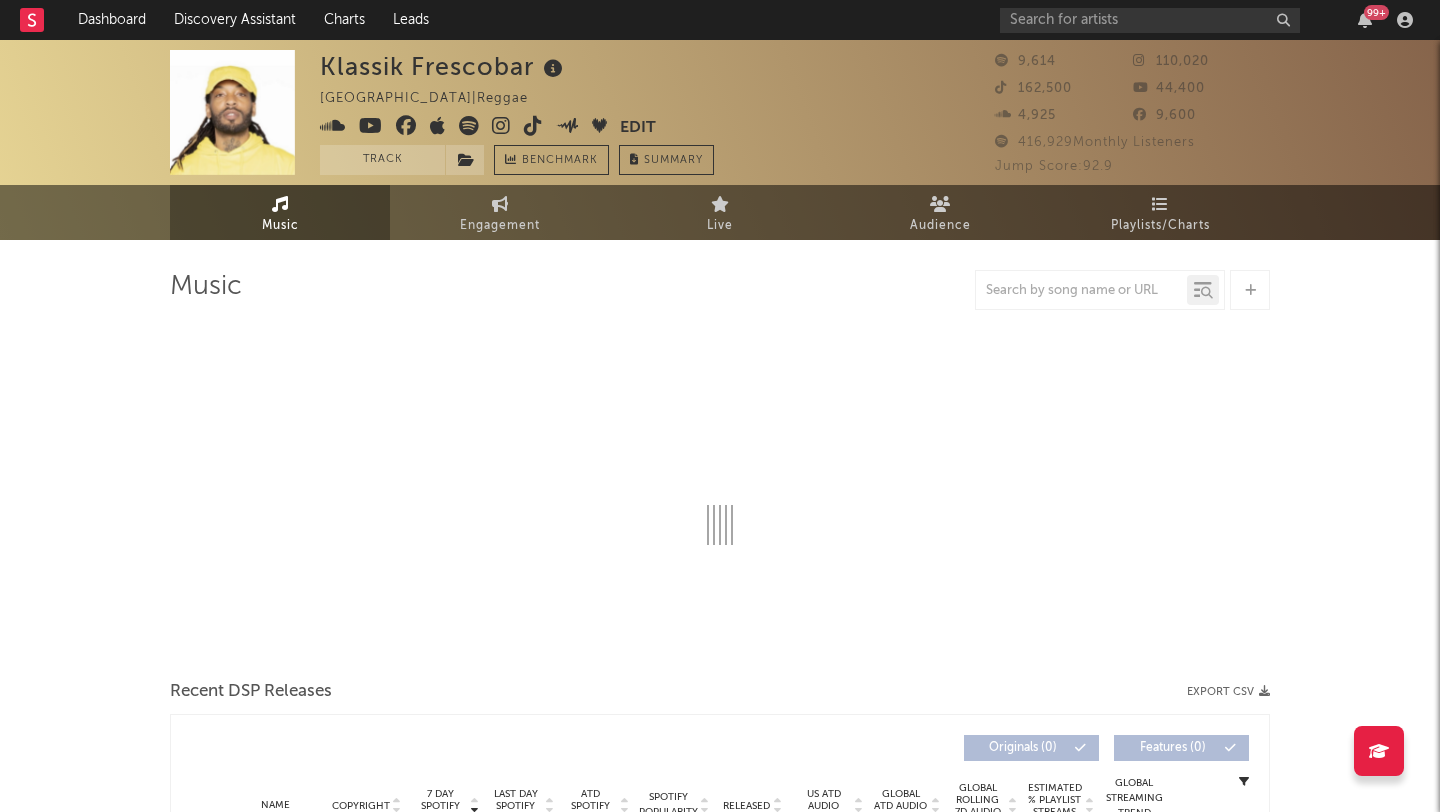 select on "6m" 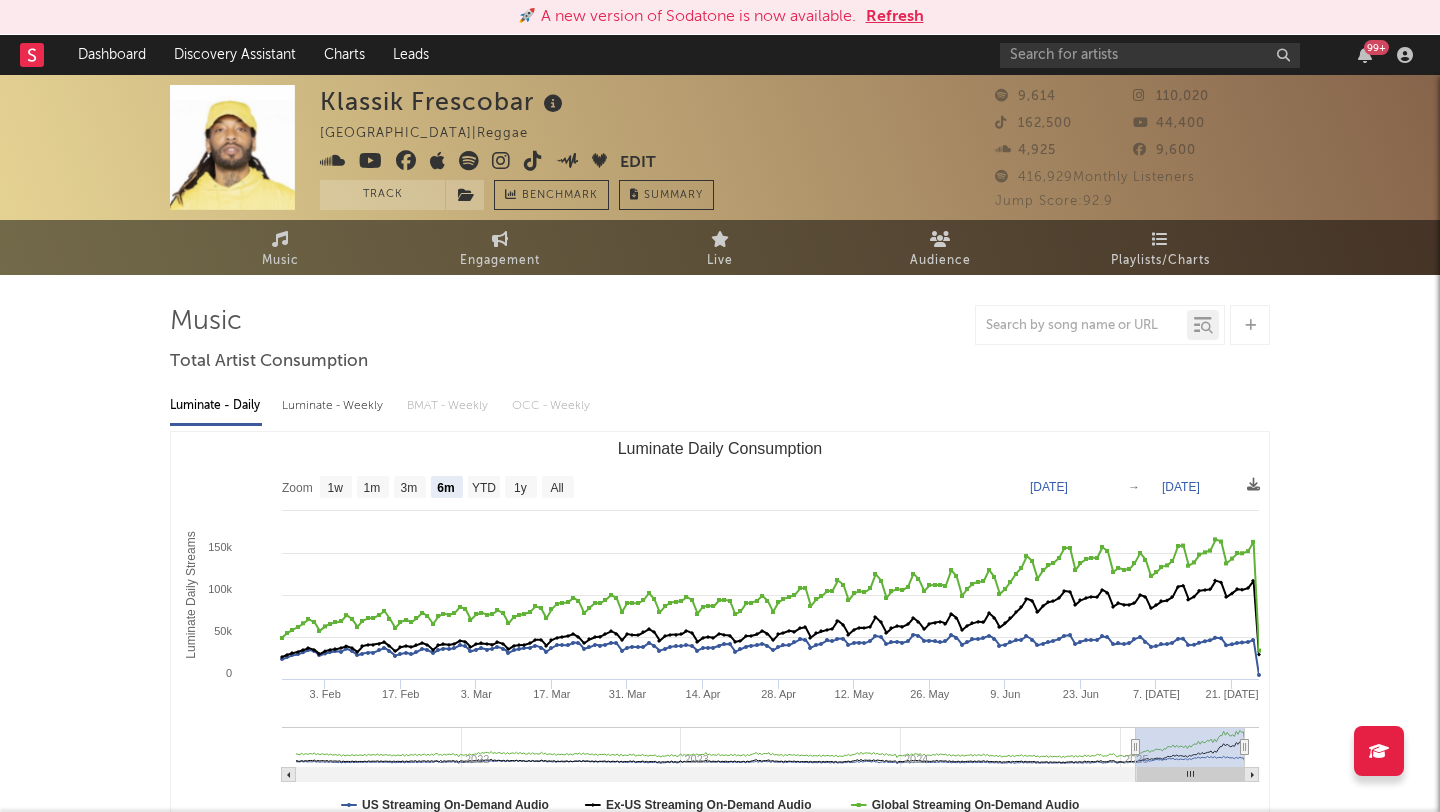 click at bounding box center [469, 161] 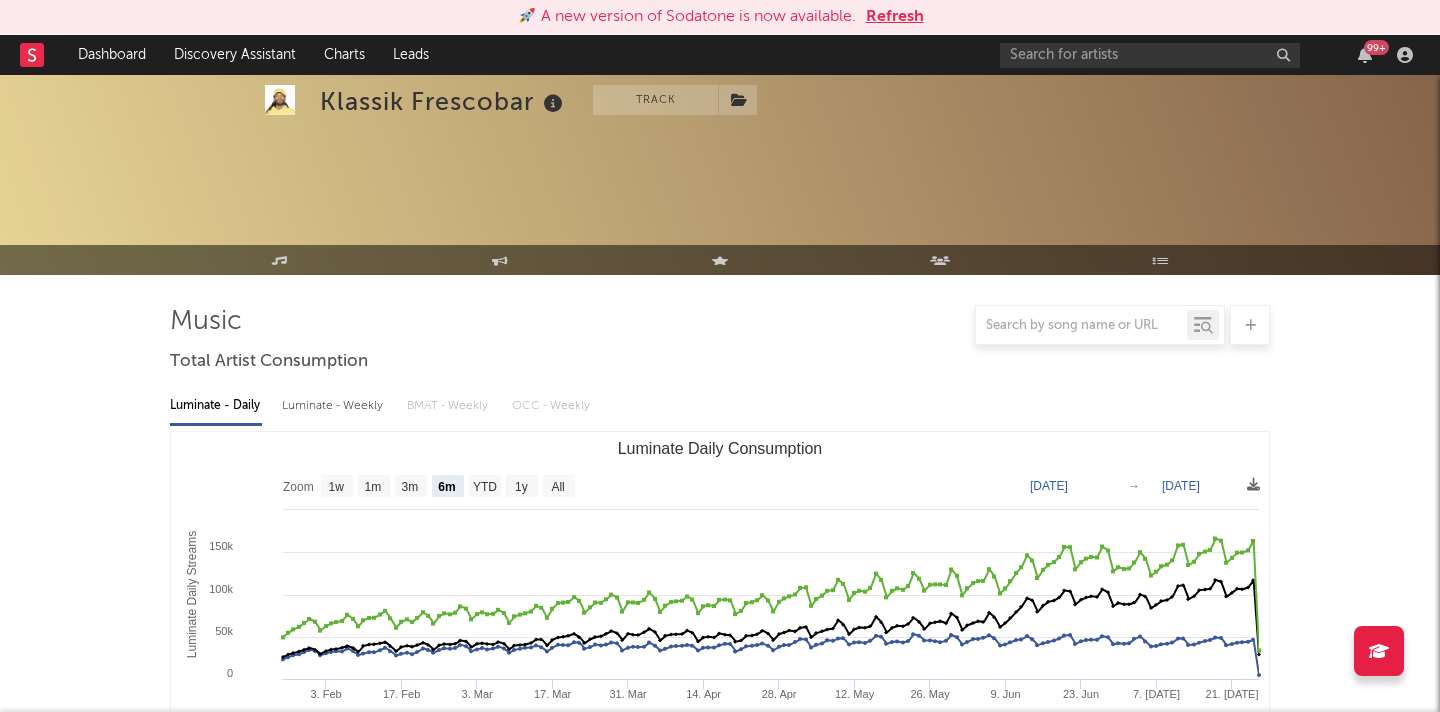 select on "6m" 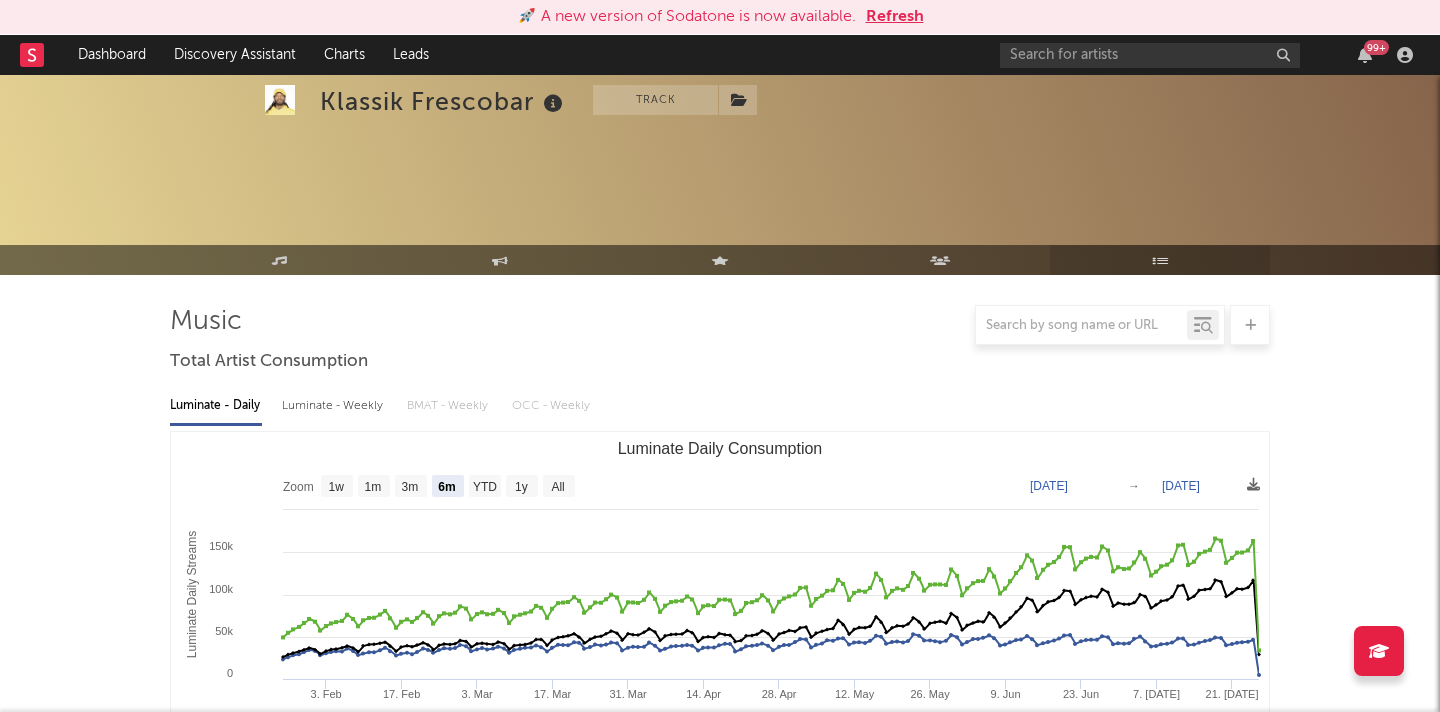 scroll, scrollTop: 339, scrollLeft: 0, axis: vertical 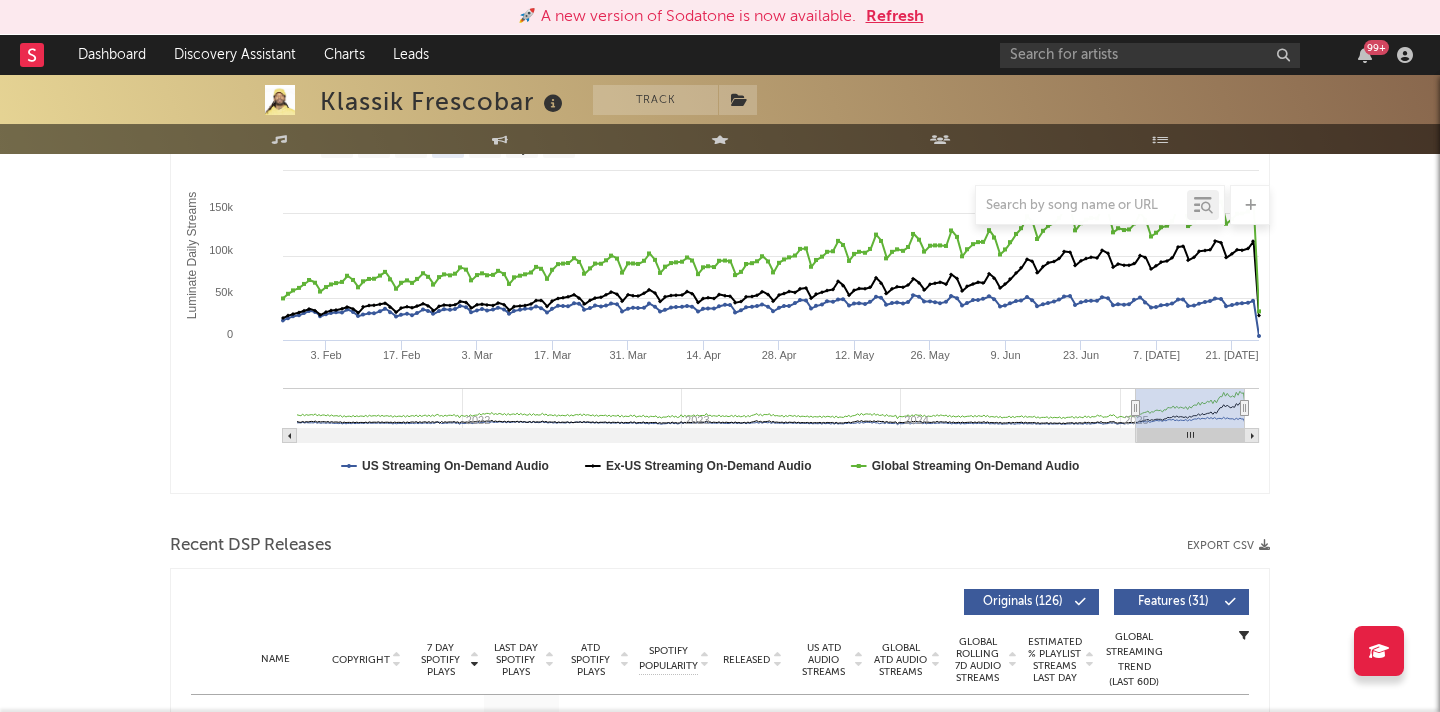 click on "9,614 110,020 162,500 44,400 4,925 9,600 416,929  Monthly Listeners Jump Score:  92.9" at bounding box center [1132, 26] 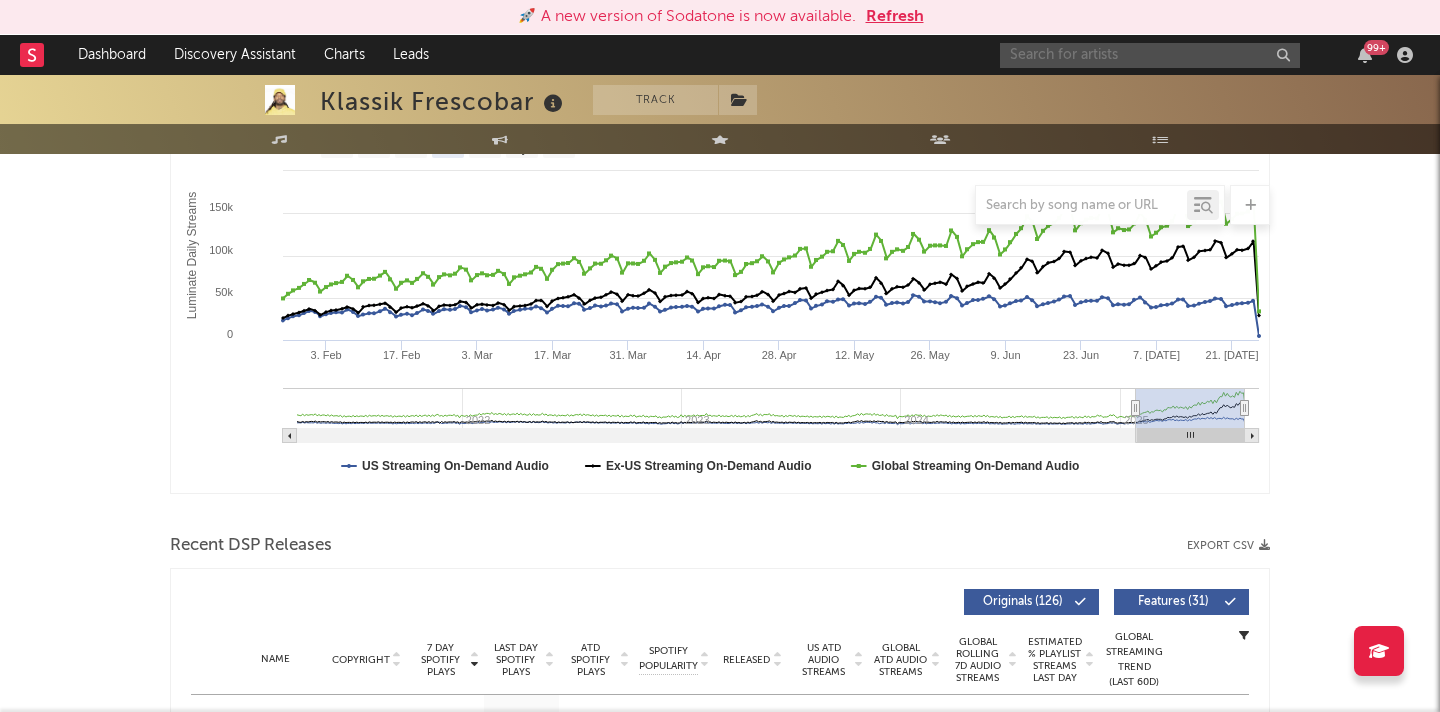 click at bounding box center [1150, 55] 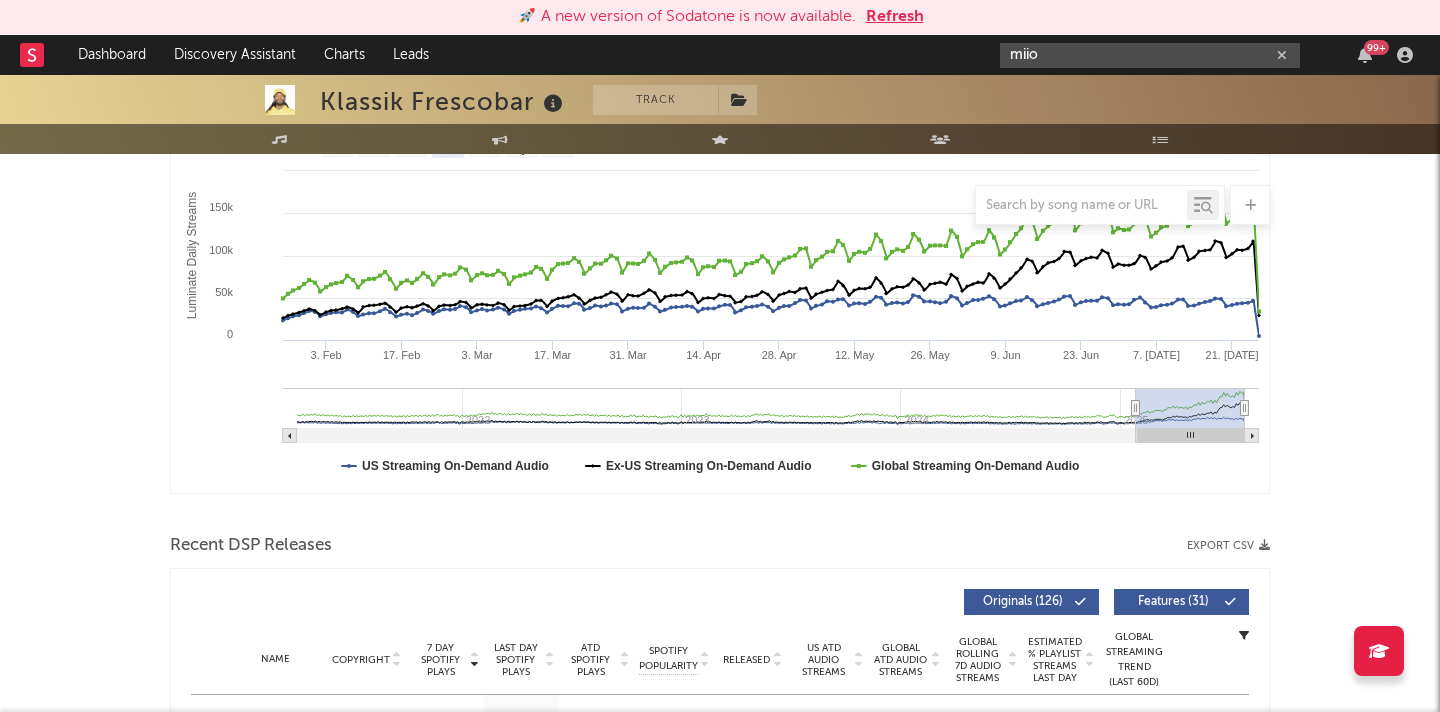 type on "miio" 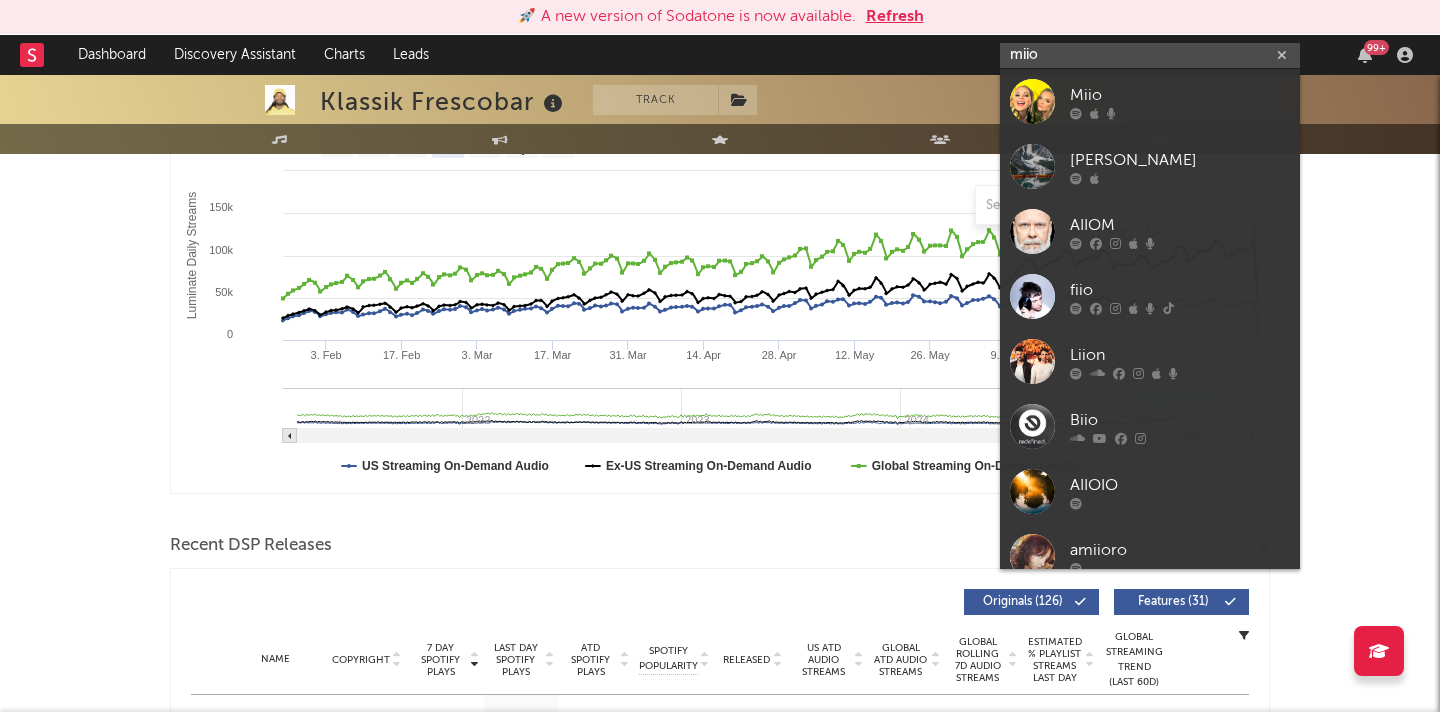 drag, startPoint x: 1048, startPoint y: 58, endPoint x: 964, endPoint y: 51, distance: 84.29116 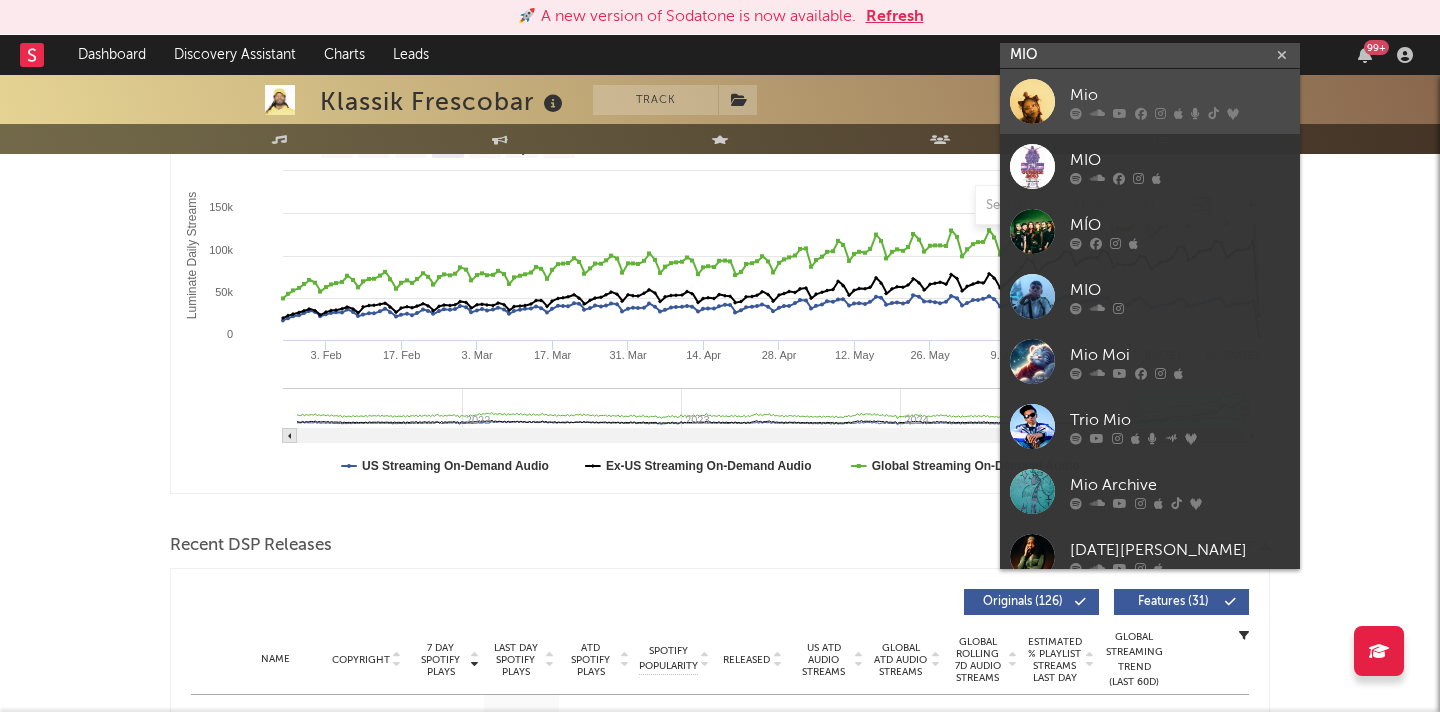 type on "MIO" 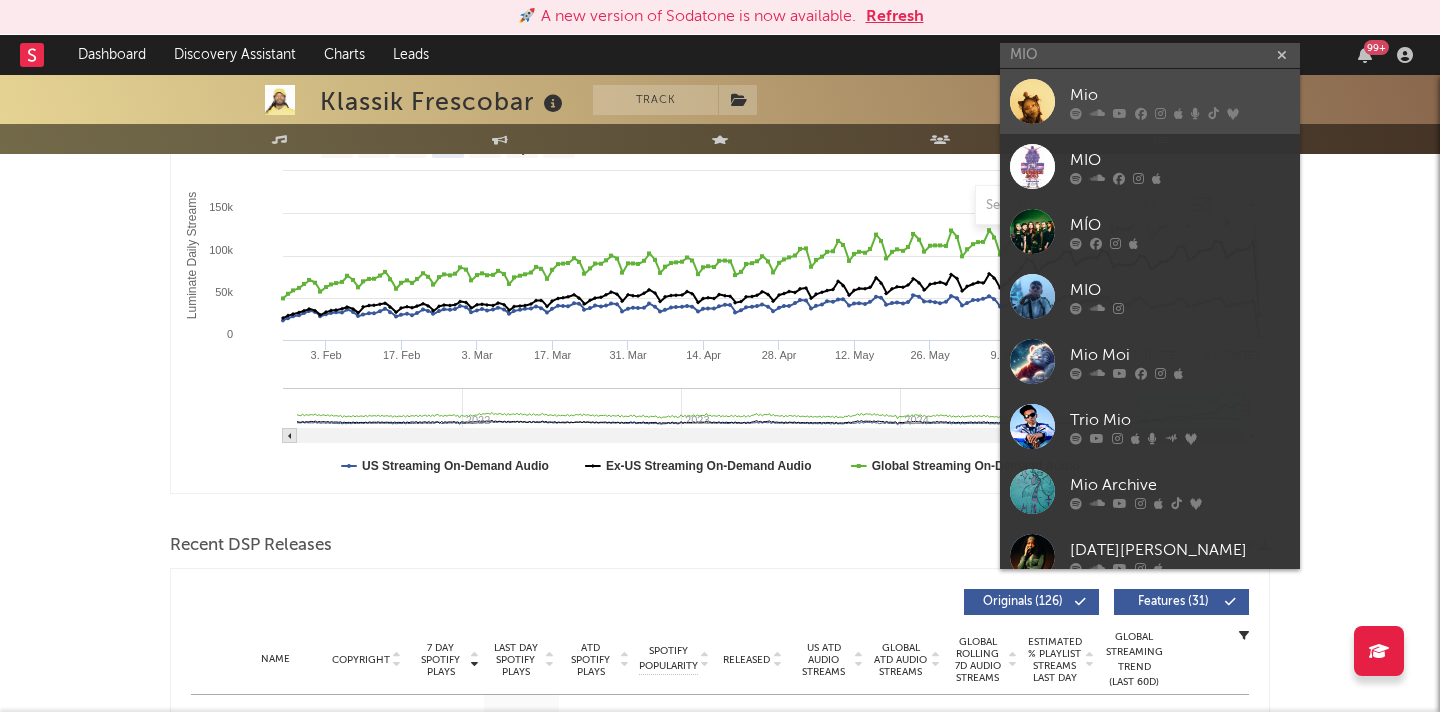 click at bounding box center [1032, 101] 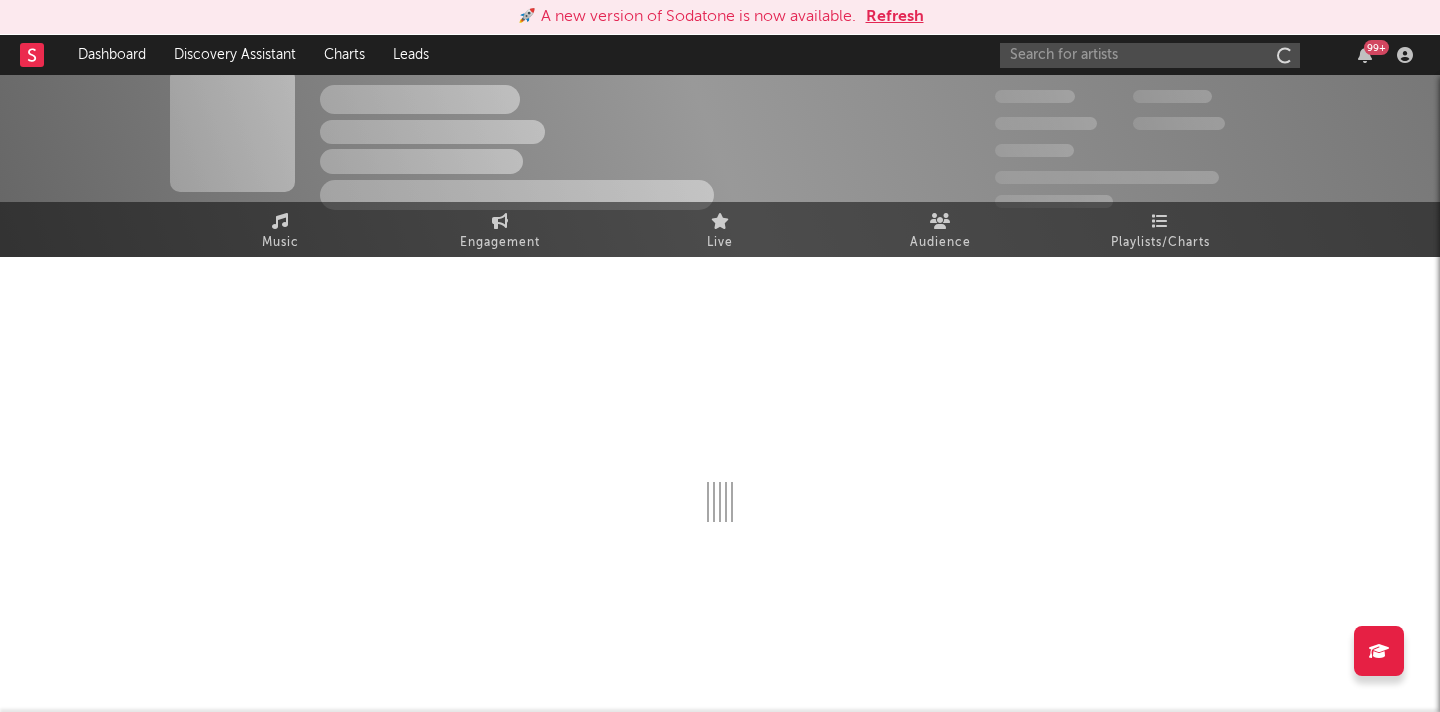 scroll, scrollTop: 339, scrollLeft: 0, axis: vertical 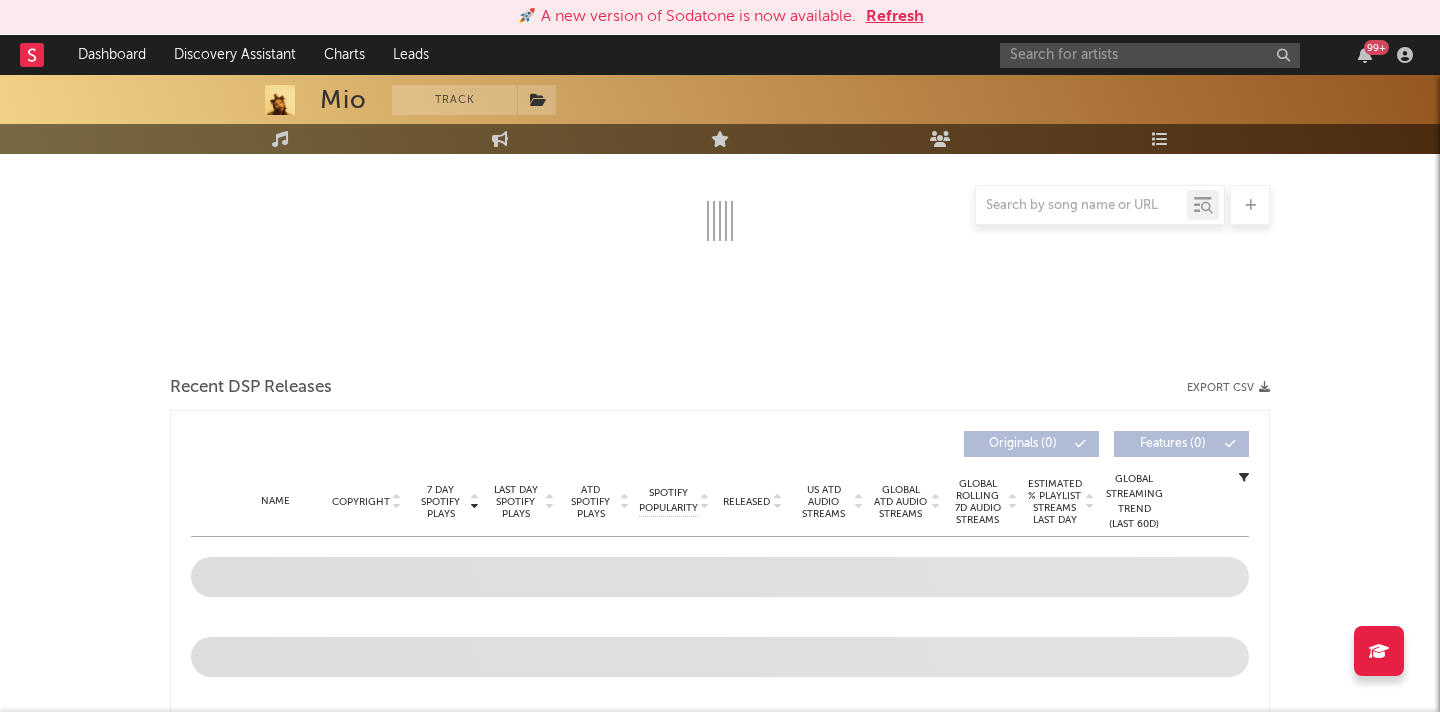 select on "6m" 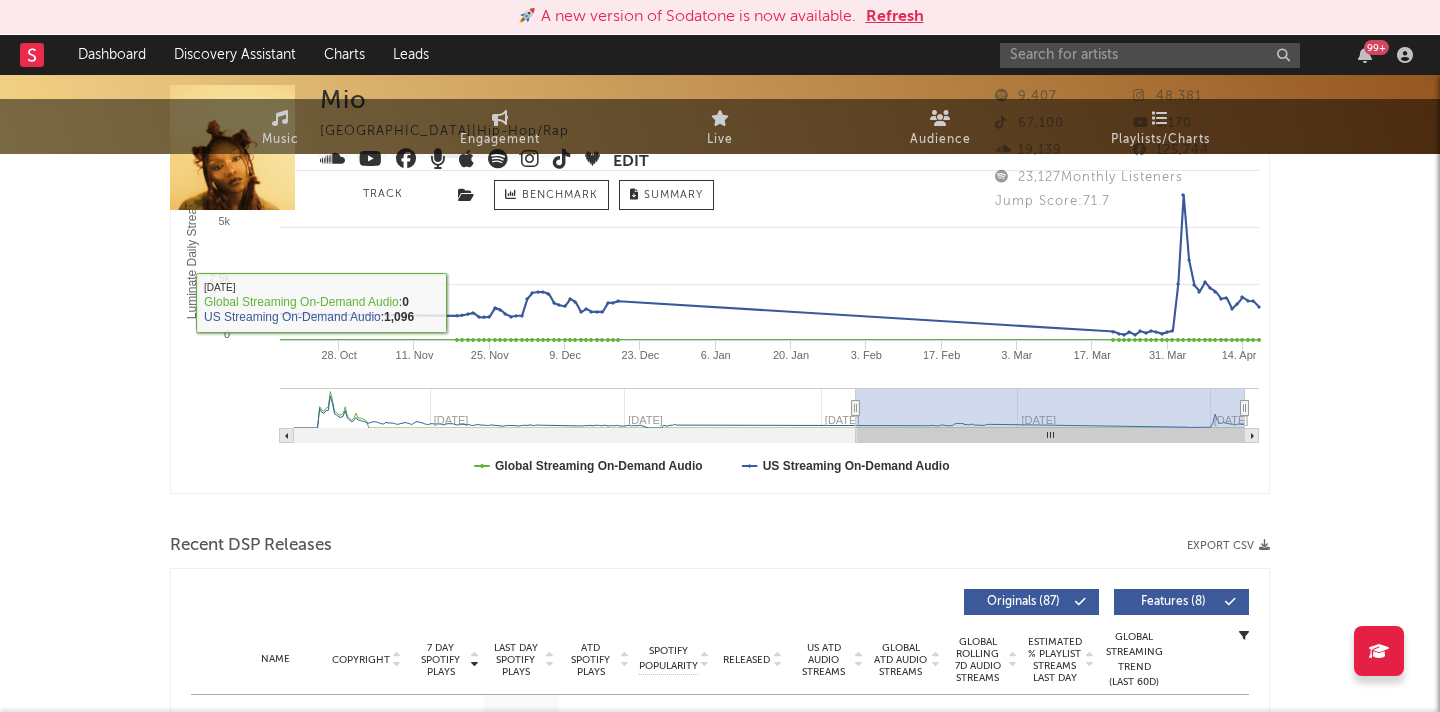scroll, scrollTop: 0, scrollLeft: 0, axis: both 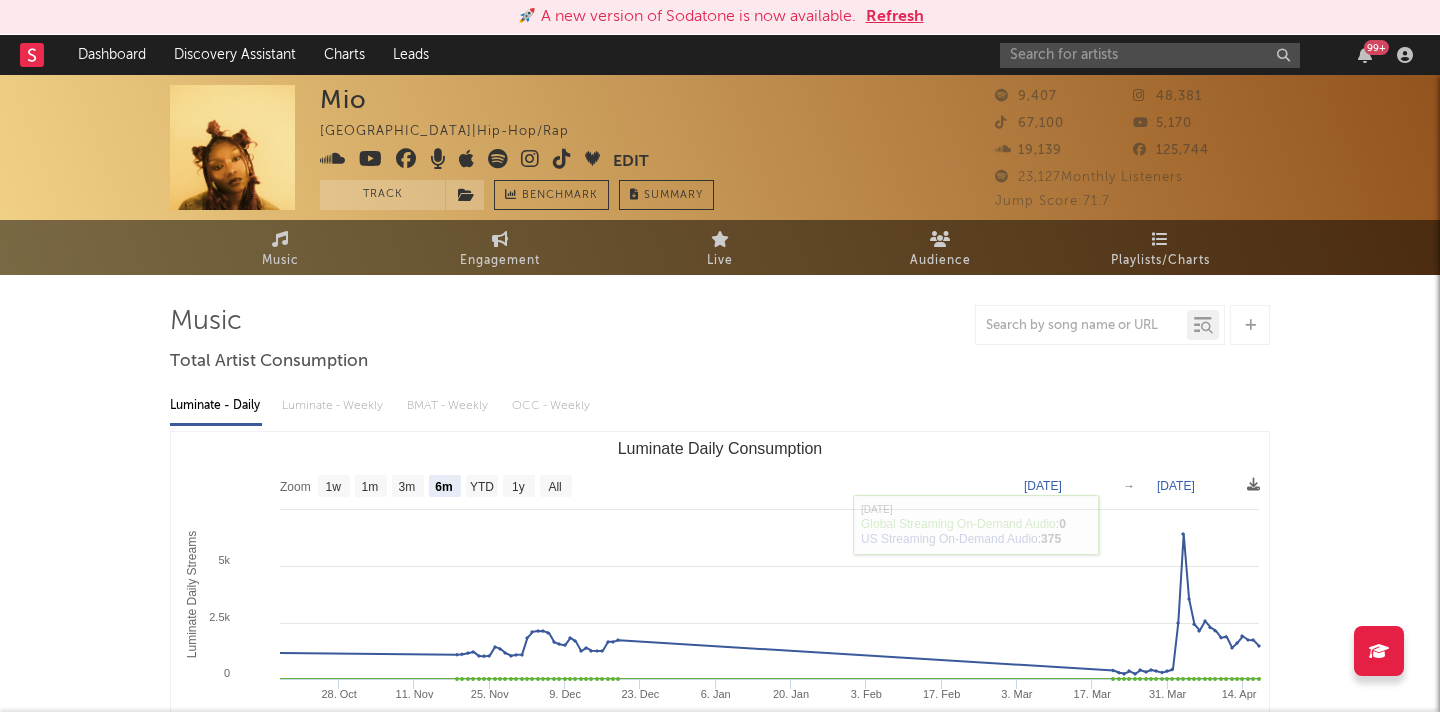 click at bounding box center (530, 159) 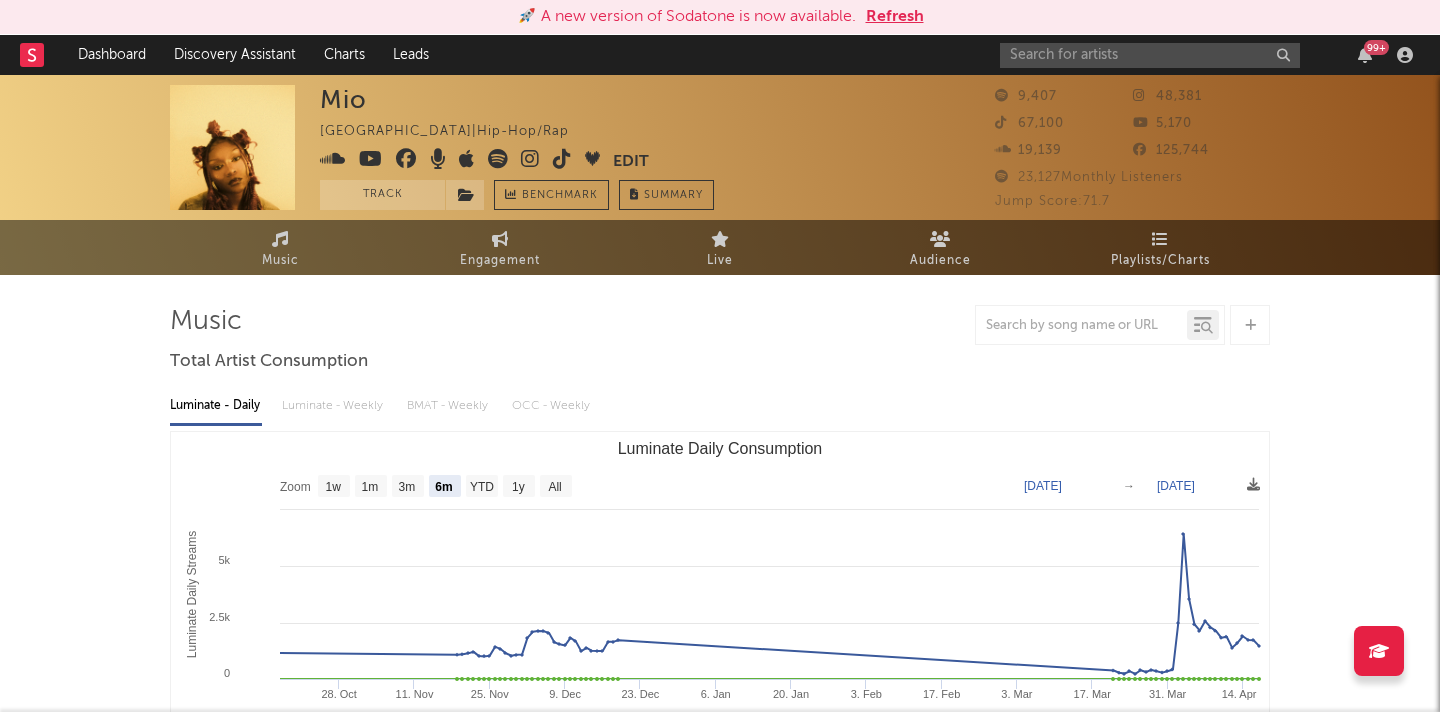 click at bounding box center [562, 159] 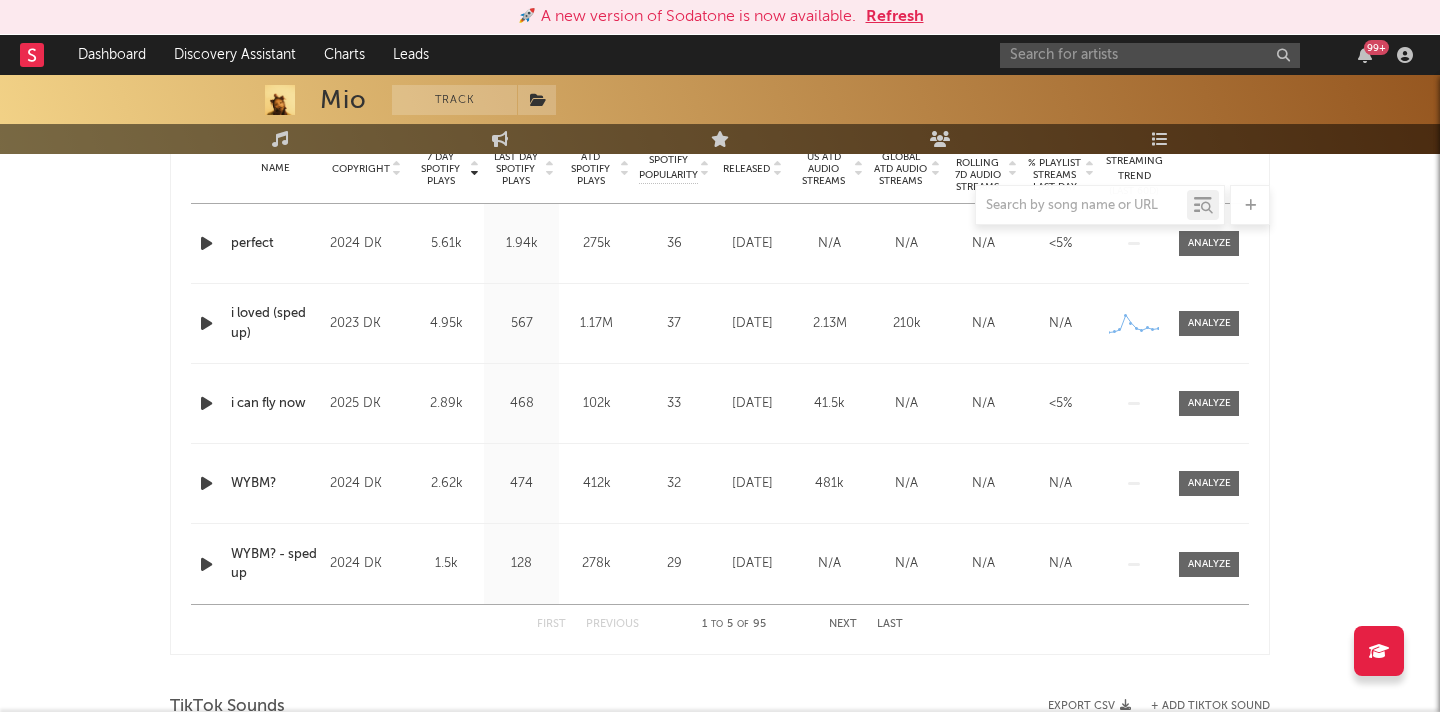scroll, scrollTop: 843, scrollLeft: 0, axis: vertical 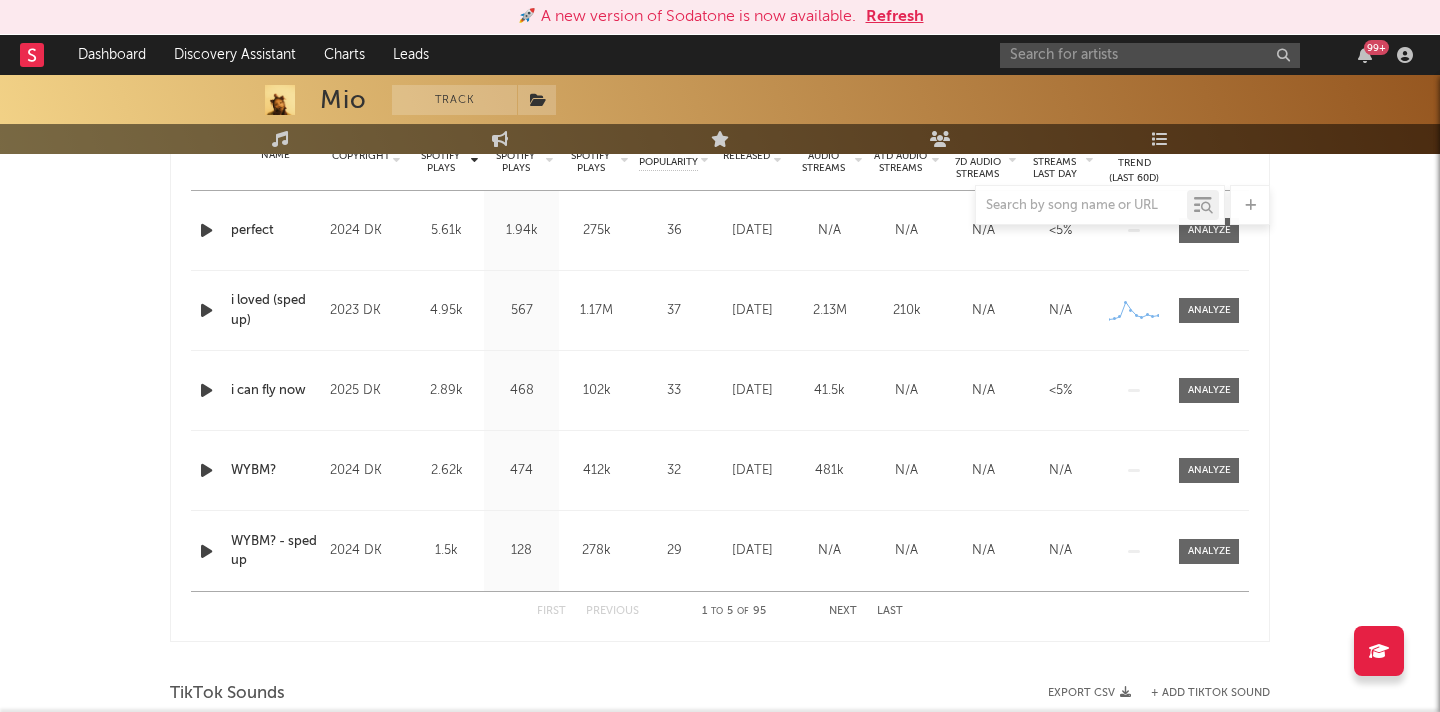 click on "Next" at bounding box center [843, 611] 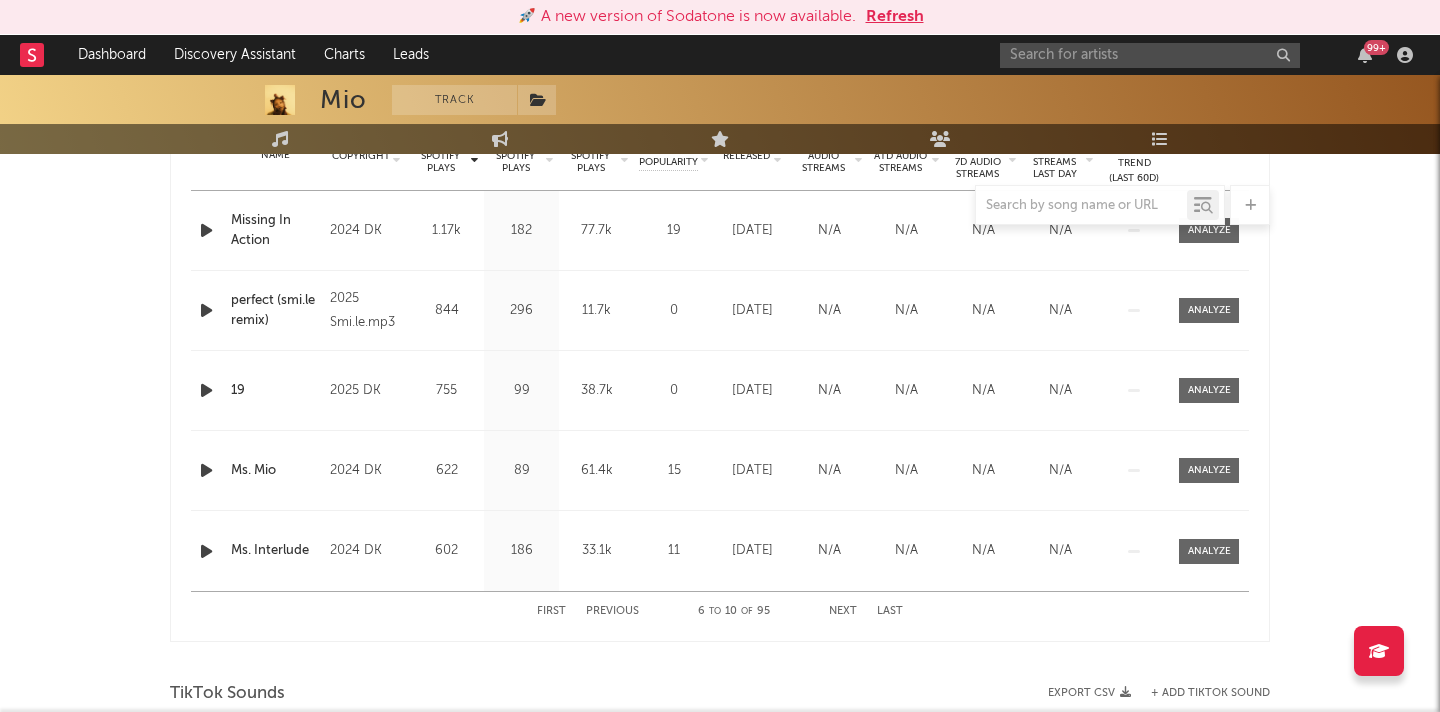 click on "Next" at bounding box center (843, 611) 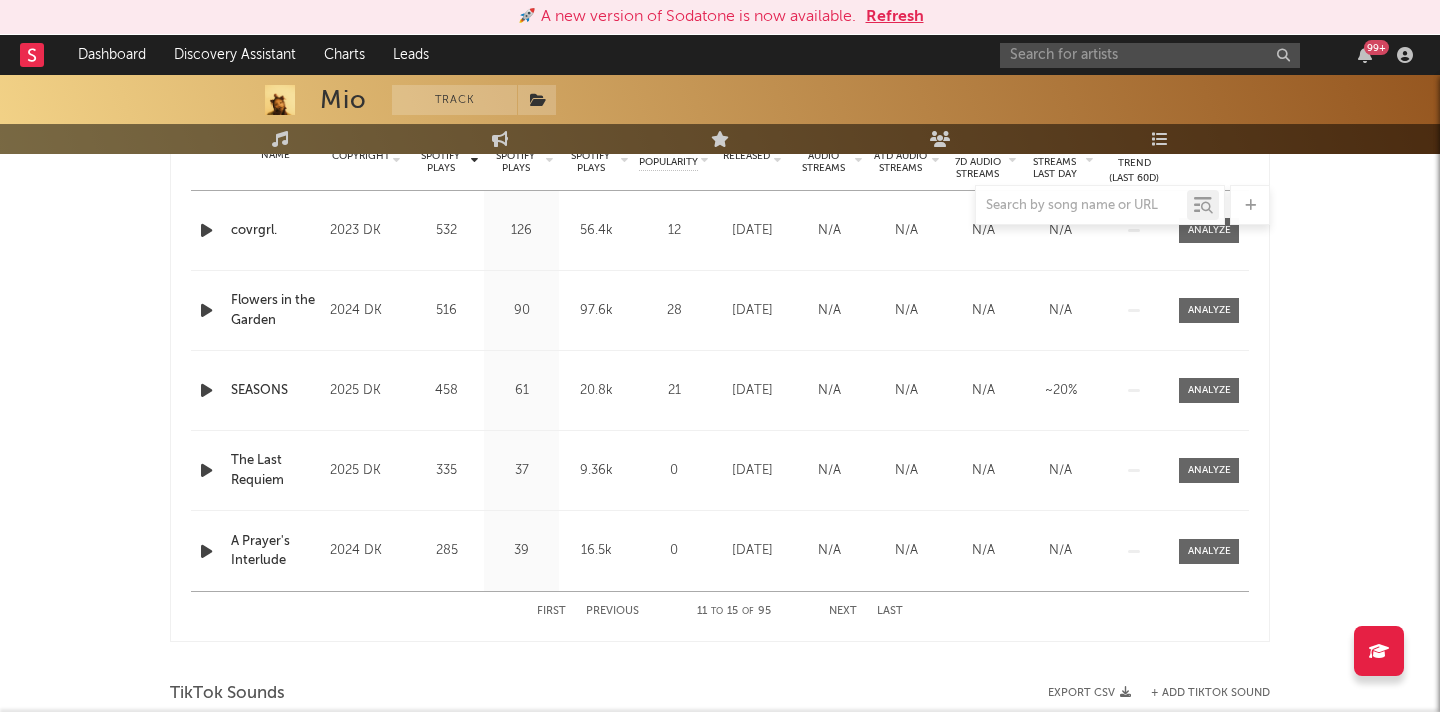 click on "Next" at bounding box center (843, 611) 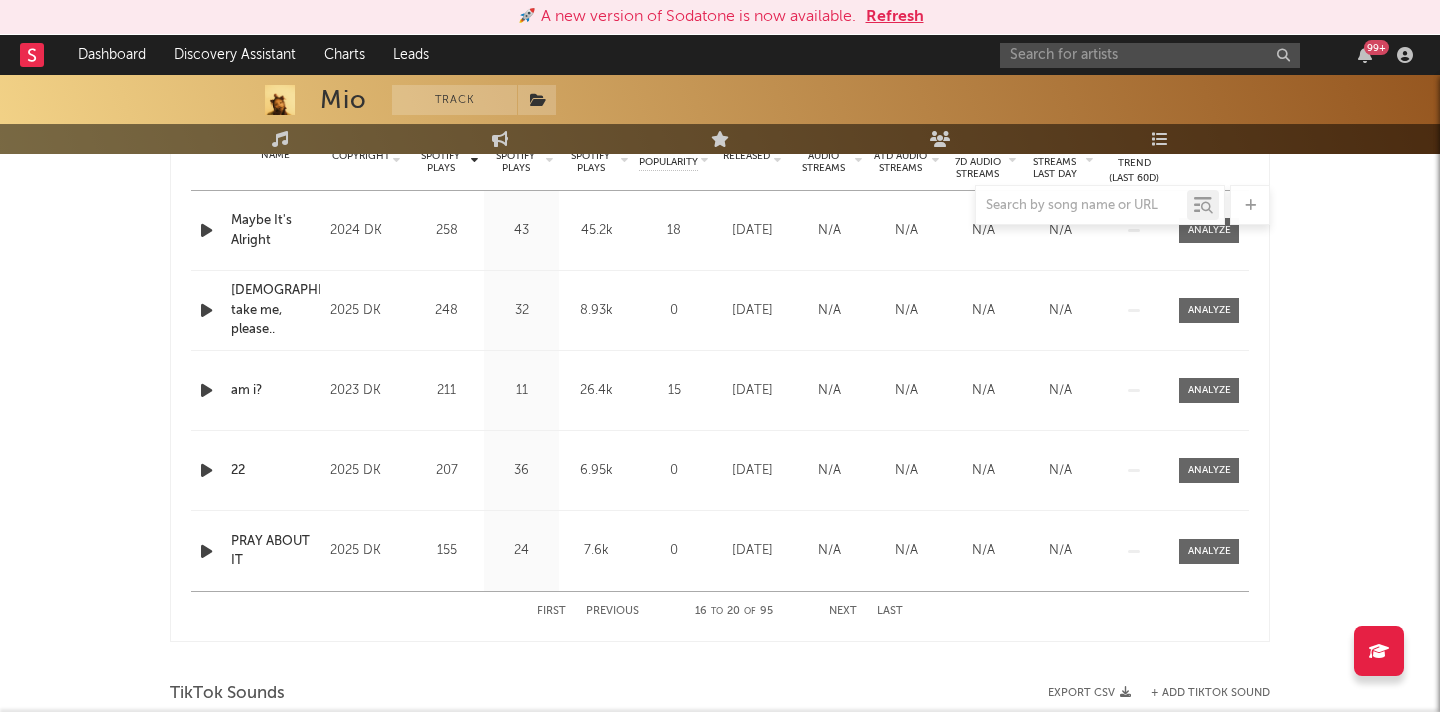 click on "Next" at bounding box center (843, 611) 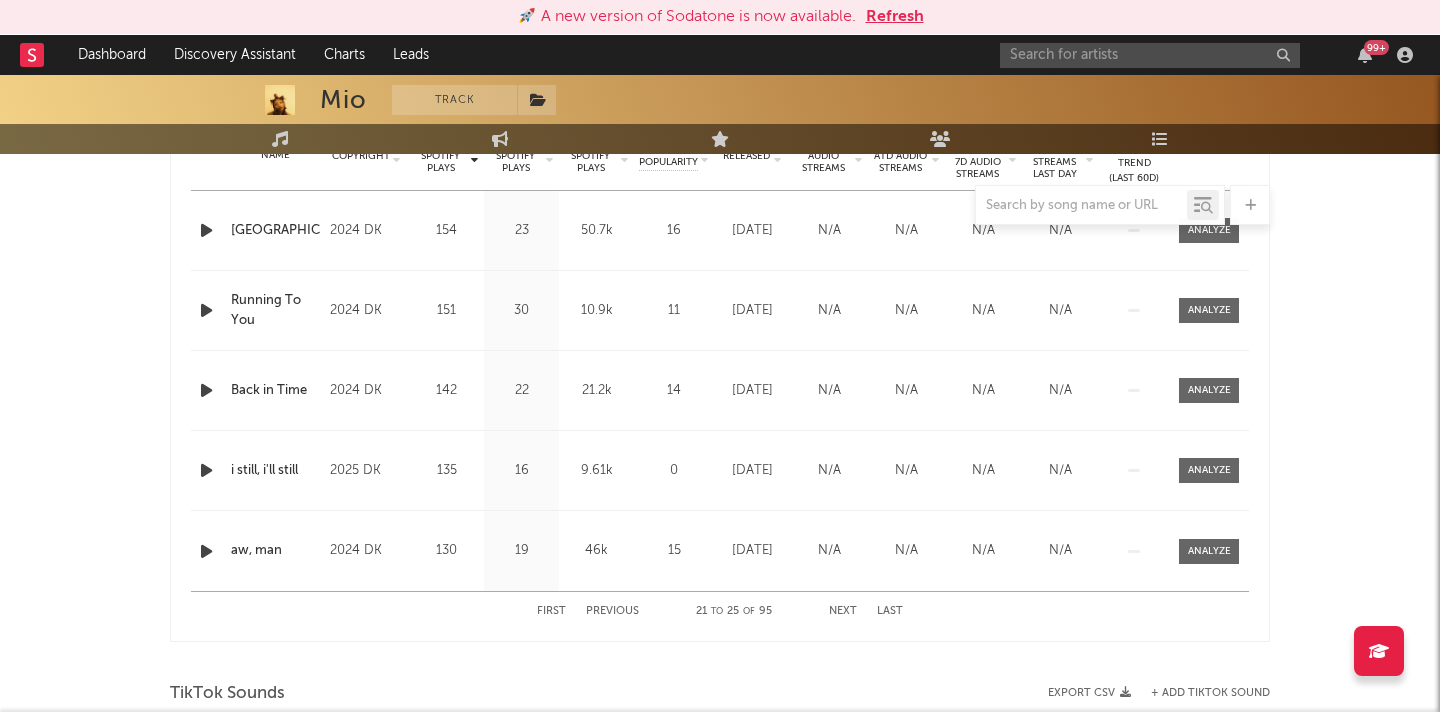click on "Next" at bounding box center [843, 611] 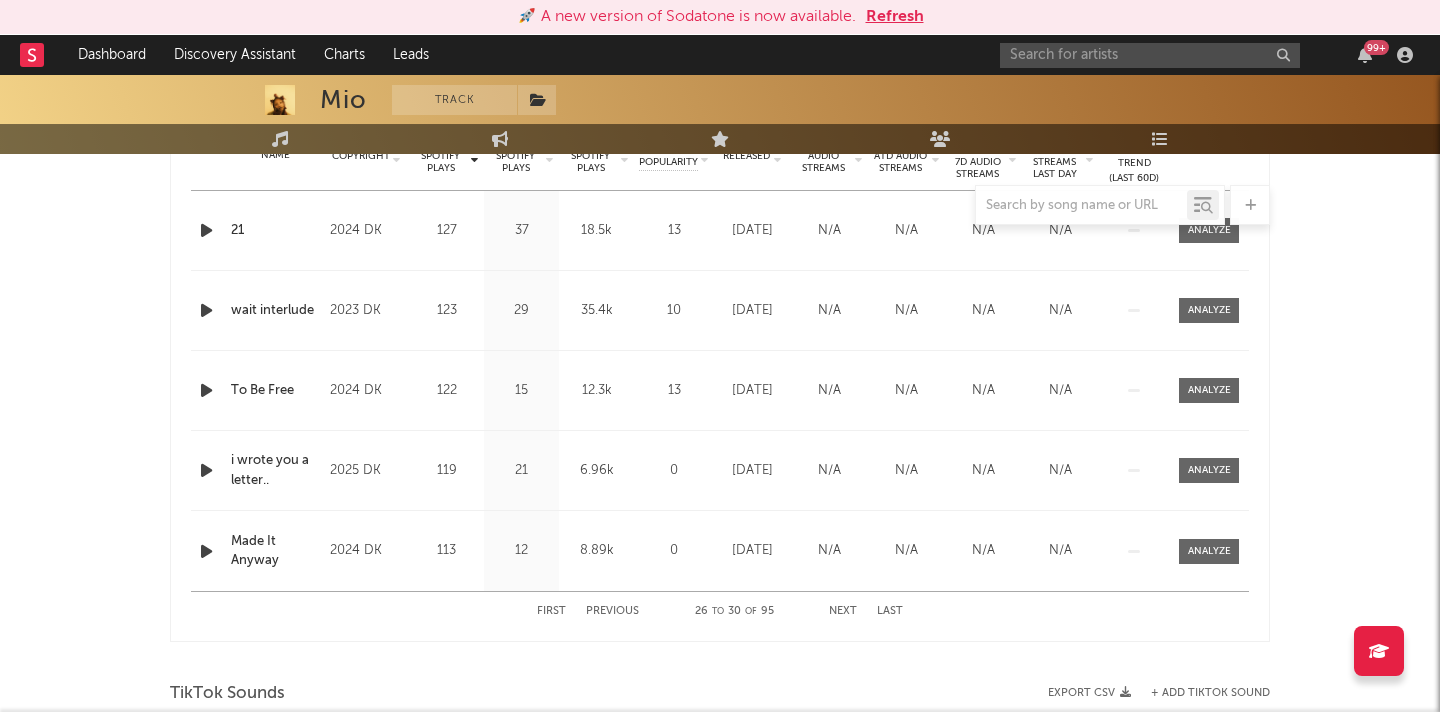 click on "First" at bounding box center [551, 611] 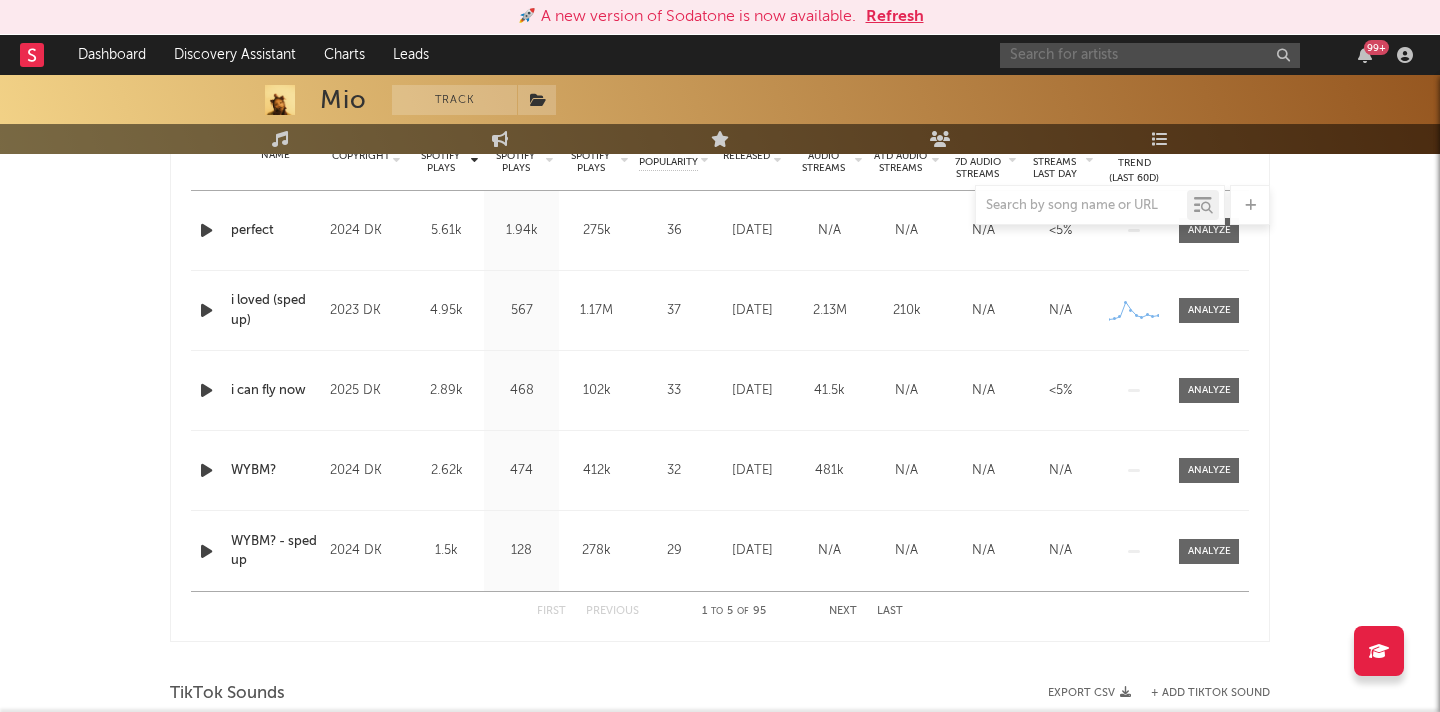 click at bounding box center (1150, 55) 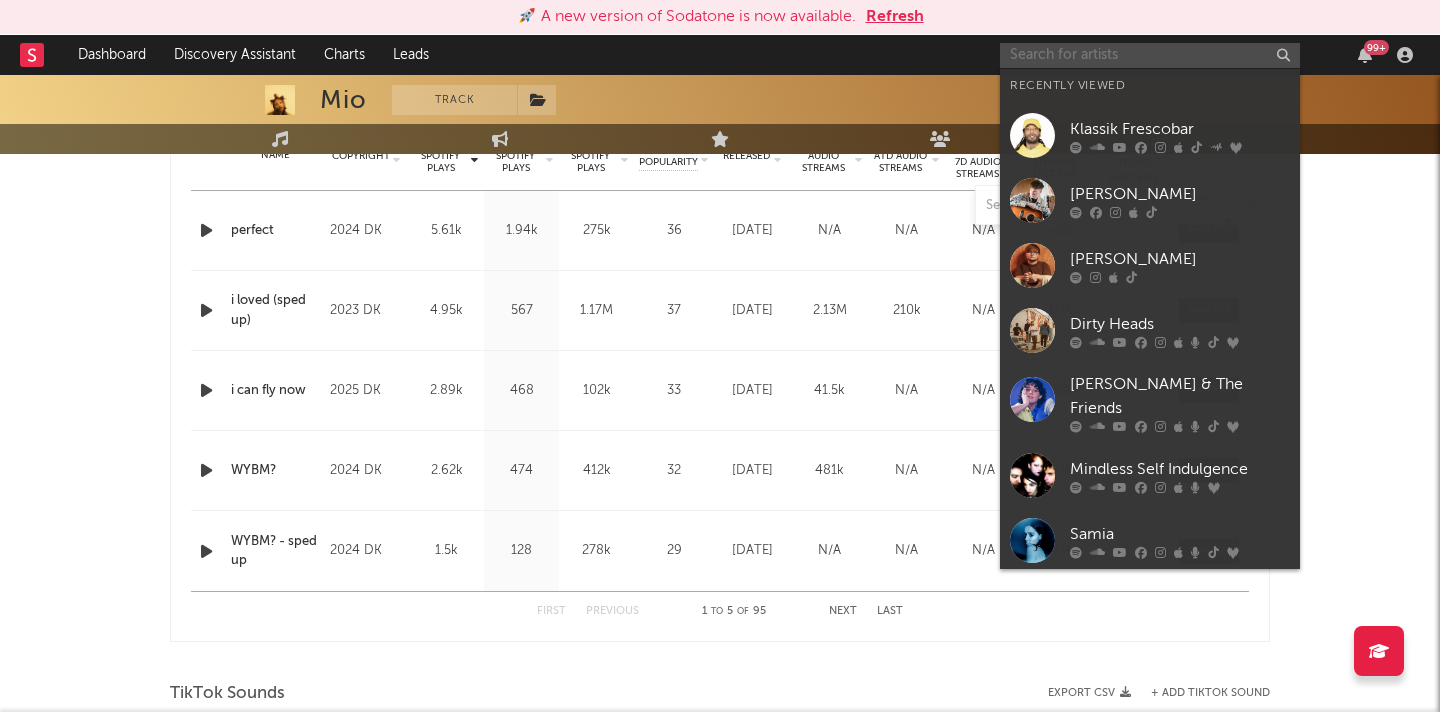 paste on "https://www.instagram.com/miiosoul/" 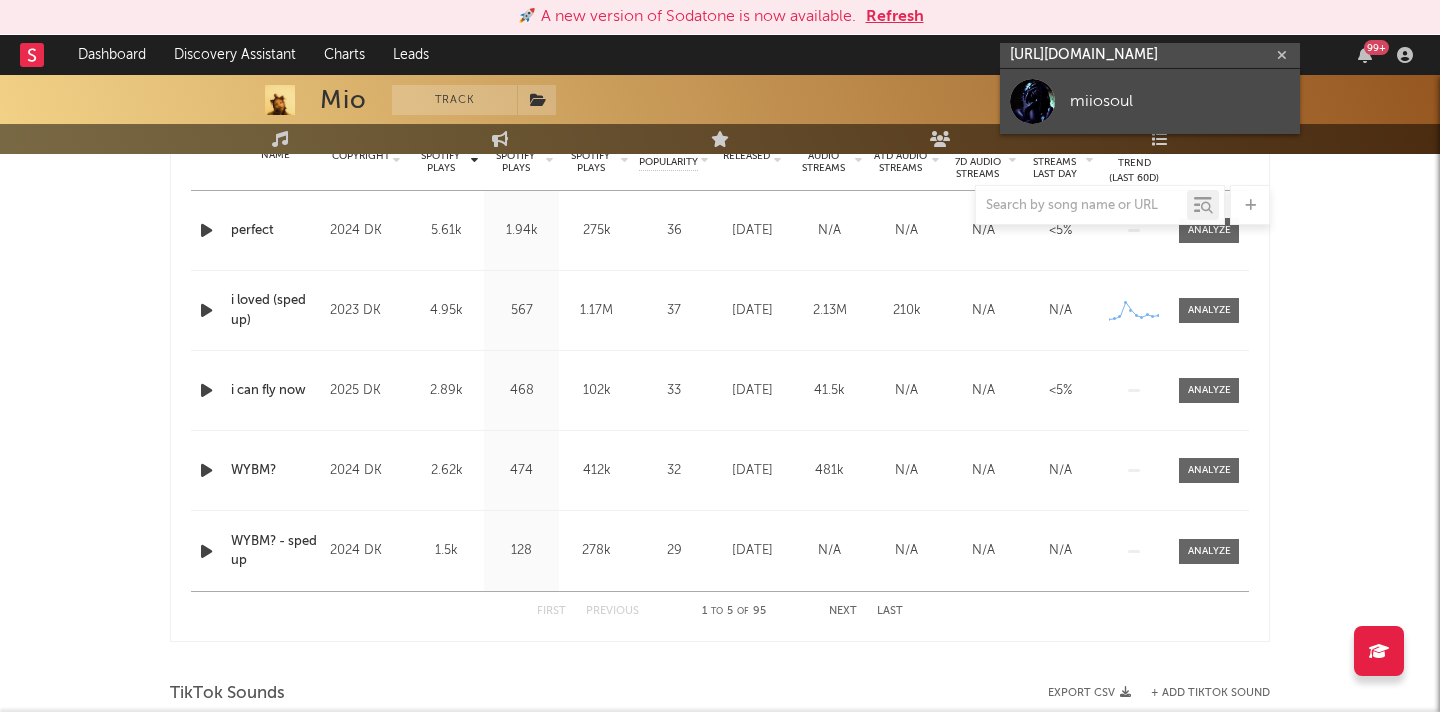 type on "https://www.instagram.com/miiosoul/" 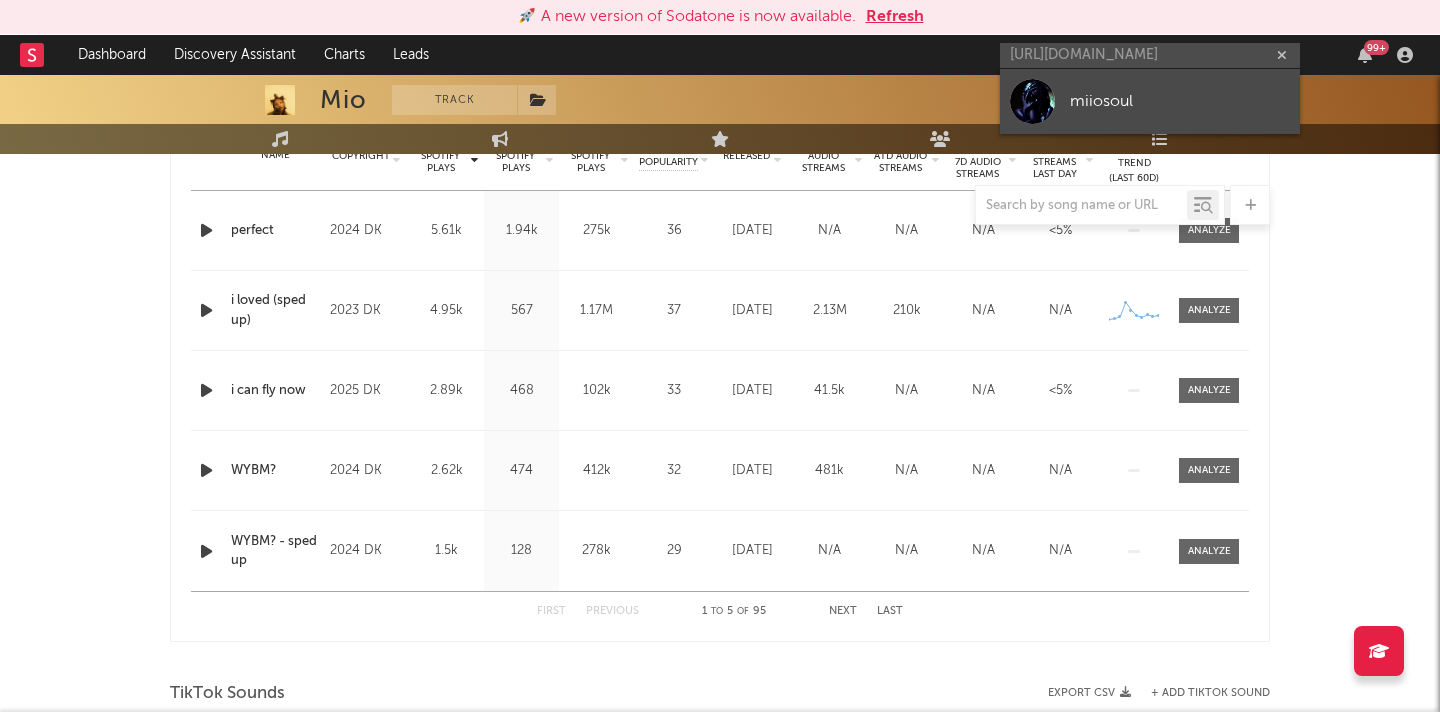 click at bounding box center (1032, 101) 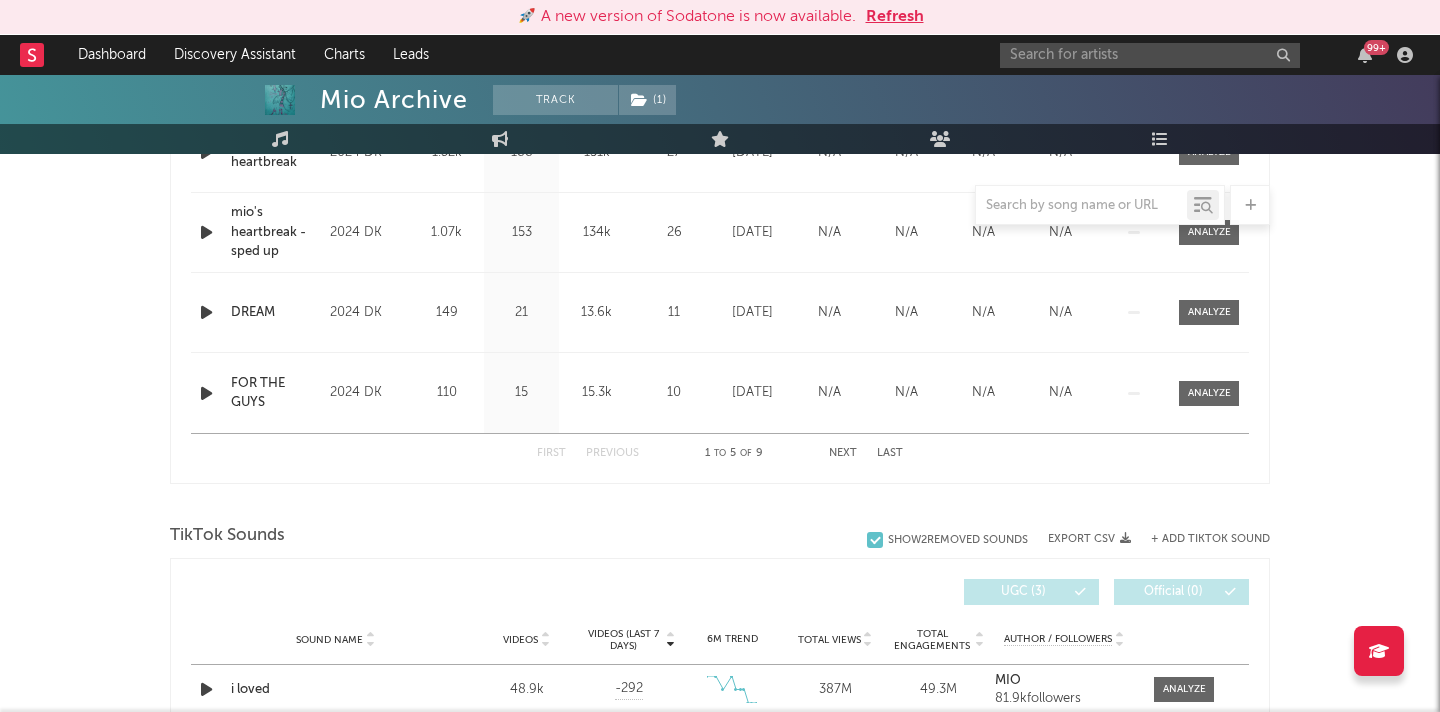 scroll, scrollTop: 704, scrollLeft: 0, axis: vertical 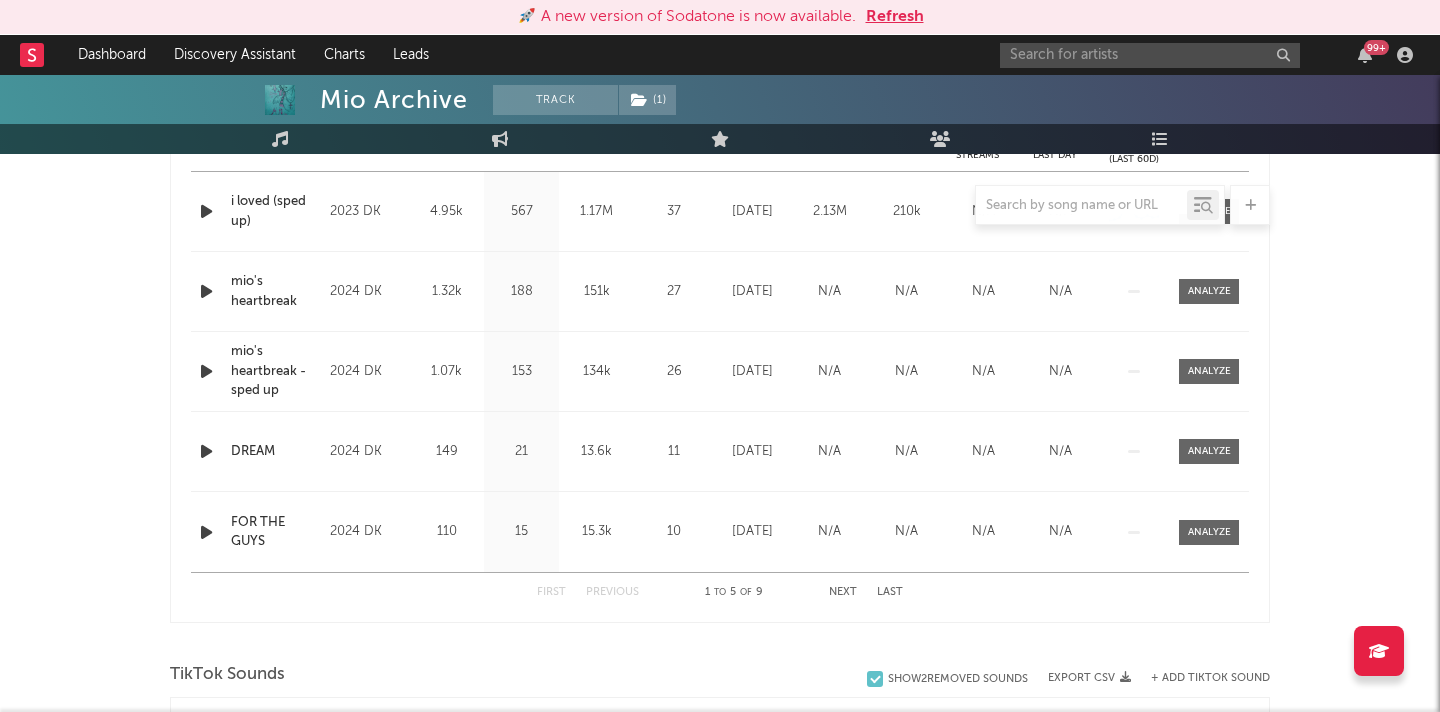 select on "6m" 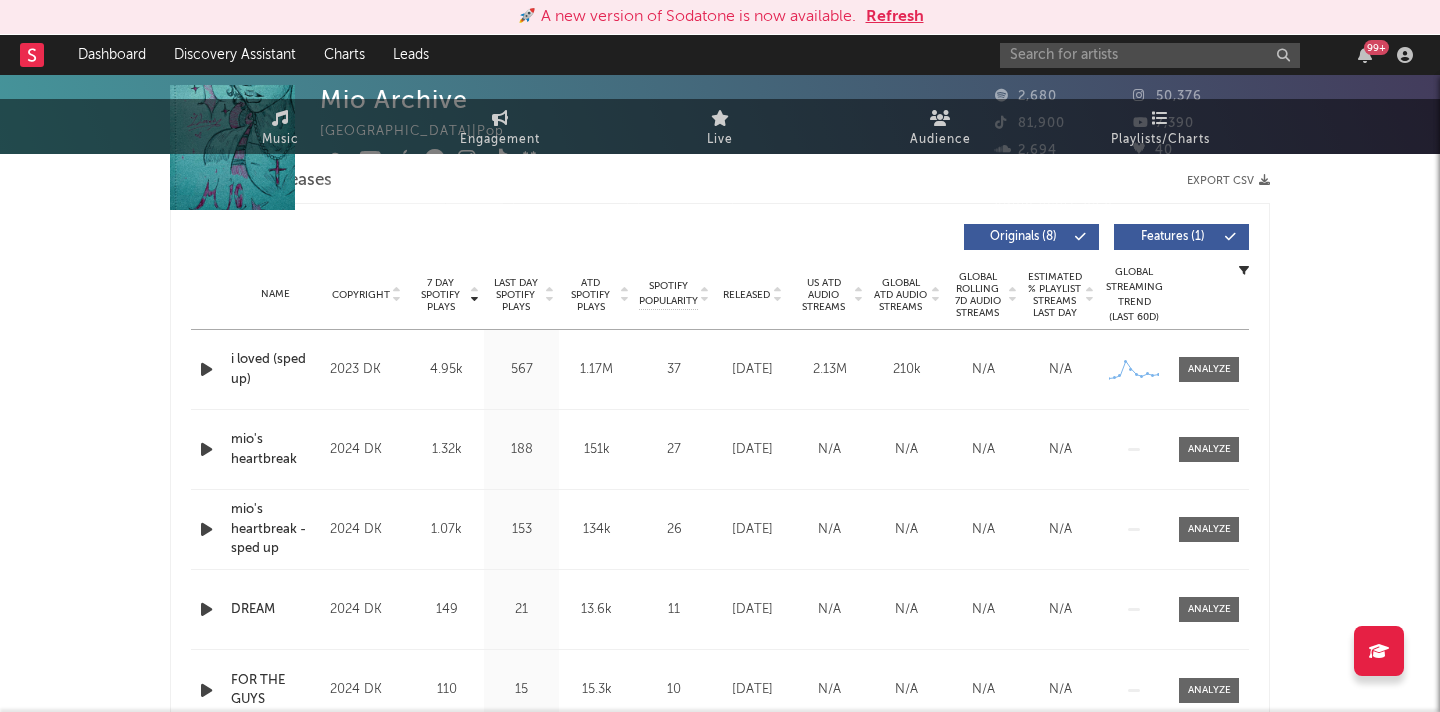 scroll, scrollTop: 0, scrollLeft: 0, axis: both 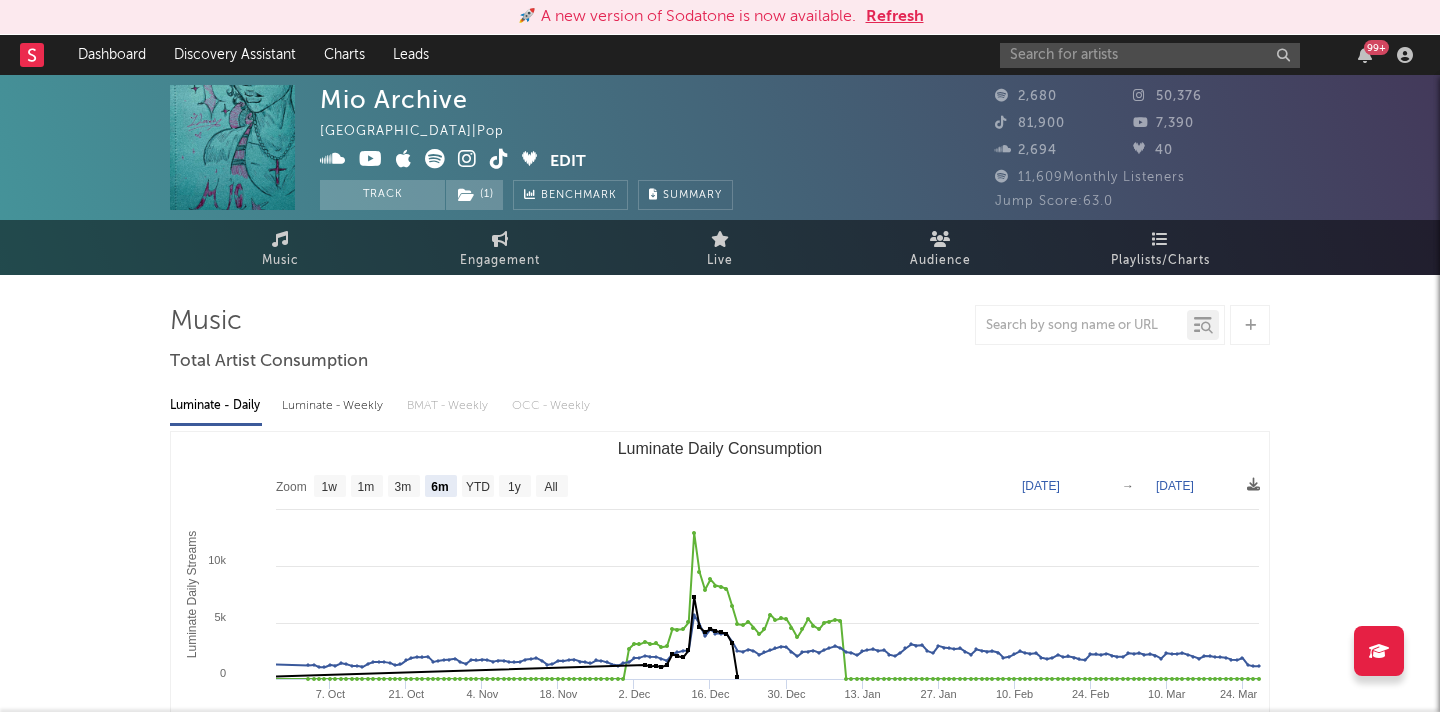click at bounding box center [435, 159] 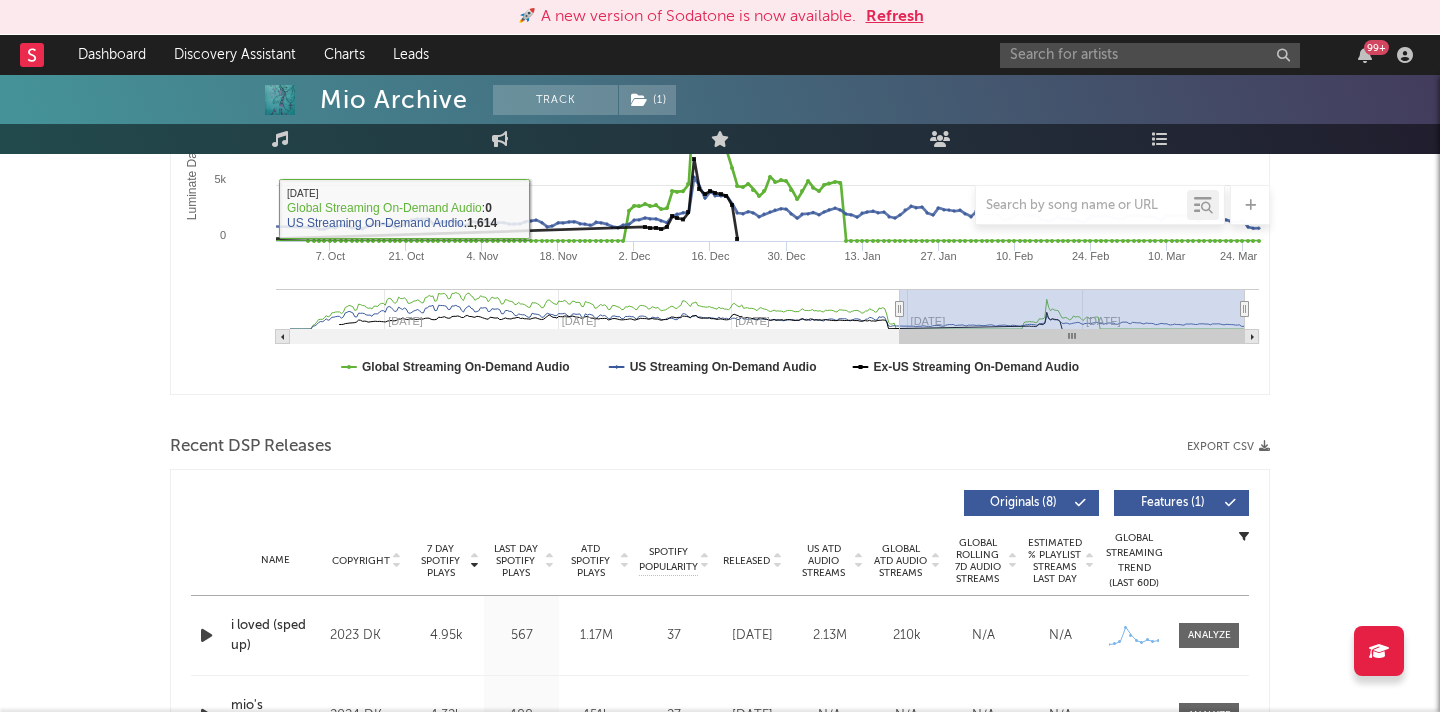 scroll, scrollTop: 713, scrollLeft: 0, axis: vertical 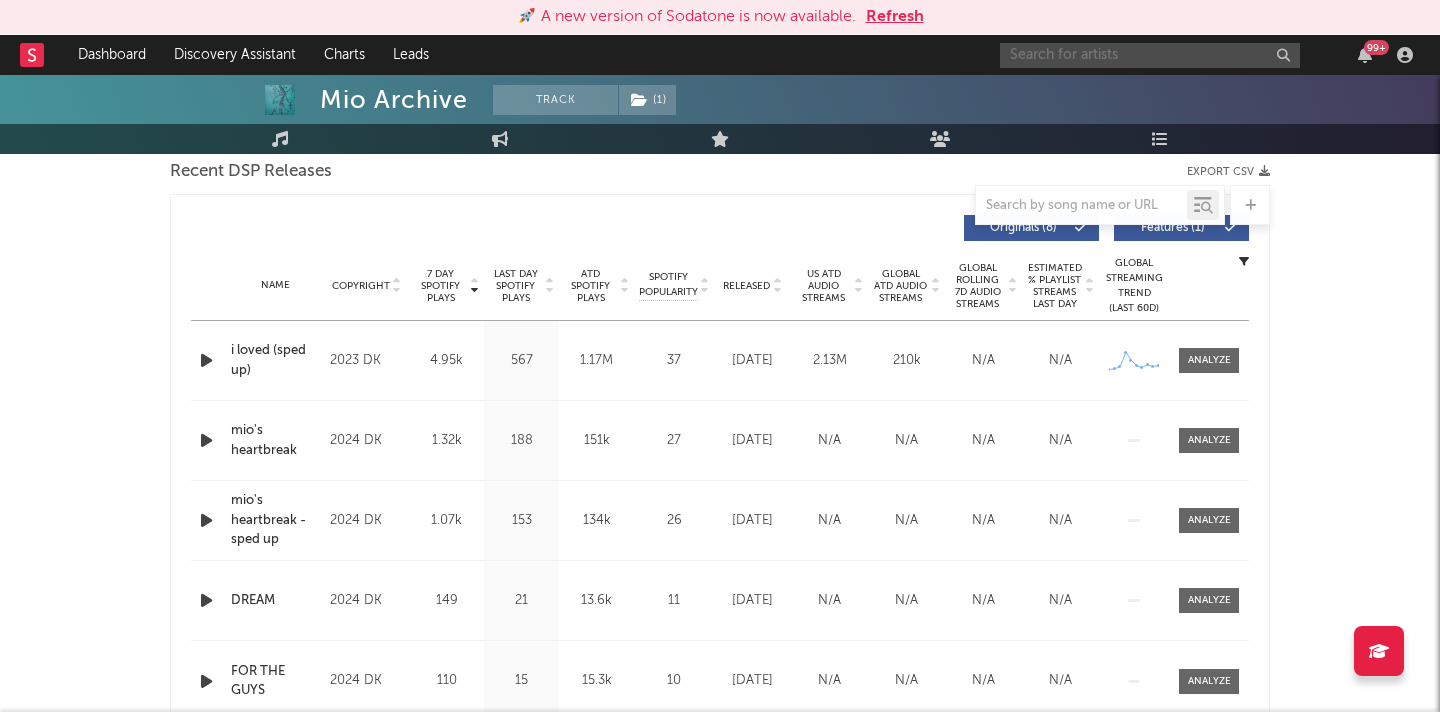 click at bounding box center [1150, 55] 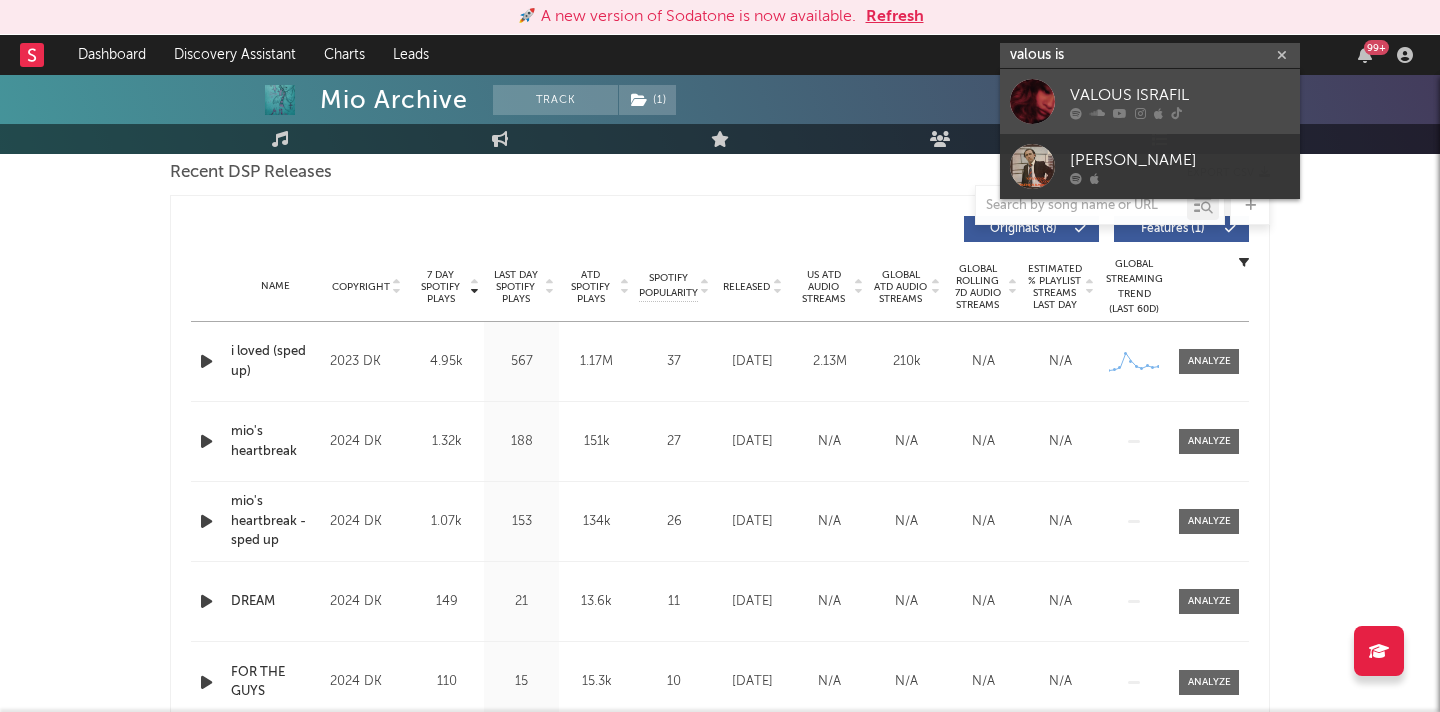 type on "valous is" 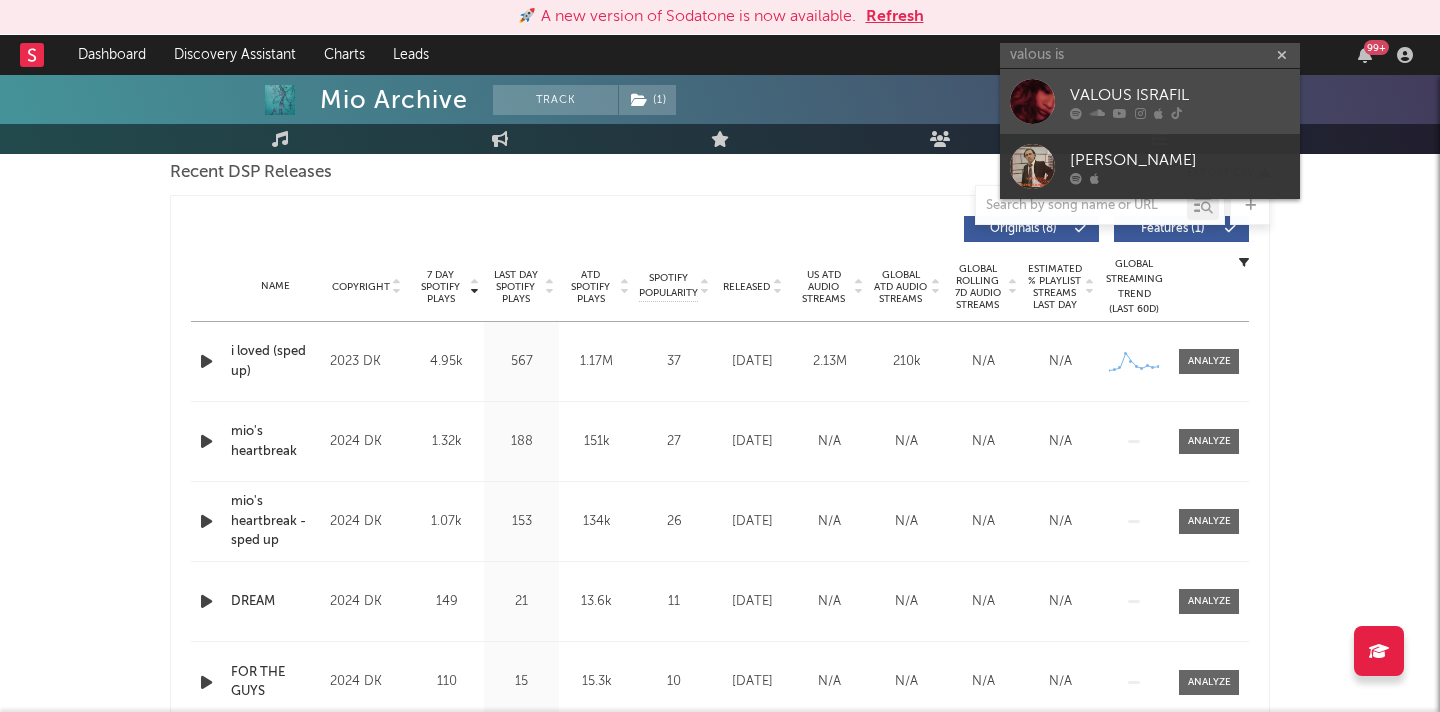 click at bounding box center (1032, 101) 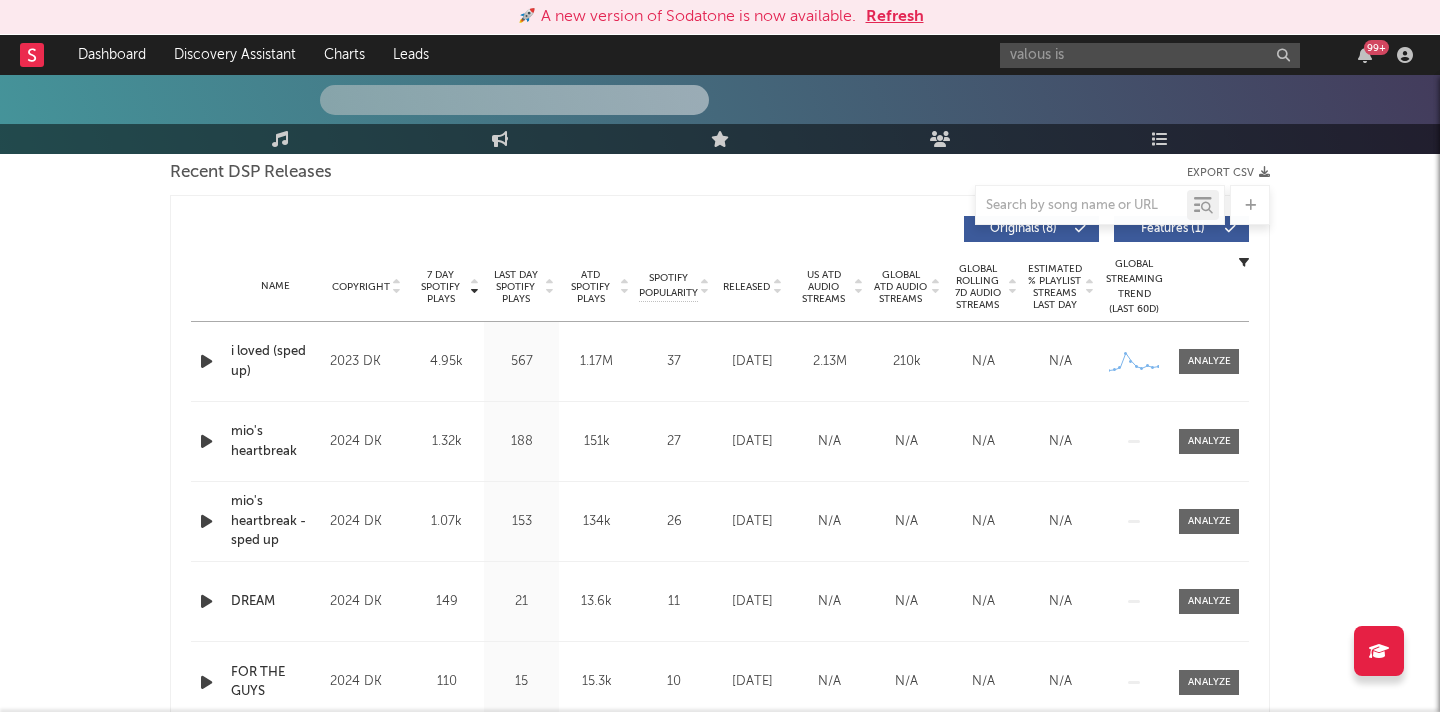 type 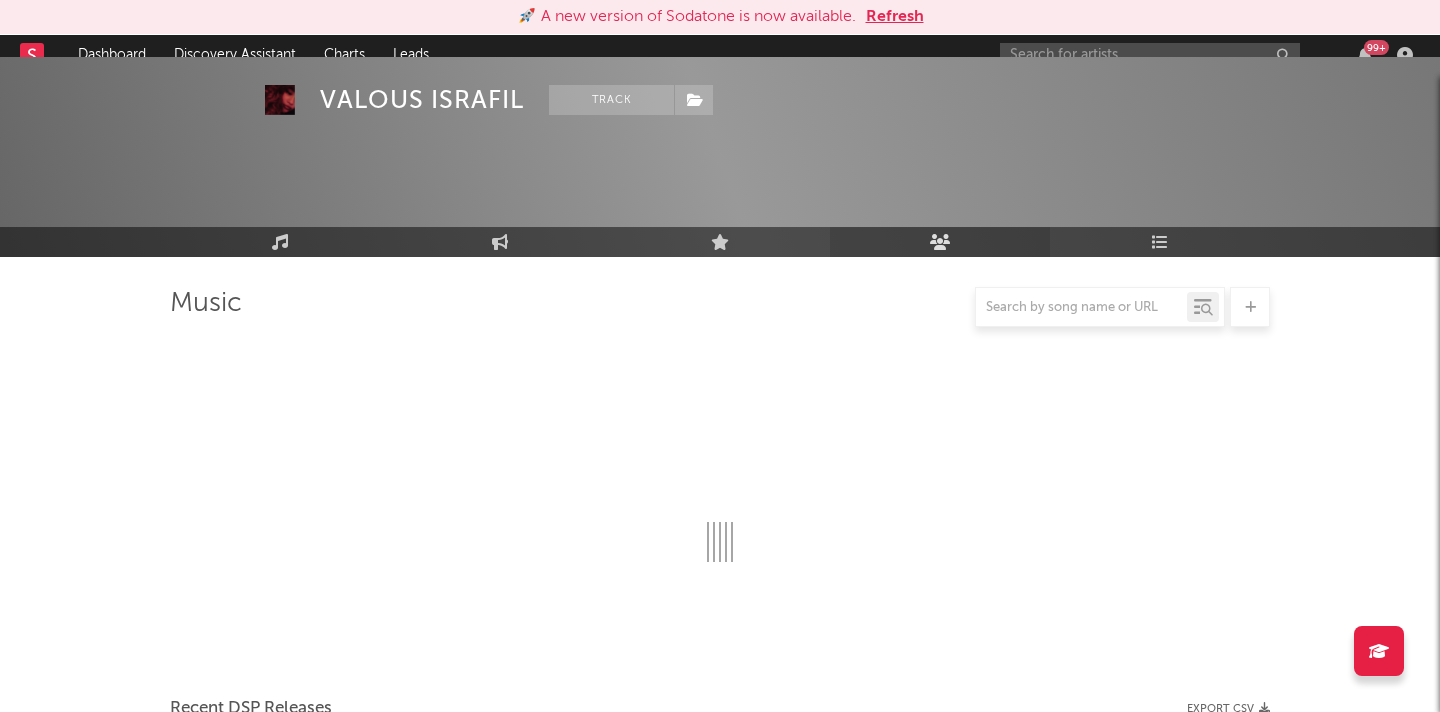 scroll, scrollTop: 712, scrollLeft: 0, axis: vertical 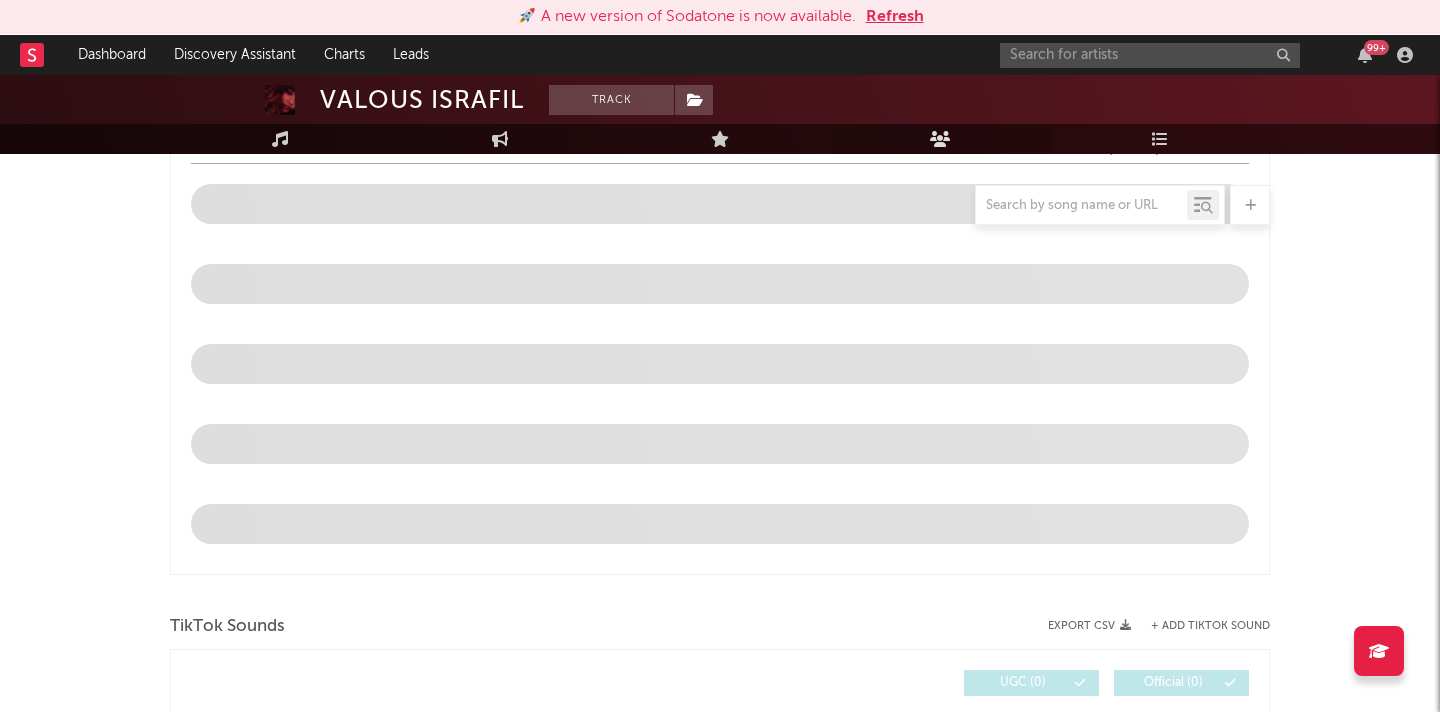 select on "6m" 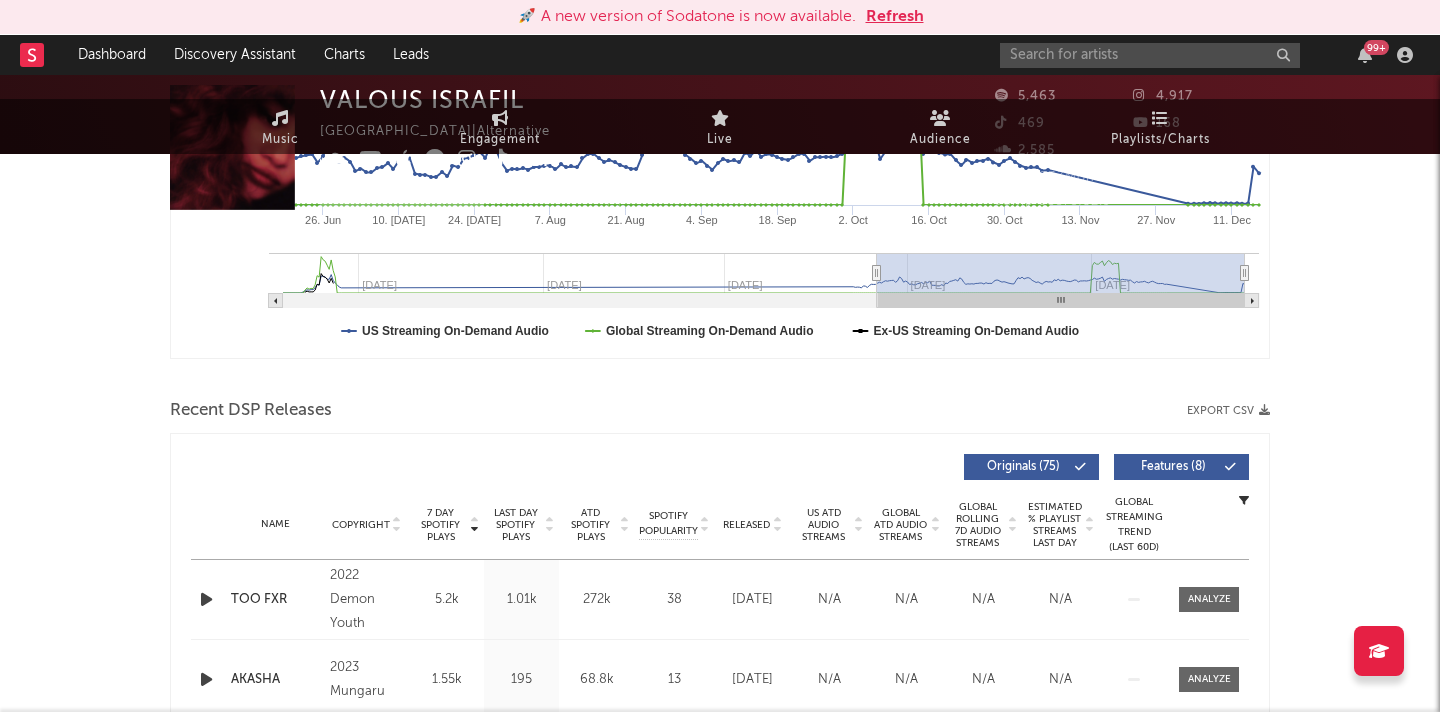 scroll, scrollTop: 0, scrollLeft: 0, axis: both 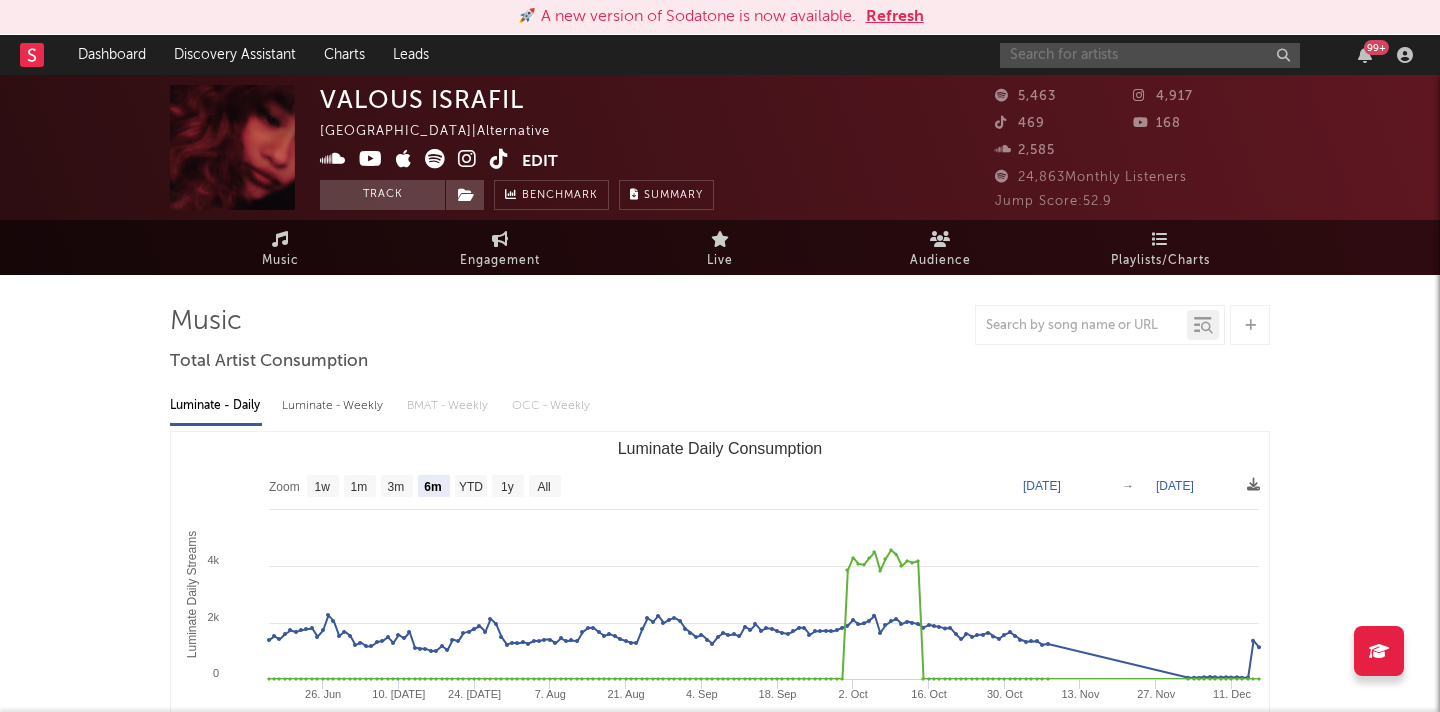 click at bounding box center (1150, 55) 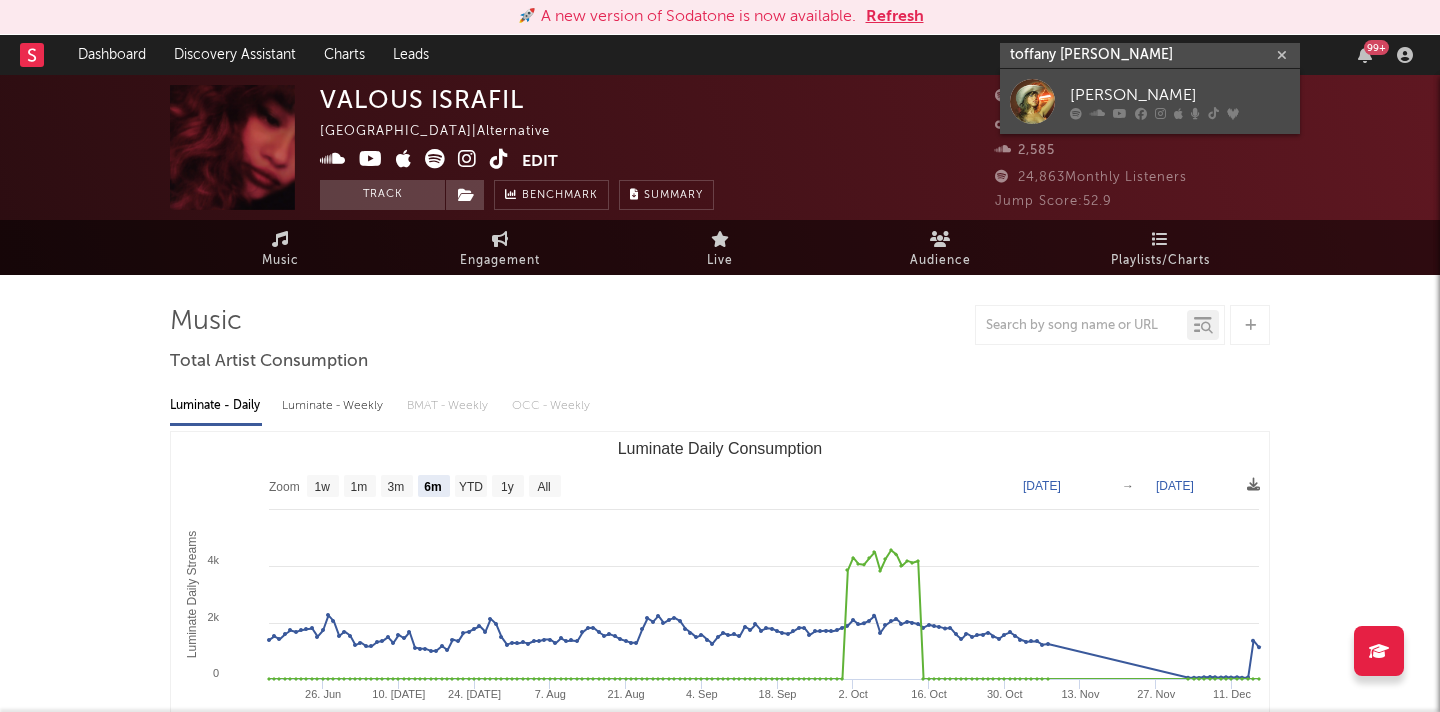type on "toffany stringer" 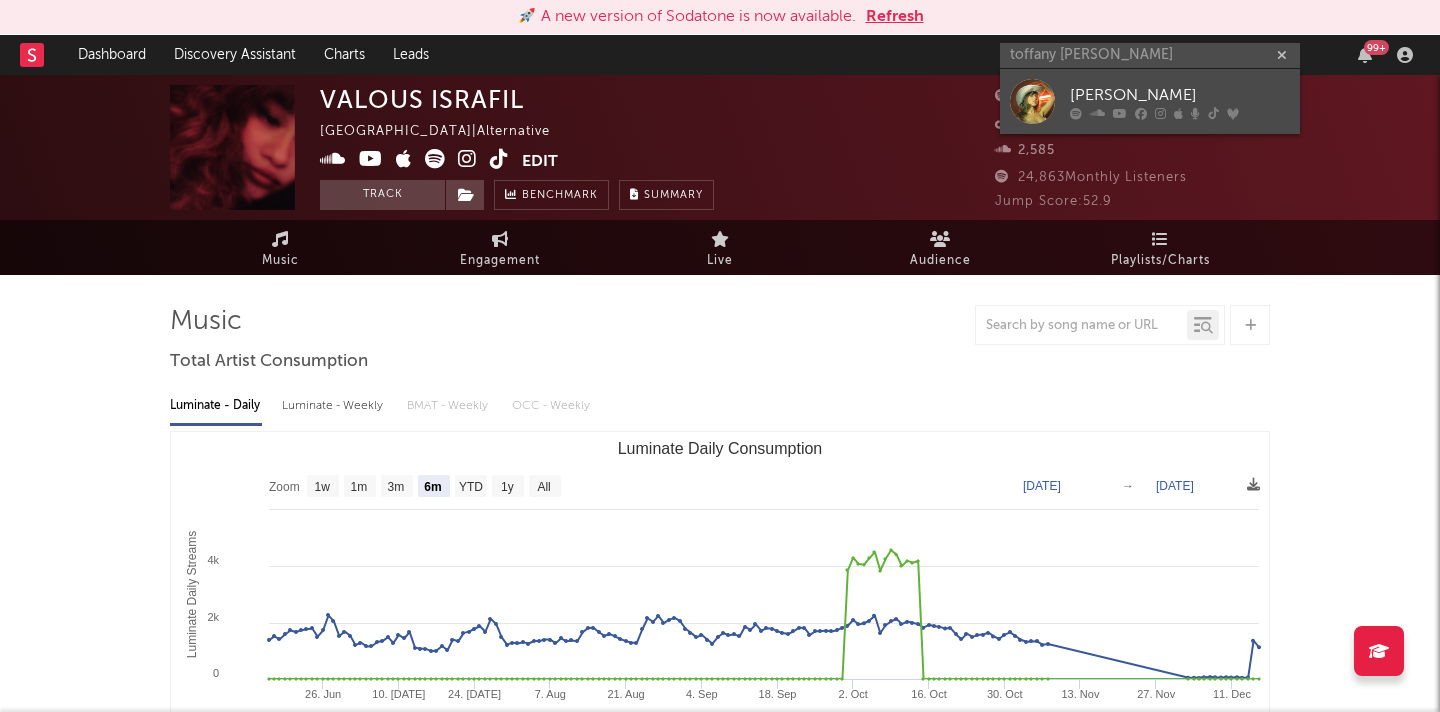 click on "Tiffany Stringer" at bounding box center (1150, 101) 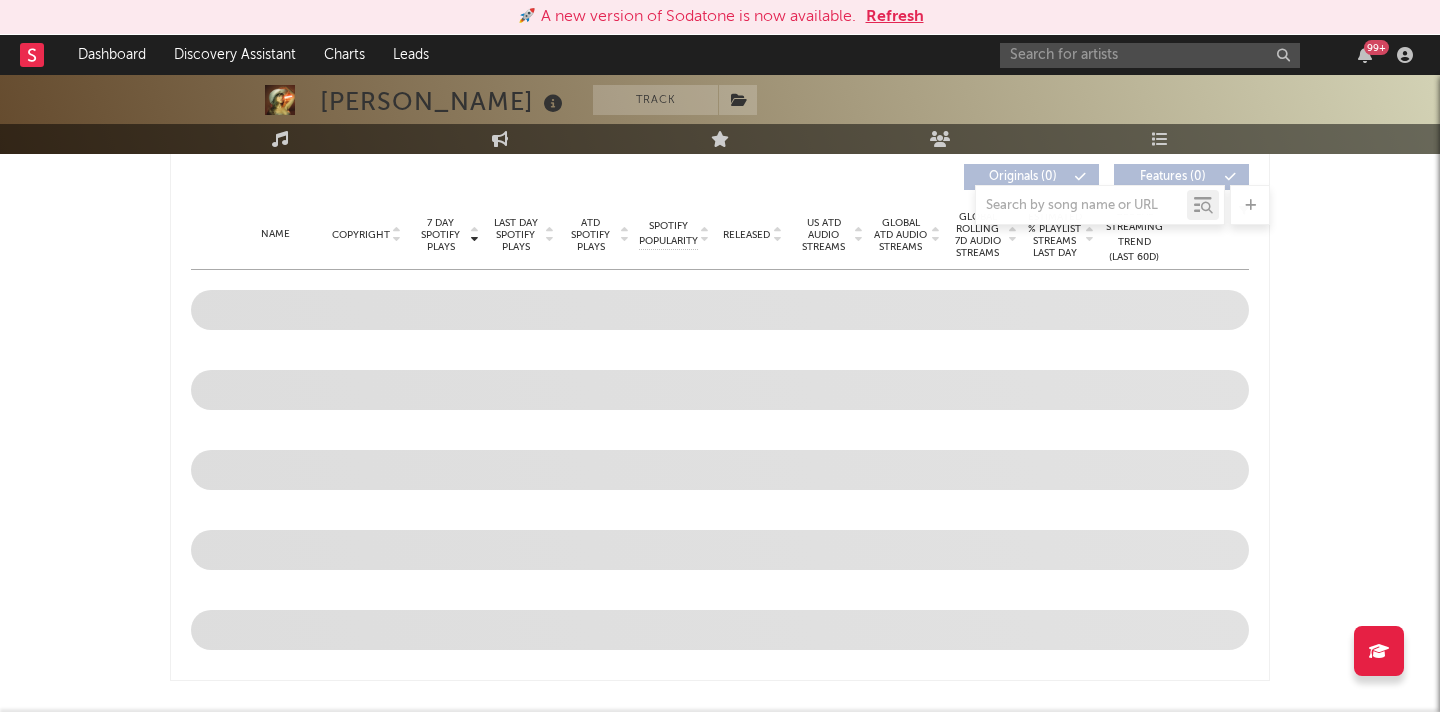 select on "6m" 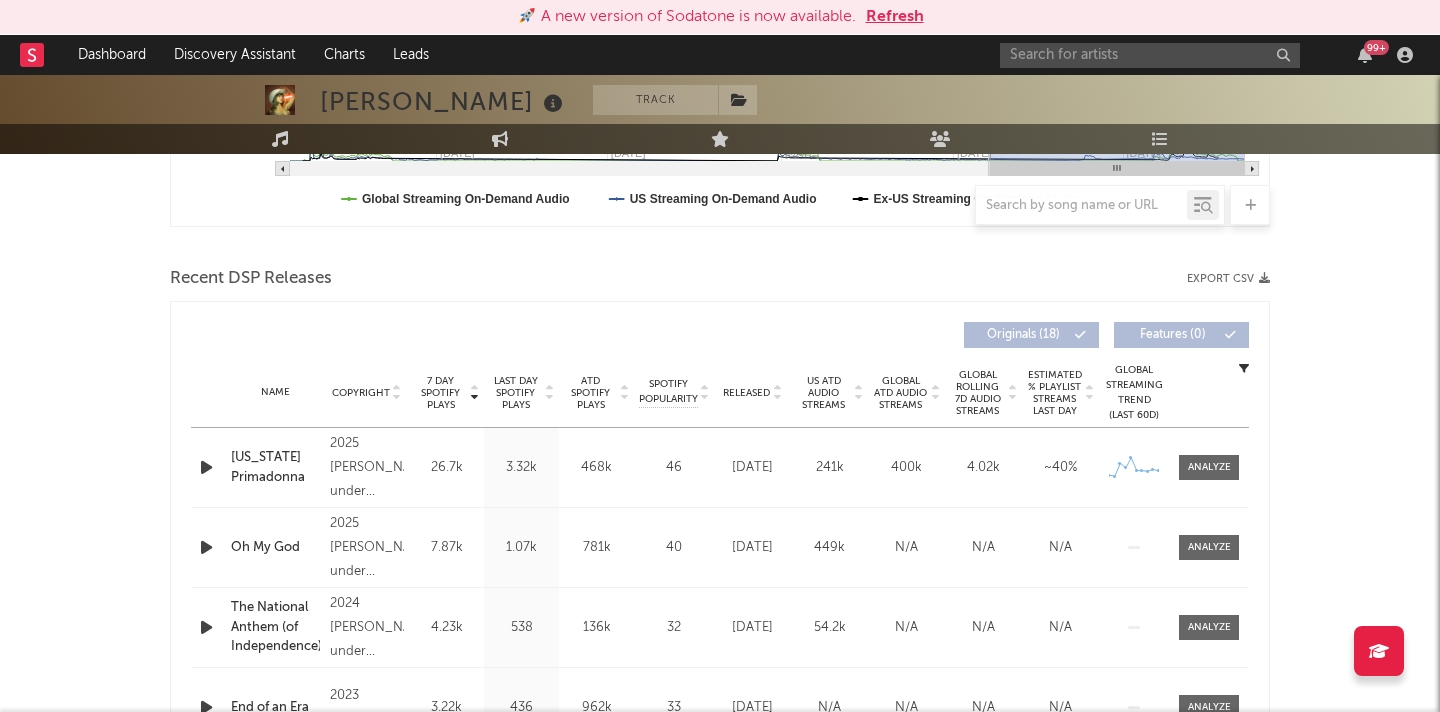 scroll, scrollTop: 764, scrollLeft: 0, axis: vertical 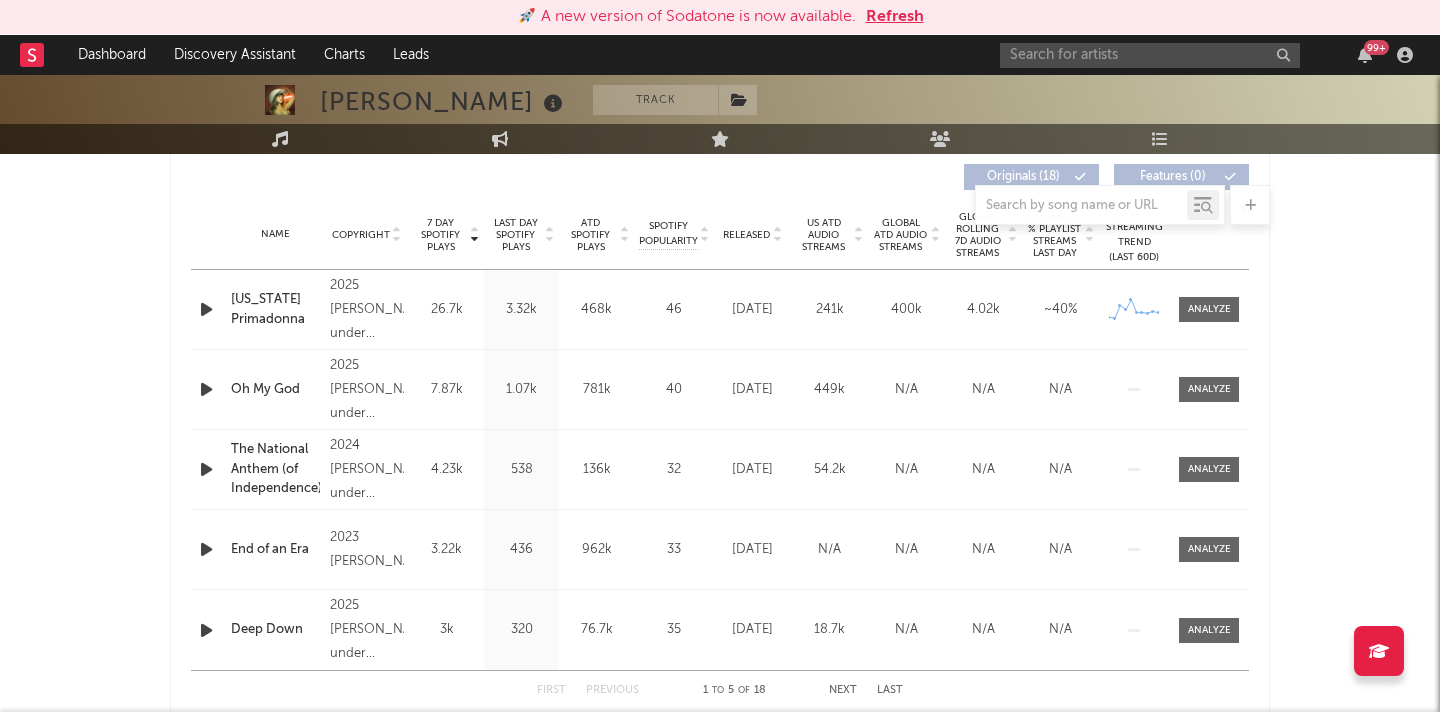 click on "Released" at bounding box center [746, 235] 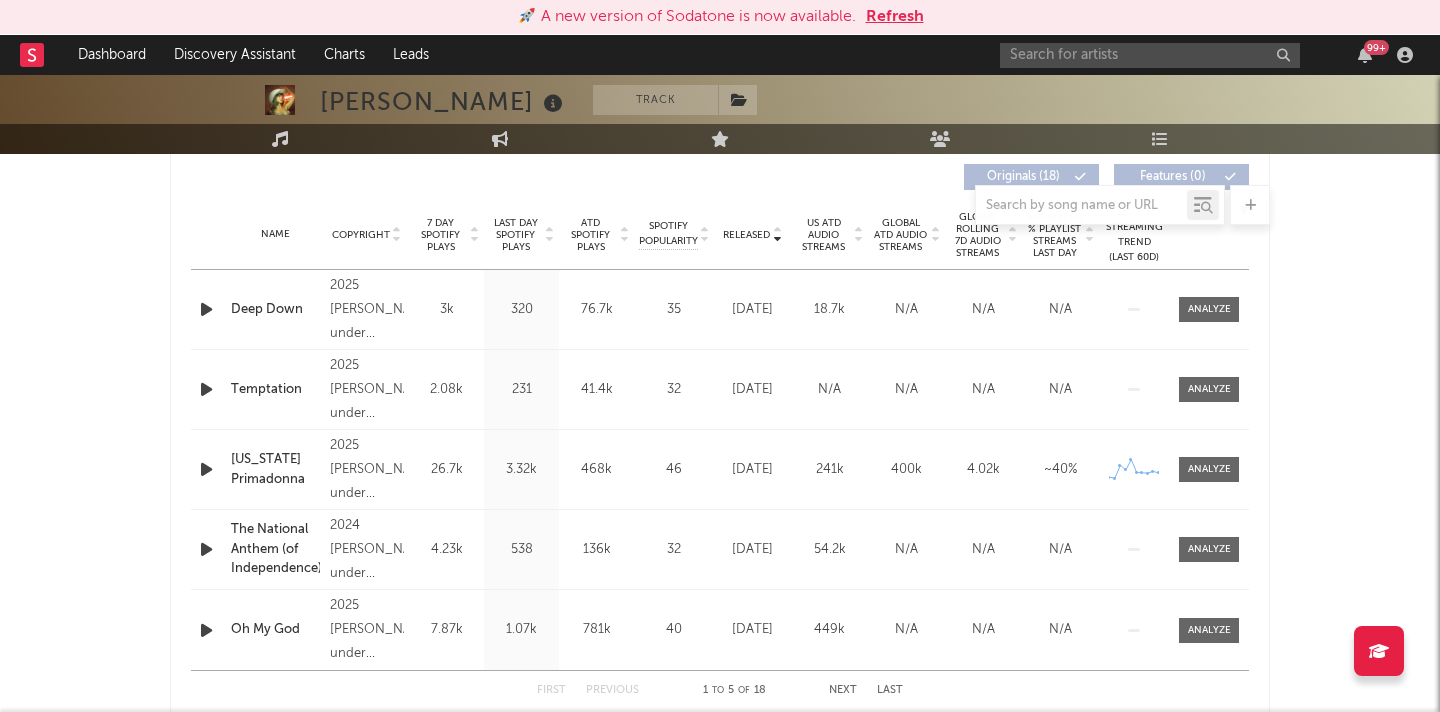 click on "7 Day Spotify Plays" at bounding box center [440, 235] 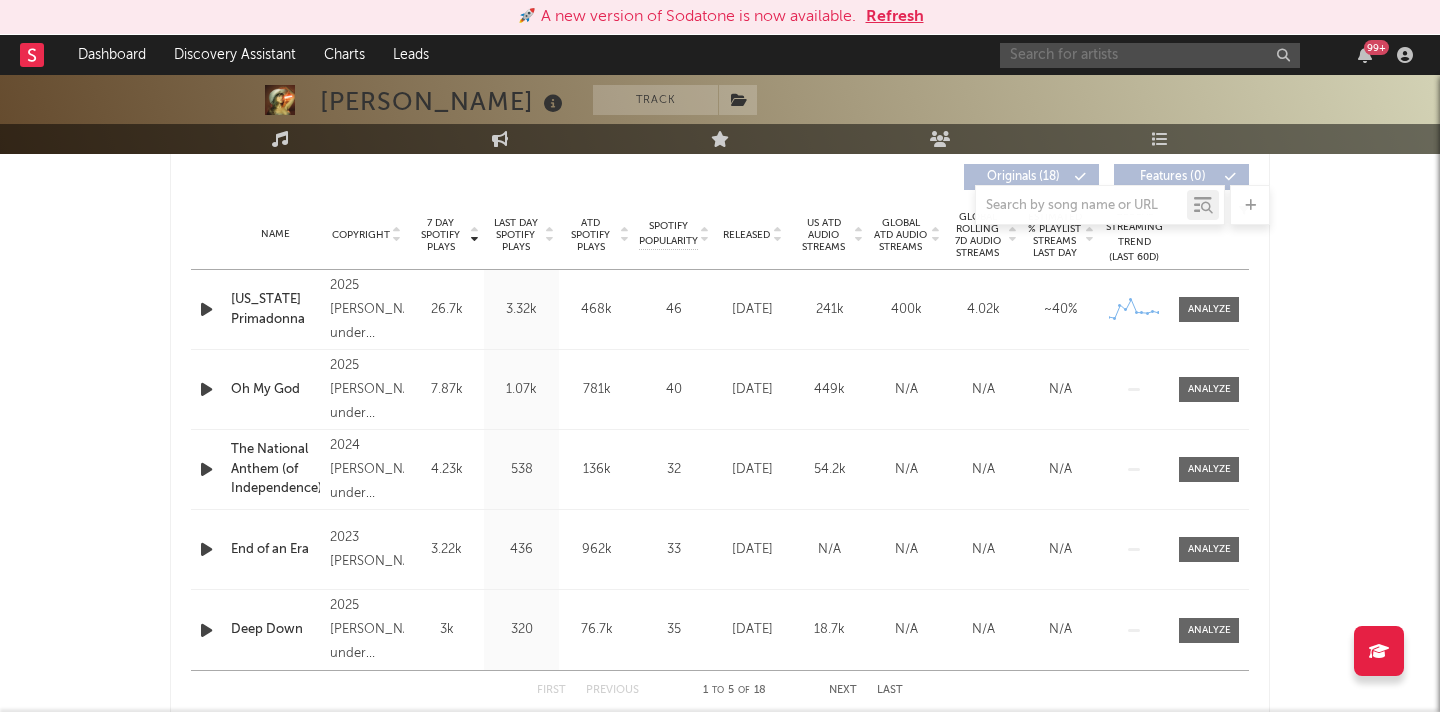 click at bounding box center [1150, 55] 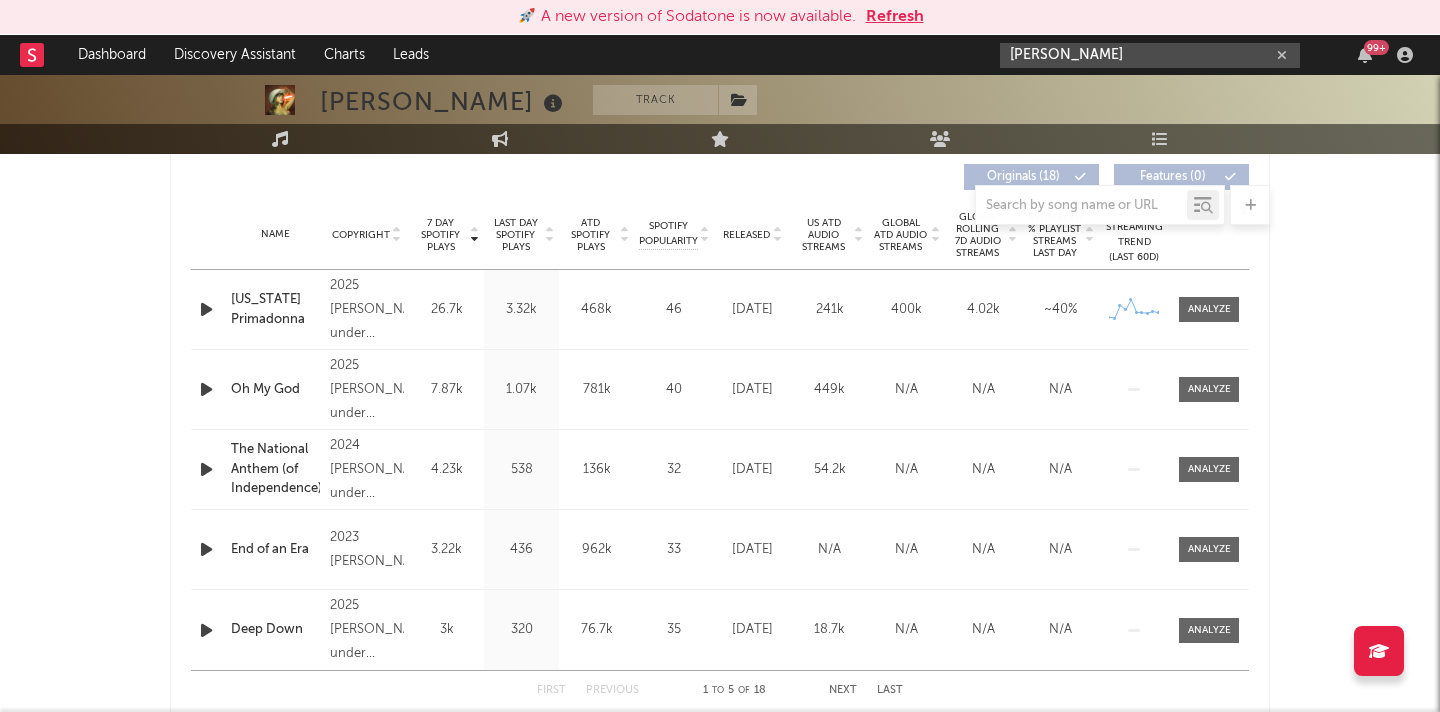 click on "blair baldw" at bounding box center [1150, 55] 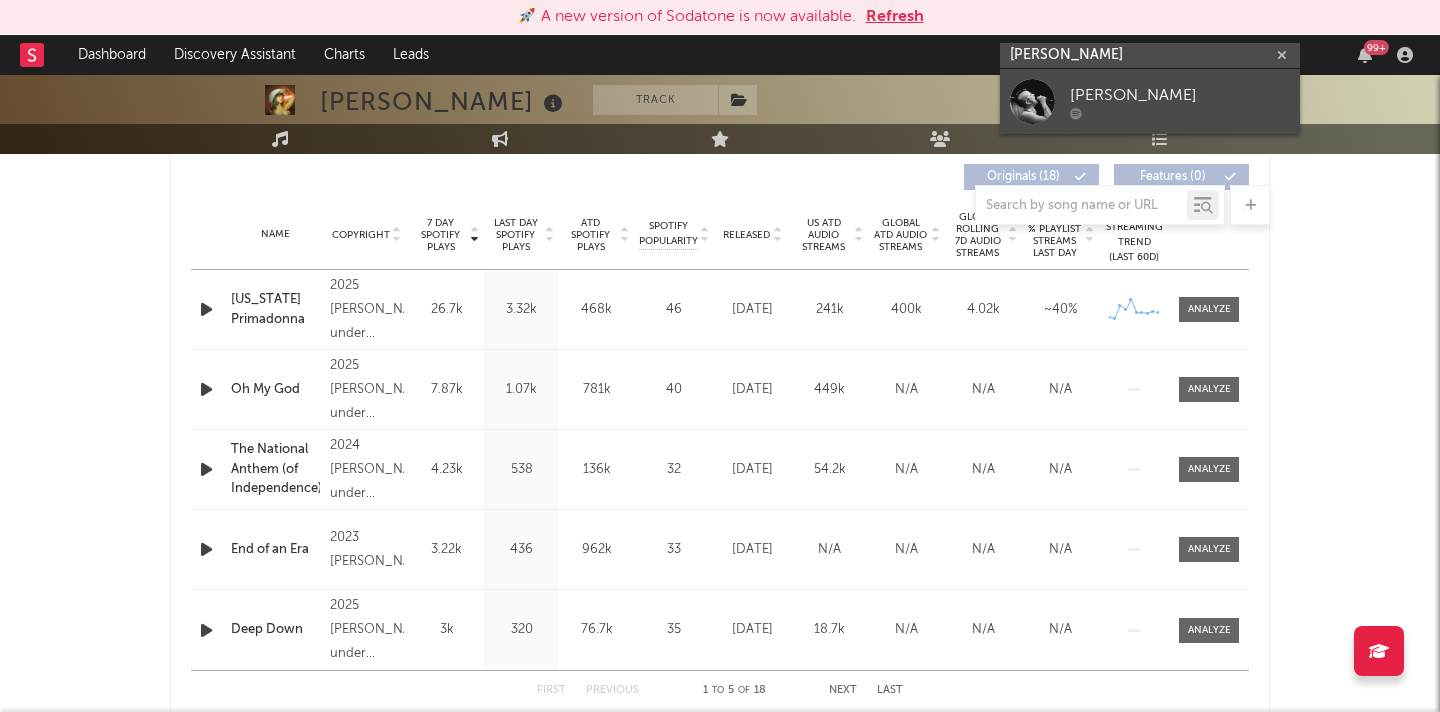 type on "blair baldw" 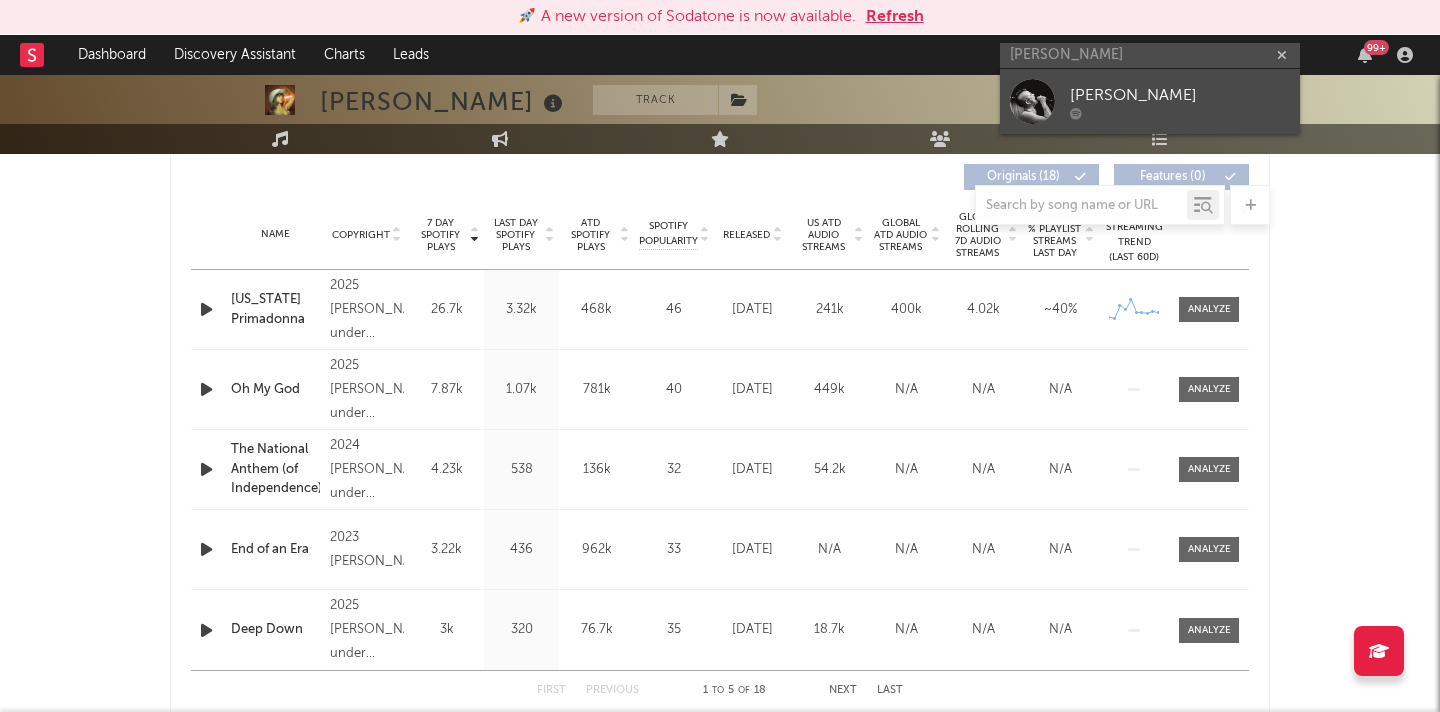click on "Blair Baldwin" at bounding box center [1180, 95] 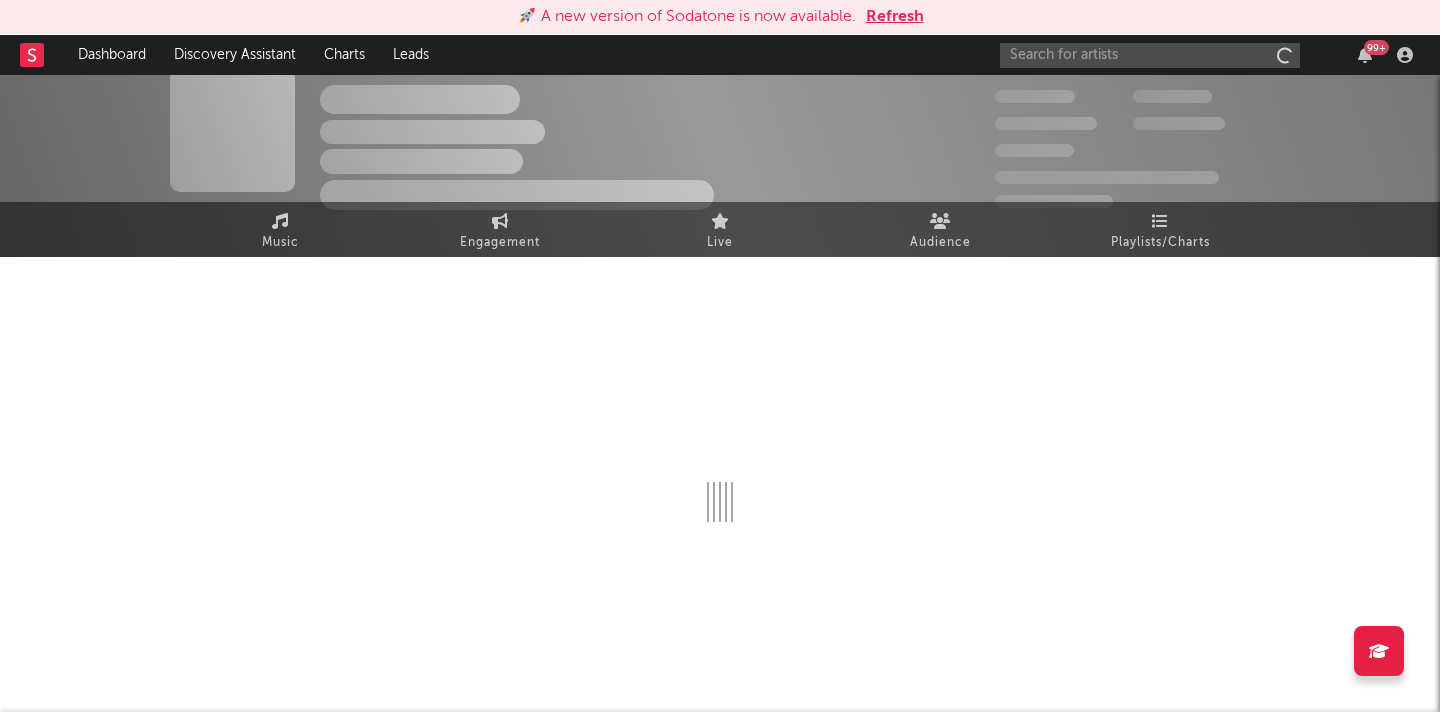 scroll, scrollTop: 18, scrollLeft: 0, axis: vertical 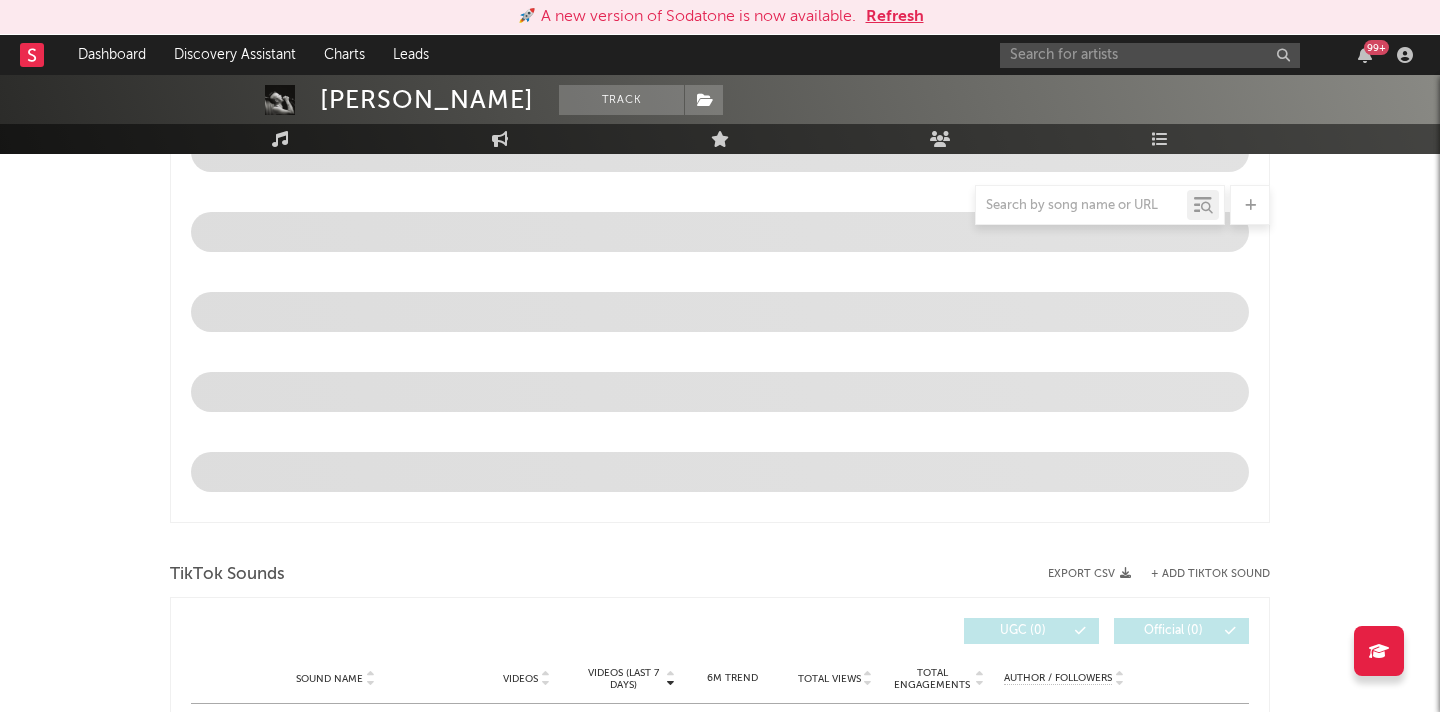 select on "1w" 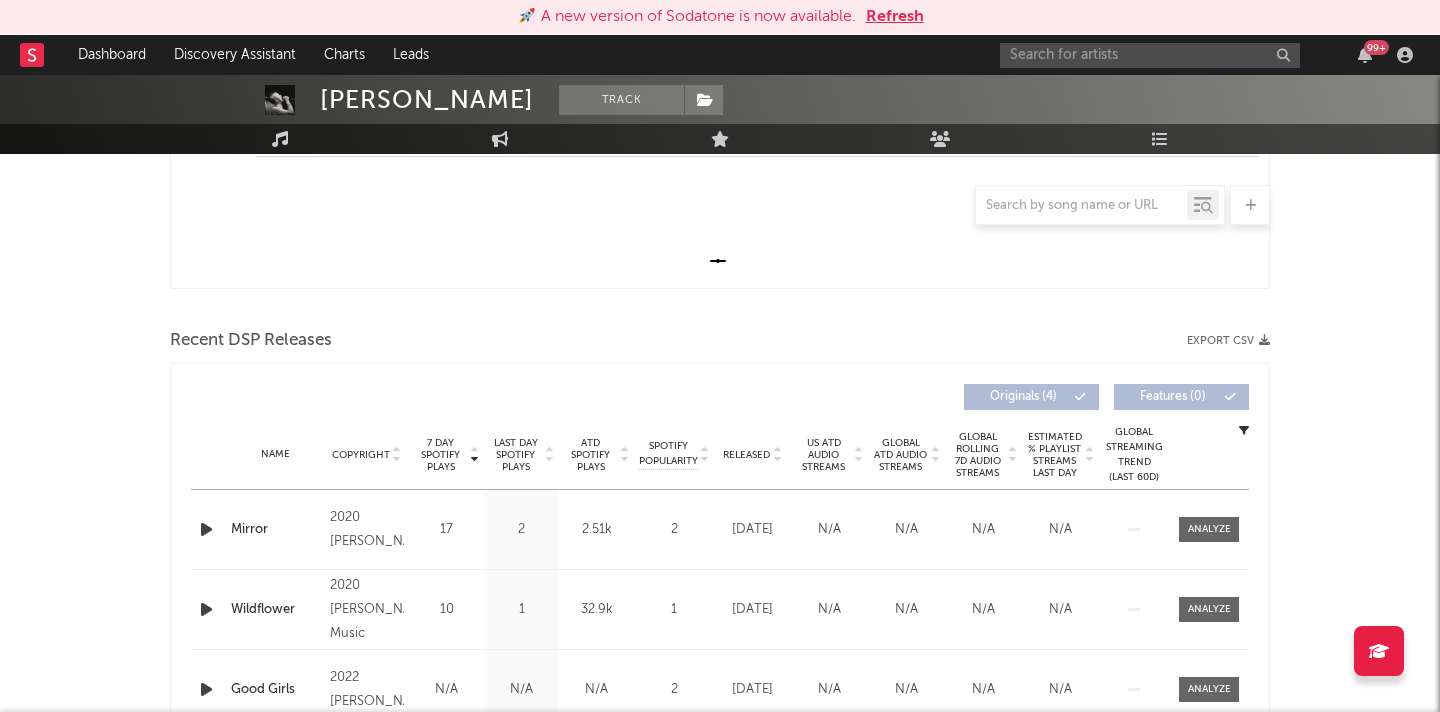 scroll, scrollTop: 0, scrollLeft: 0, axis: both 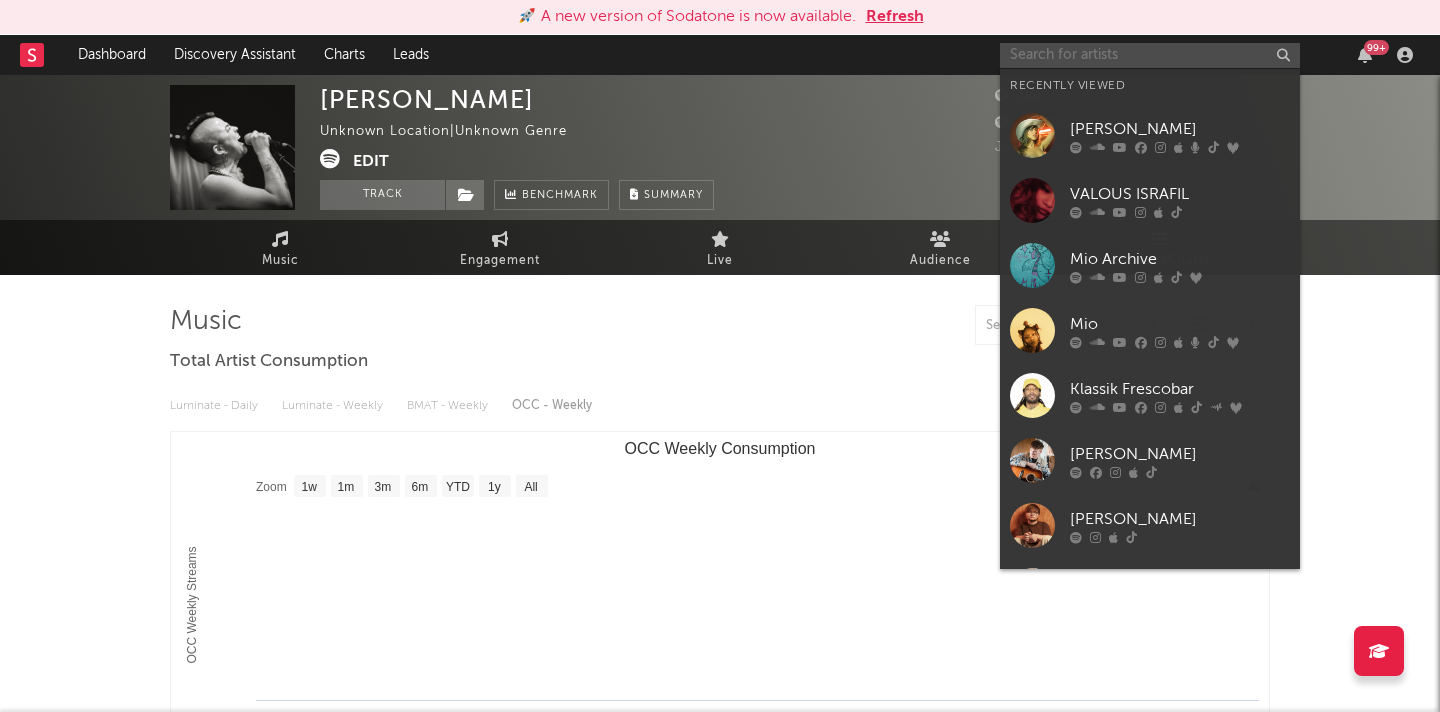 click at bounding box center (1150, 55) 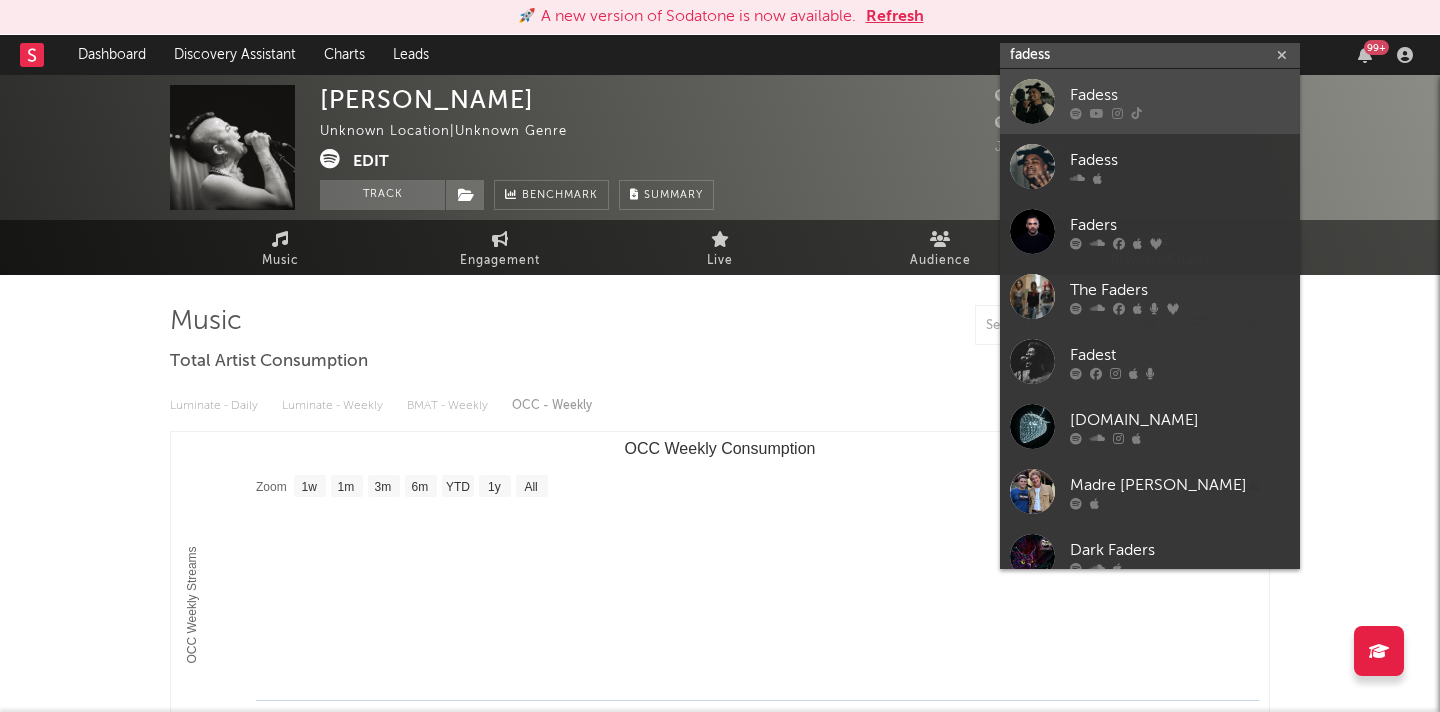 type on "fadess" 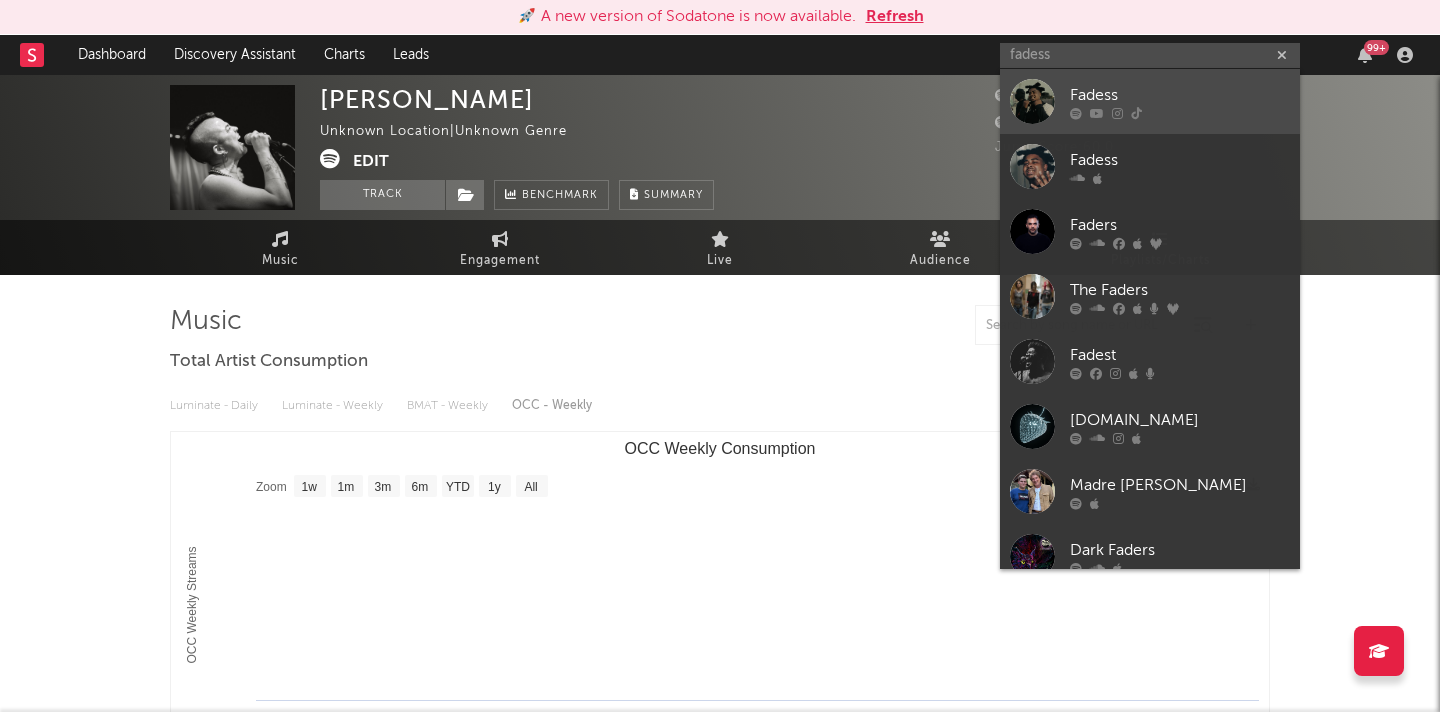 click on "Fadess" at bounding box center (1150, 101) 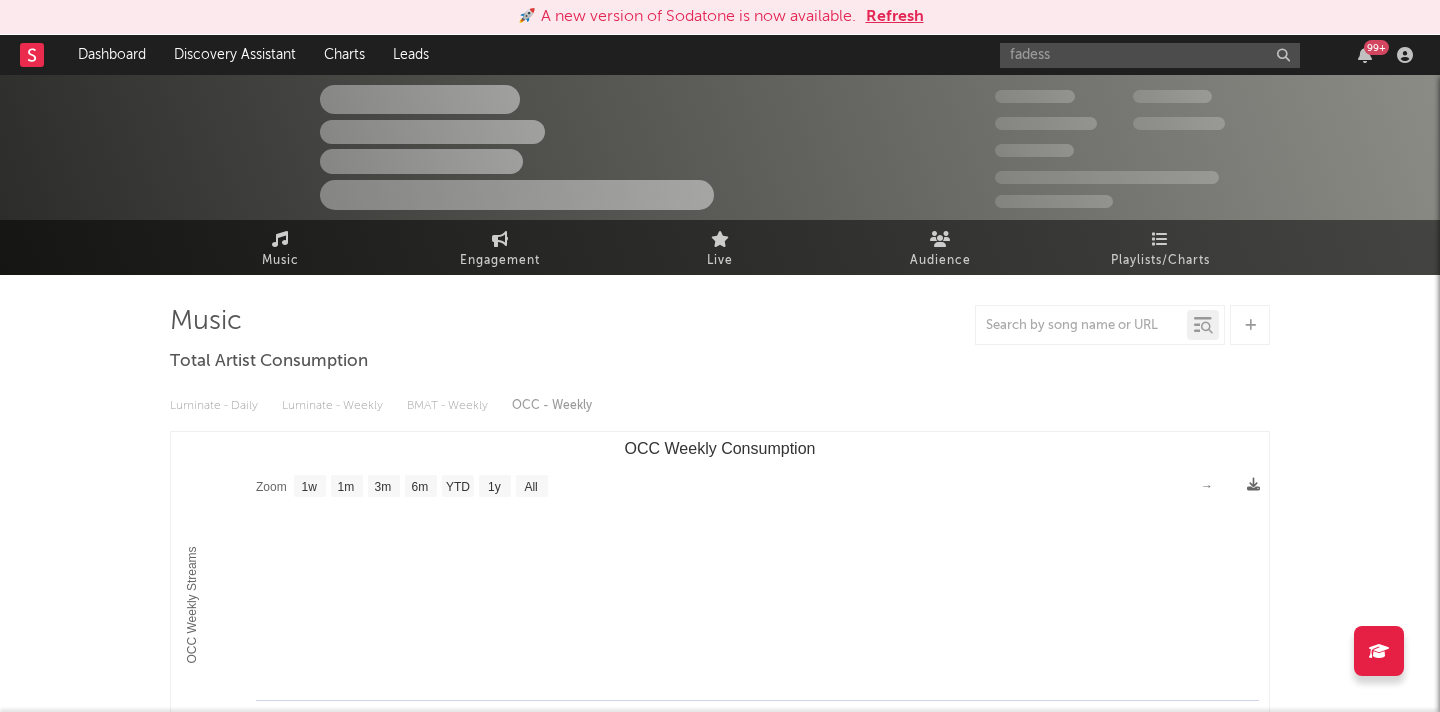 type 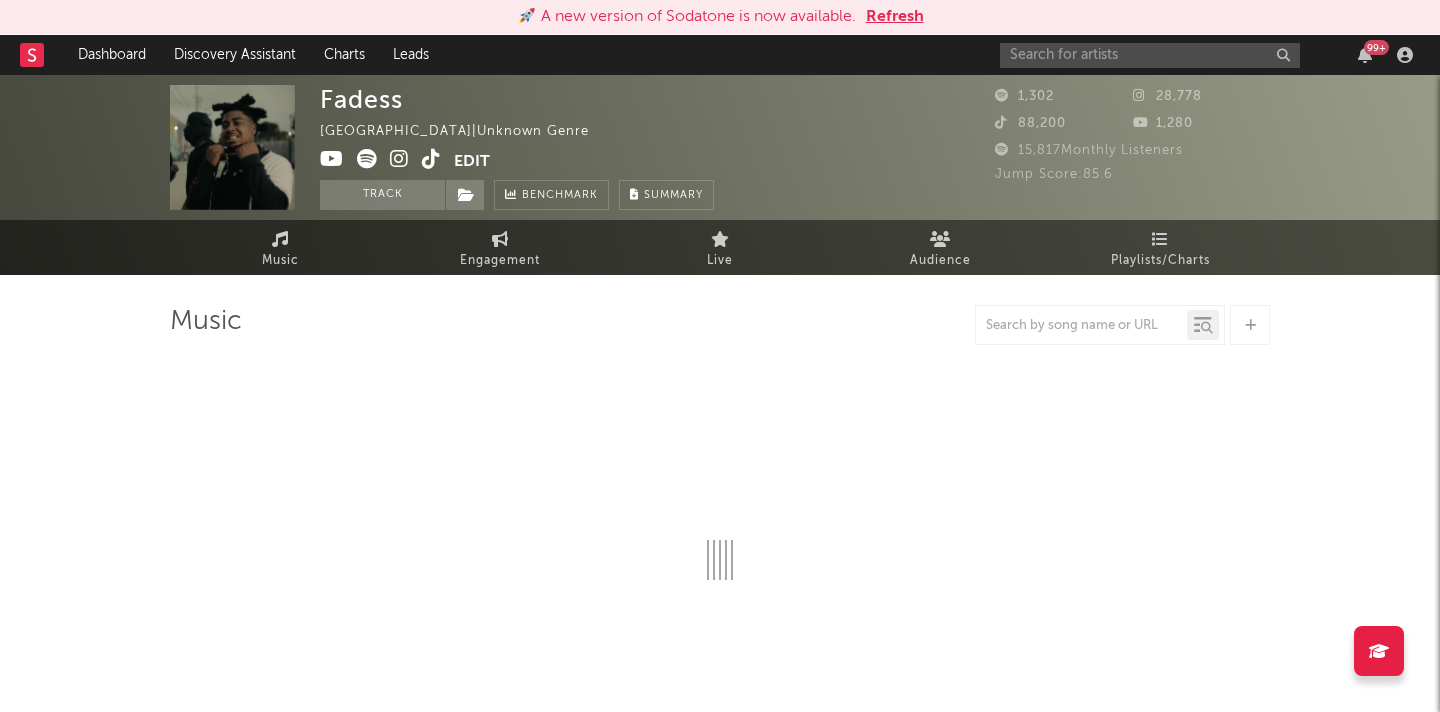 select on "6m" 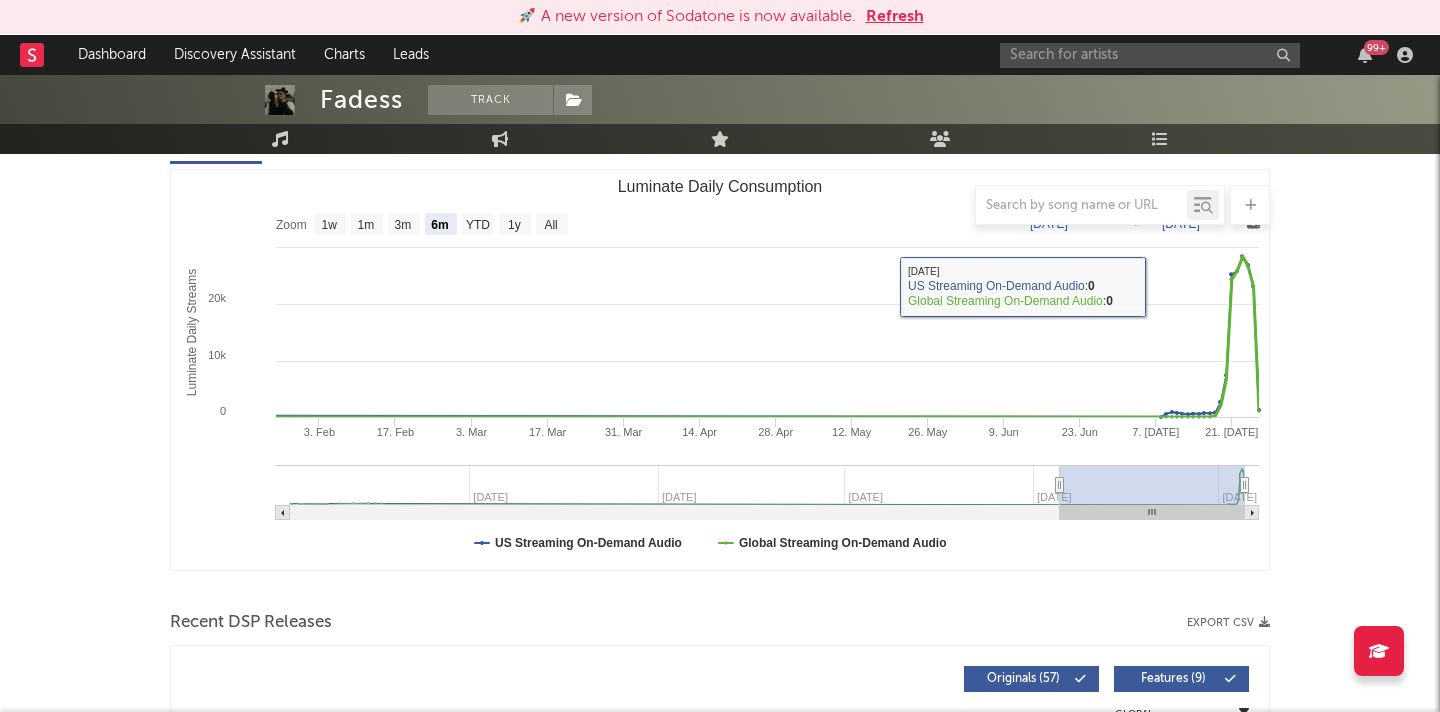 scroll, scrollTop: 762, scrollLeft: 0, axis: vertical 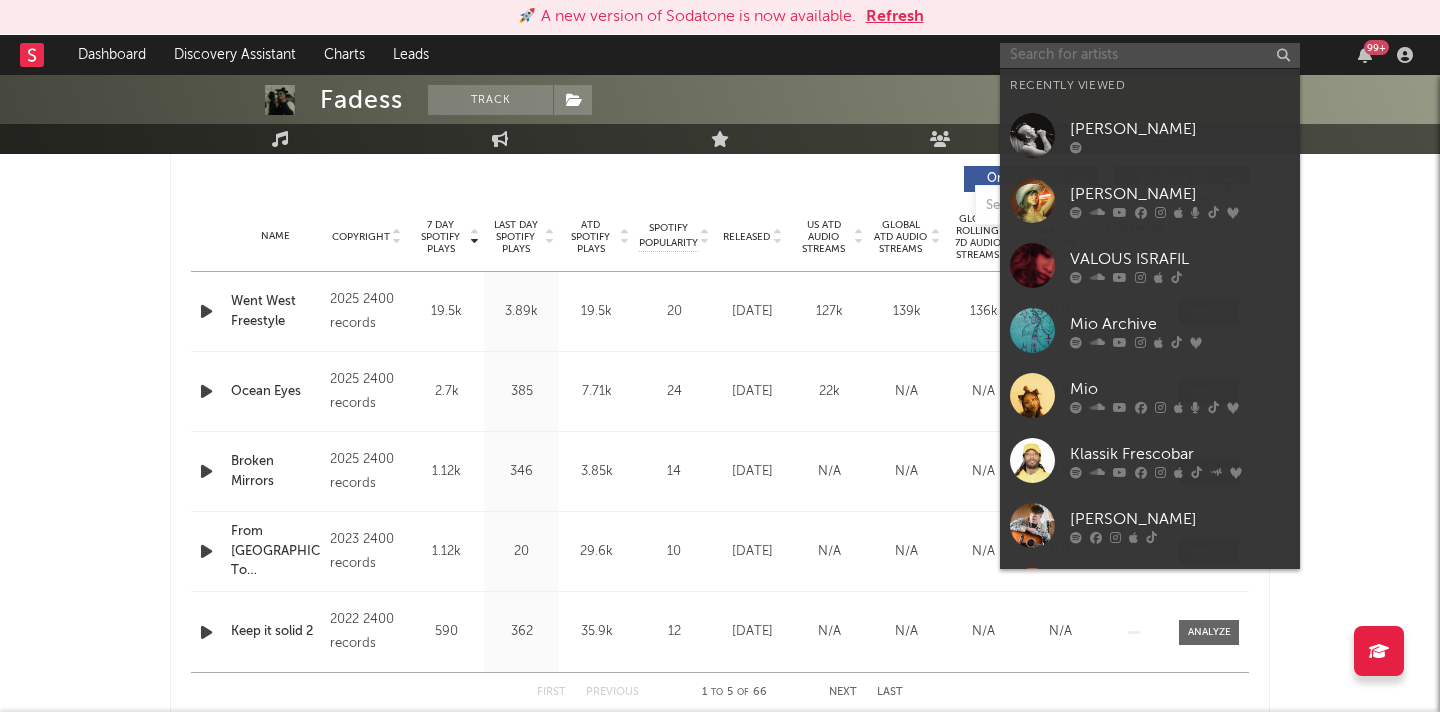 click at bounding box center [1150, 55] 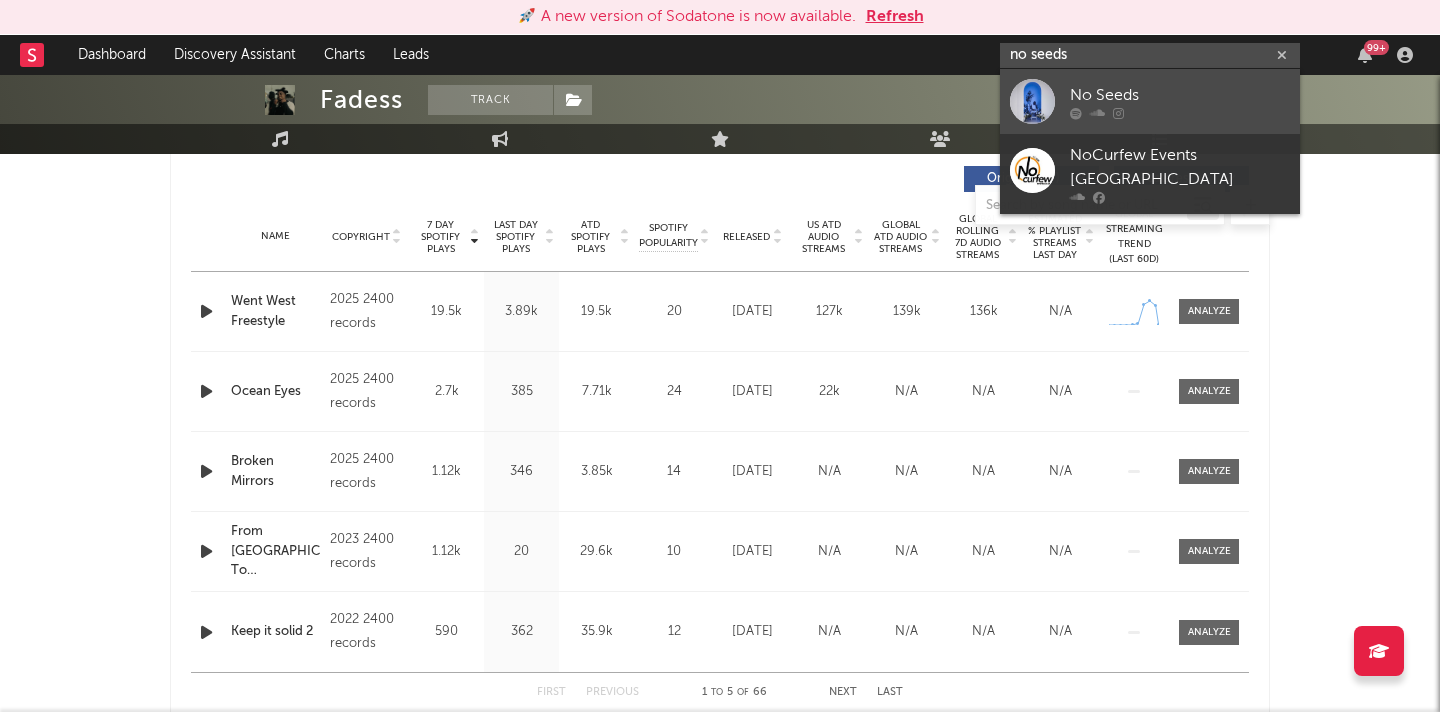 type on "no seeds" 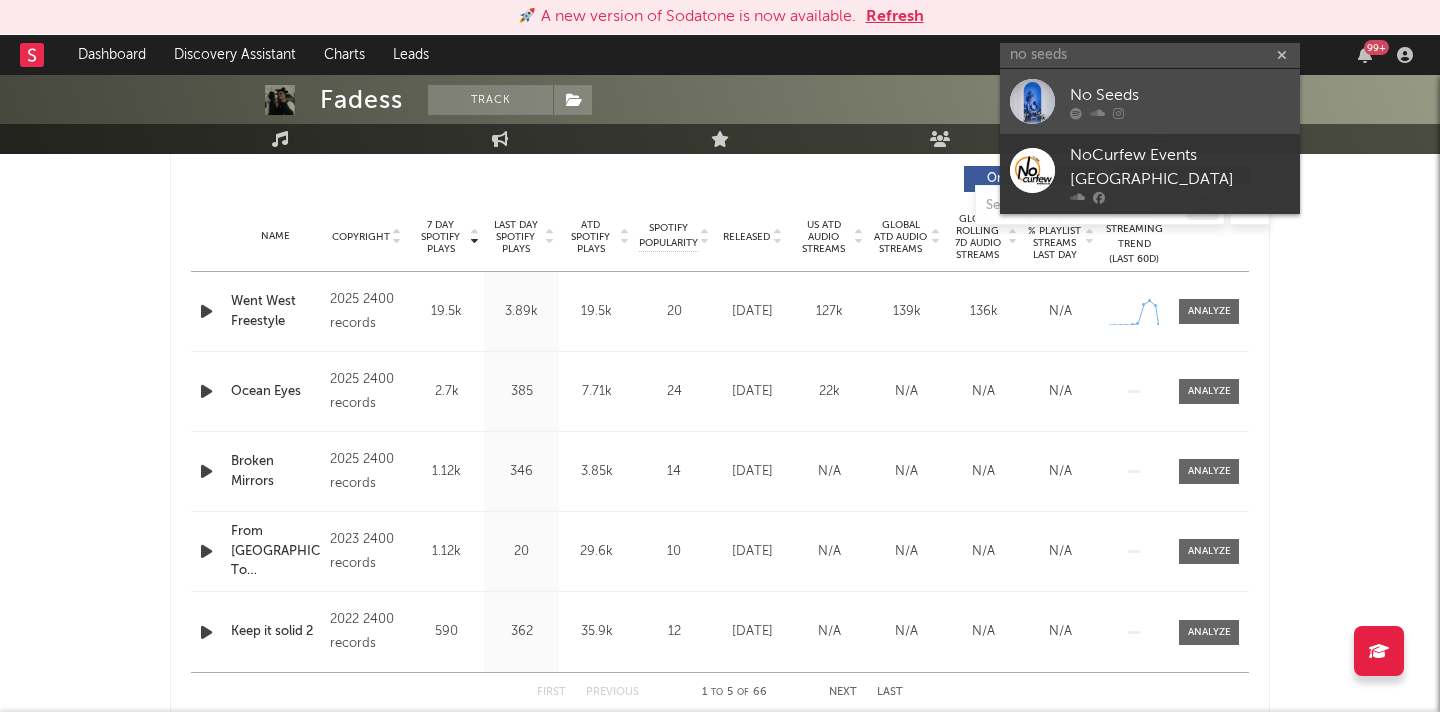 click at bounding box center (1032, 101) 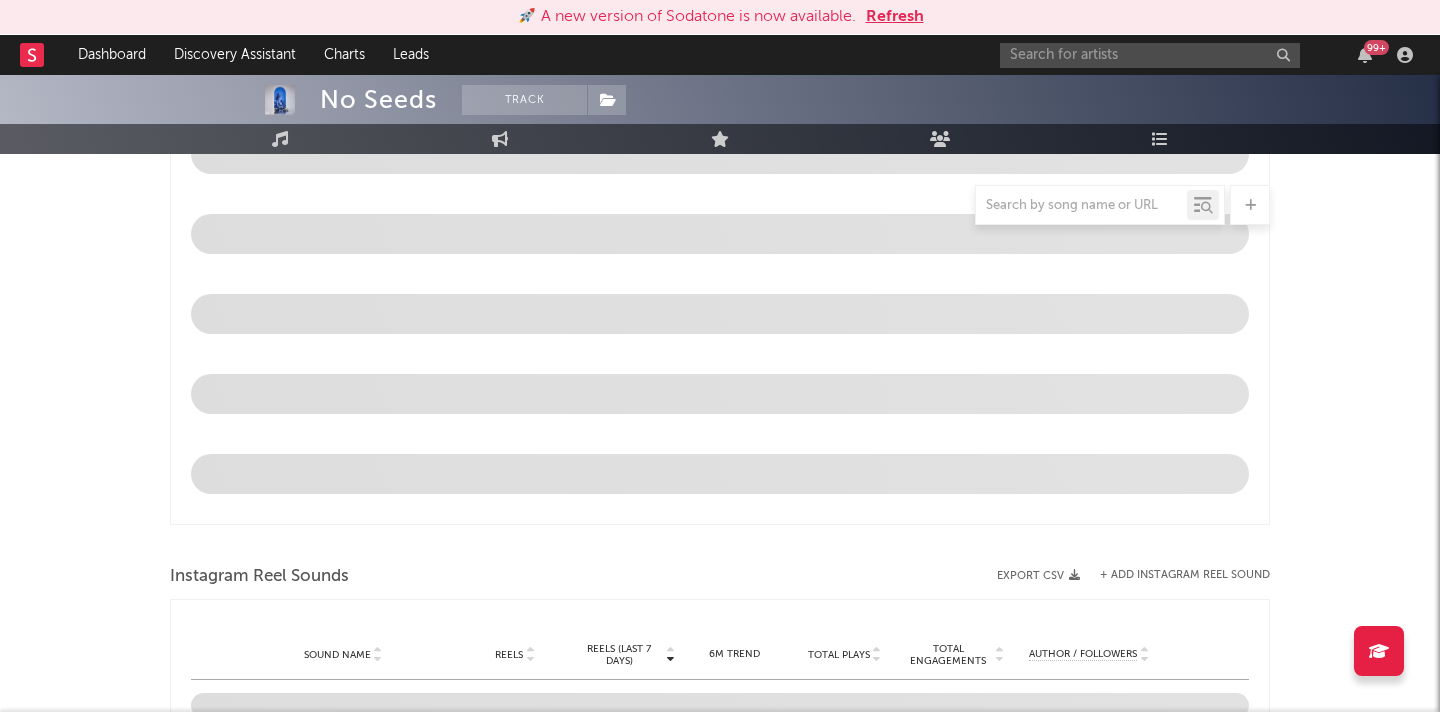 select on "1w" 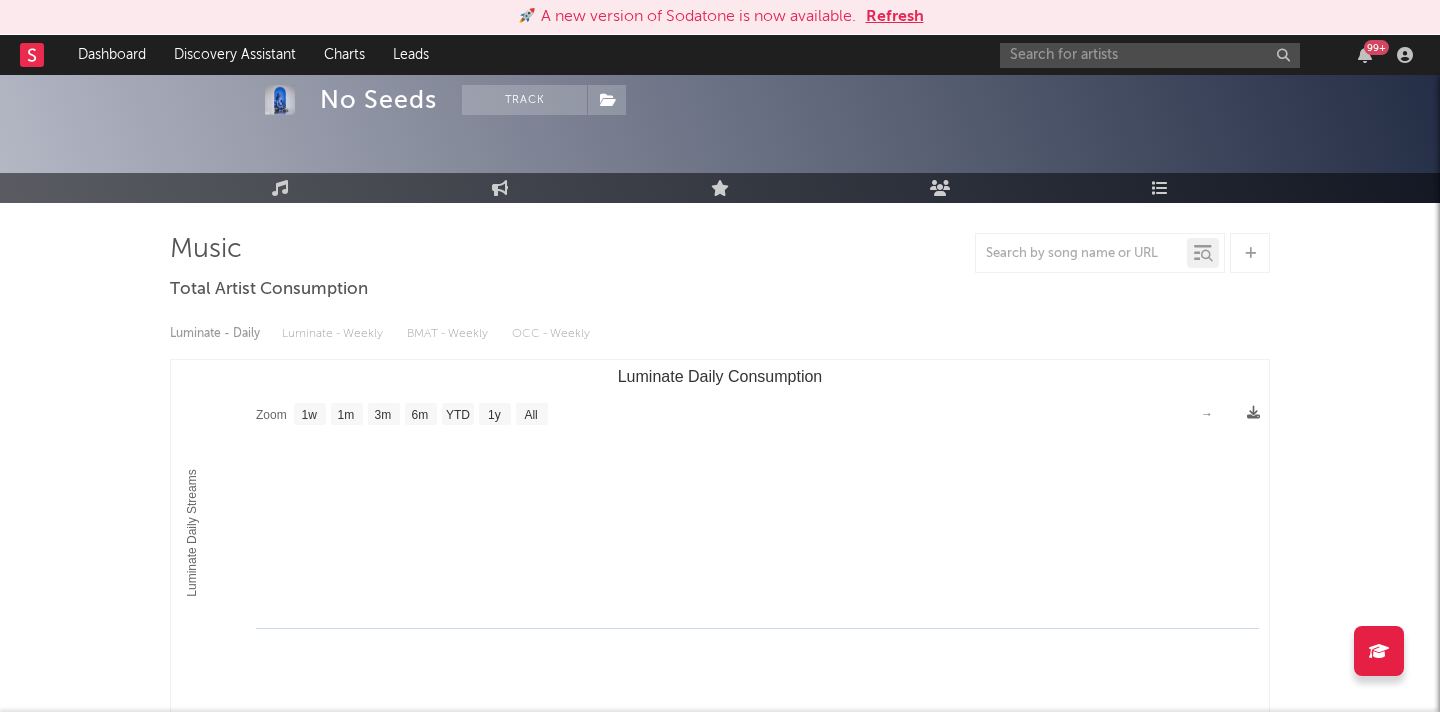 scroll, scrollTop: 0, scrollLeft: 0, axis: both 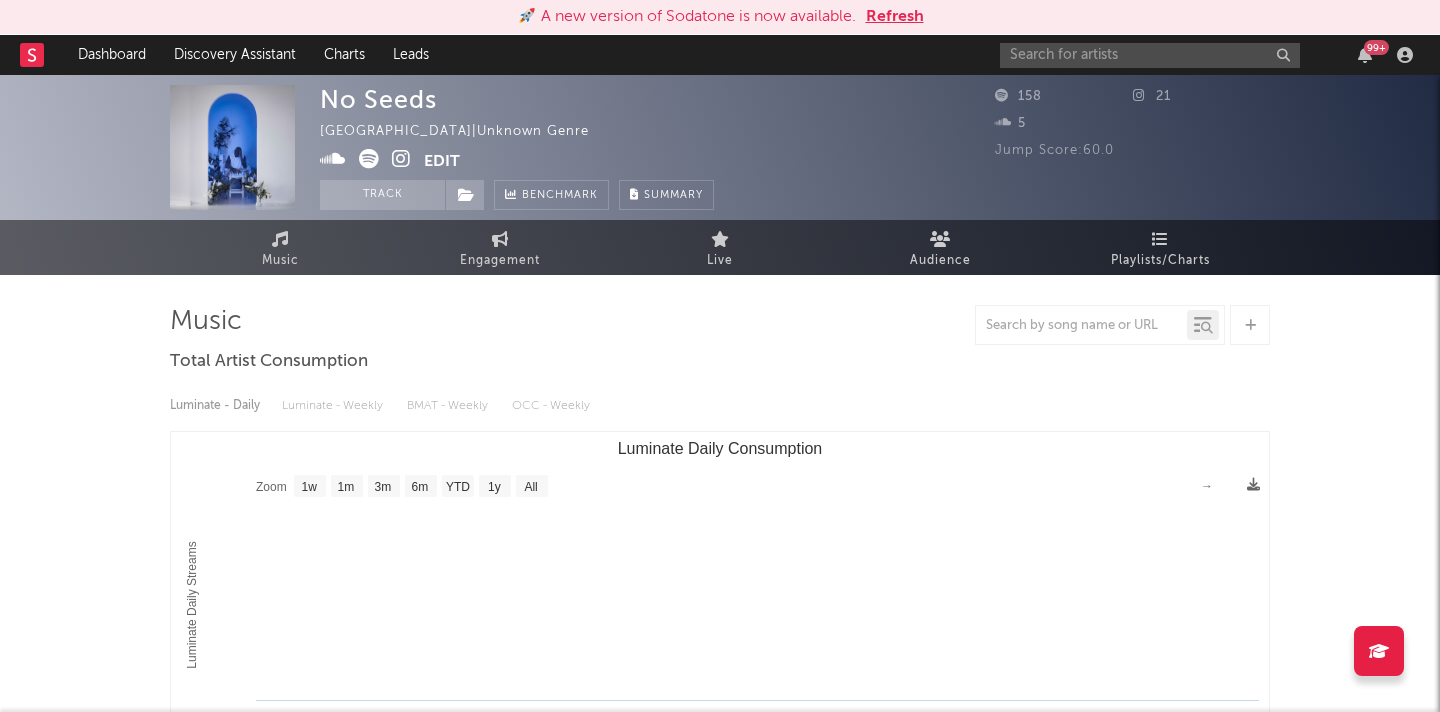 click at bounding box center [401, 159] 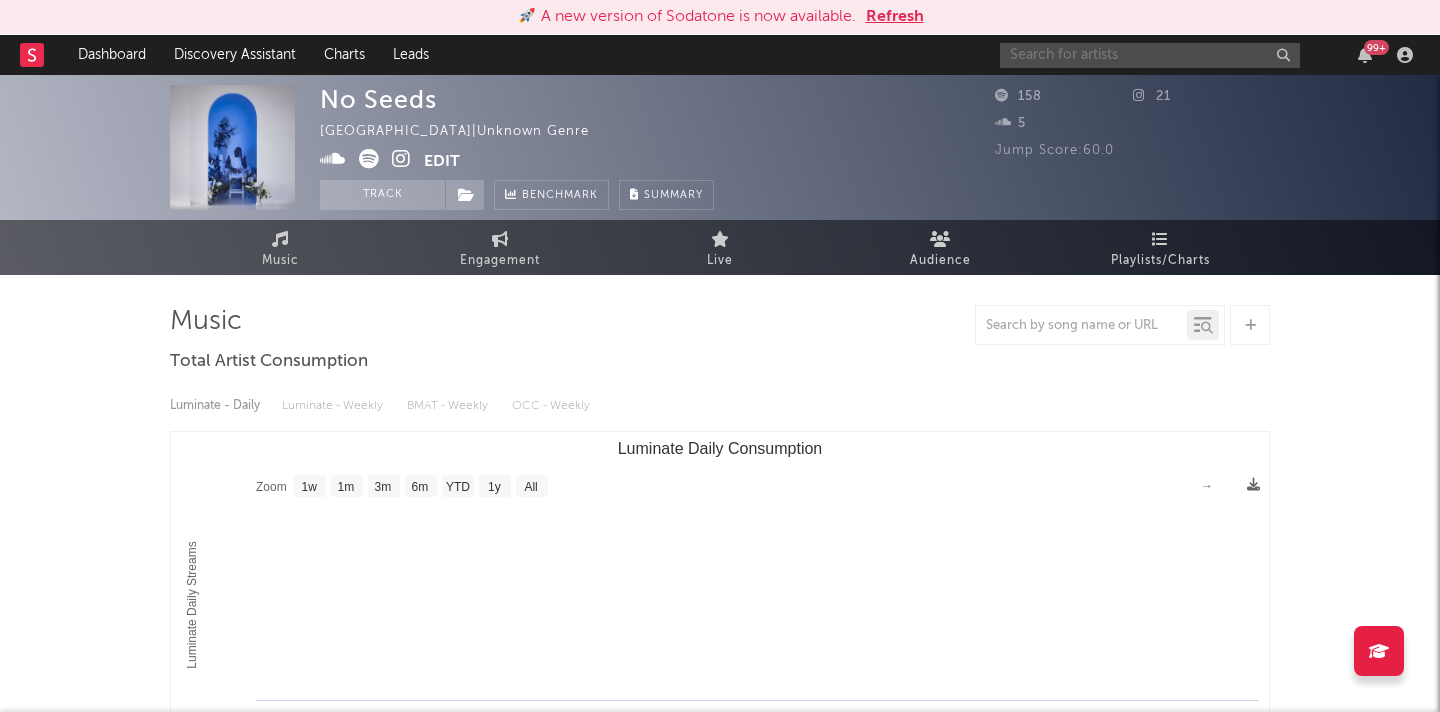 click at bounding box center (1150, 55) 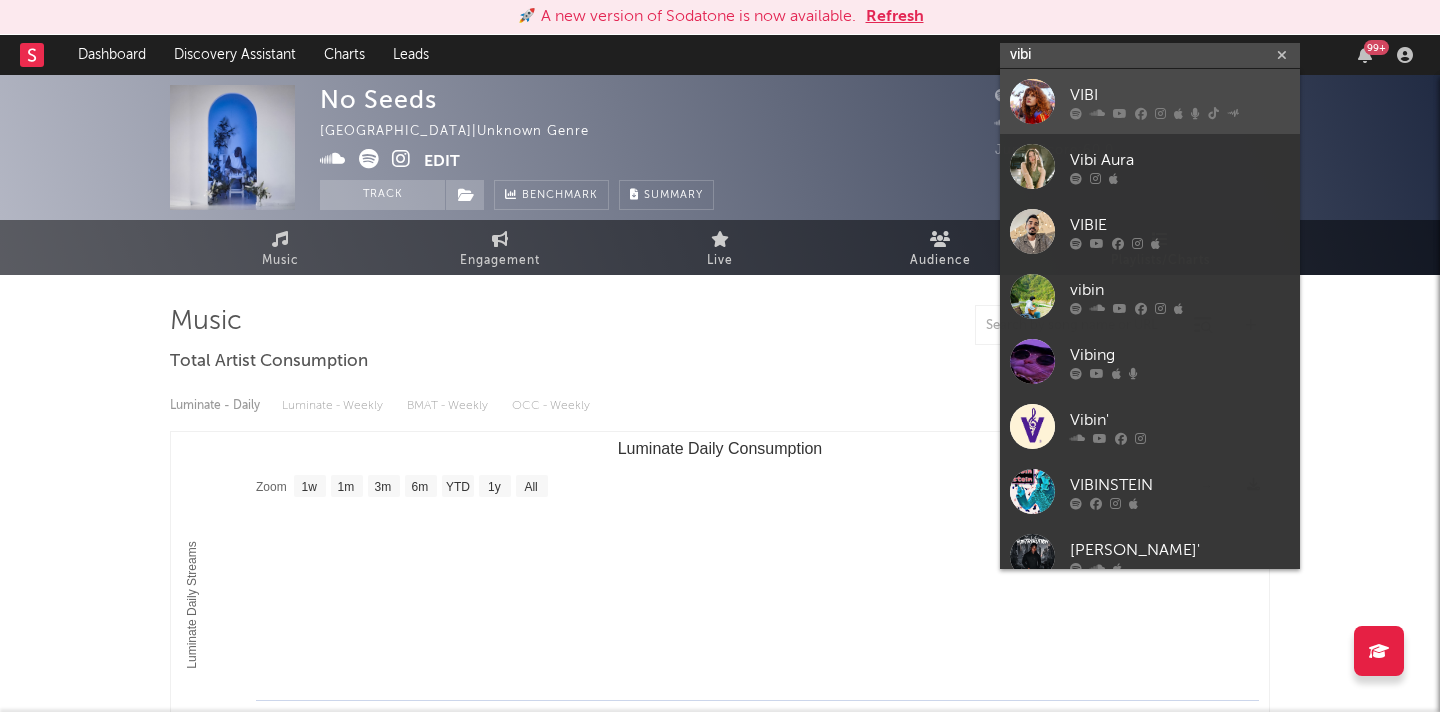 type on "vibi" 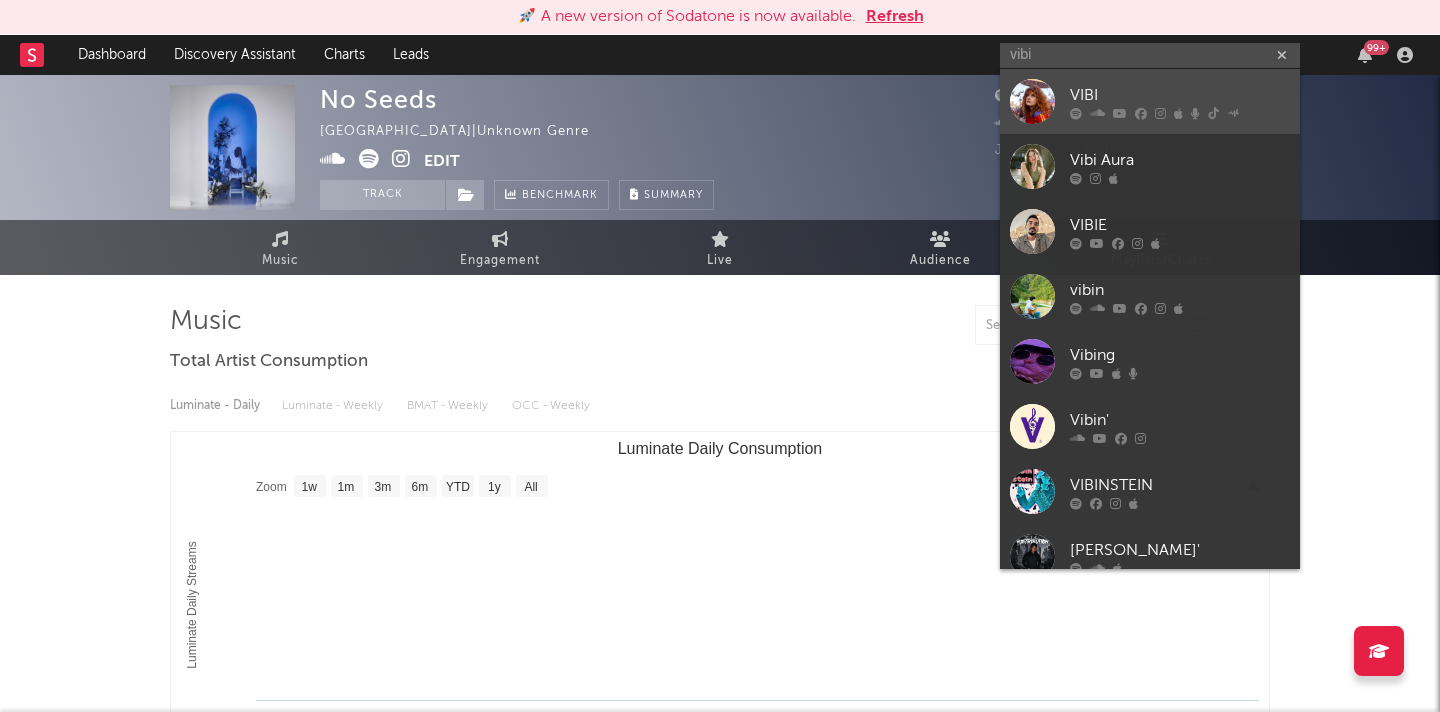 click at bounding box center [1032, 101] 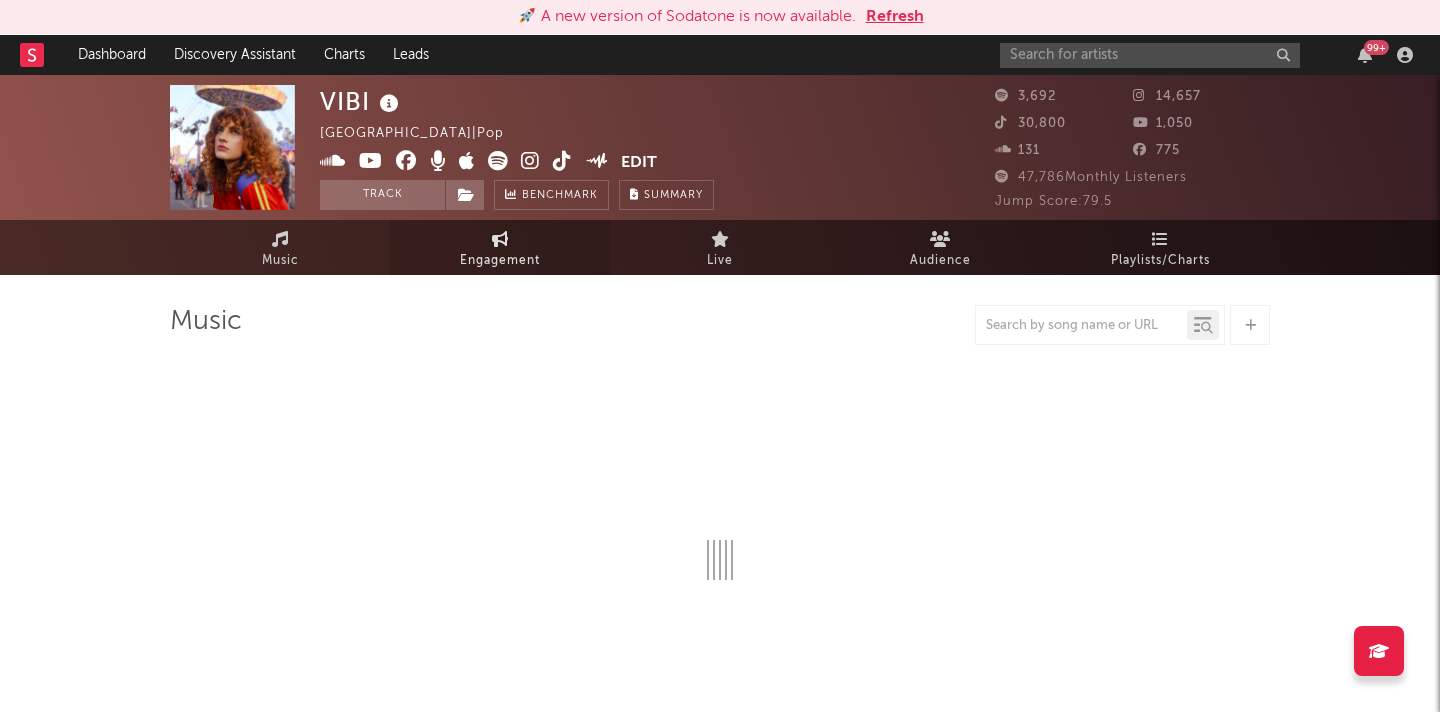 select on "6m" 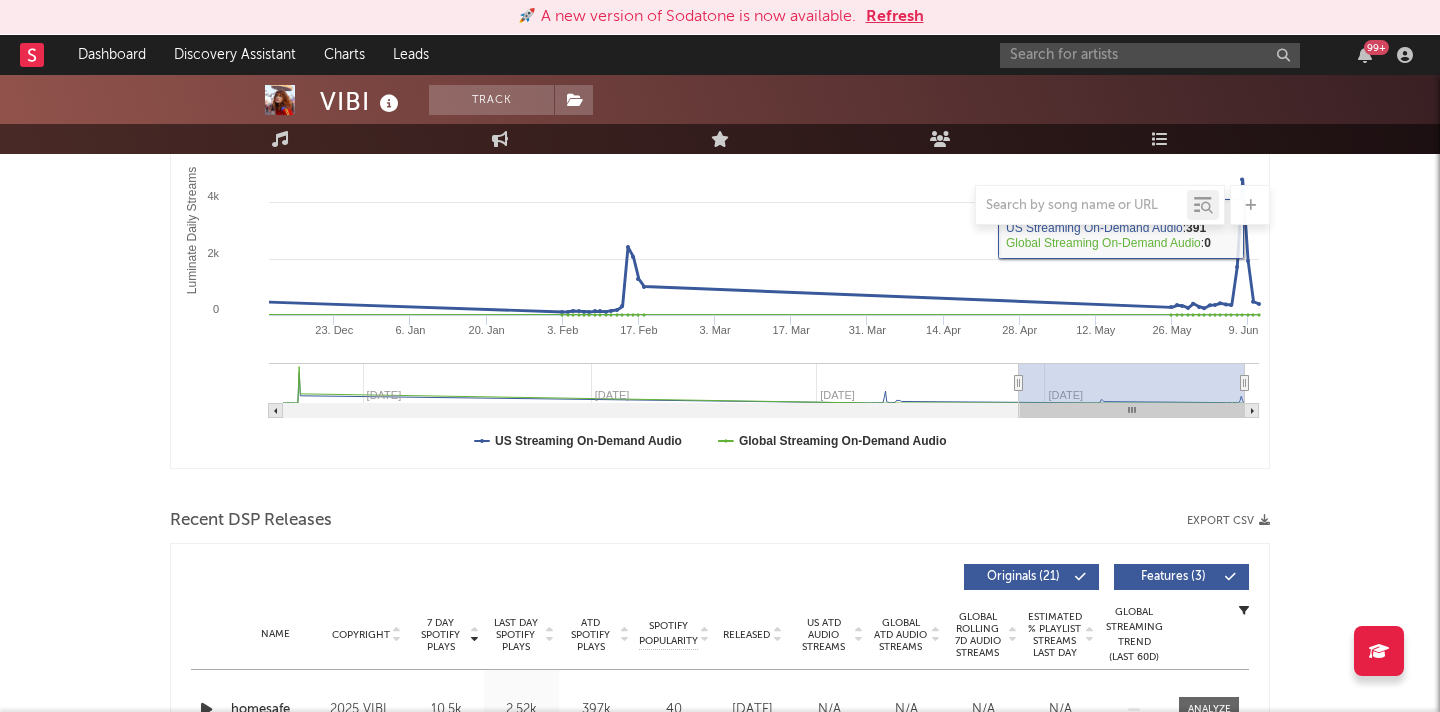 scroll, scrollTop: 787, scrollLeft: 0, axis: vertical 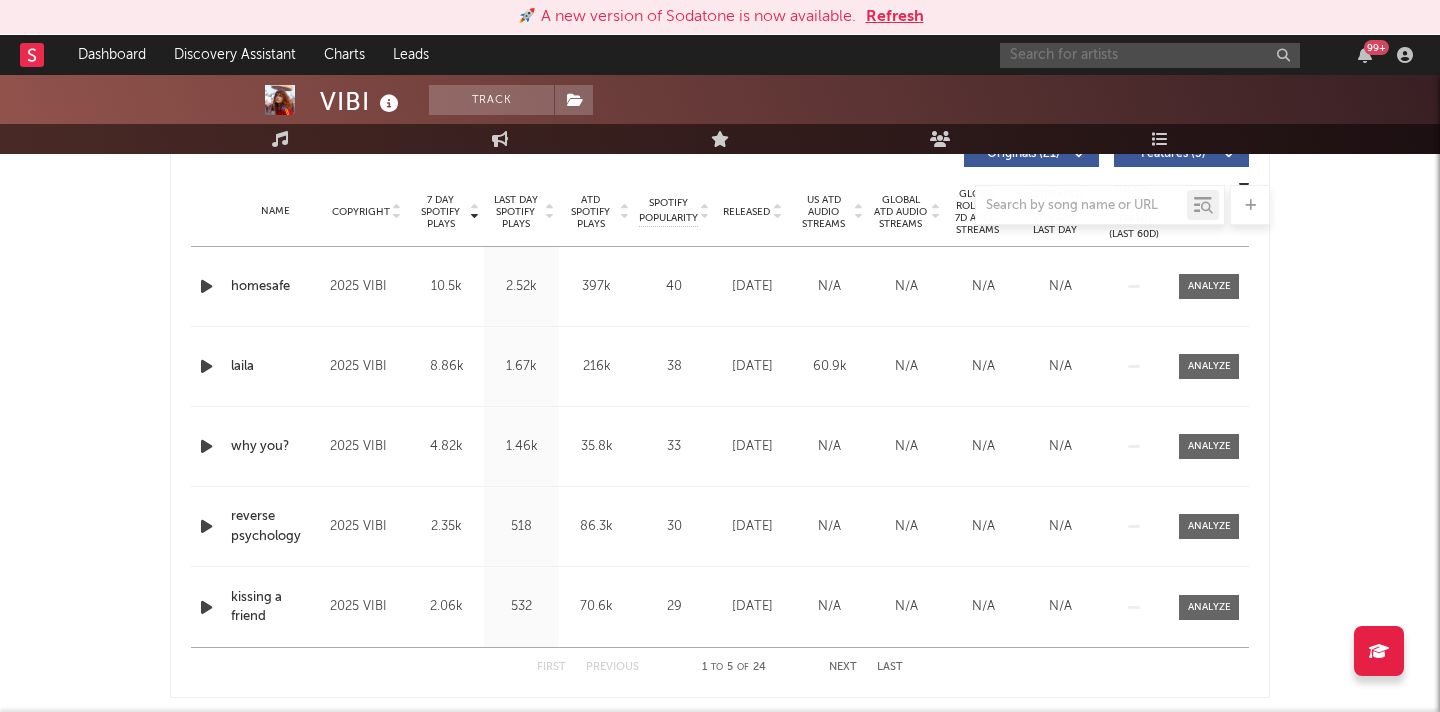 click at bounding box center [1150, 55] 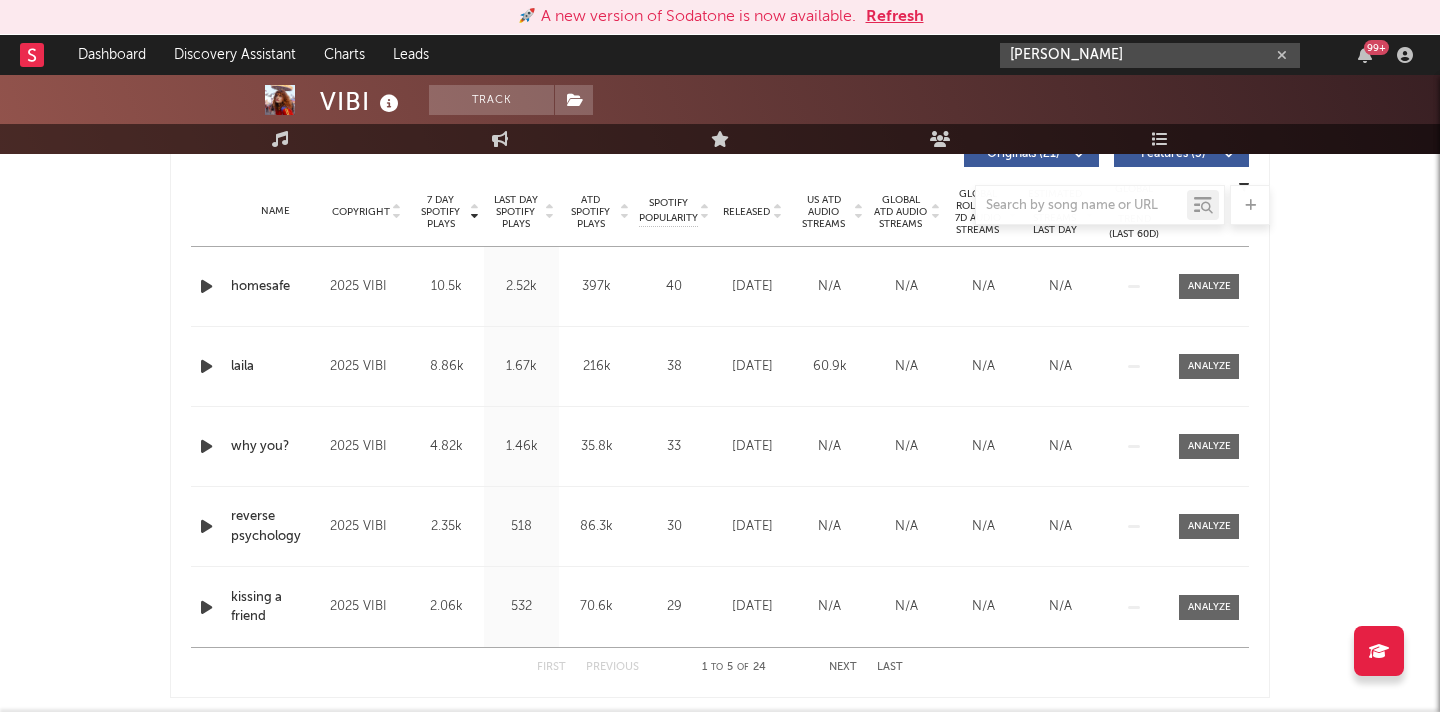 type on "bleecher" 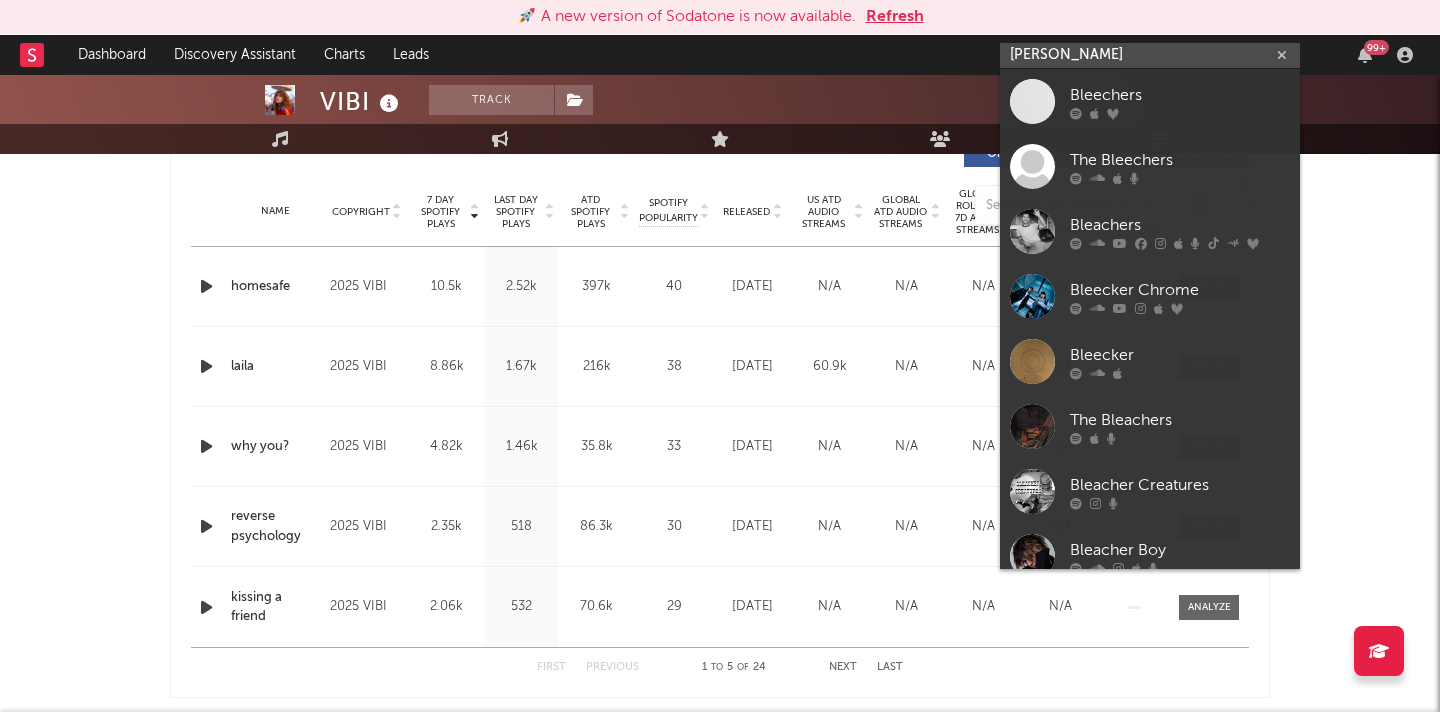 drag, startPoint x: 1091, startPoint y: 61, endPoint x: 949, endPoint y: 50, distance: 142.42542 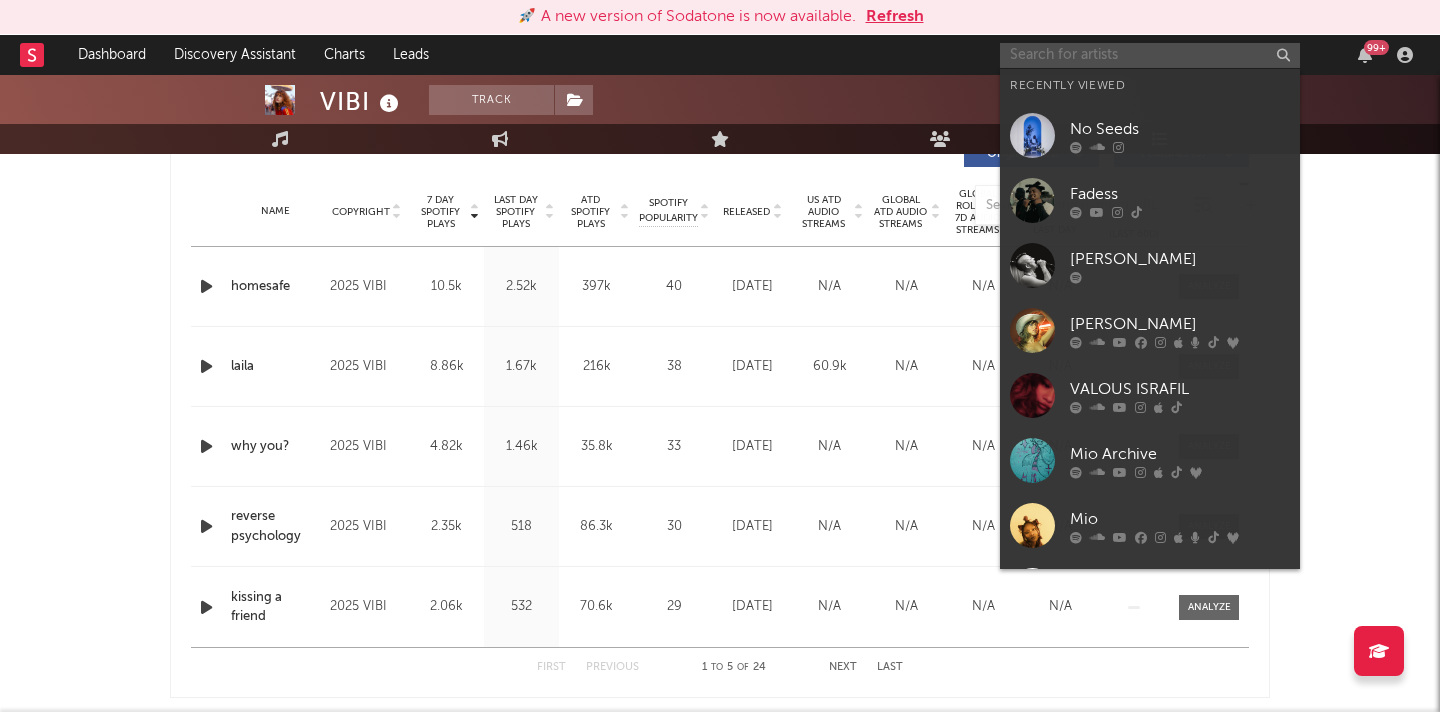 paste on "https://open.spotify.com/artist/1uVG6RrH2NEyL3JmEWzmKD?si=6PZFaUfAQOikneBIqFYKiQ&nd=1&dlsi=3fc483624ee34e4f" 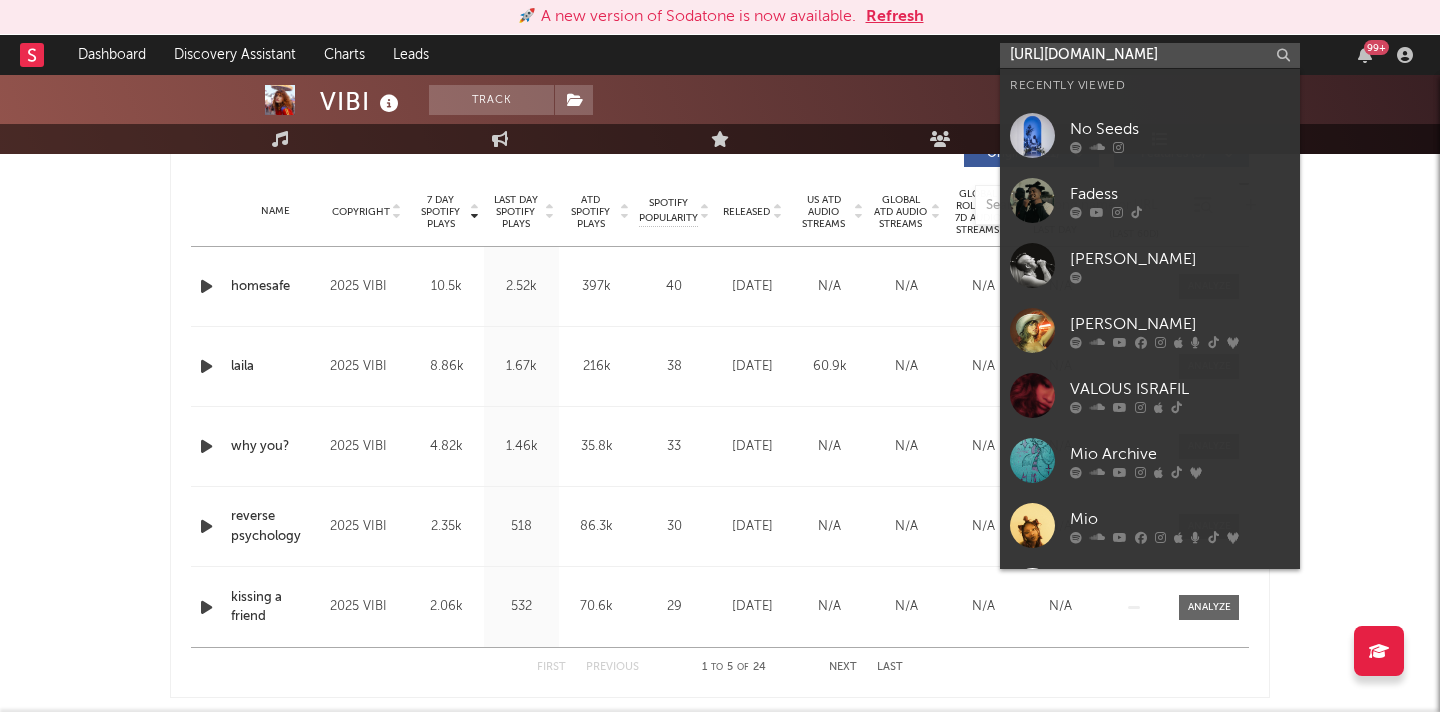 scroll, scrollTop: 0, scrollLeft: 545, axis: horizontal 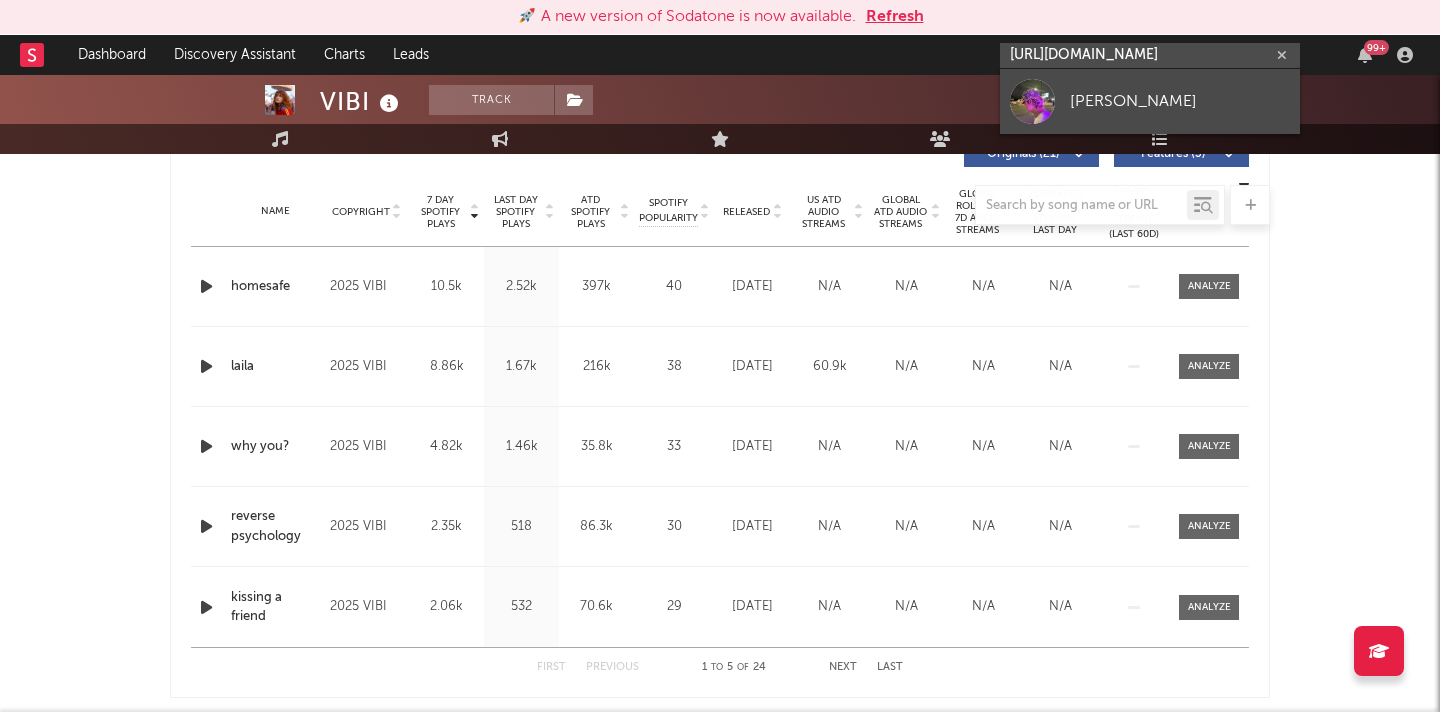 type on "https://open.spotify.com/artist/1uVG6RrH2NEyL3JmEWzmKD?si=6PZFaUfAQOikneBIqFYKiQ&nd=1&dlsi=3fc483624ee34e4f" 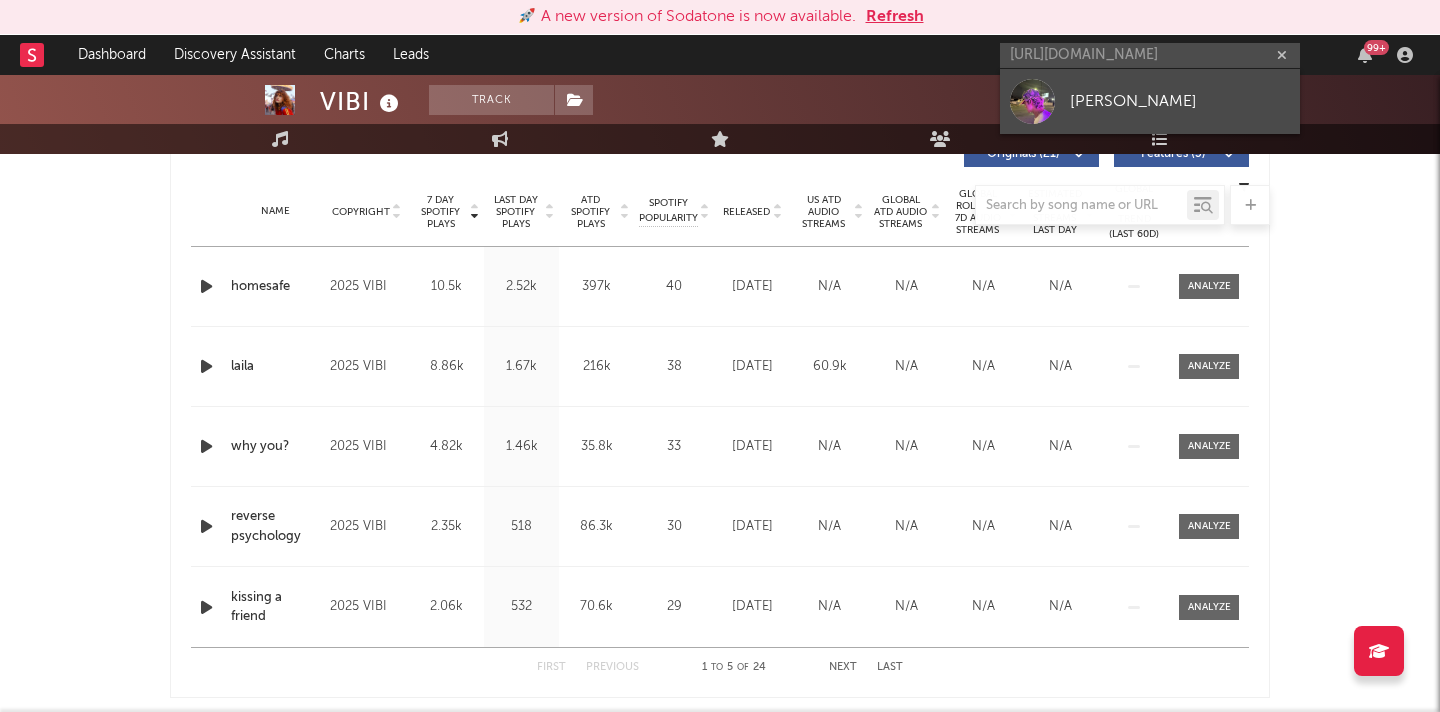 scroll, scrollTop: 0, scrollLeft: 0, axis: both 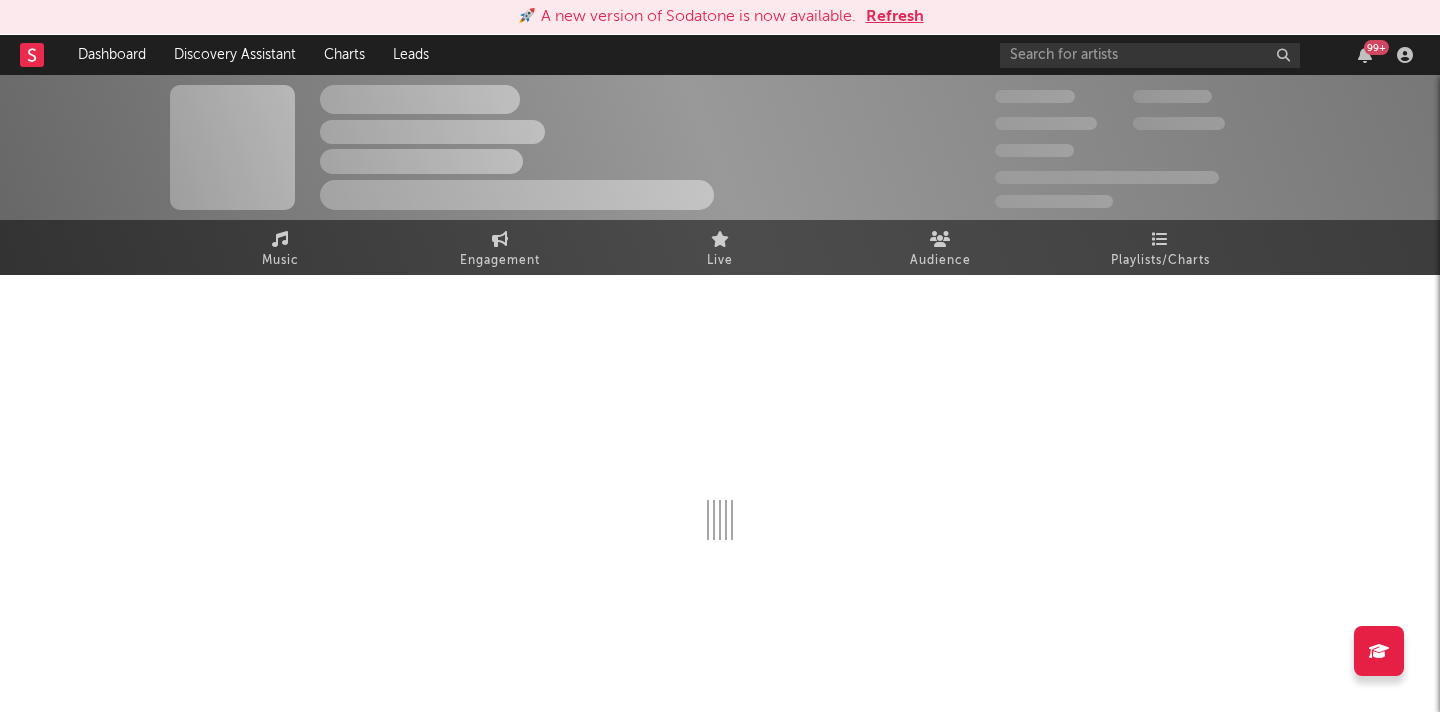 select on "1w" 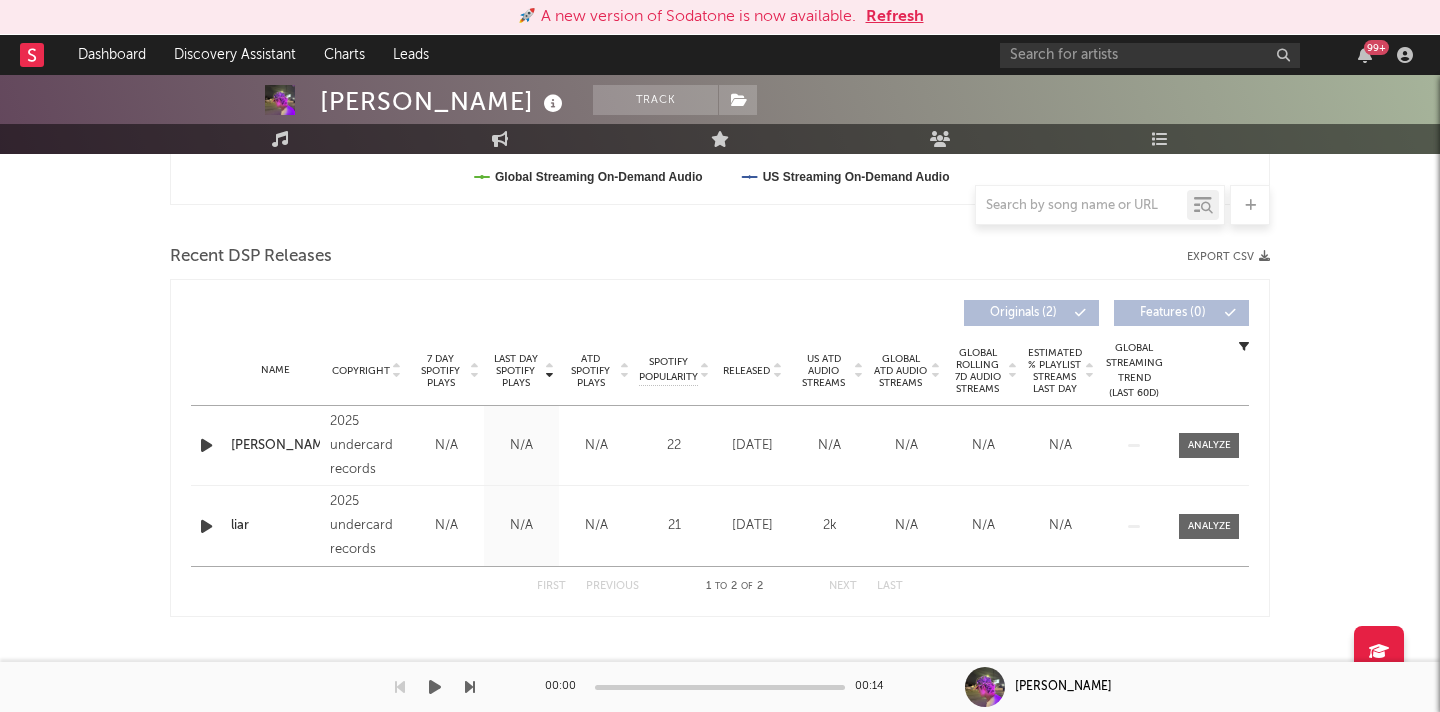 scroll, scrollTop: 0, scrollLeft: 0, axis: both 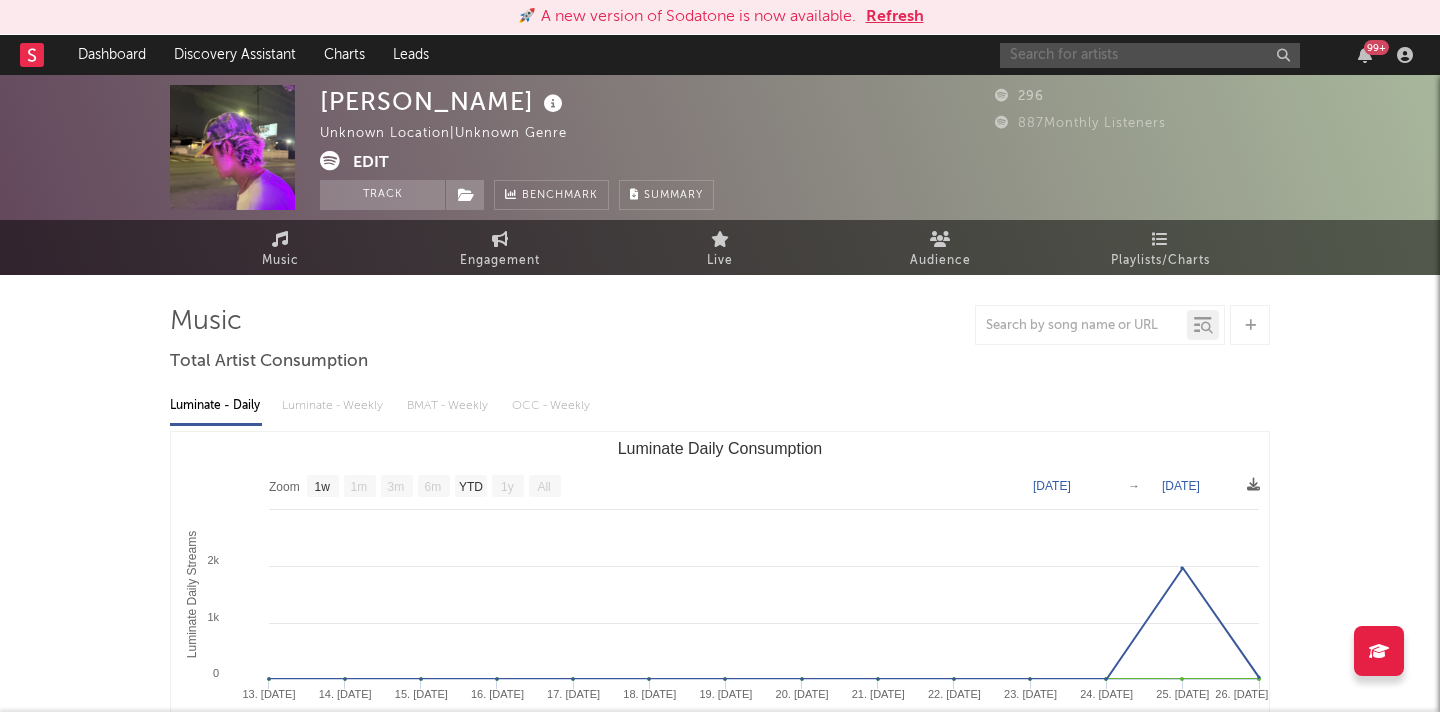 click at bounding box center (1150, 55) 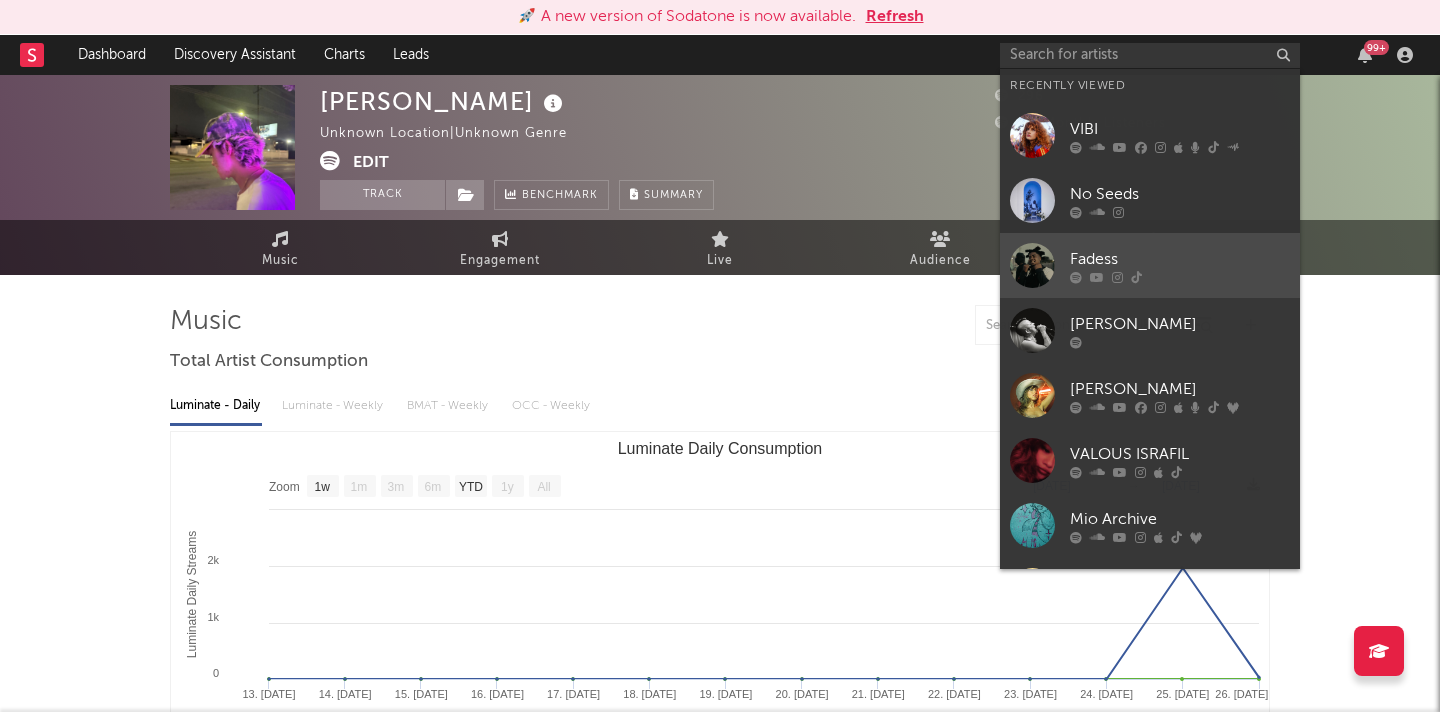 click at bounding box center [1032, 265] 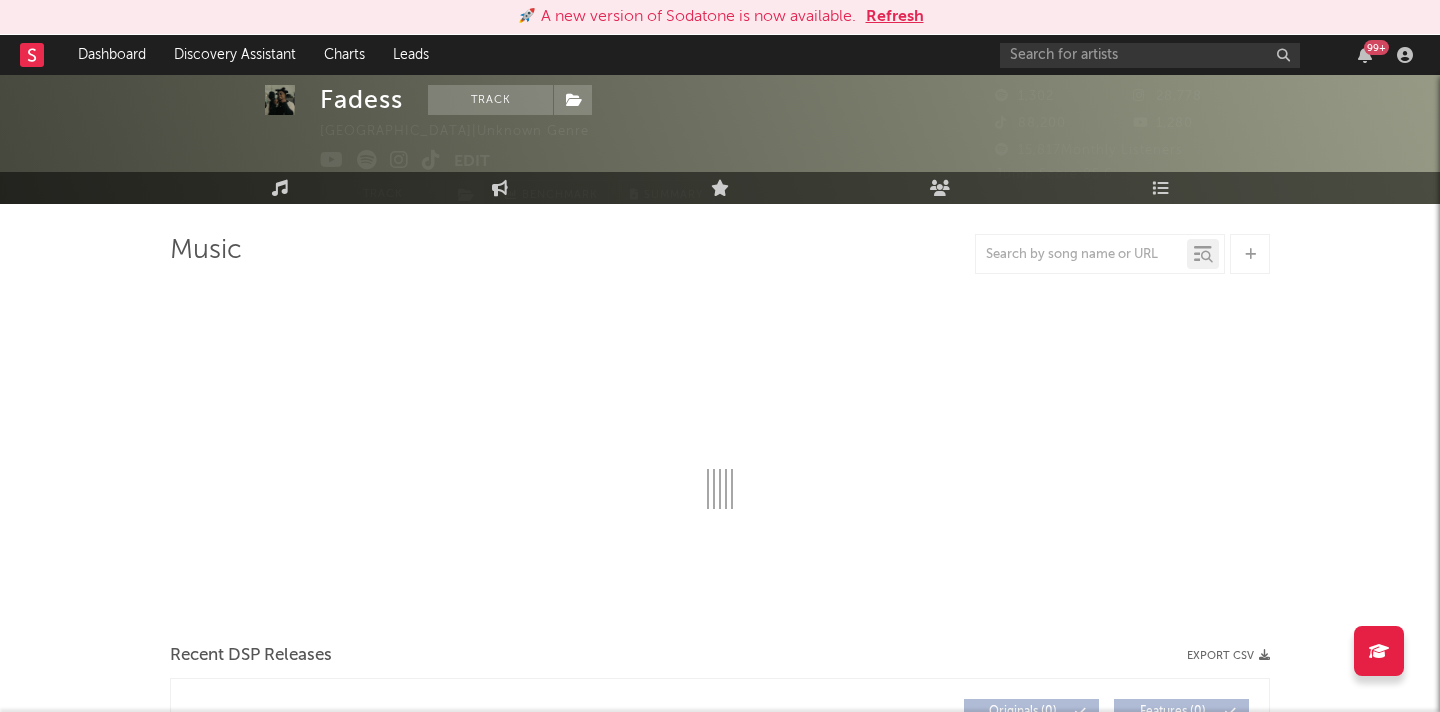 select on "6m" 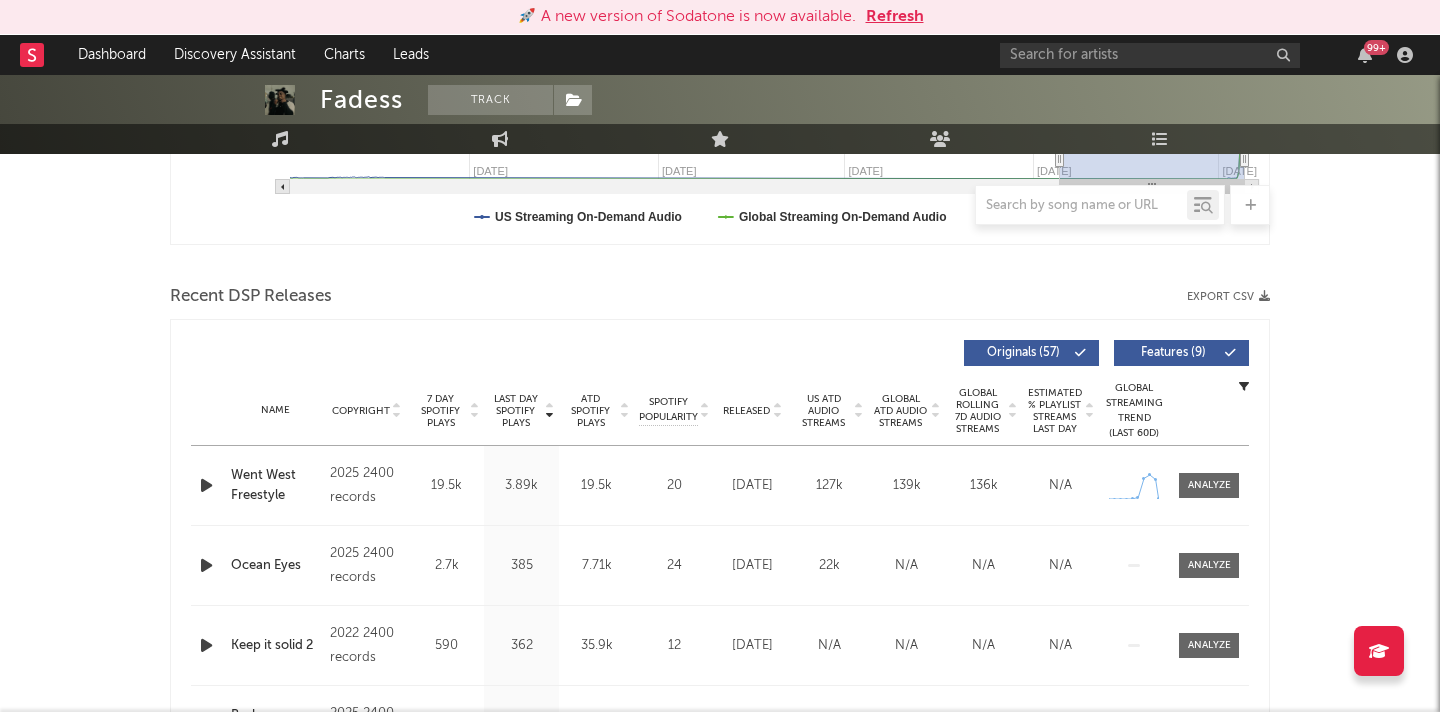 scroll, scrollTop: 587, scrollLeft: 0, axis: vertical 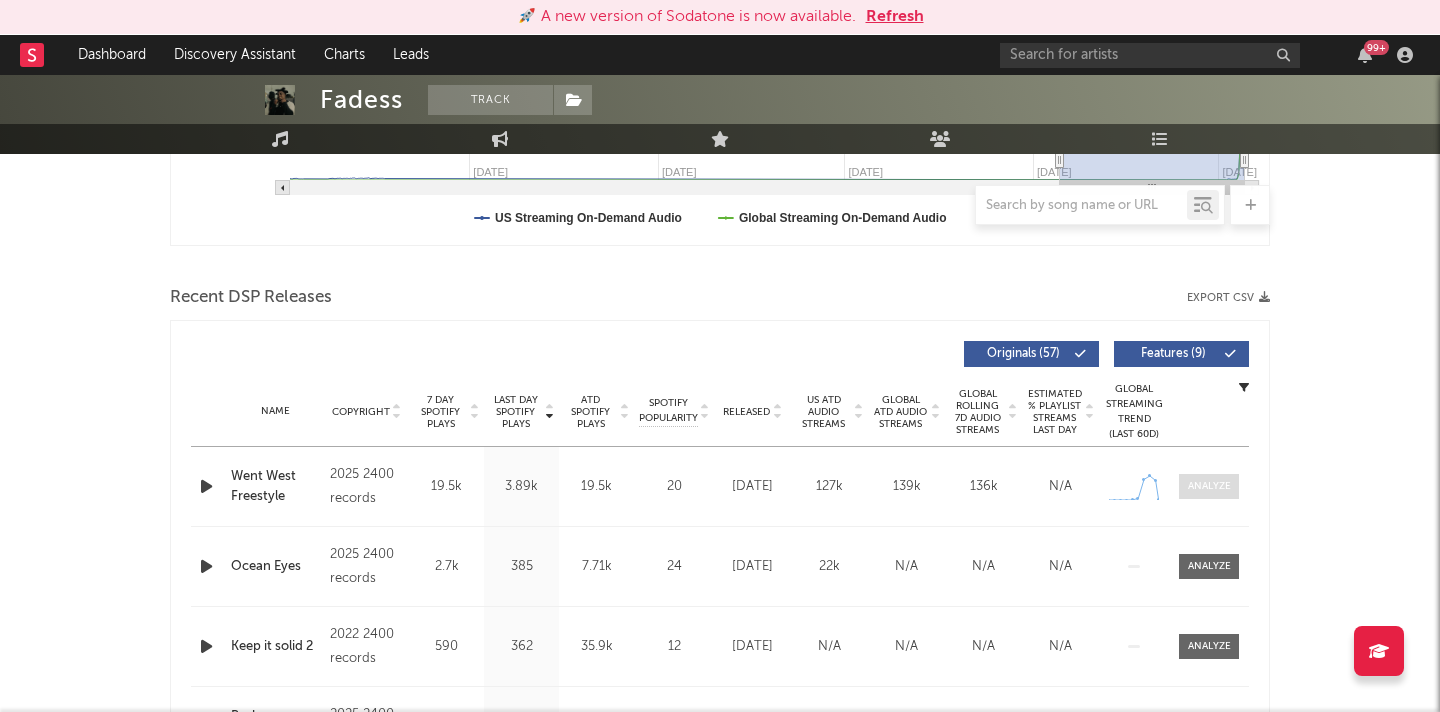 click at bounding box center [1209, 486] 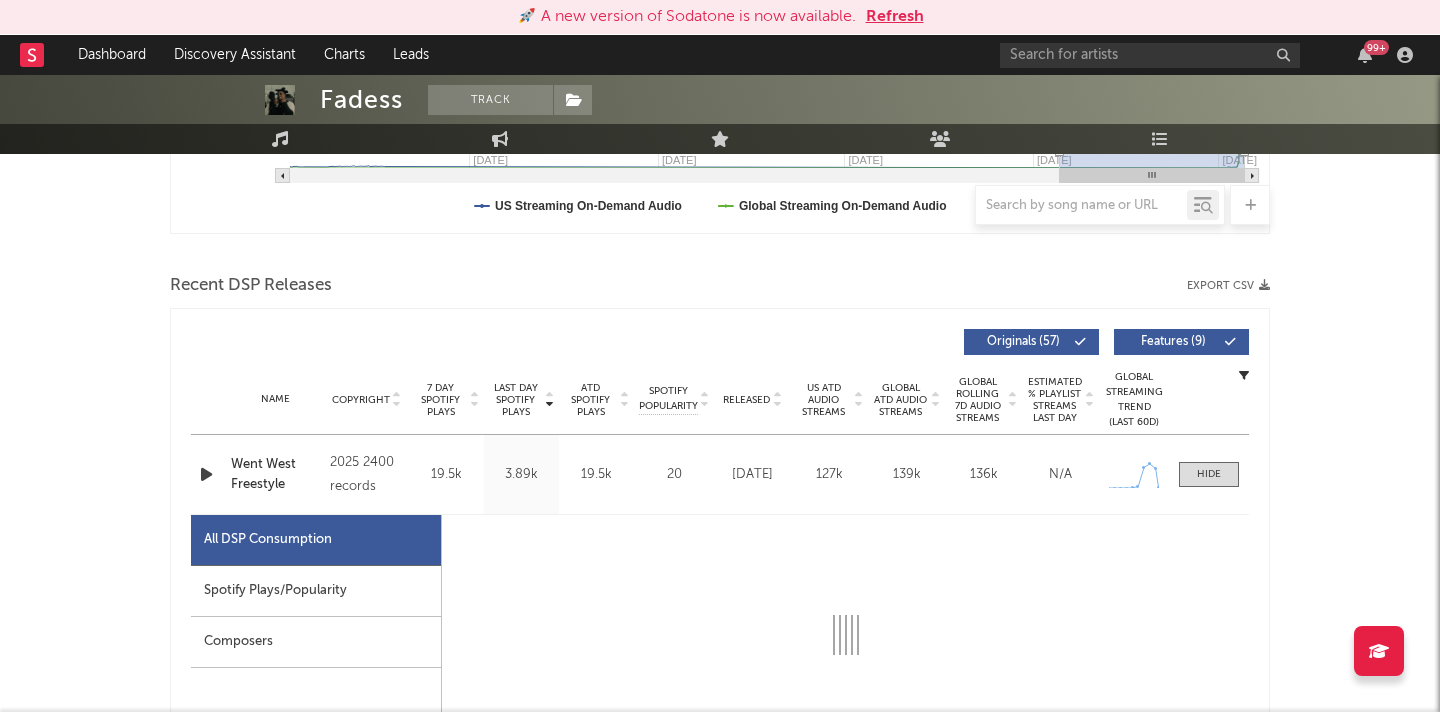 select on "1w" 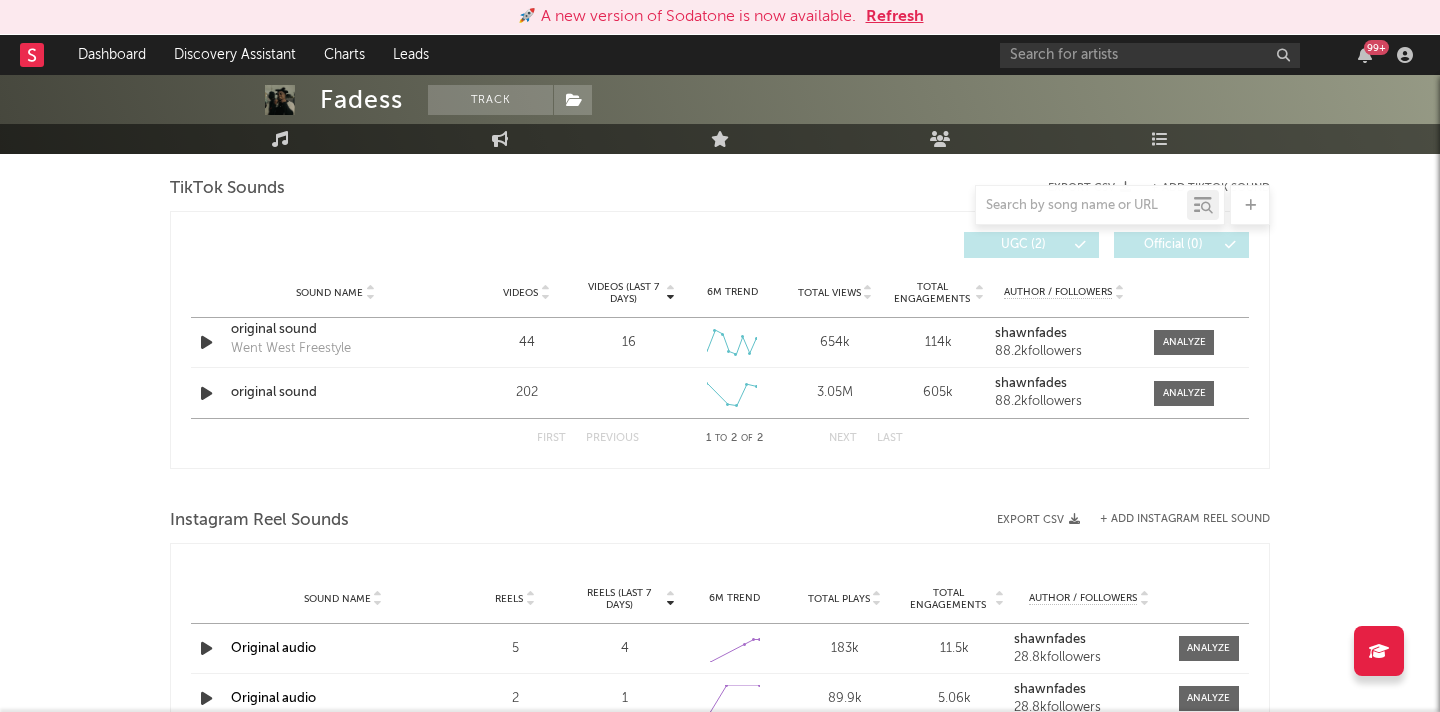 scroll, scrollTop: 2290, scrollLeft: 0, axis: vertical 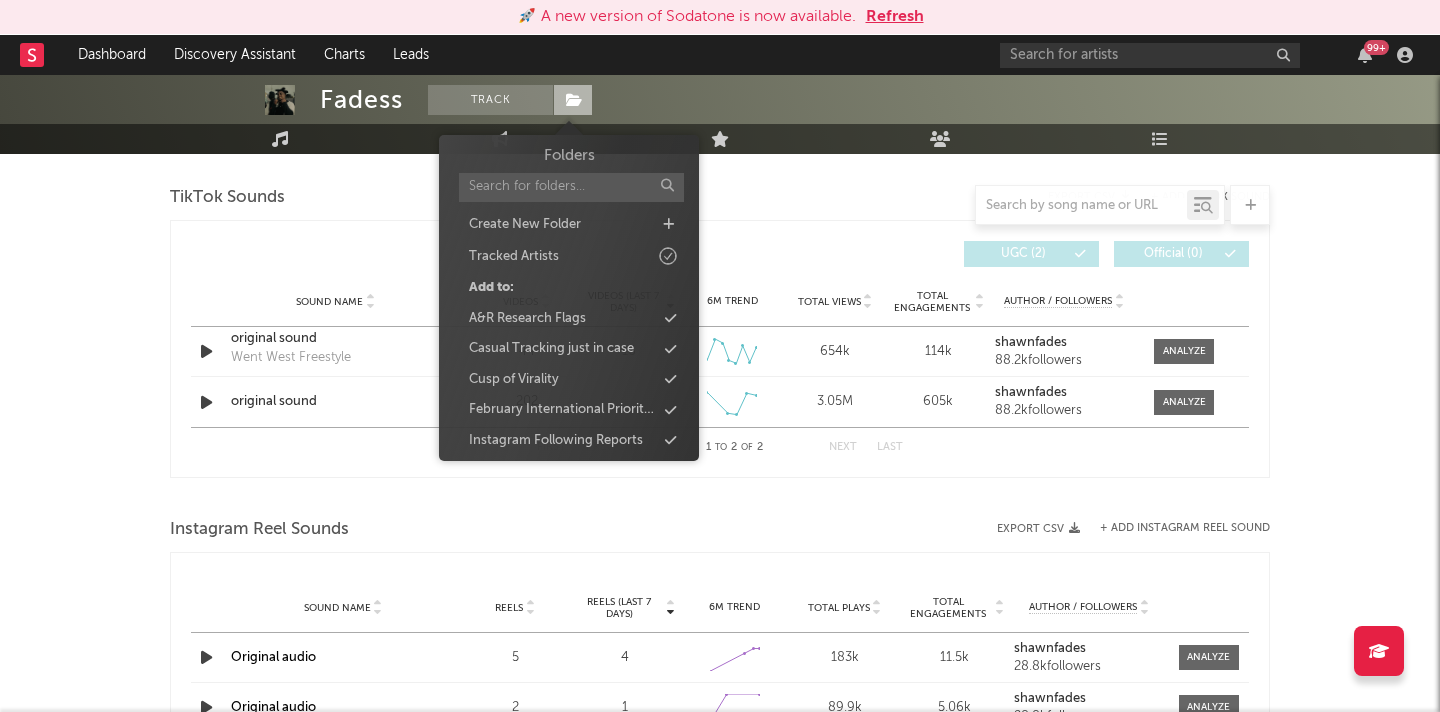 click at bounding box center [574, 100] 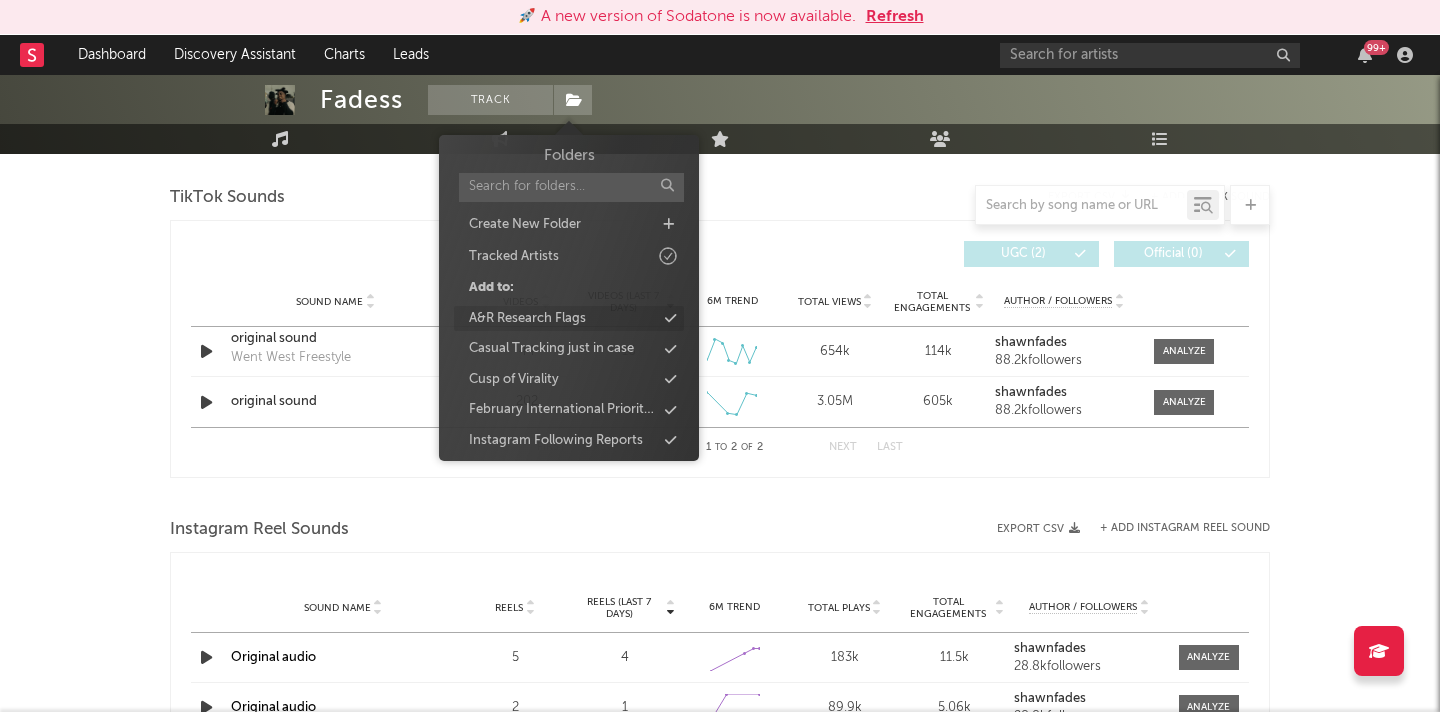click on "A&R Research Flags" at bounding box center [527, 319] 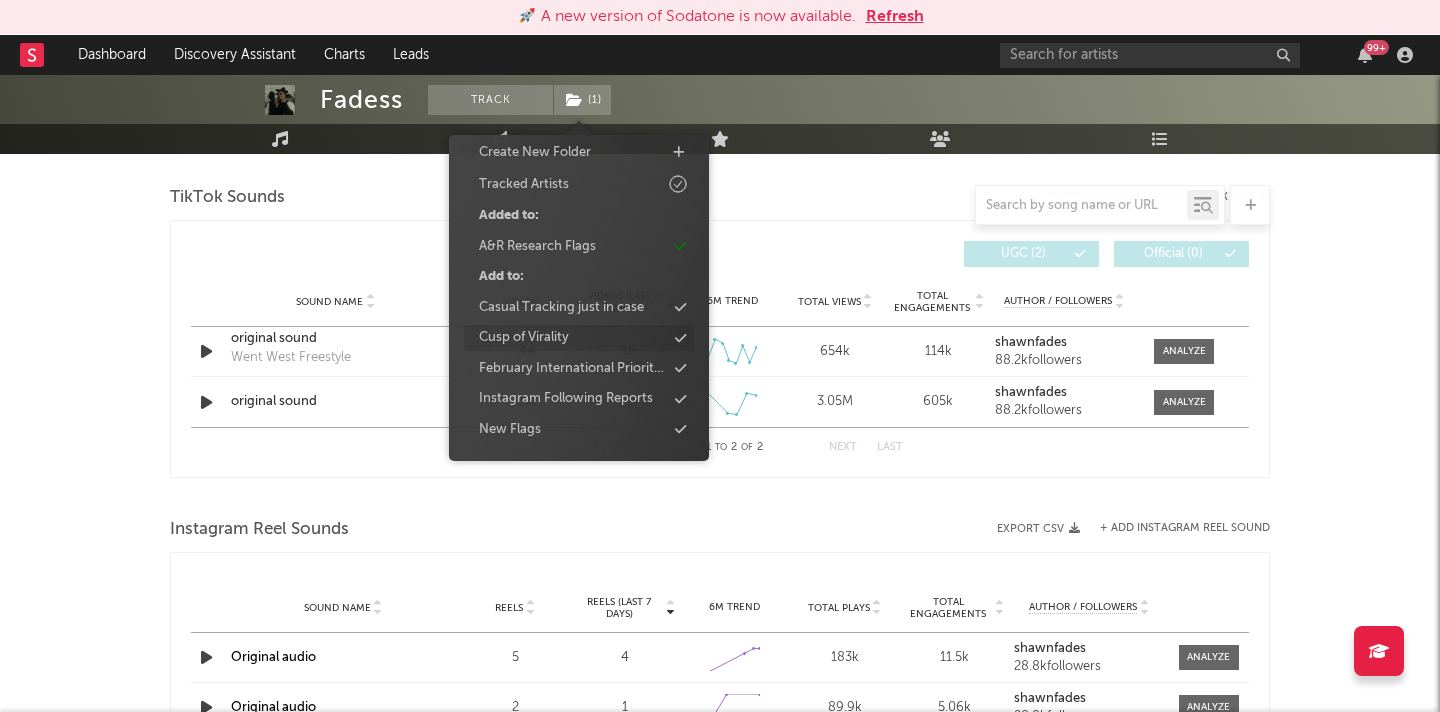 scroll, scrollTop: 99, scrollLeft: 0, axis: vertical 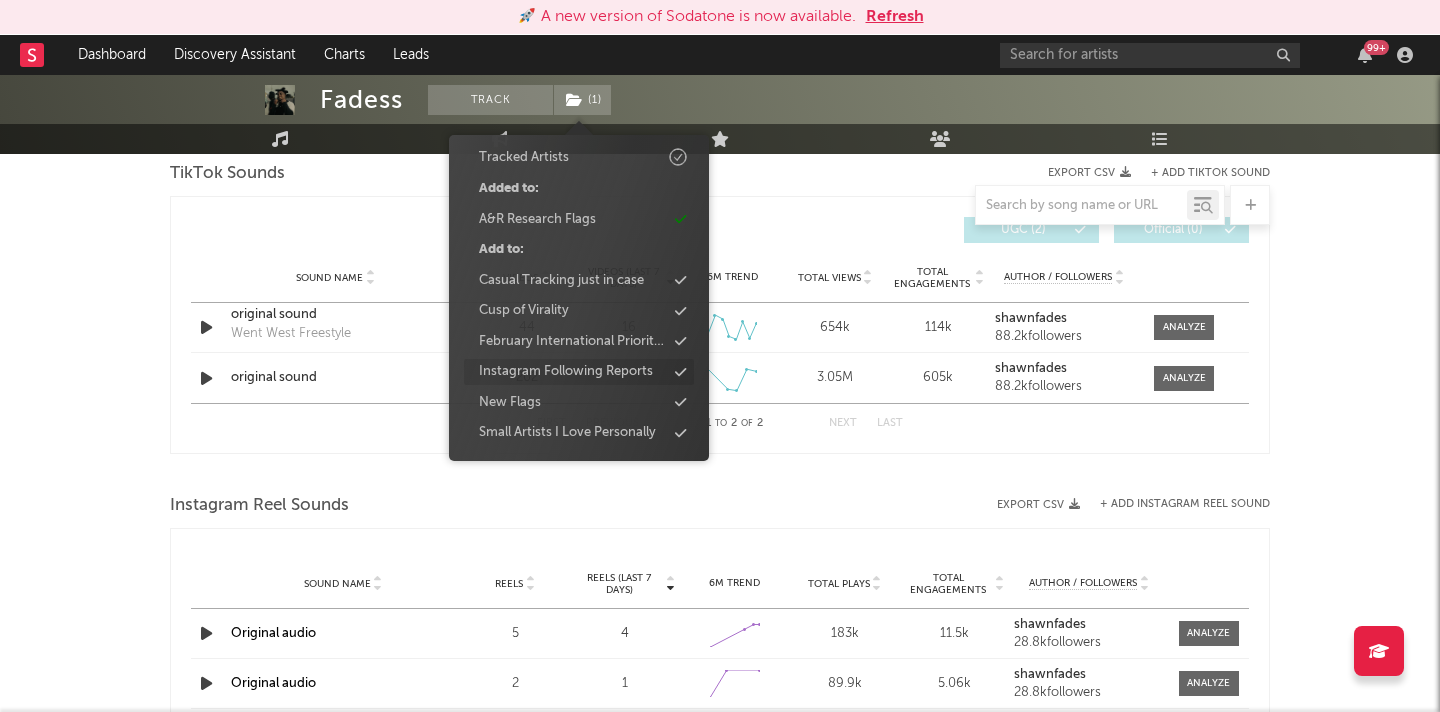 click on "Instagram Following Reports" at bounding box center [566, 372] 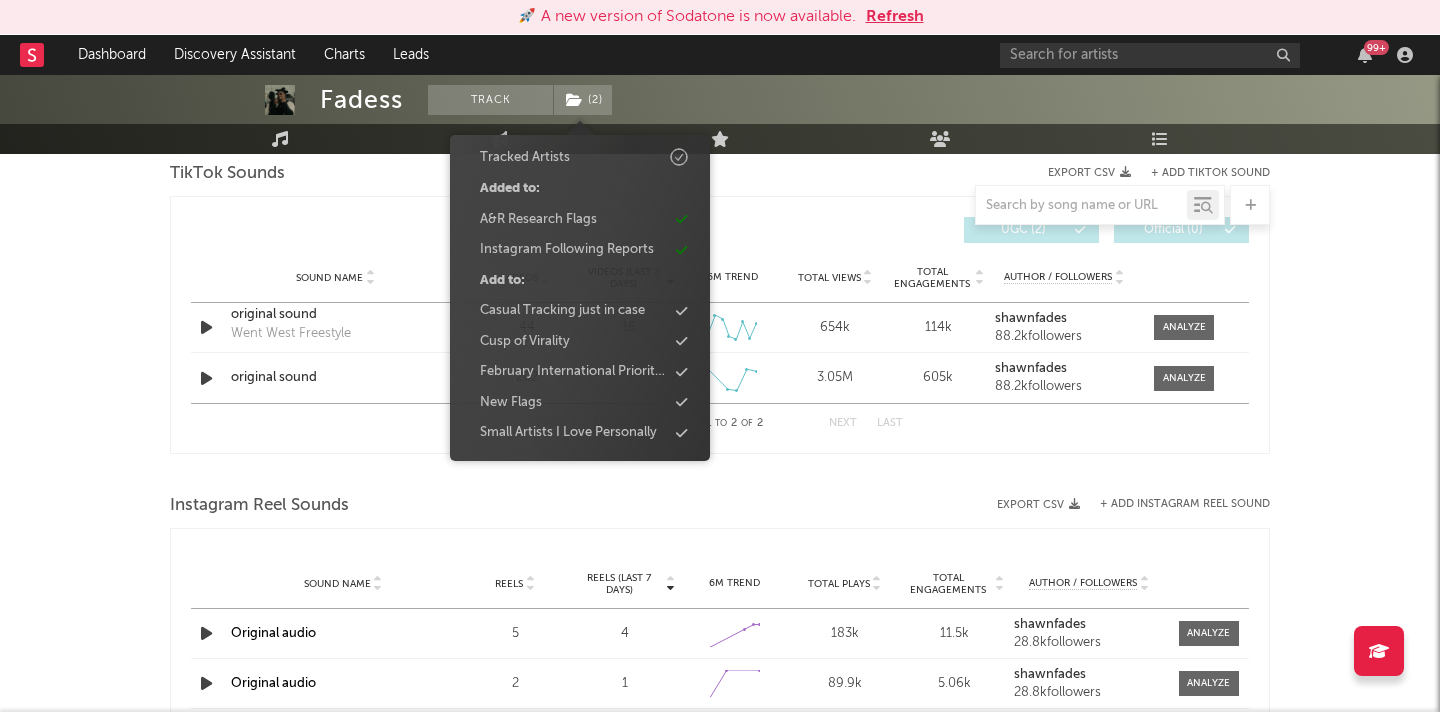 click at bounding box center [720, 474] 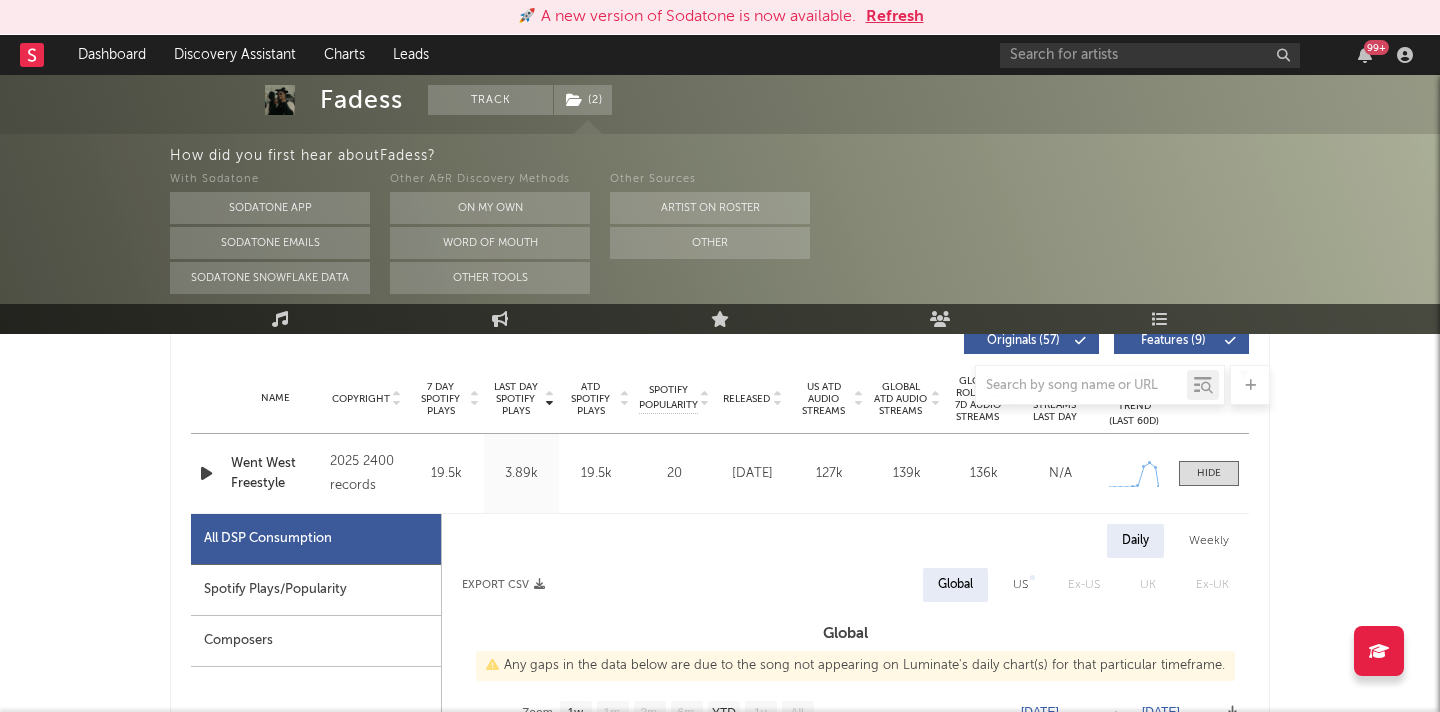 scroll, scrollTop: 712, scrollLeft: 0, axis: vertical 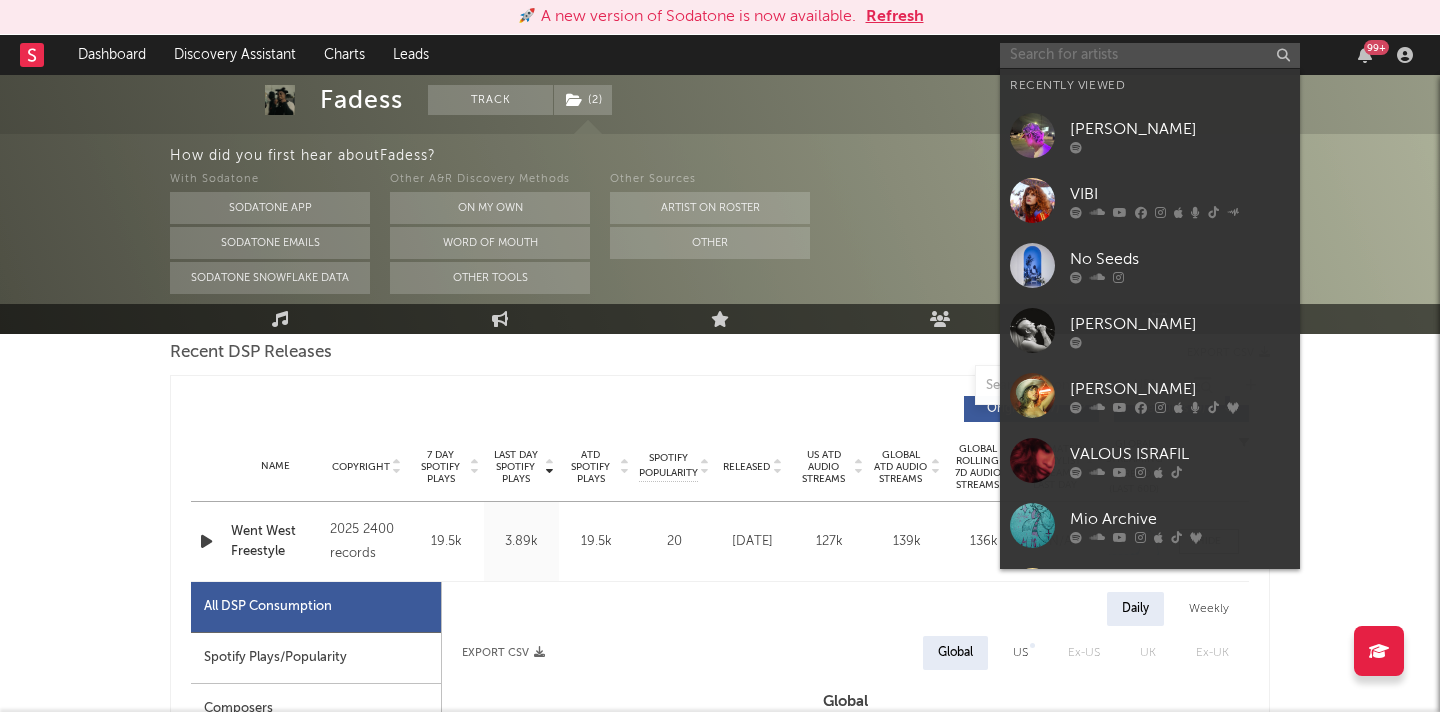 click at bounding box center (1150, 55) 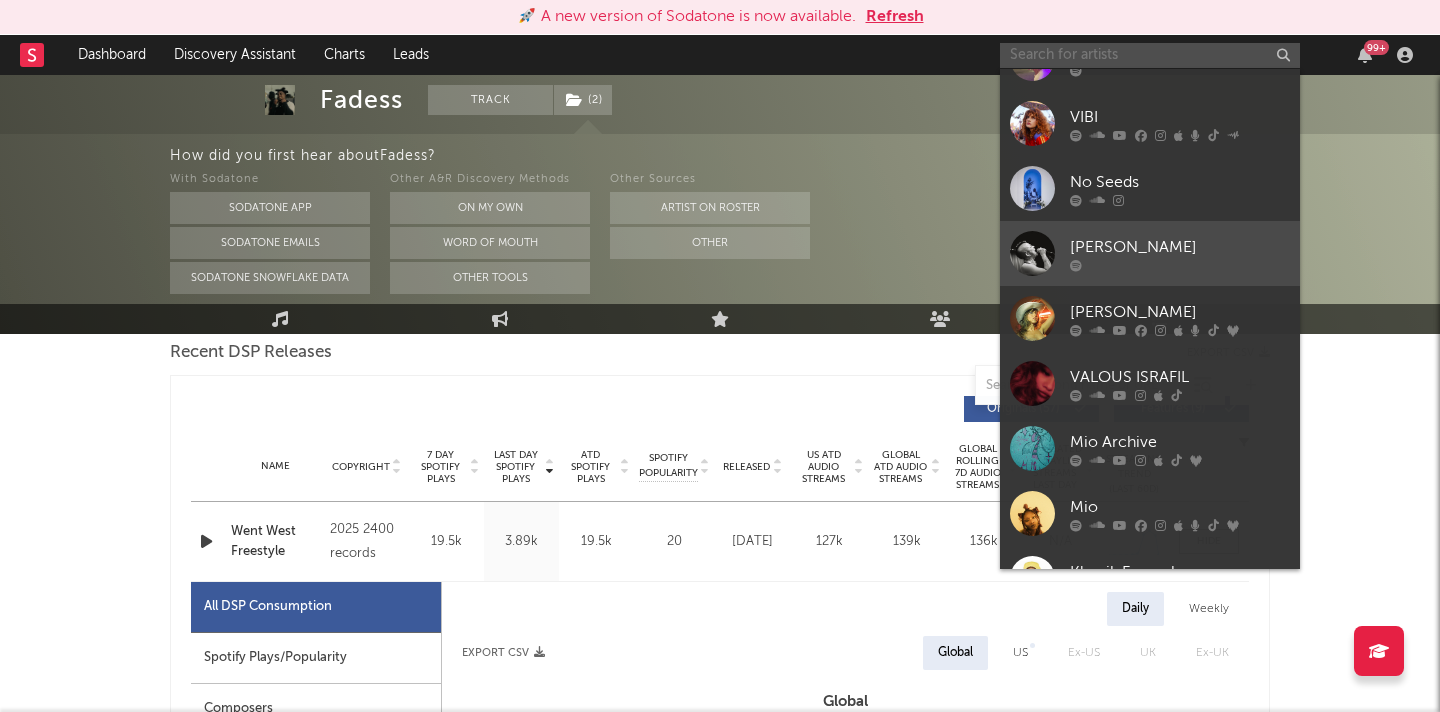 scroll, scrollTop: 78, scrollLeft: 0, axis: vertical 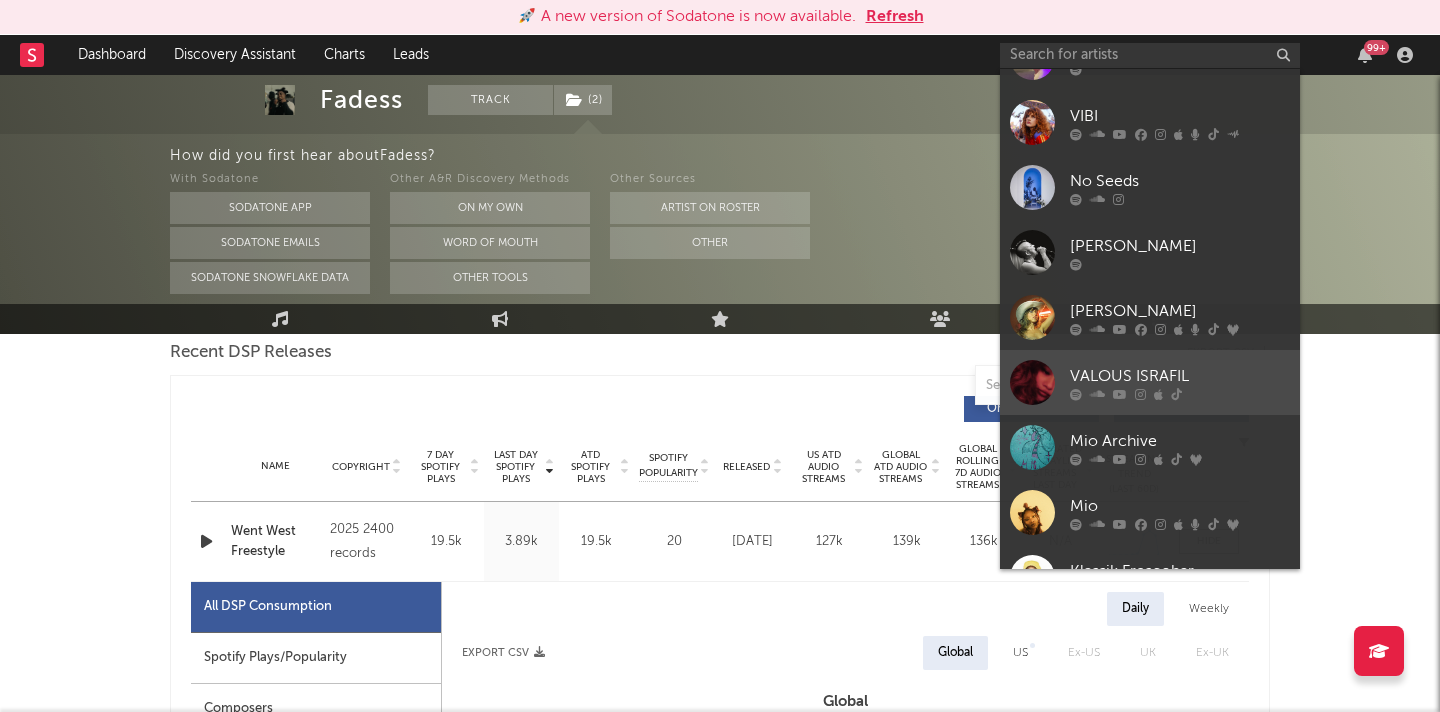 click on "VALOUS ISRAFIL" at bounding box center (1180, 376) 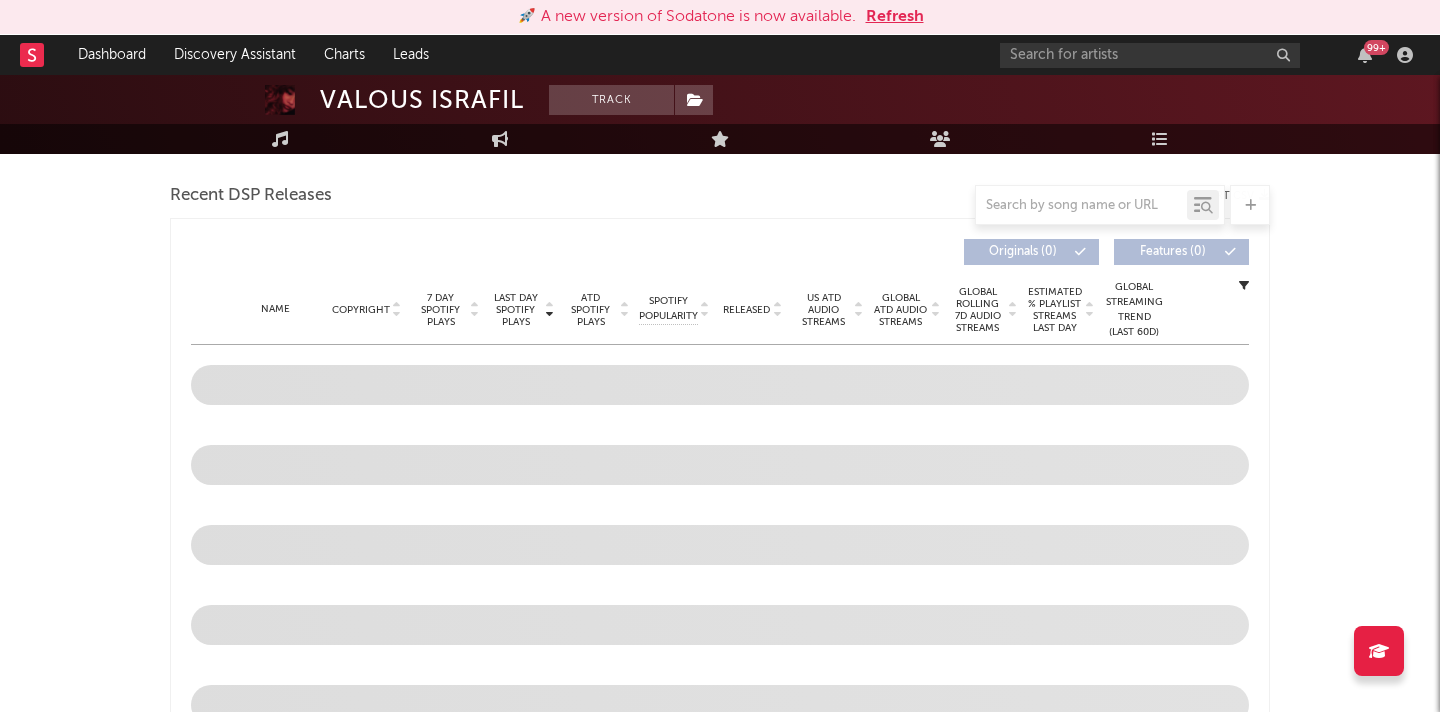scroll, scrollTop: 0, scrollLeft: 0, axis: both 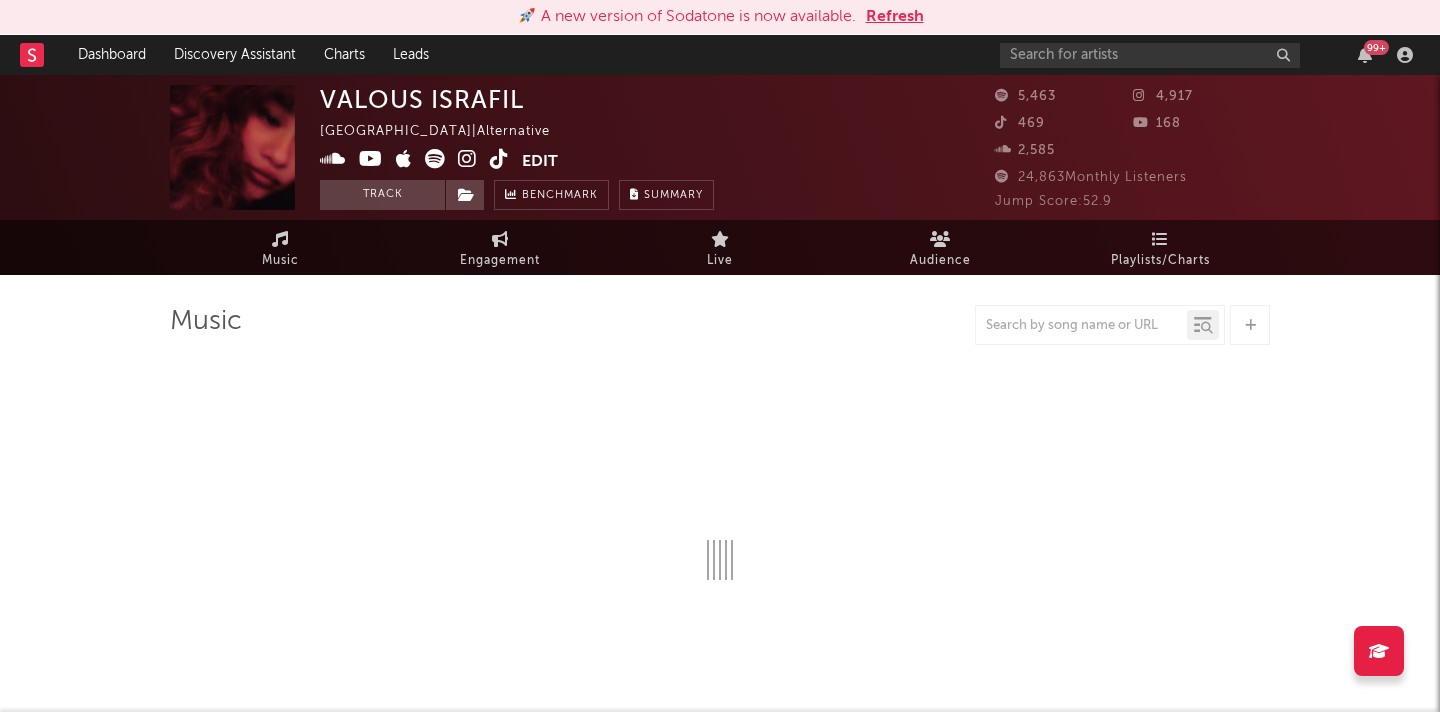 select on "6m" 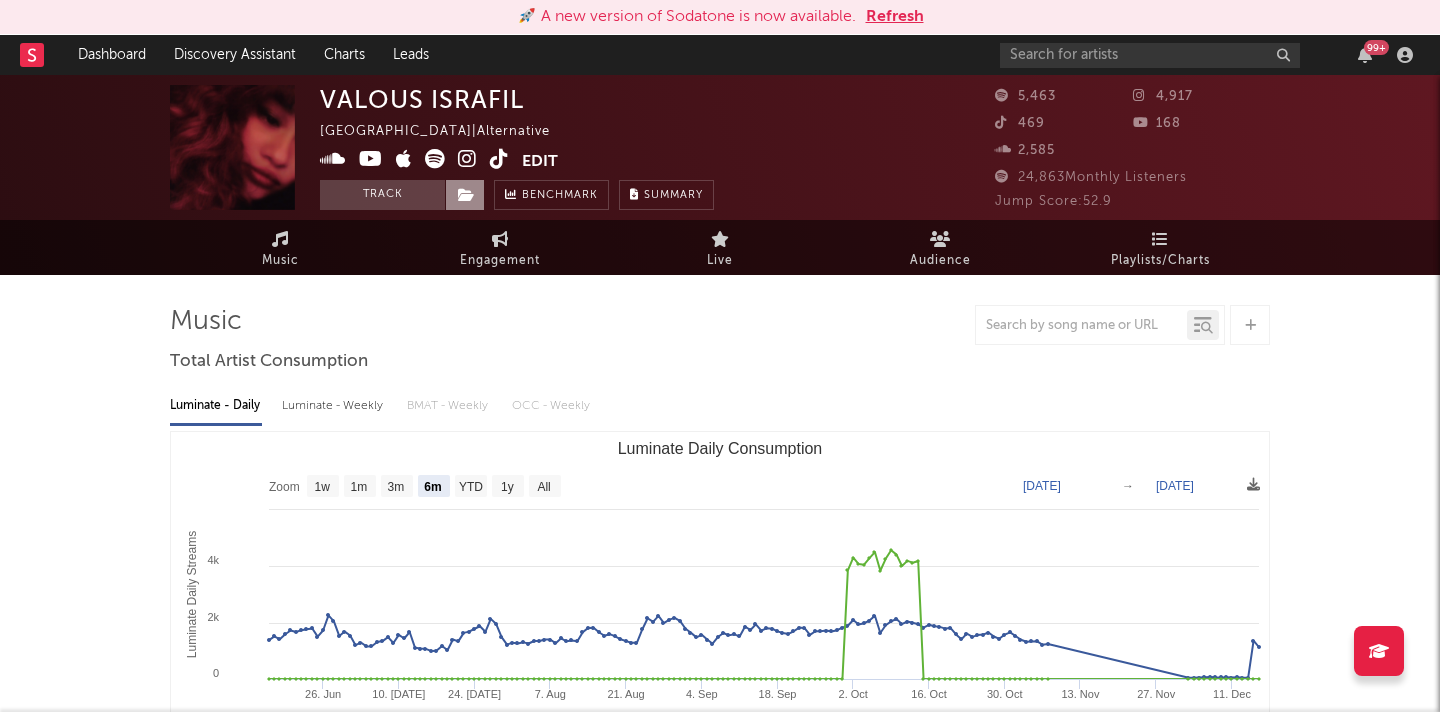 click at bounding box center [466, 195] 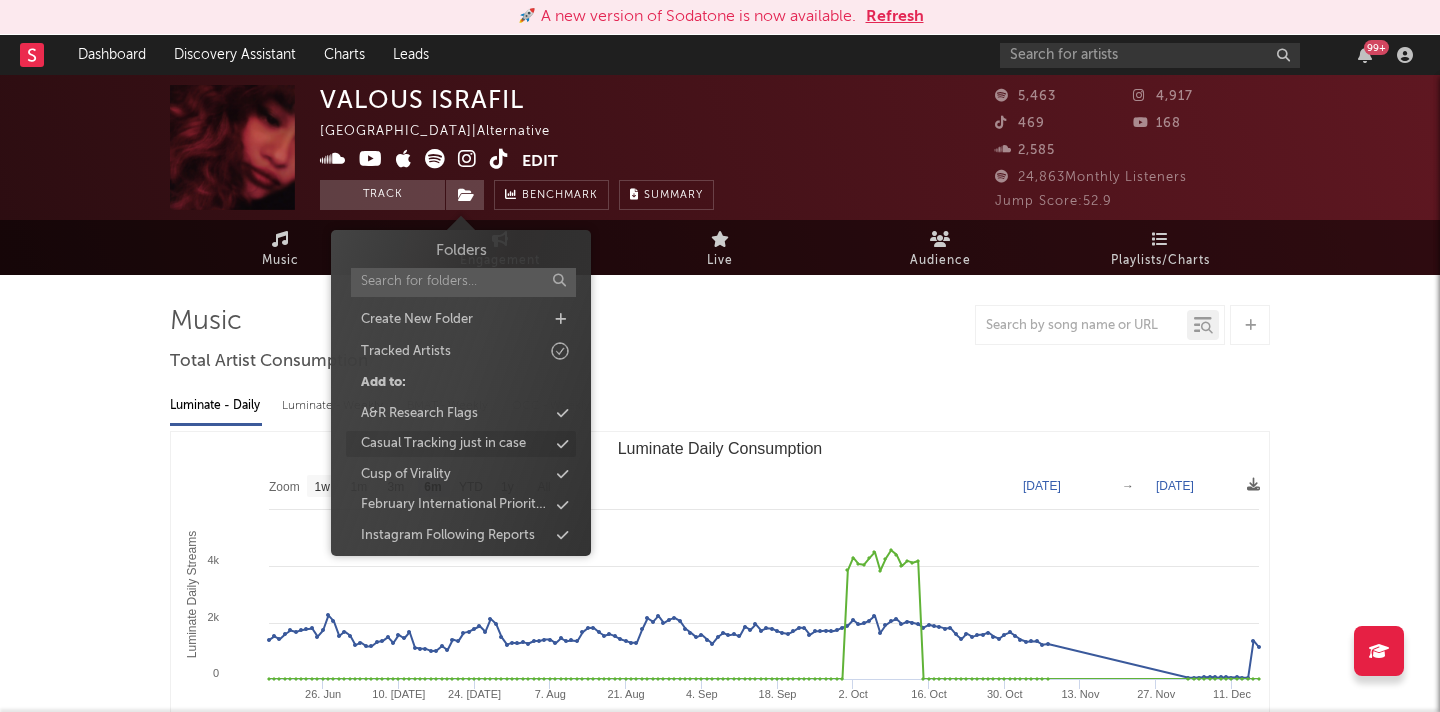scroll, scrollTop: 68, scrollLeft: 0, axis: vertical 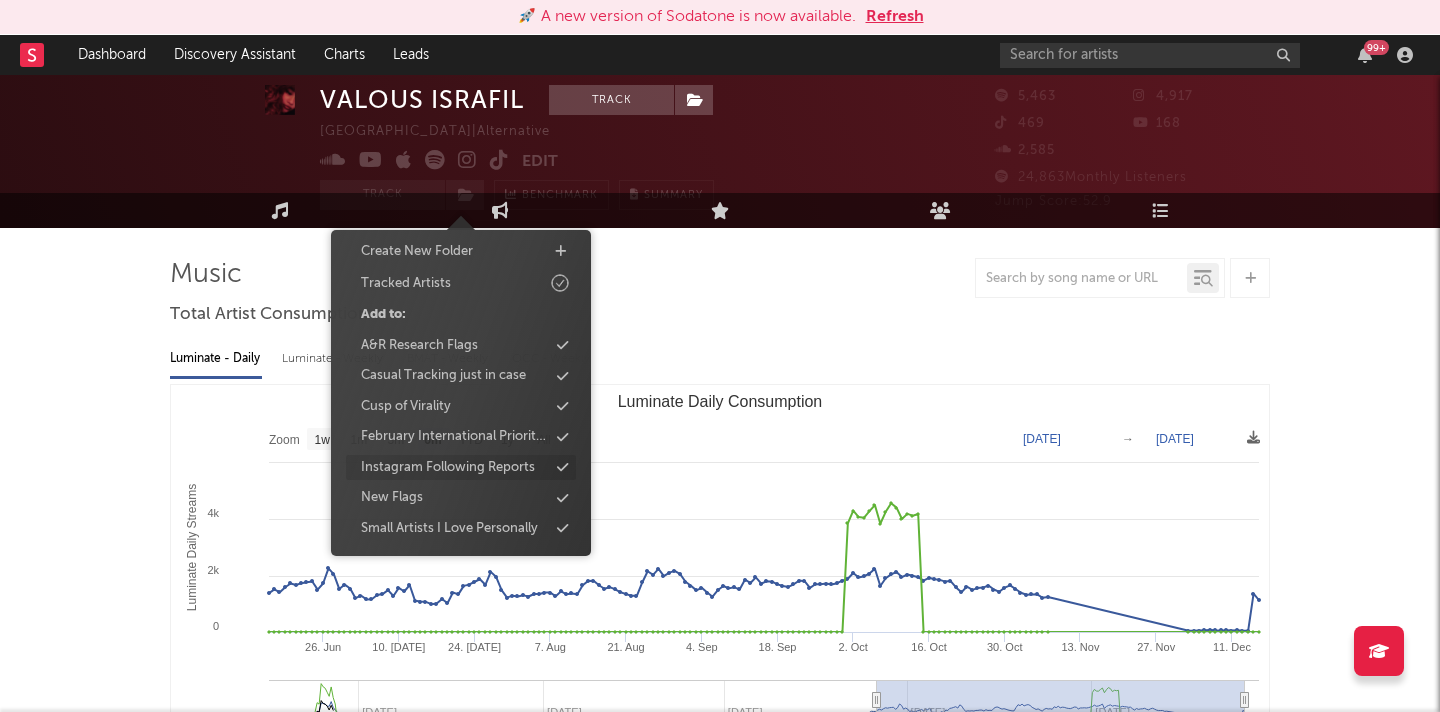 click on "Instagram Following Reports" at bounding box center [448, 468] 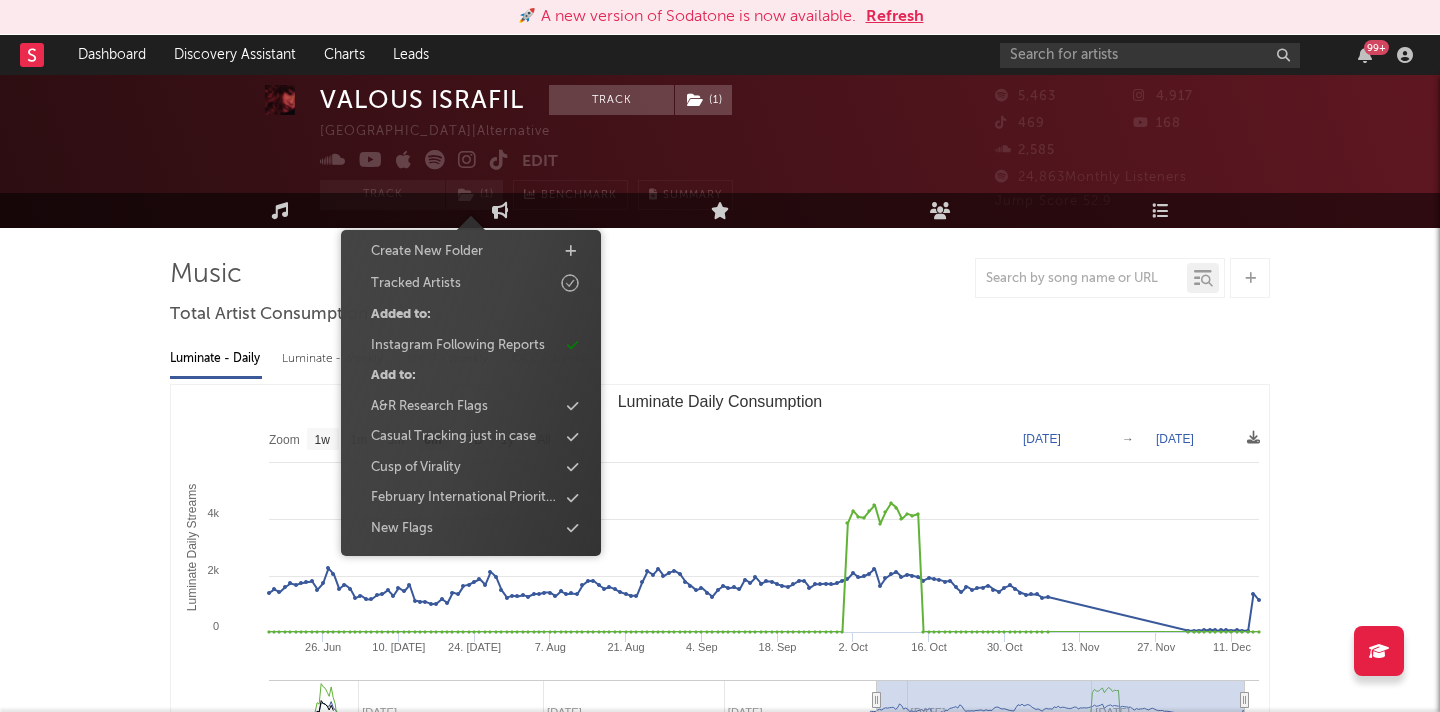 click on "Music Total Artist Consumption Luminate - Daily Luminate - Weekly BMAT - Weekly OCC - Weekly Zoom 1w 1m 3m 6m YTD 1y All 2023-06-16 2023-12-16 Created with Highcharts 10.3.3 Luminate Daily Streams Luminate Daily Consumption 26. Jun 10. Jul 24. Jul 7. Aug 21. Aug 4. Sep 18. Sep 2. Oct 16. Oct 30. Oct 13. Nov 27. Nov 11. Dec Oct '22 Jan '23 Apr '23 Jul '23 Oct '23 0 2k 4k 6k Zoom 1w 1m 3m 6m YTD 1y All Jun 16, 2023 → Dec 16, 2023 US Streaming On-Demand Audio Global Streaming On-Demand Audio Ex-US Streaming On-Demand Audio Recent DSP Releases Export CSV  Last Day Spotify Plays Copyright 7 Day Spotify Plays Last Day Spotify Plays ATD Spotify Plays Spotify Popularity Released US ATD Audio Streams Global ATD Audio Streams Global Rolling 7D Audio Streams Estimated % Playlist Streams Last Day Spotify Popularity Streams / 7d Growth Originals   ( 75 ) Features   ( 8 ) Name Copyright Label Album Names Composer Names 7 Day Spotify Plays Last Day Spotify Plays ATD Spotify Plays Spotify Popularity Total US Streams Name" at bounding box center [720, 1503] 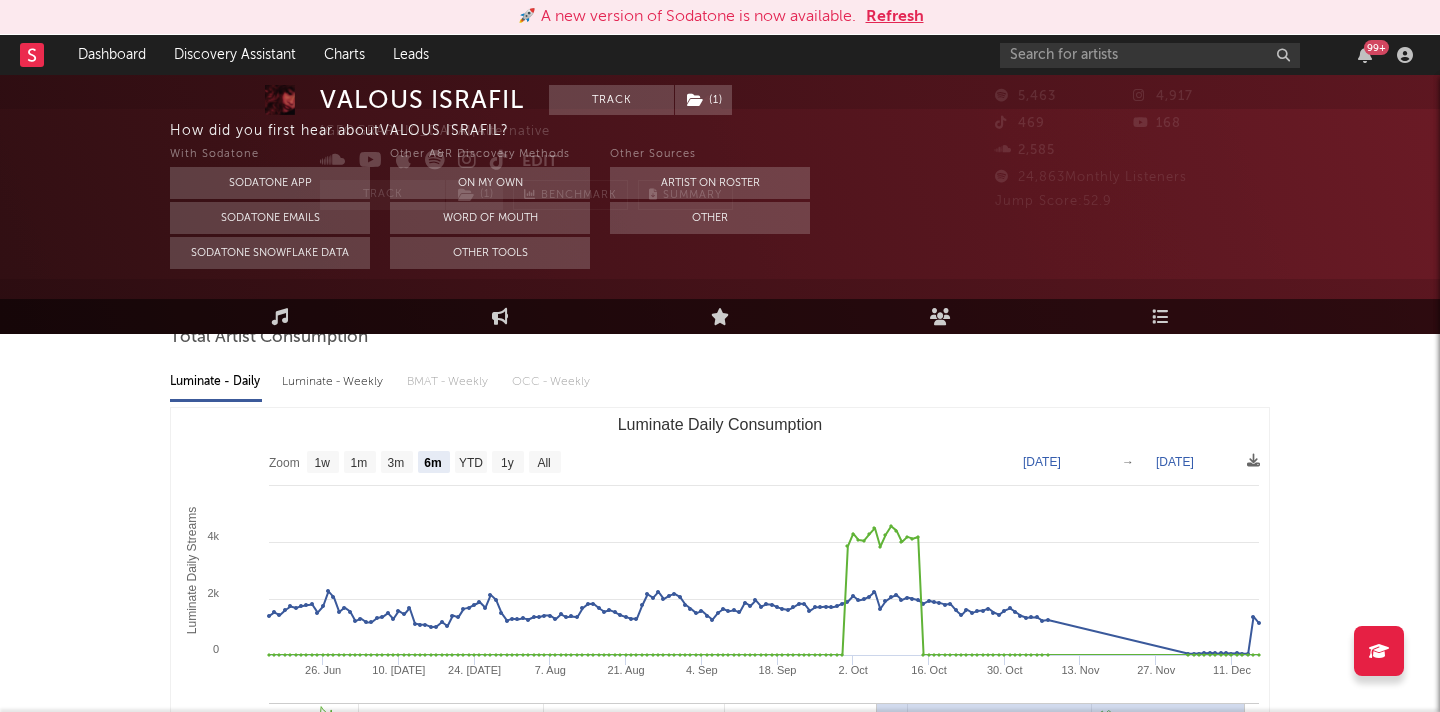 scroll, scrollTop: 227, scrollLeft: 0, axis: vertical 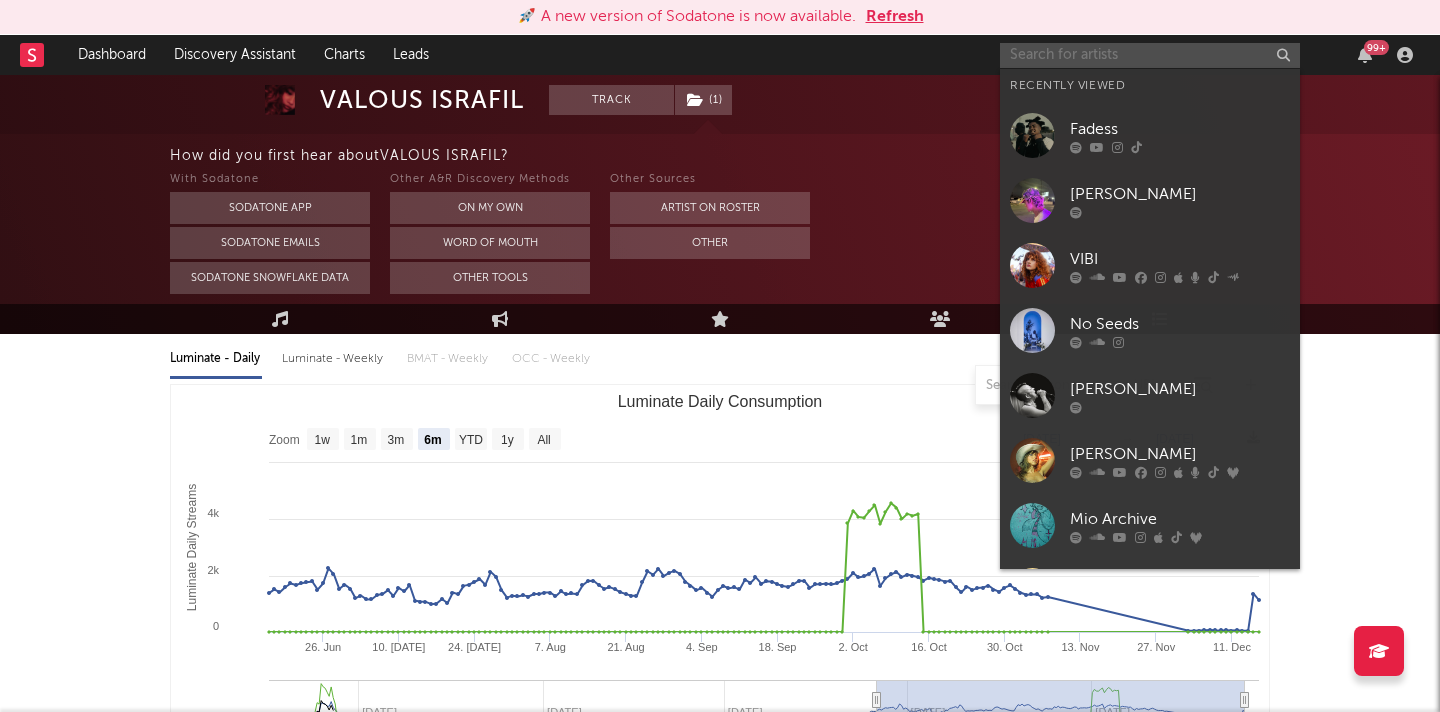 click at bounding box center (1150, 55) 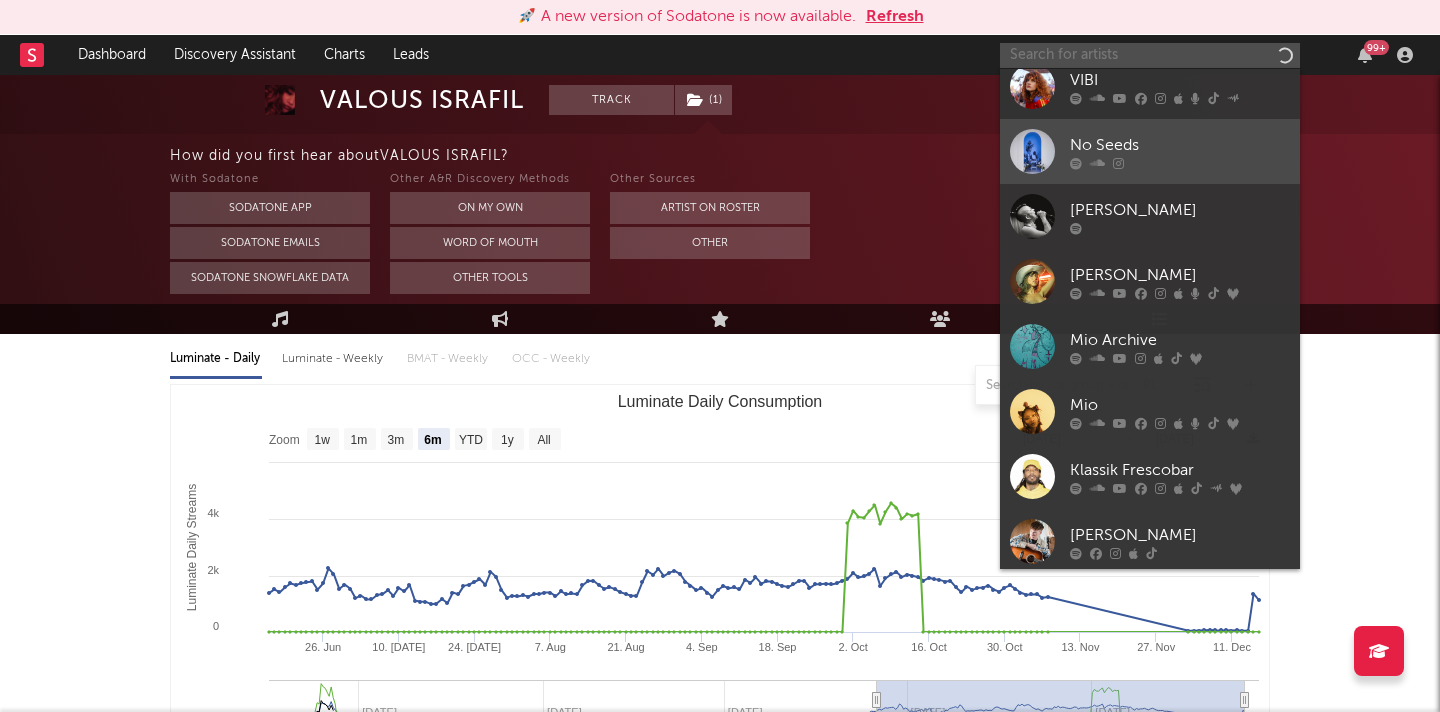 scroll, scrollTop: 184, scrollLeft: 0, axis: vertical 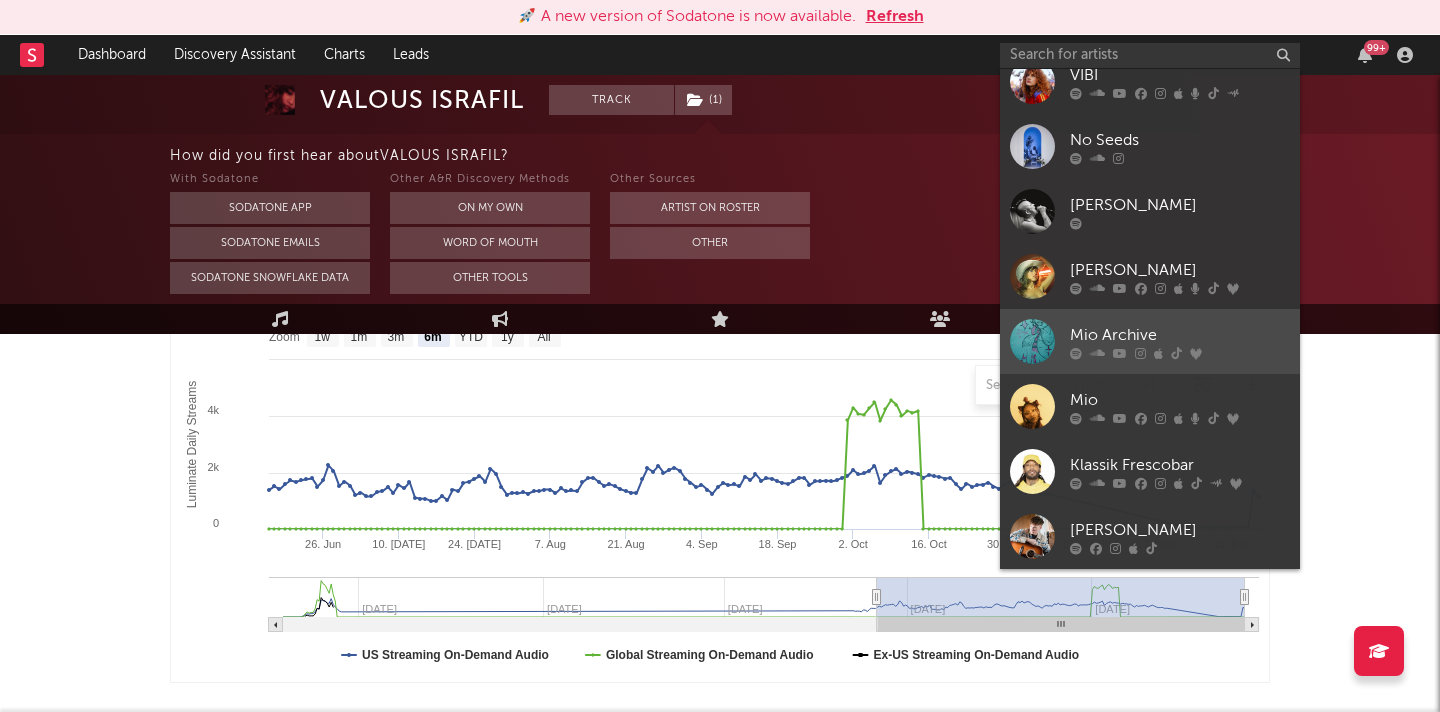 click on "Mio Archive" at bounding box center (1180, 335) 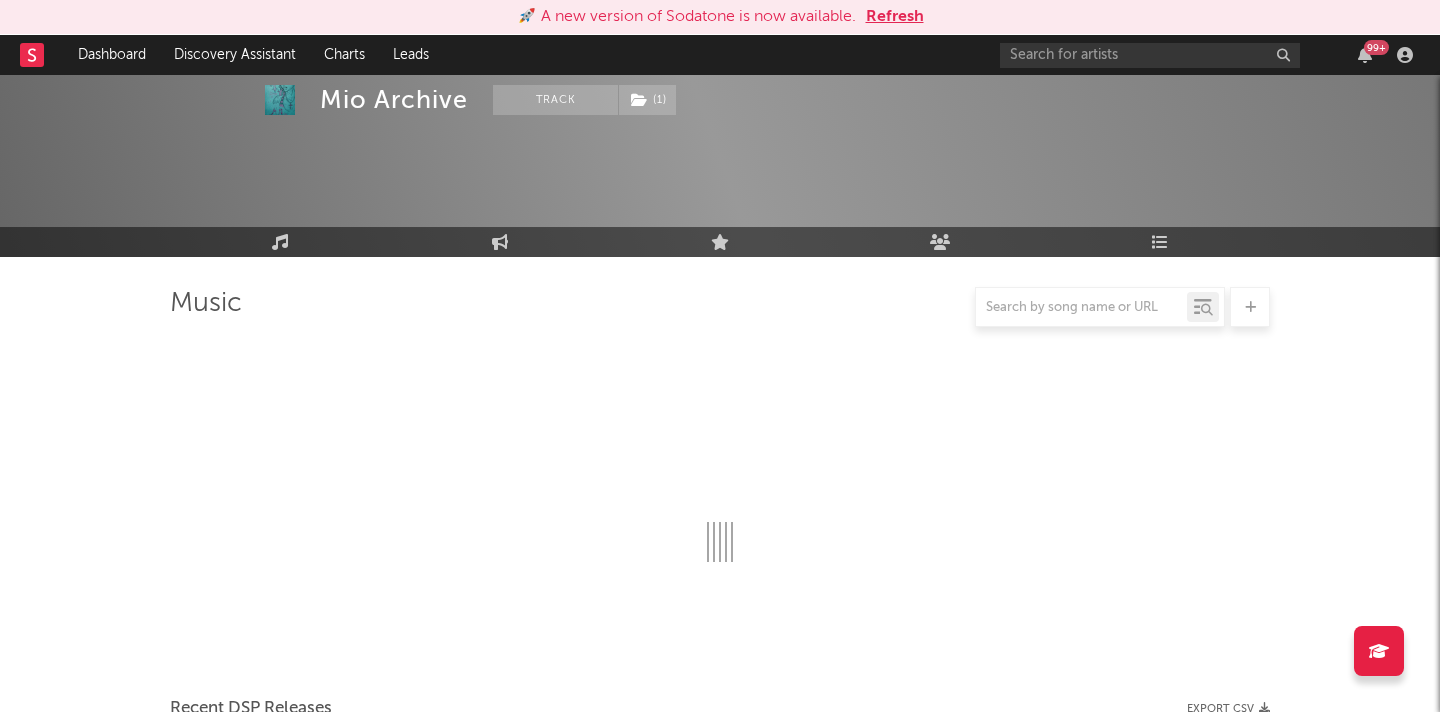 scroll, scrollTop: 150, scrollLeft: 0, axis: vertical 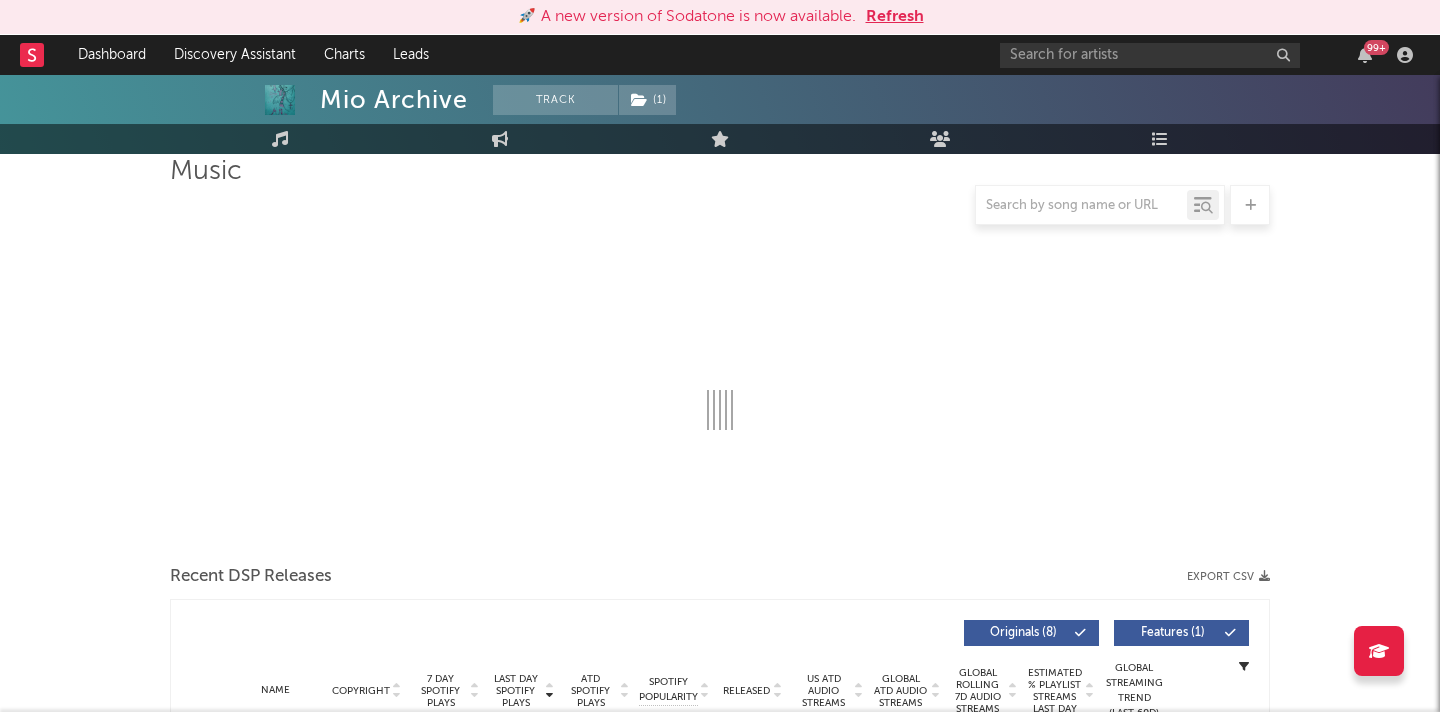 select on "6m" 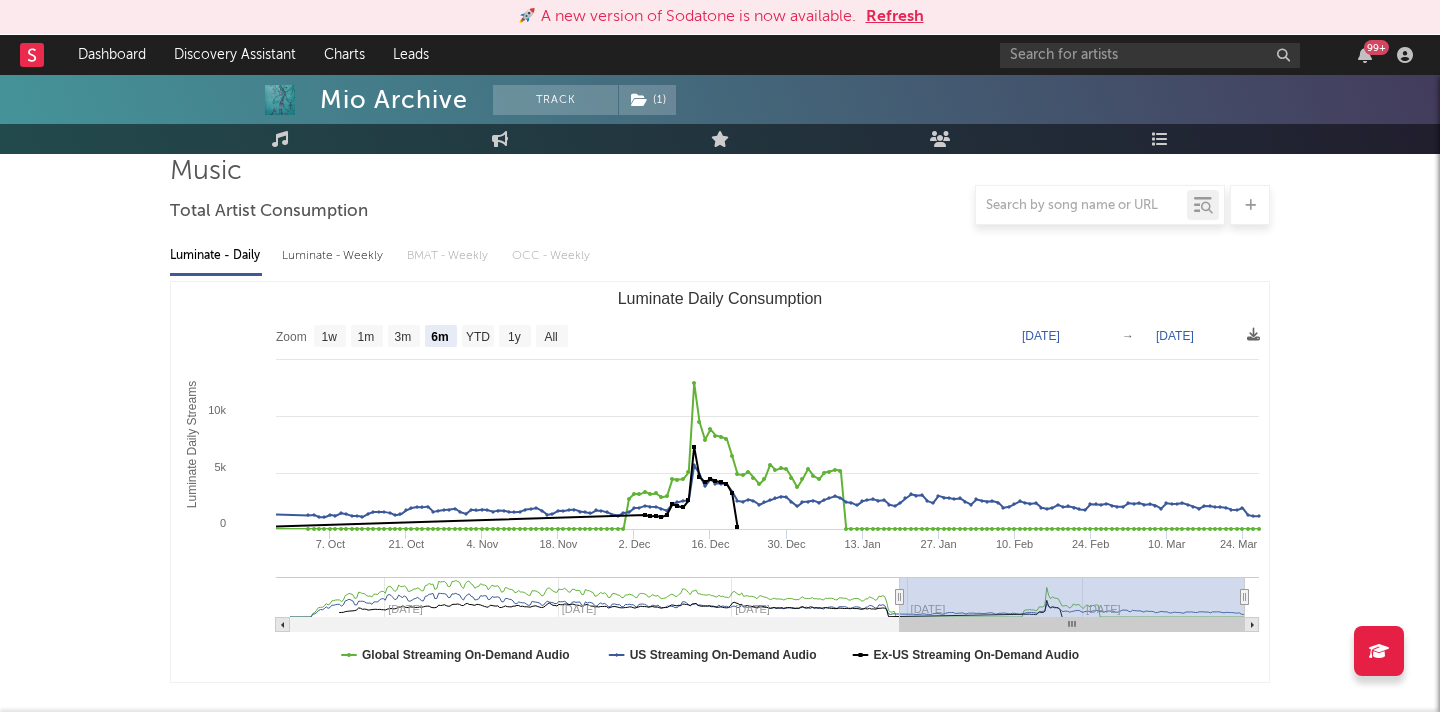 scroll, scrollTop: 0, scrollLeft: 0, axis: both 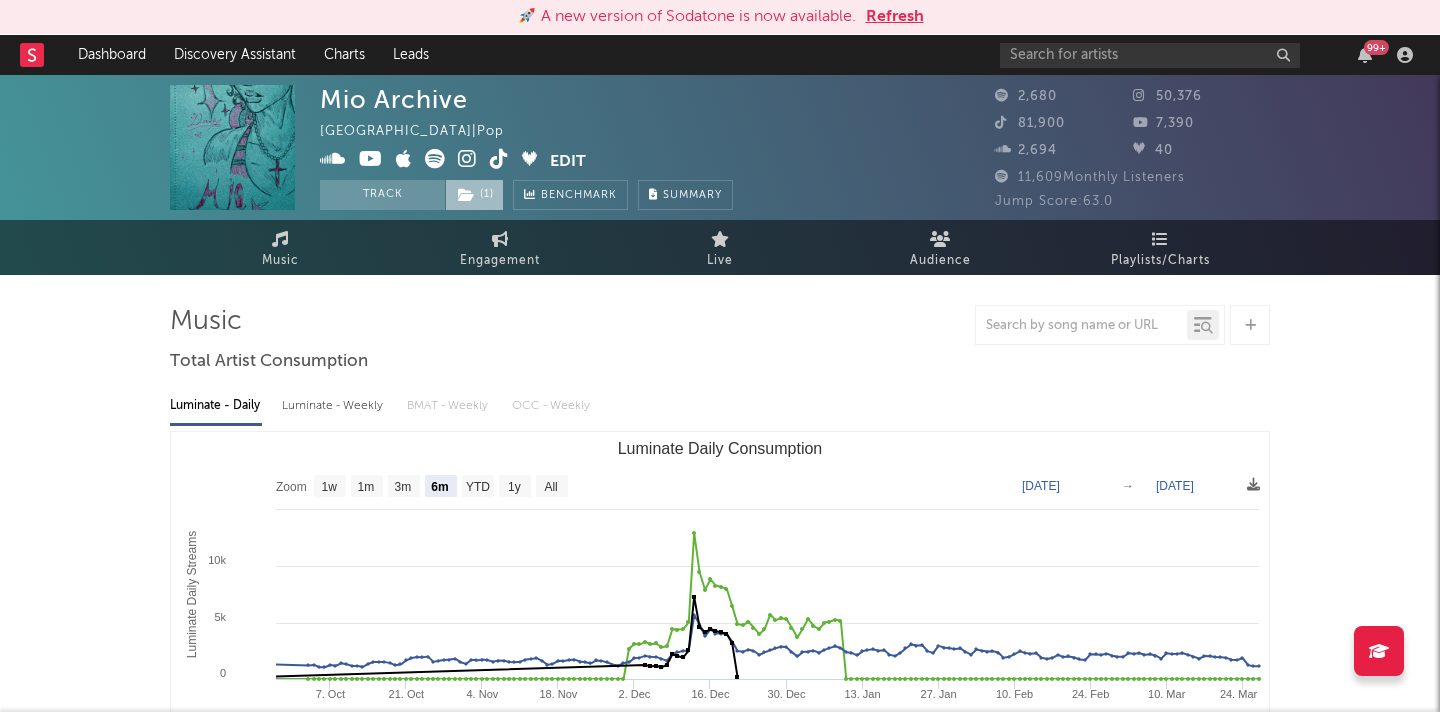 click on "( 1 )" at bounding box center (474, 195) 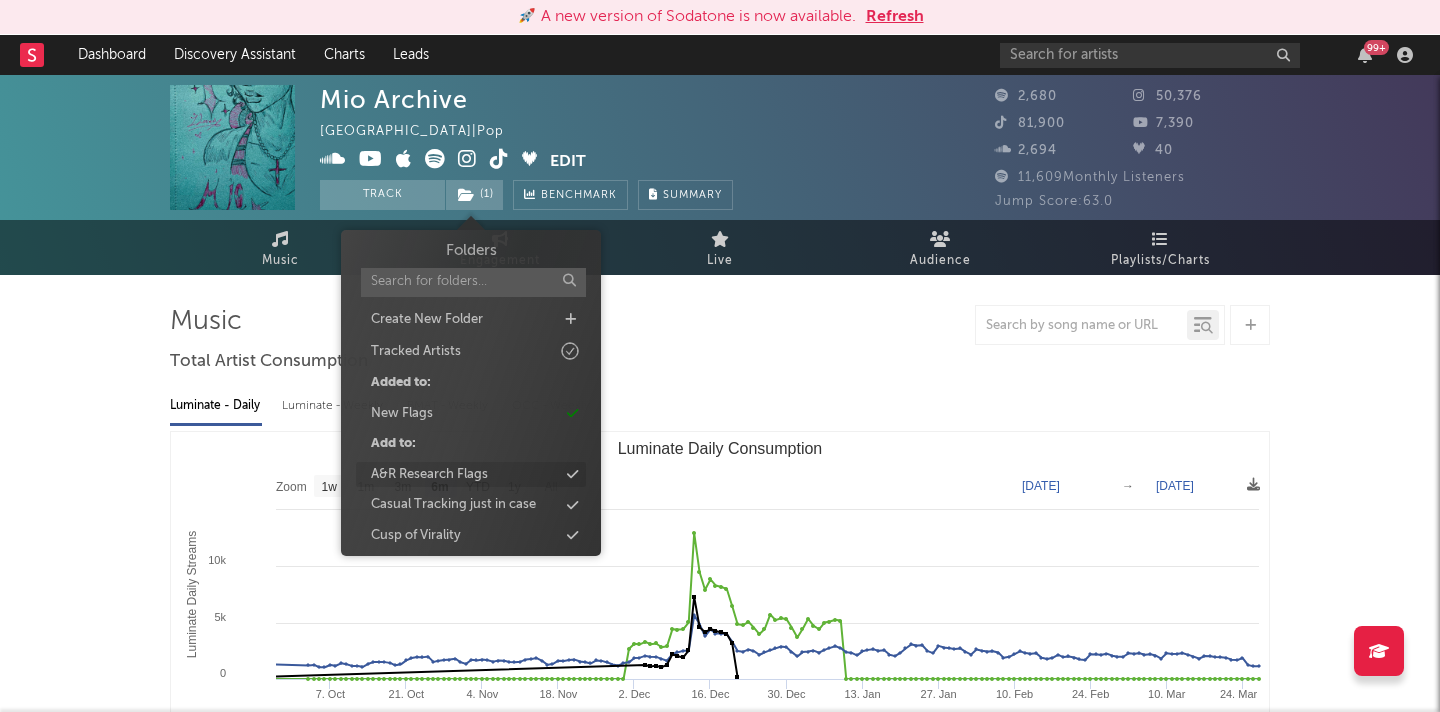 scroll, scrollTop: 75, scrollLeft: 0, axis: vertical 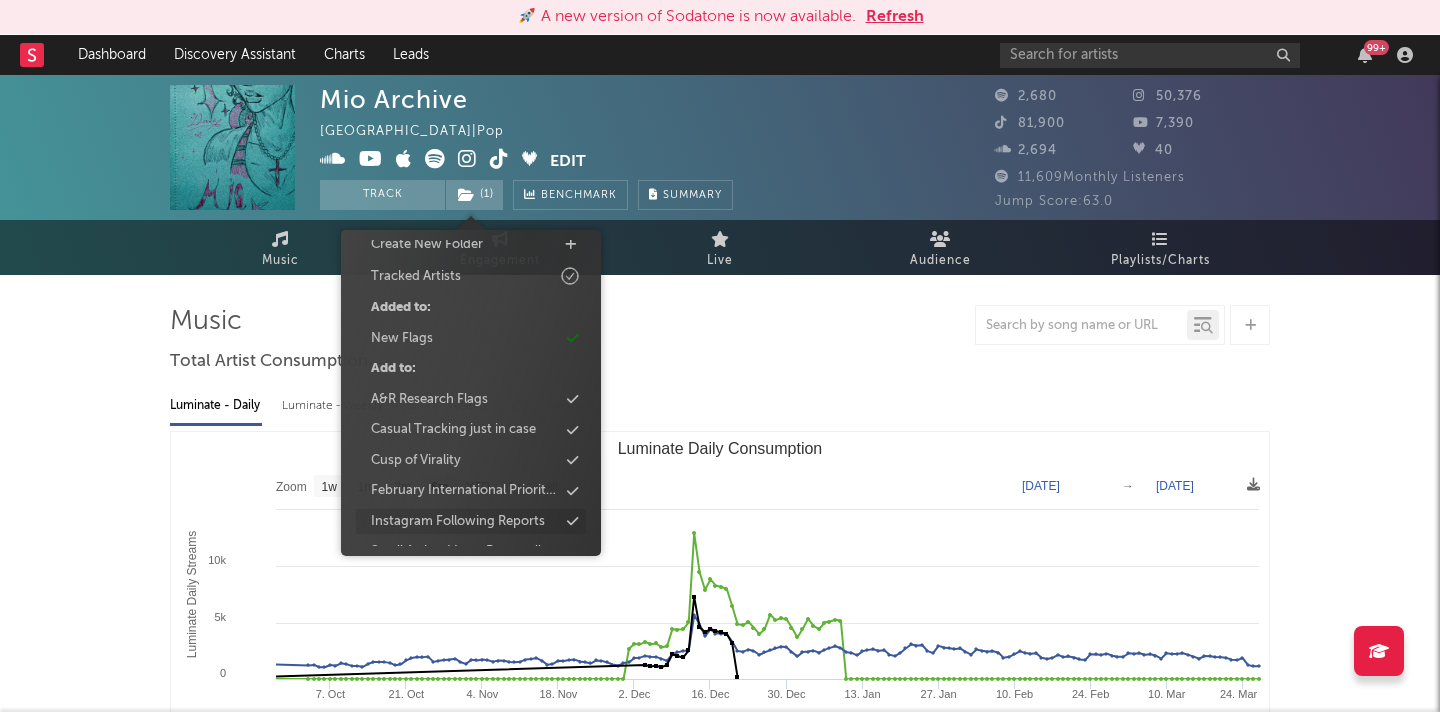 click on "Instagram Following Reports" at bounding box center (471, 522) 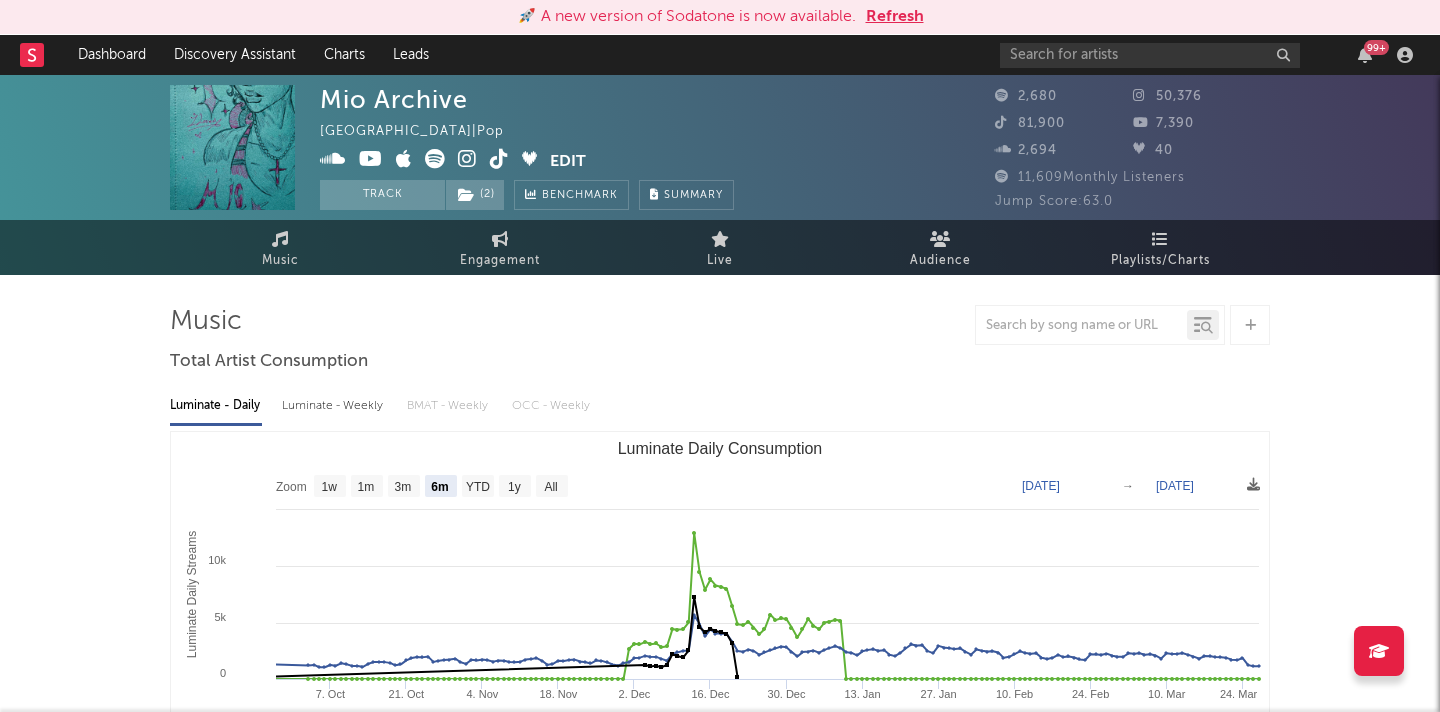 click on "Luminate - Daily Luminate - Weekly BMAT - Weekly OCC - Weekly Zoom 1w 1m 3m 6m YTD 1y All 2024-09-27 2025-03-27 Created with Highcharts 10.3.3 Luminate Daily Streams Luminate Daily Consumption 7. Oct 21. Oct 4. Nov 18. Nov 2. Dec 16. Dec 30. Dec 13. Jan 27. Jan 10. Feb 24. Feb 10. Mar 24. Mar Jan '24 Apr '24 Jul '24 Oct '24 Jan '25 0 5k 10k 15k Zoom 1w 1m 3m 6m YTD 1y All Sep 27, 2024 → Mar 27, 2025 Global Streaming On-Demand Audio US Streaming On-Demand Audio Ex-US Streaming On-Demand Audio" at bounding box center [720, 608] 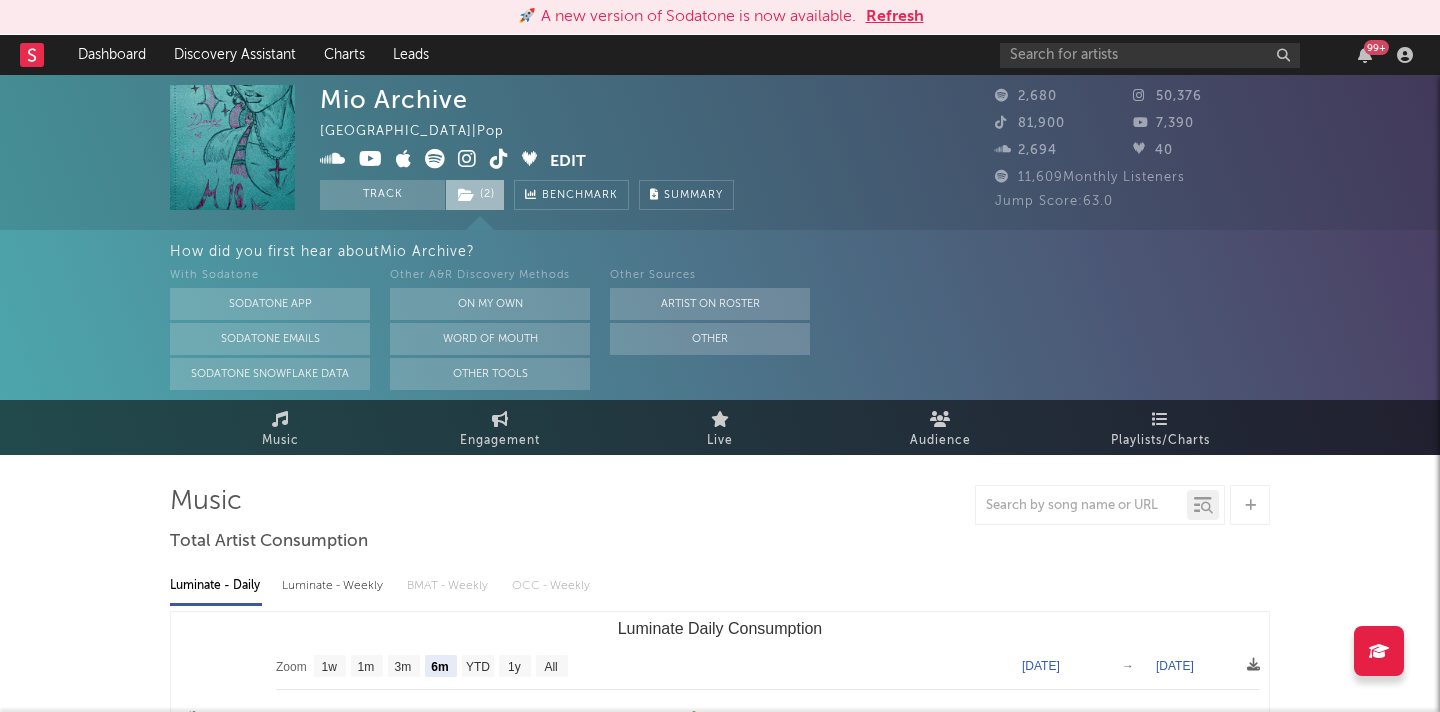 click on "( 2 )" at bounding box center (475, 195) 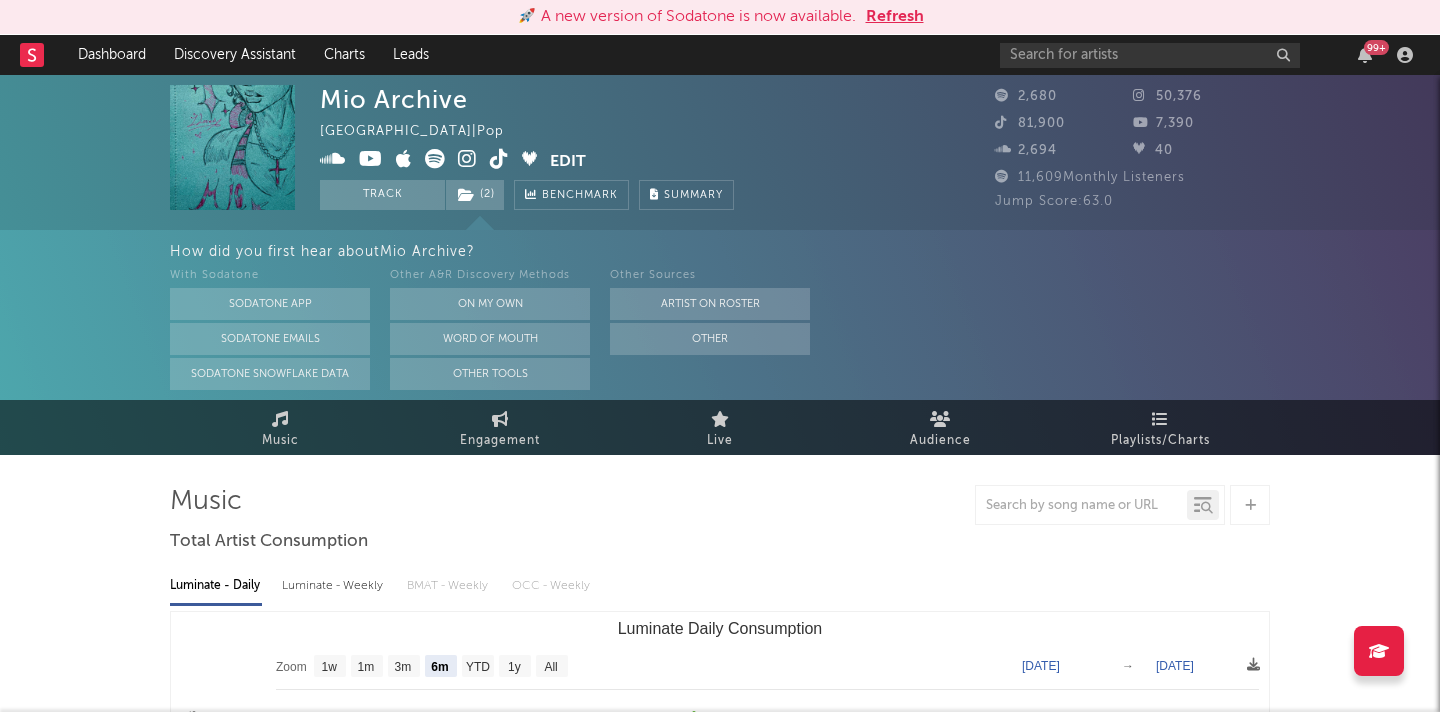click at bounding box center [720, 505] 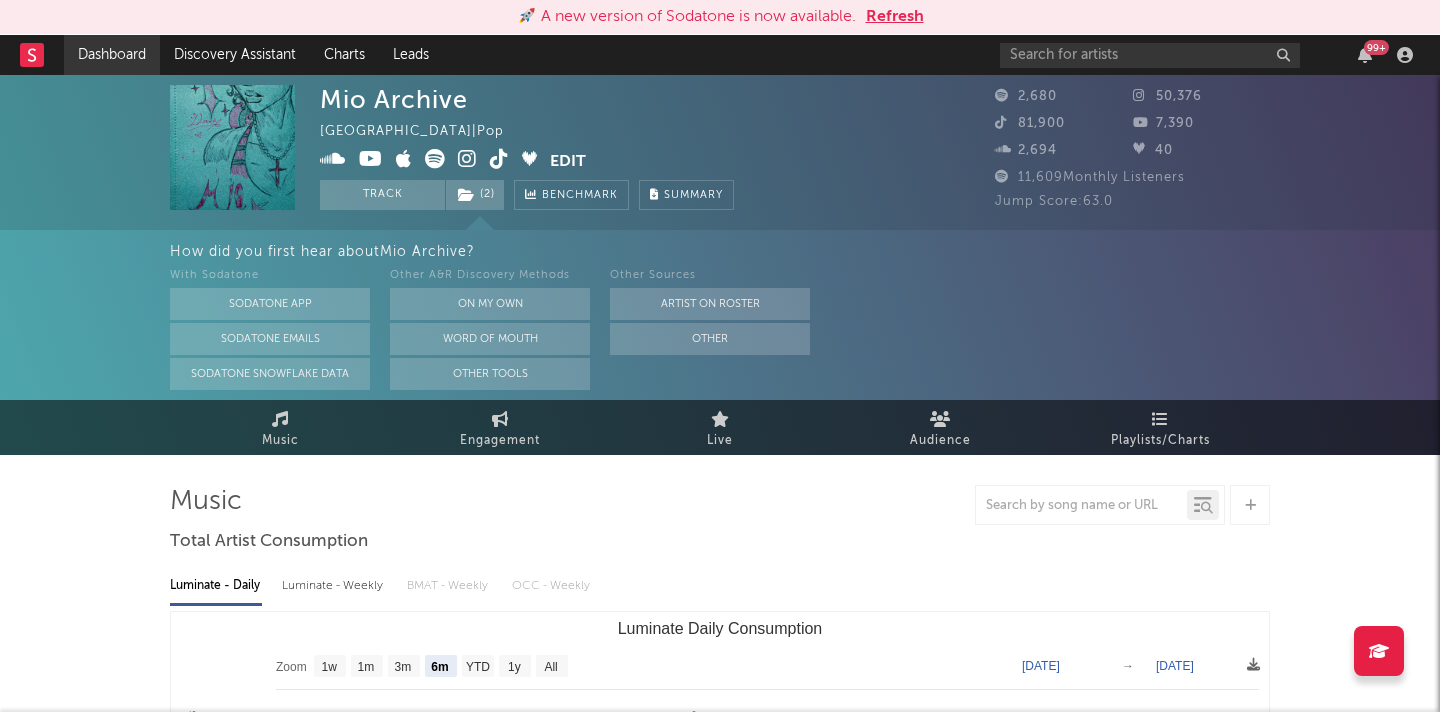 click on "Dashboard" at bounding box center (112, 55) 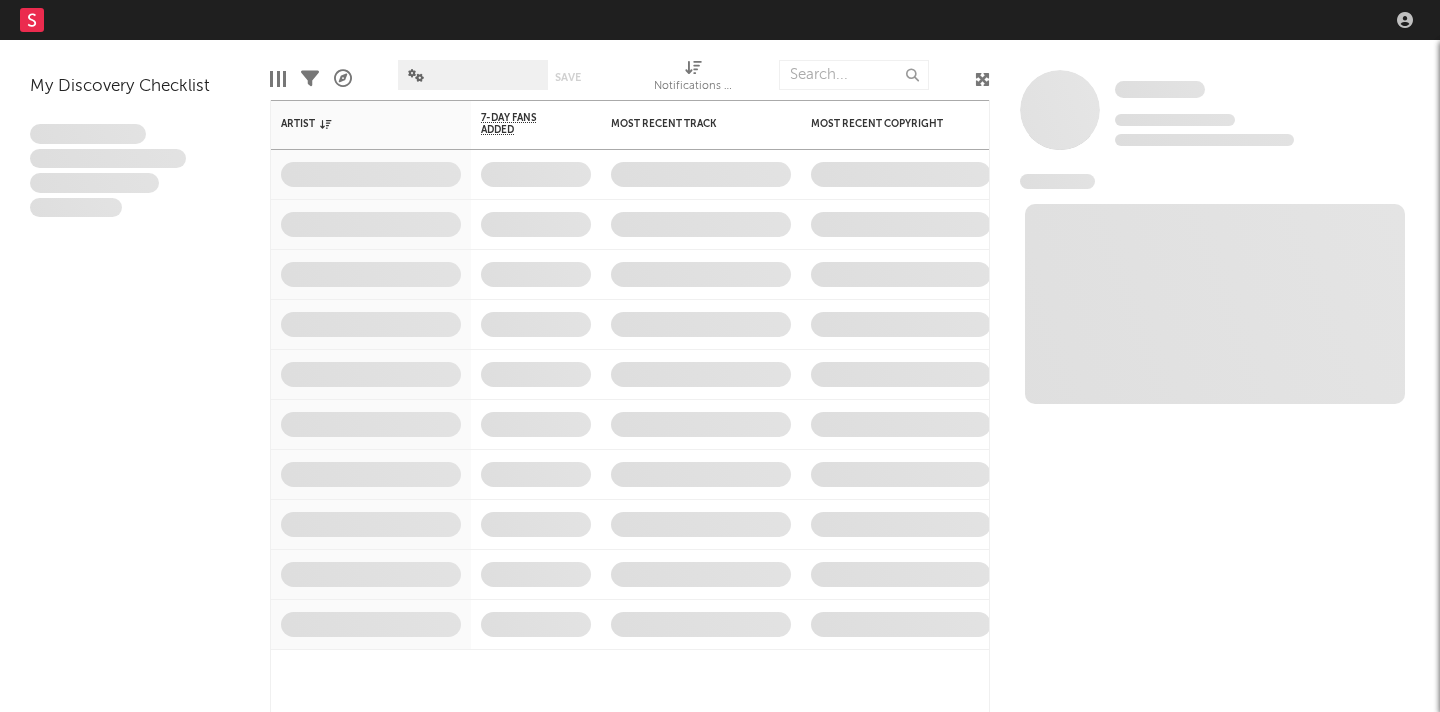 scroll, scrollTop: 0, scrollLeft: 0, axis: both 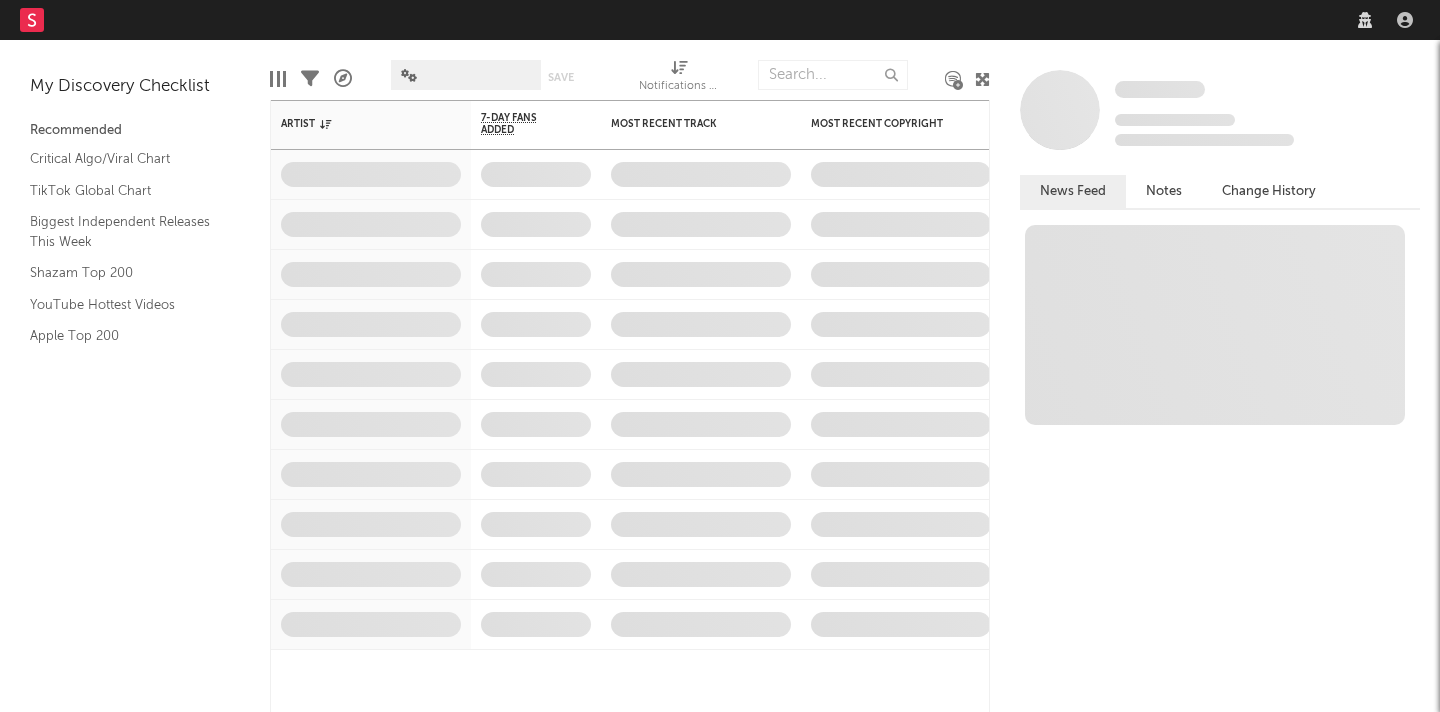 select on "recorded_music" 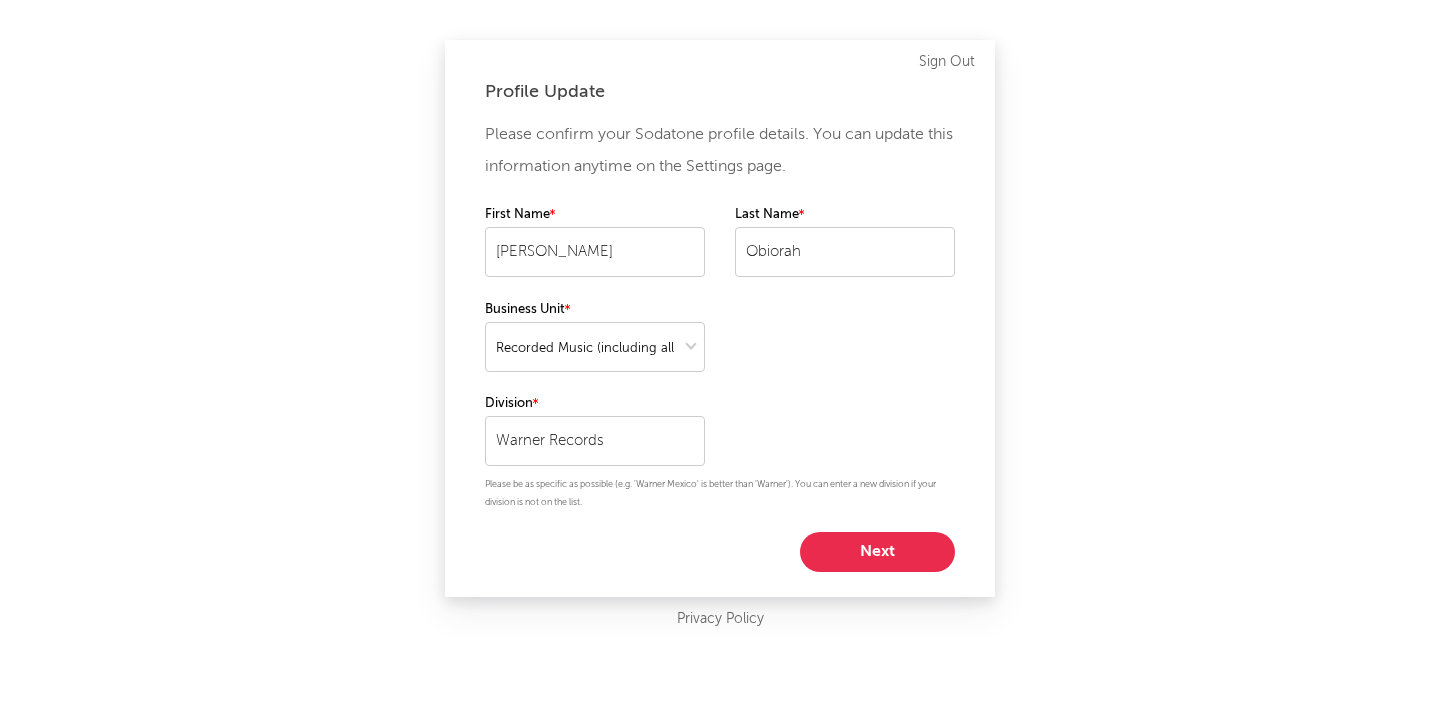 click on "Next" at bounding box center [877, 552] 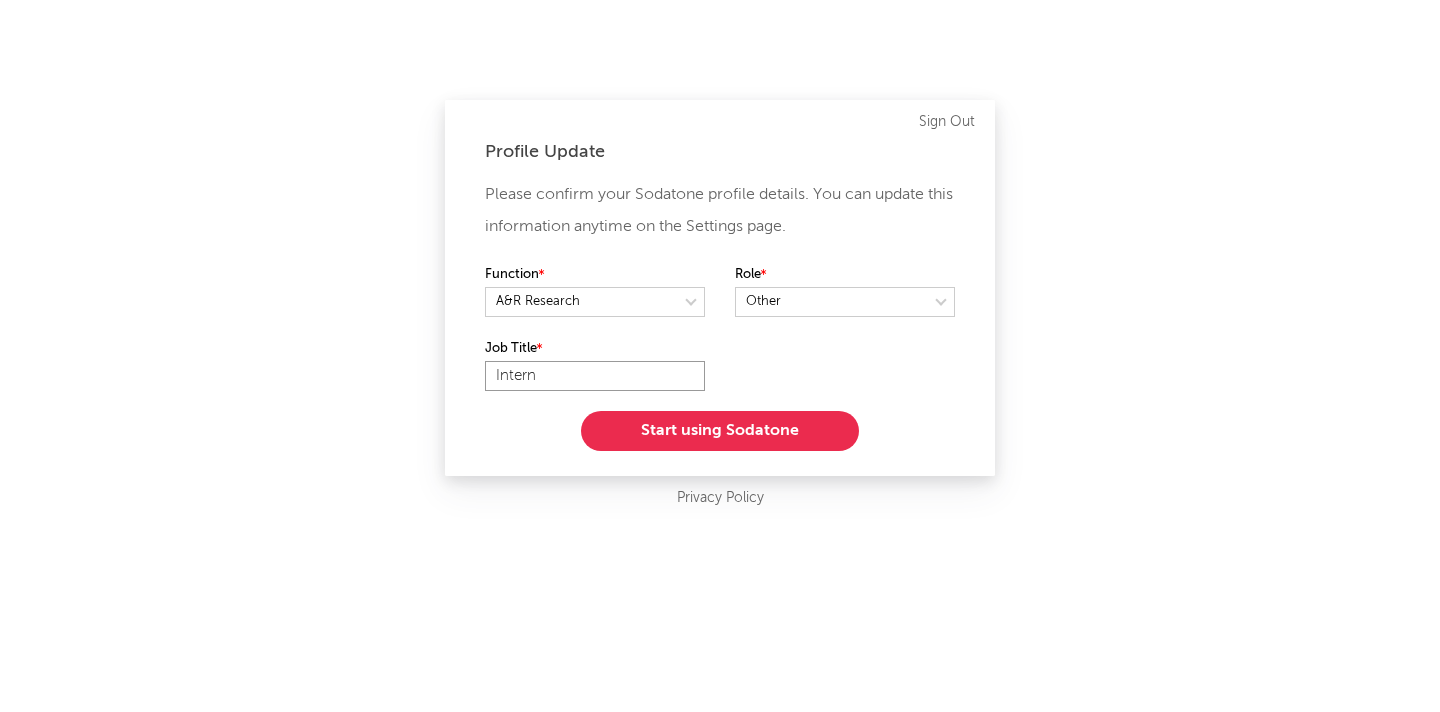click on "Intern" at bounding box center (595, 376) 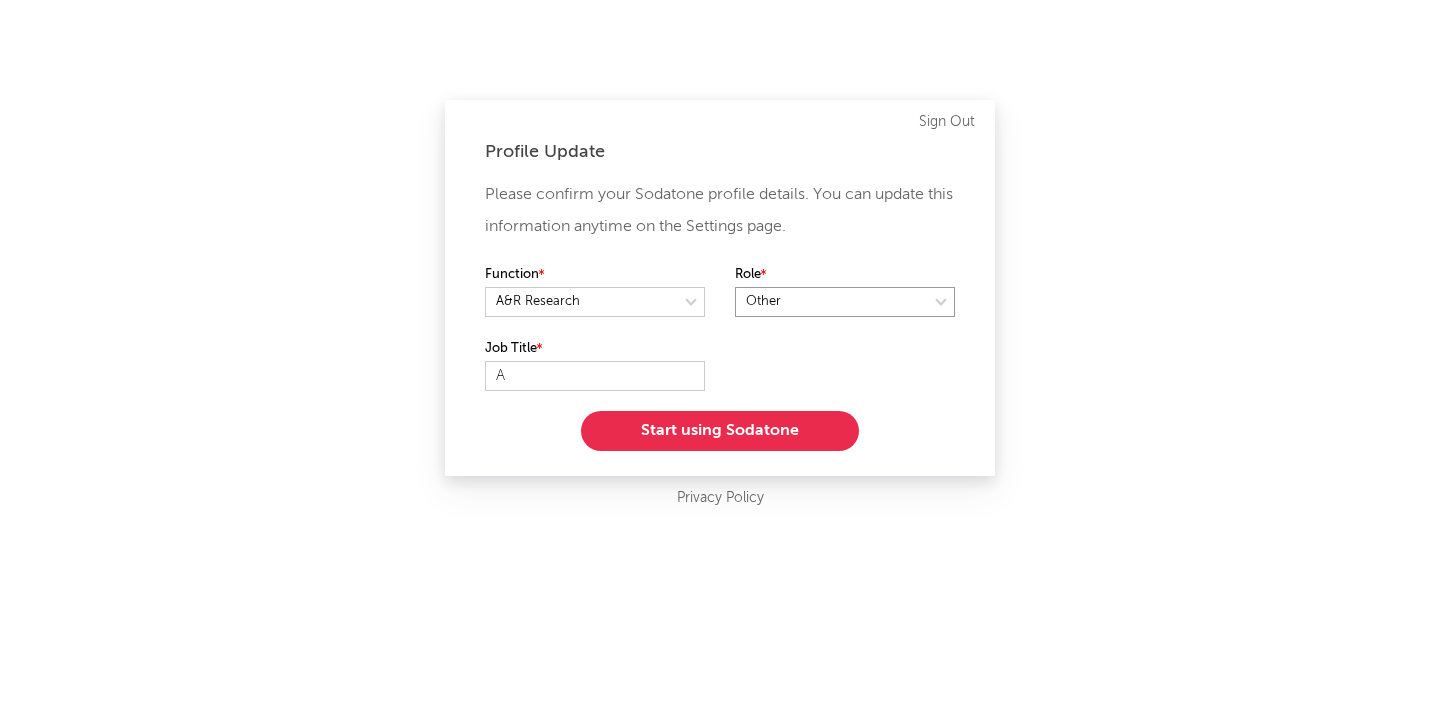 click at bounding box center (845, 302) 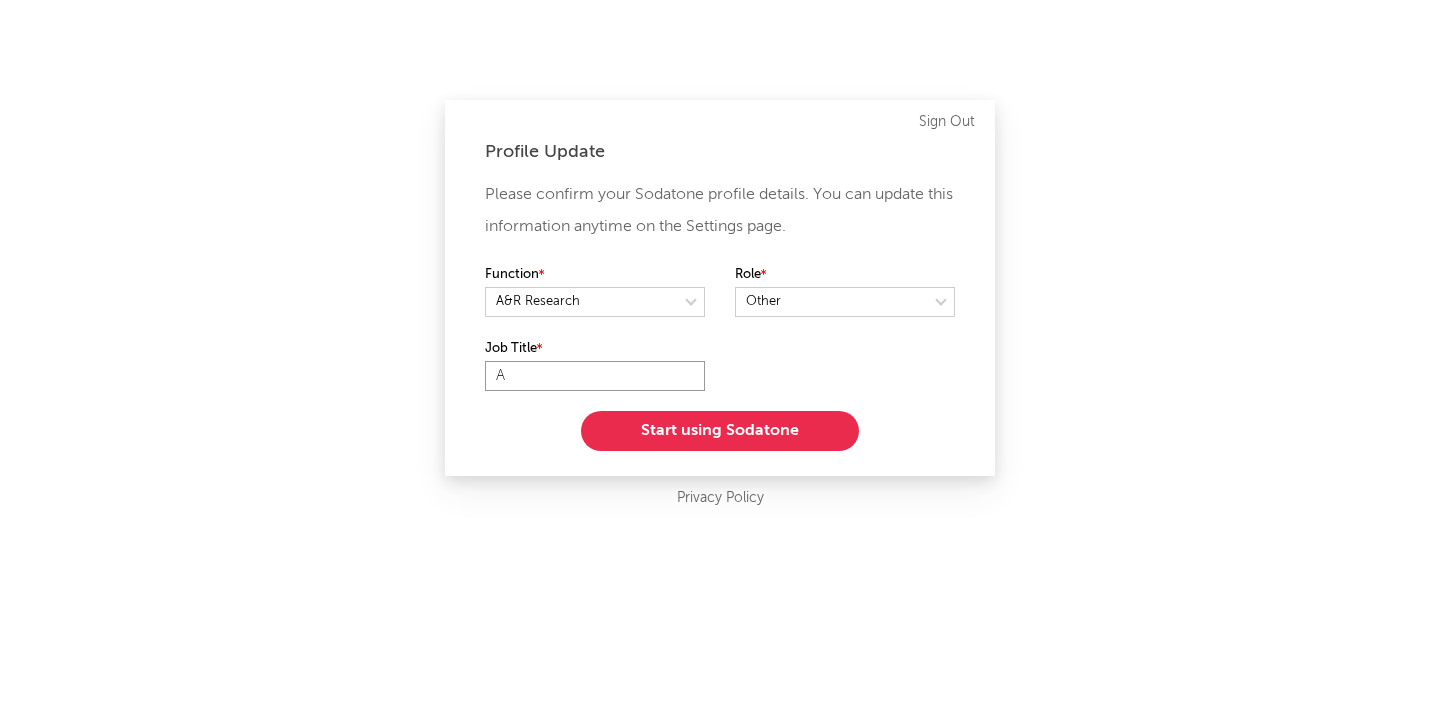 click on "A" at bounding box center [595, 376] 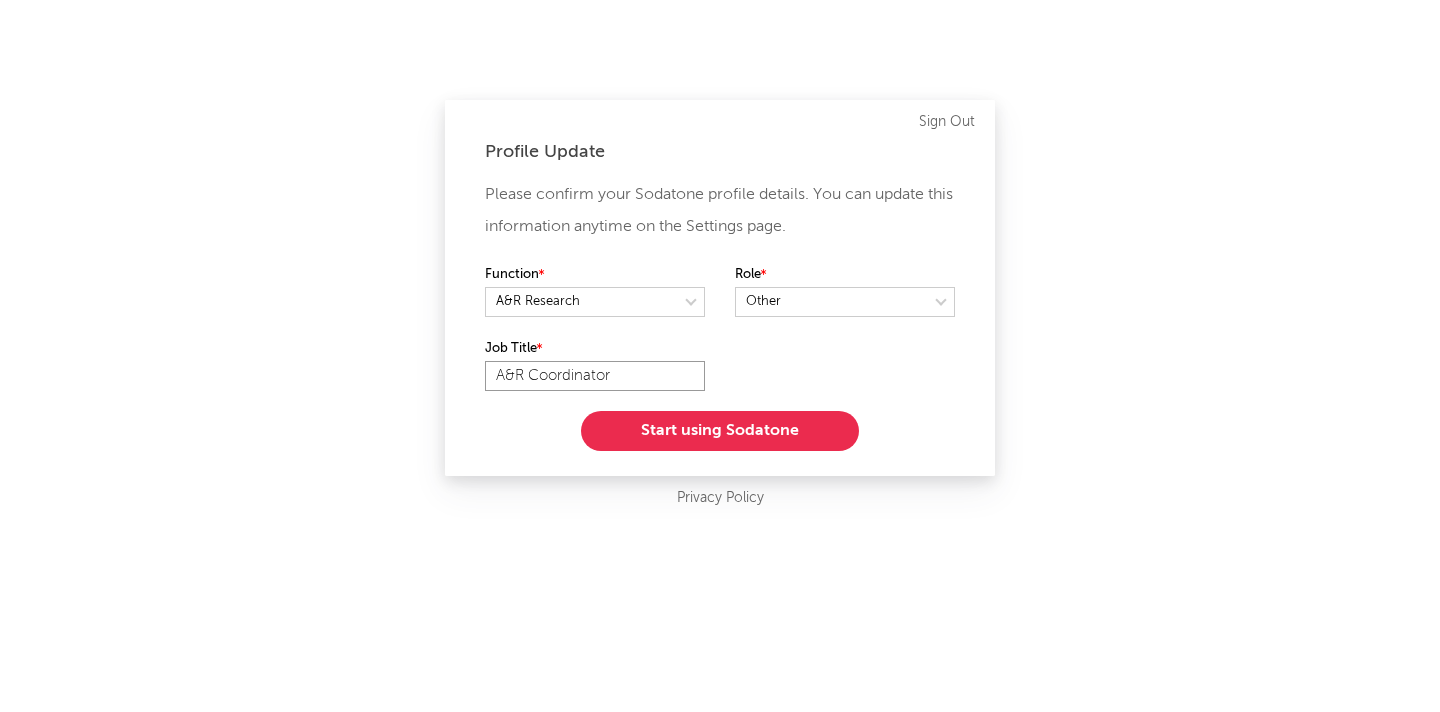 type on "A&R Coordinator" 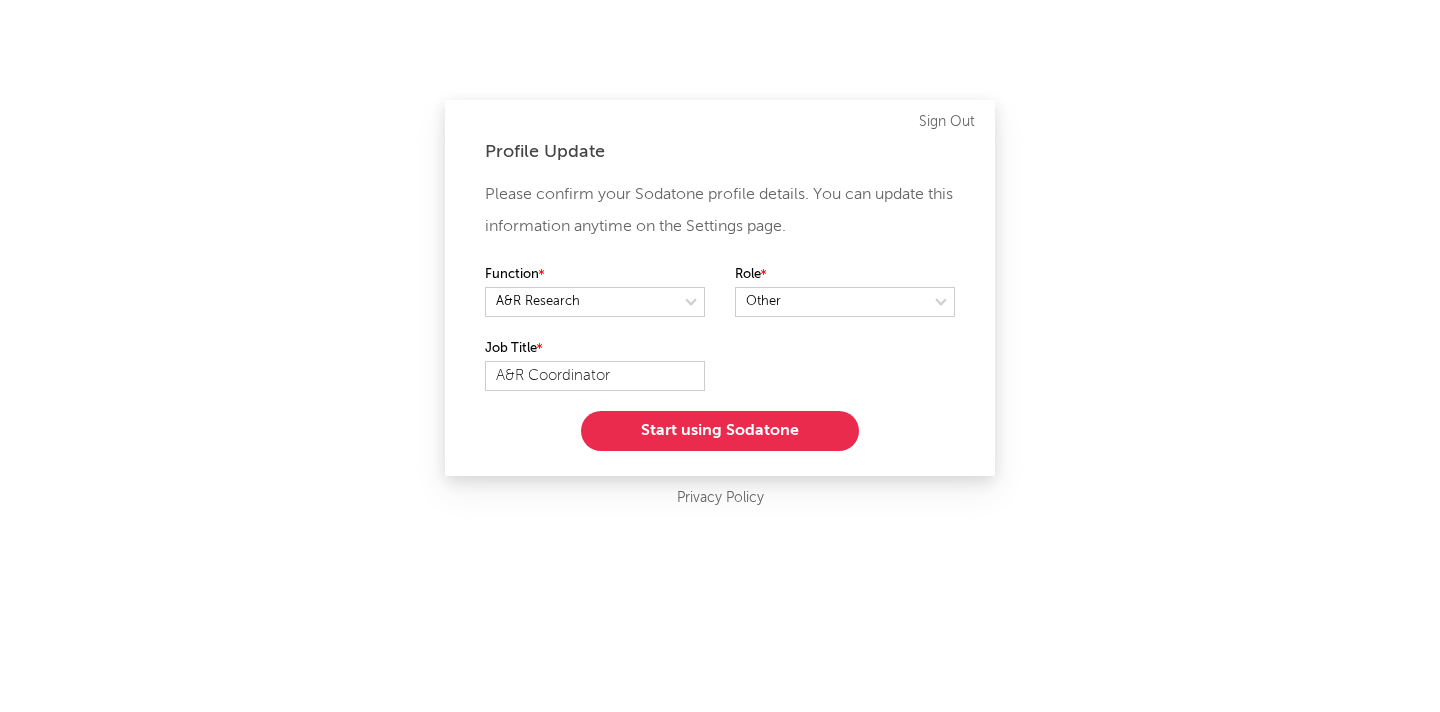 click on "Start using Sodatone" at bounding box center (720, 431) 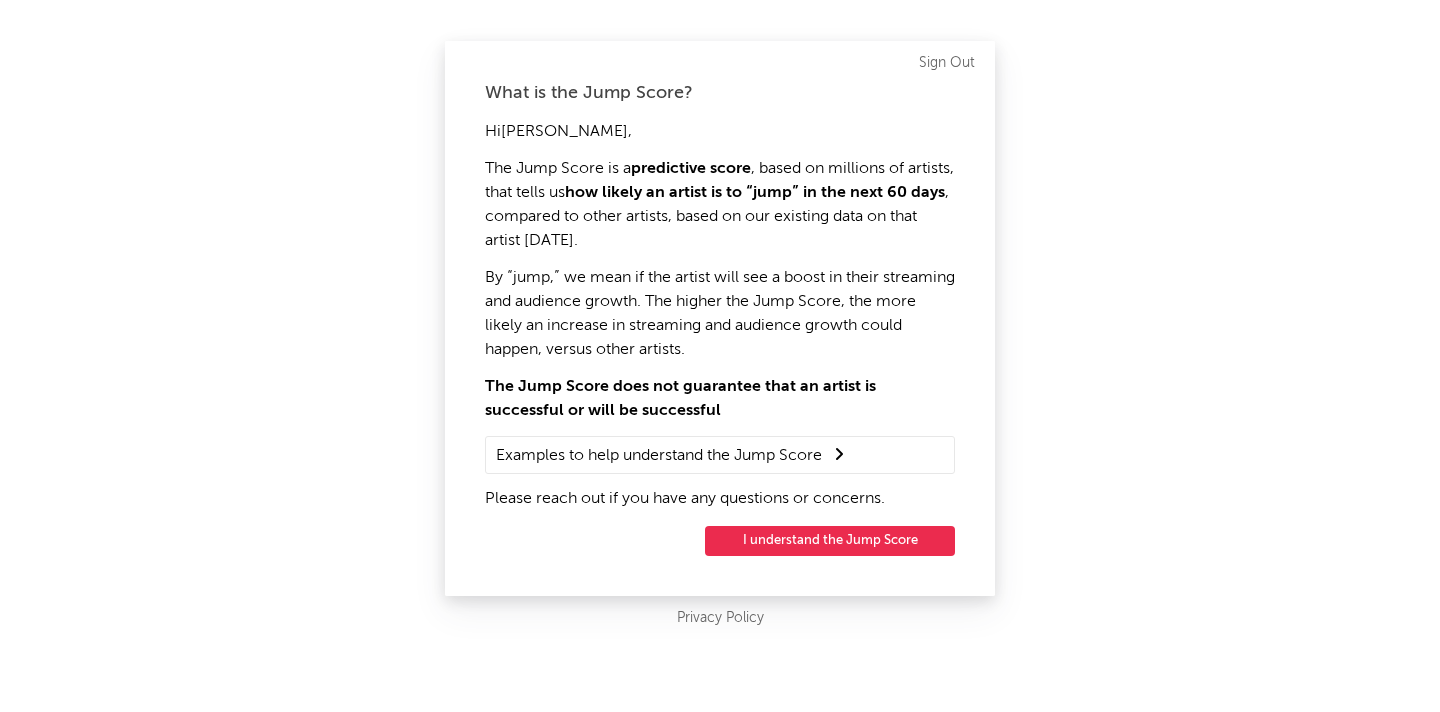 click on "I understand the Jump Score" at bounding box center (830, 541) 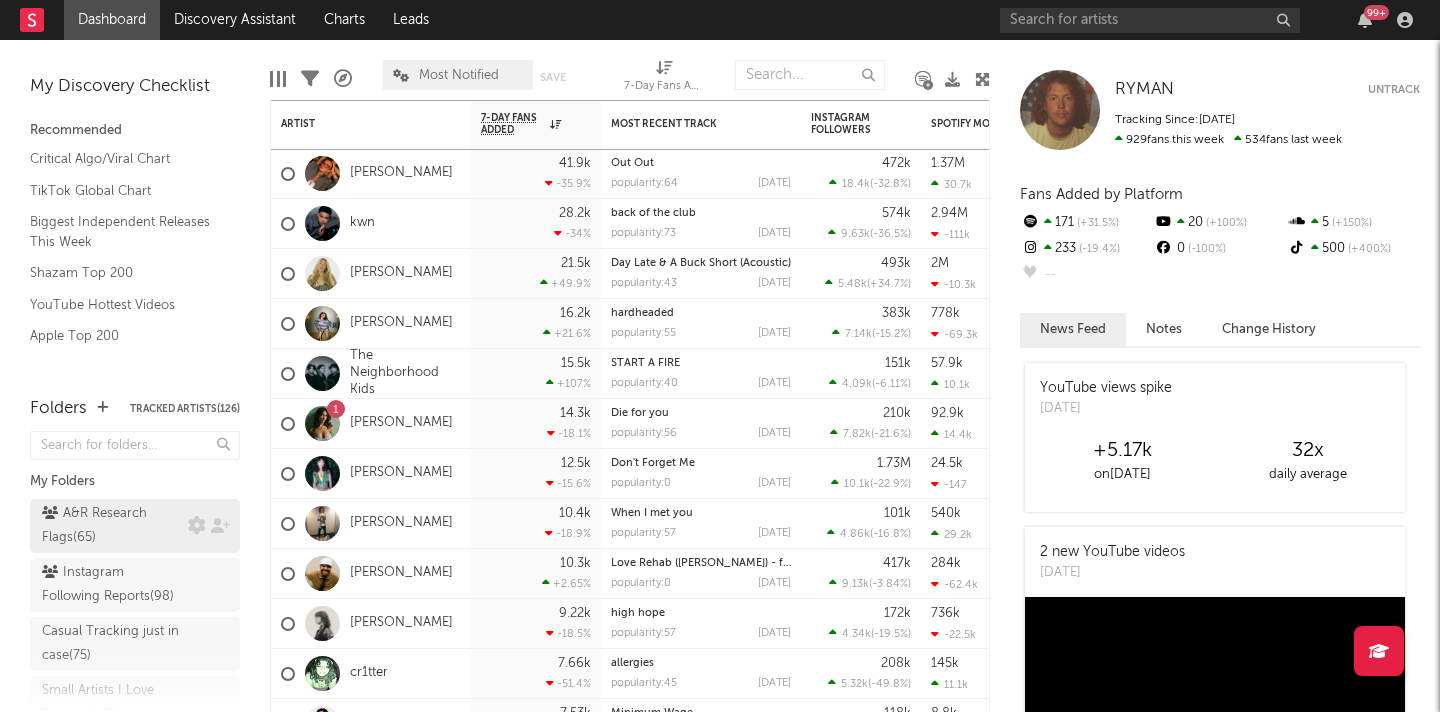 scroll, scrollTop: 34, scrollLeft: 0, axis: vertical 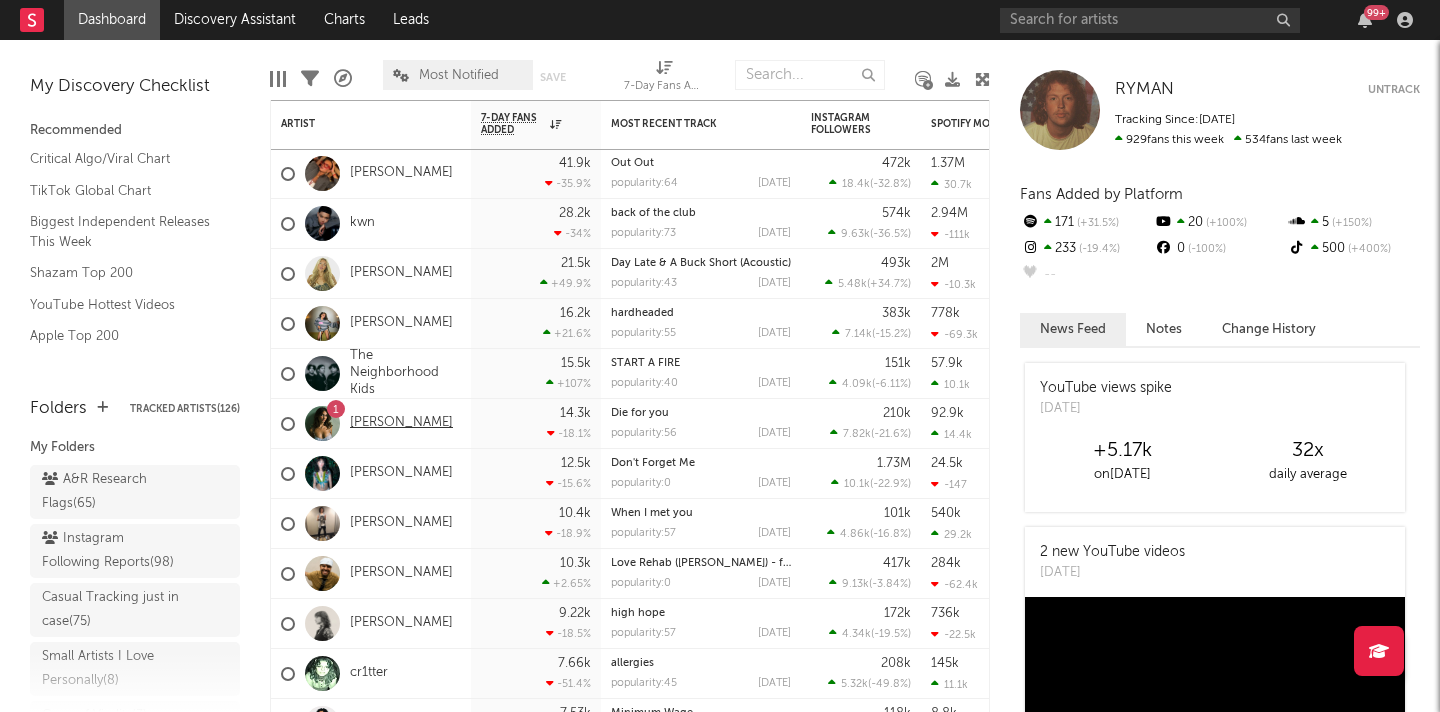 click on "[PERSON_NAME]" at bounding box center (401, 423) 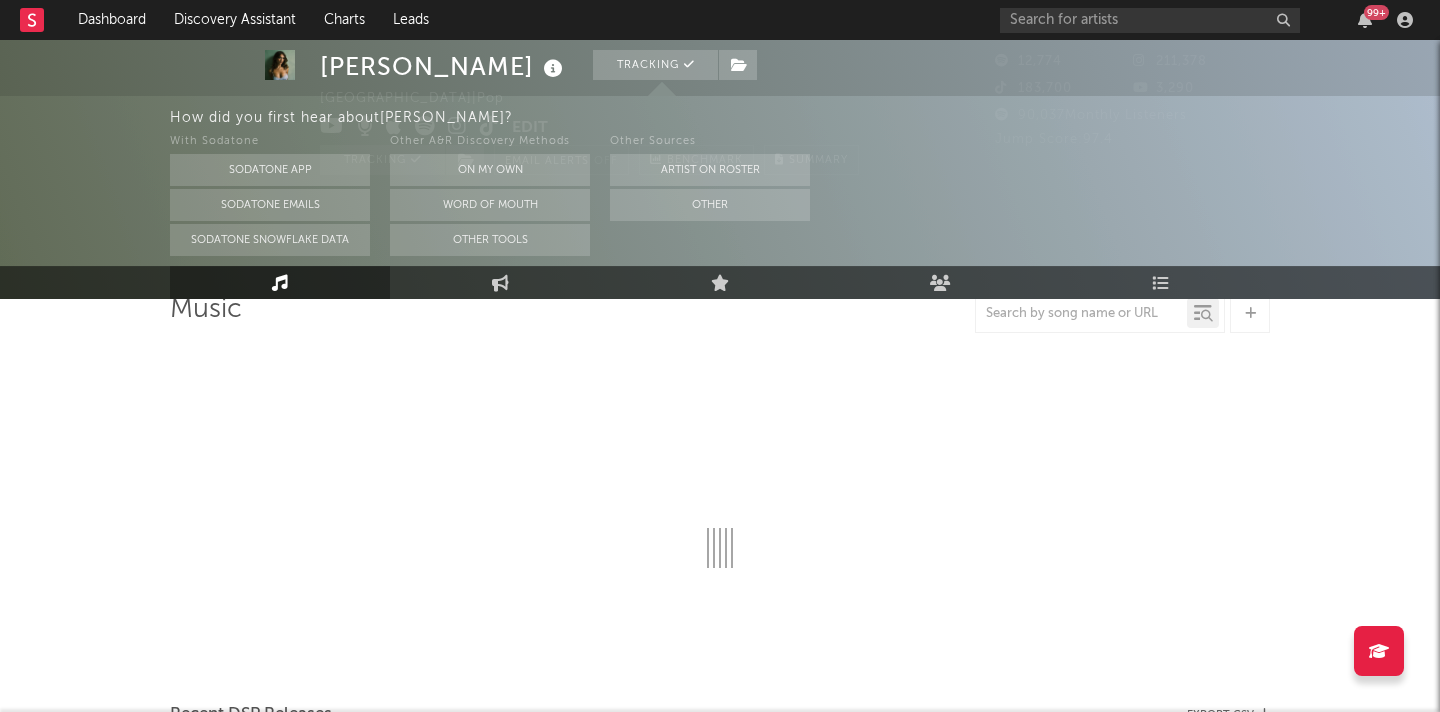 select on "1w" 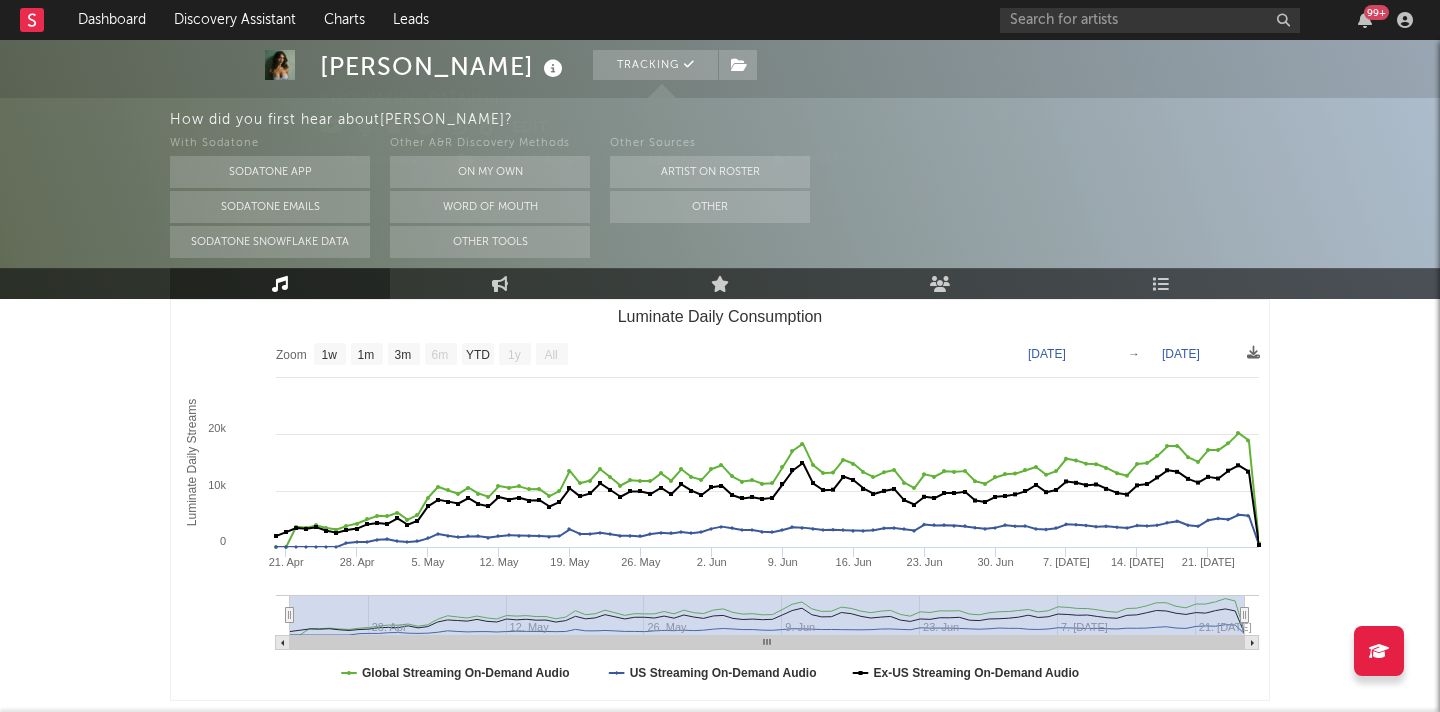 scroll, scrollTop: 0, scrollLeft: 0, axis: both 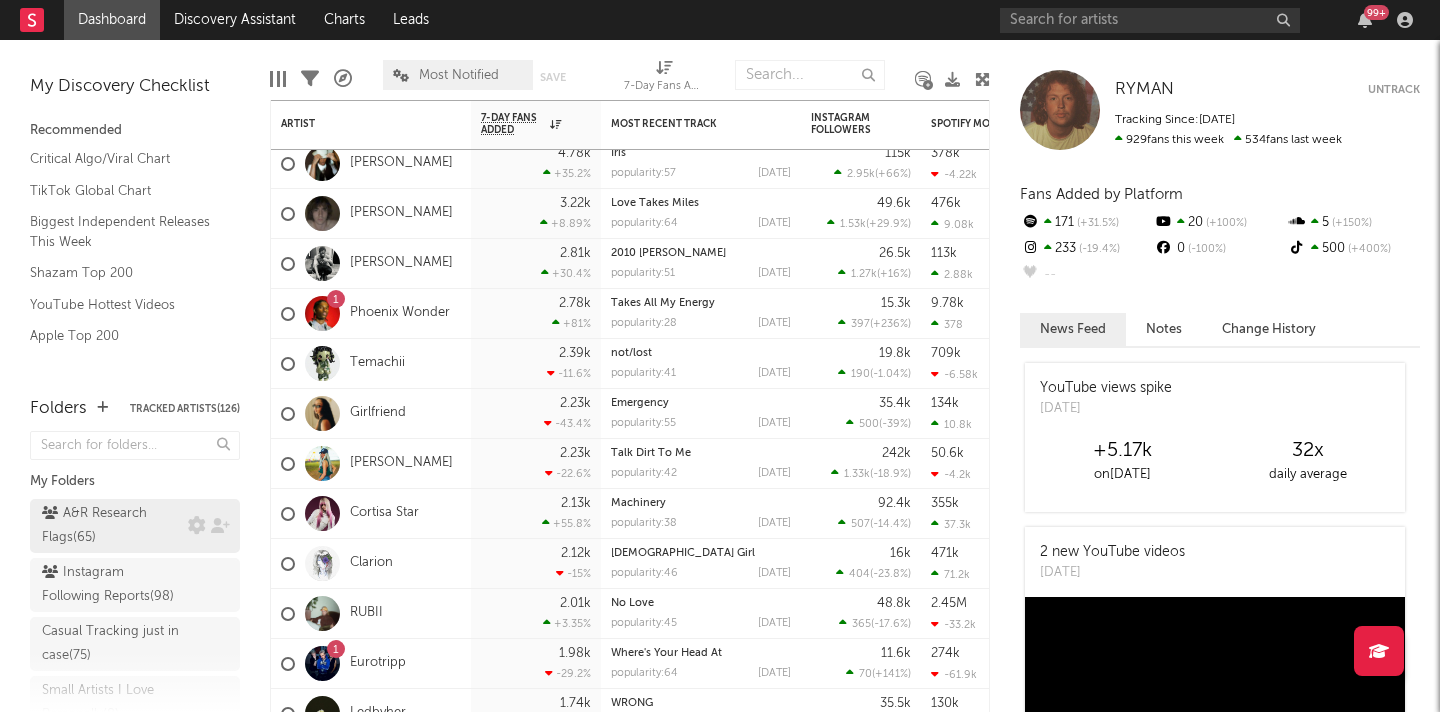 click on "A&R Research Flags  ( 65 )" at bounding box center [112, 526] 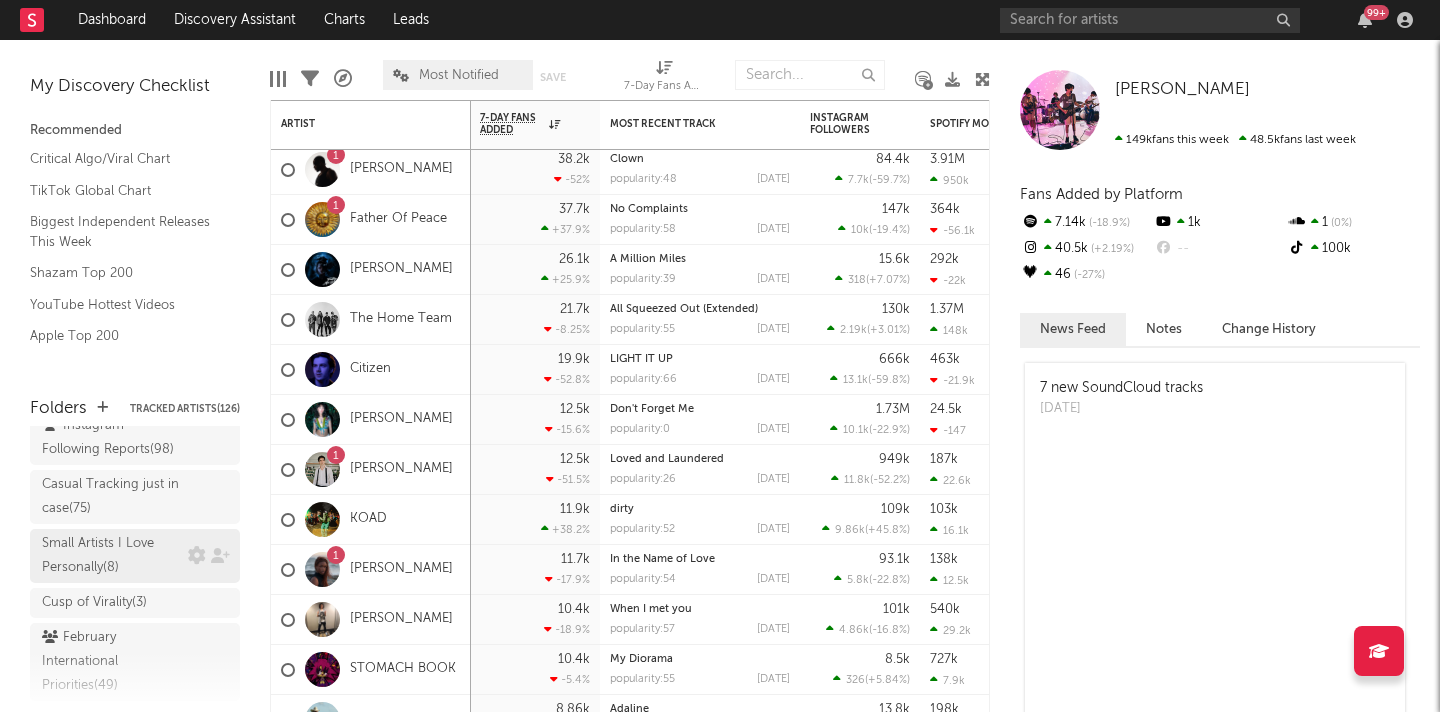 scroll, scrollTop: 111, scrollLeft: 0, axis: vertical 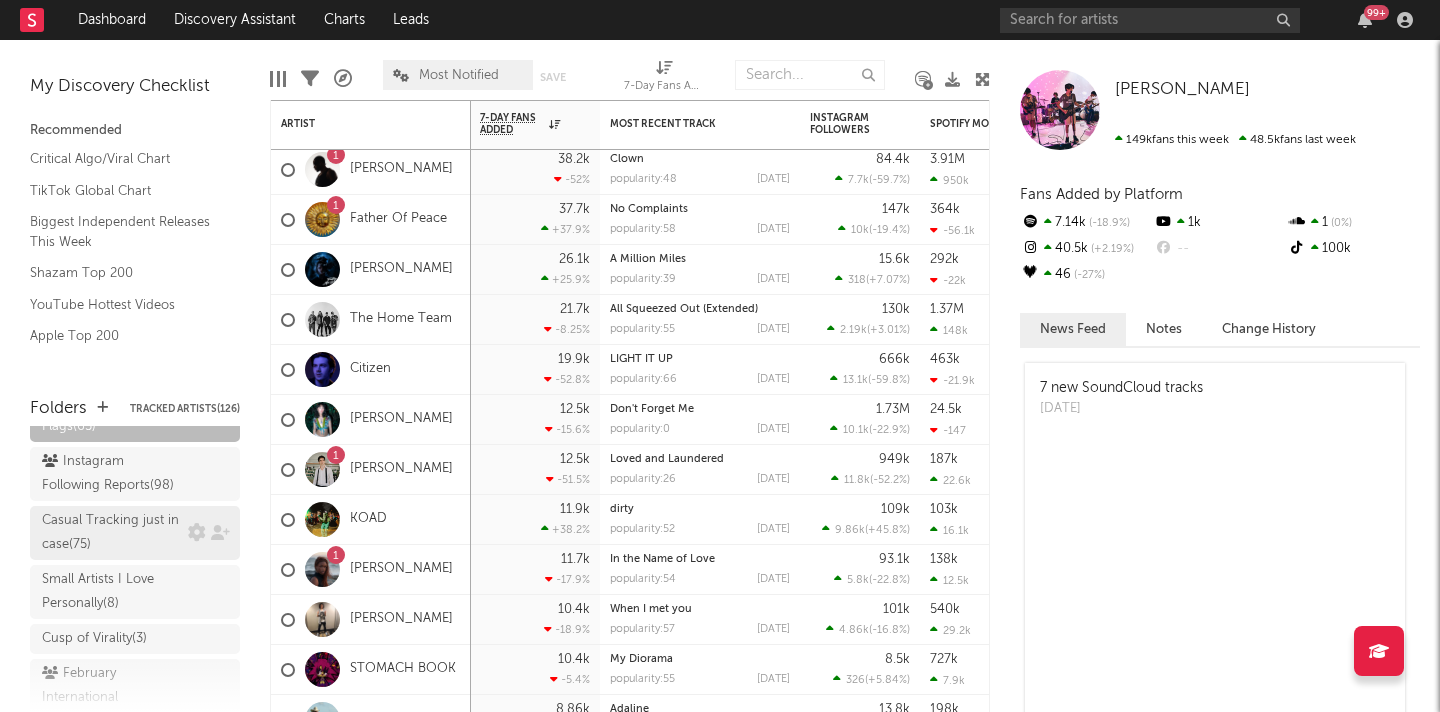 click on "Casual Tracking just in case  ( 75 )" at bounding box center (112, 533) 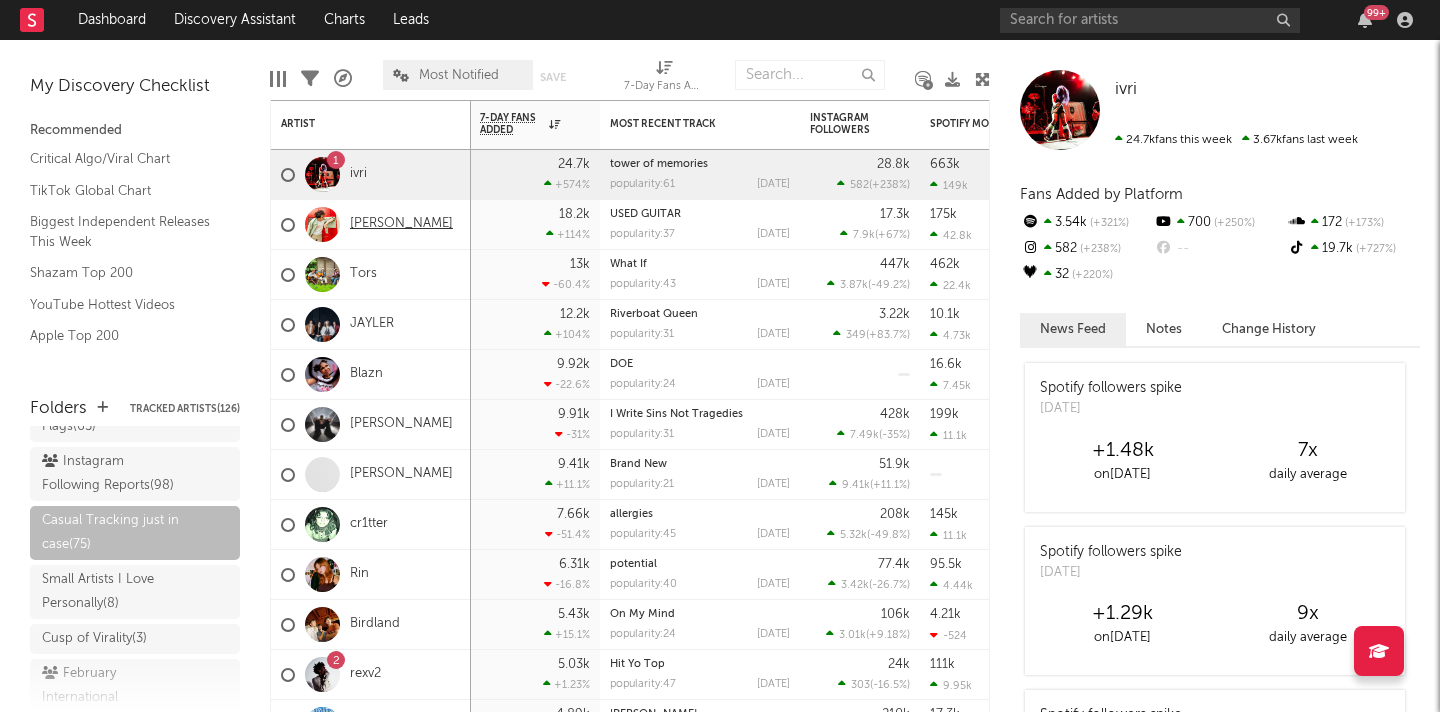click on "[PERSON_NAME]" at bounding box center (401, 224) 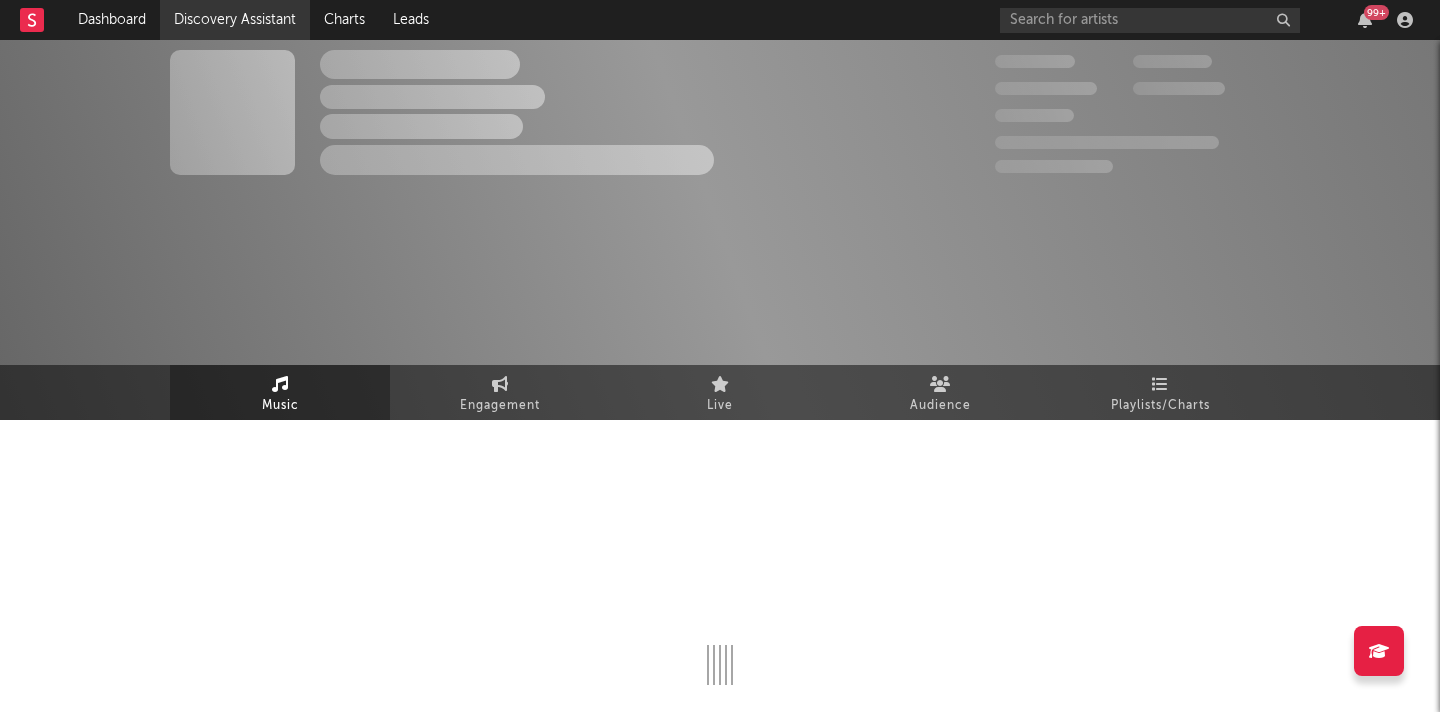 select on "6m" 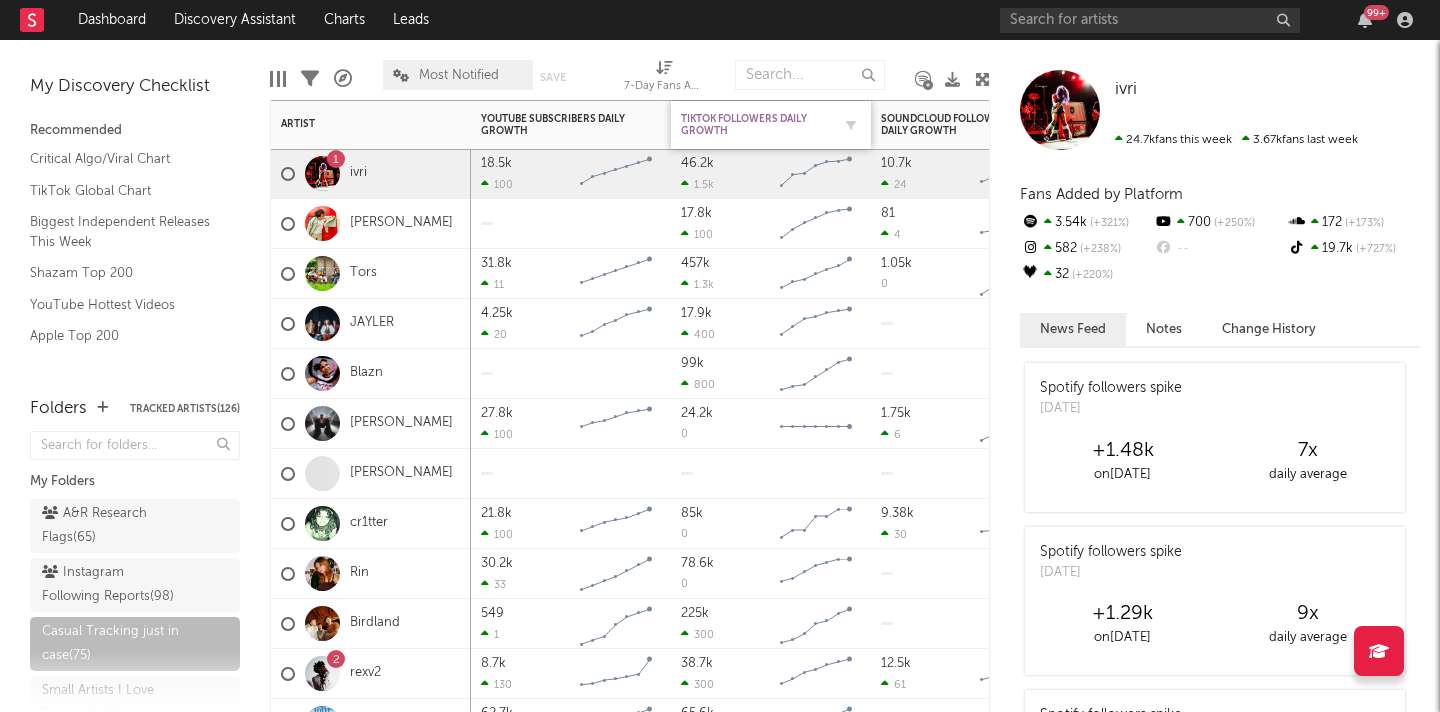 click on "TikTok Followers Daily Growth" at bounding box center (756, 125) 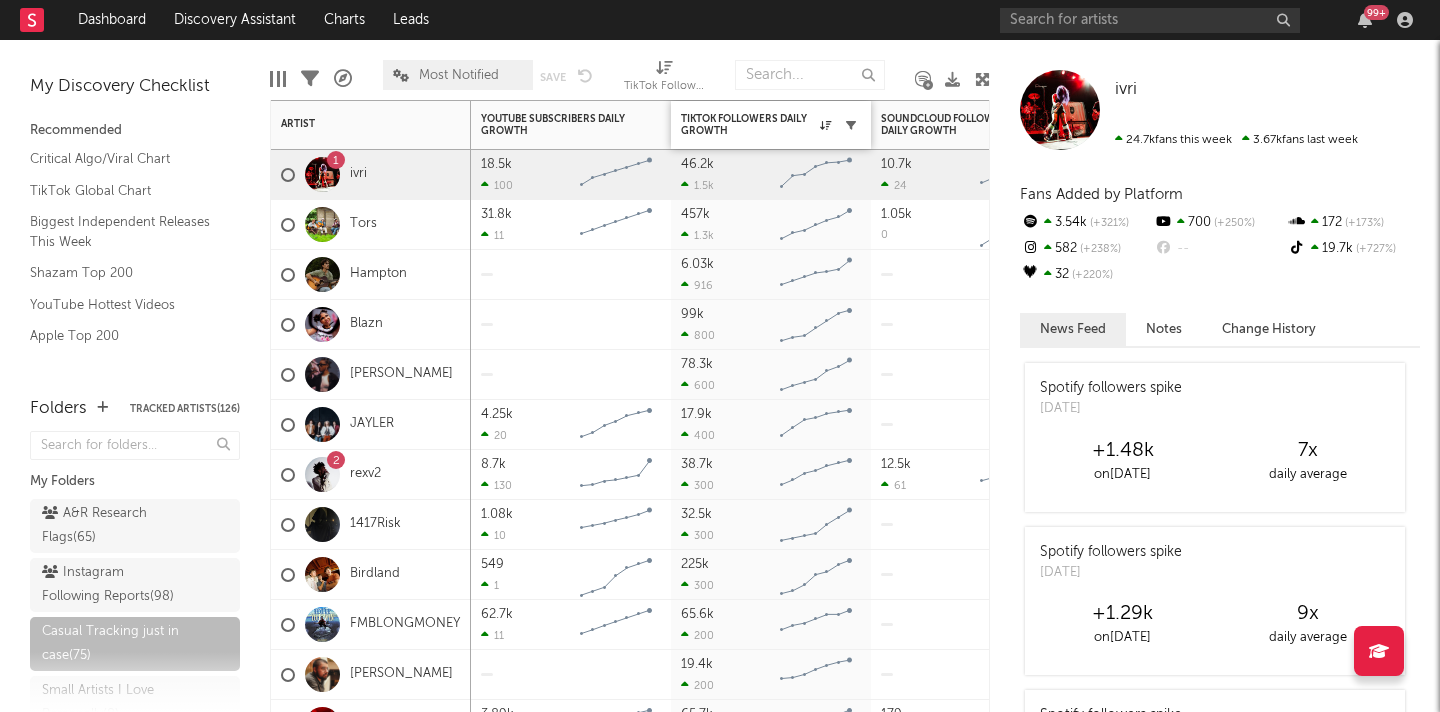 click at bounding box center (851, 125) 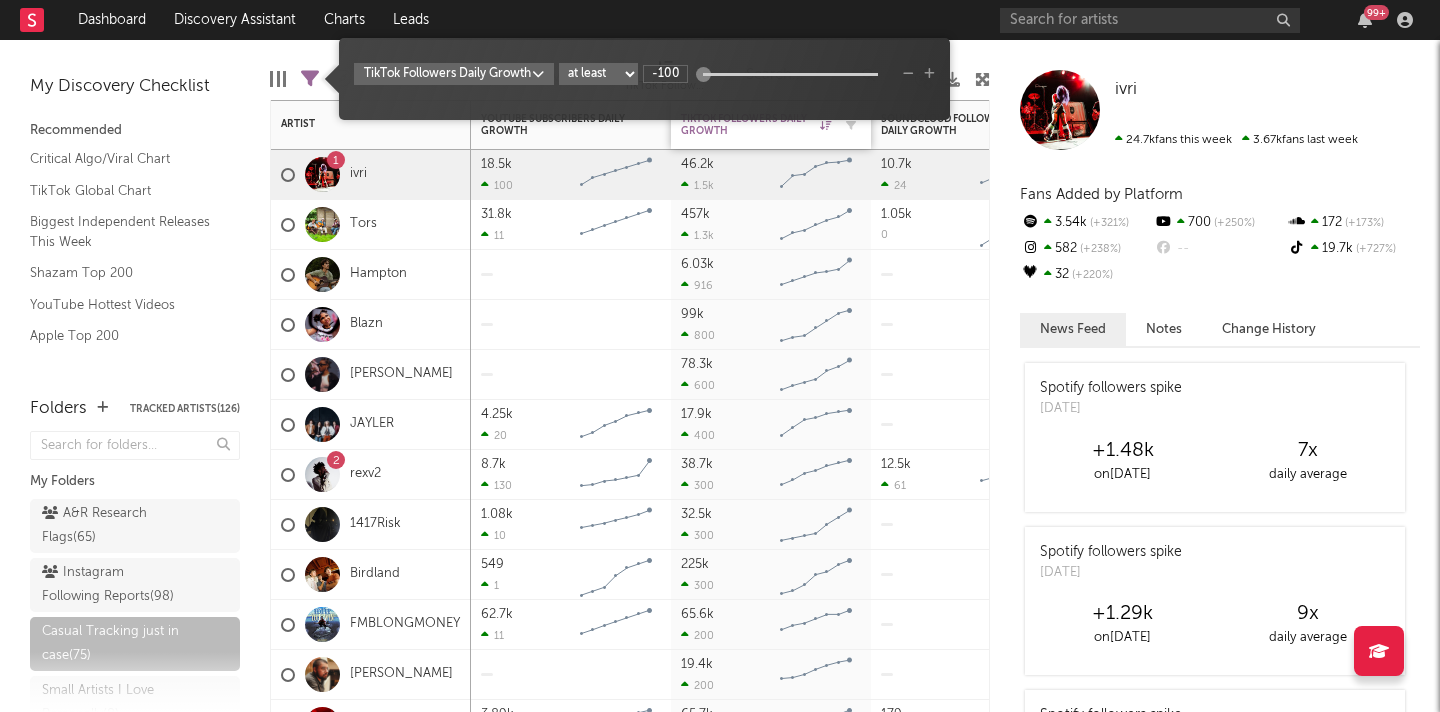 click on "TikTok Followers Daily Growth" at bounding box center (756, 125) 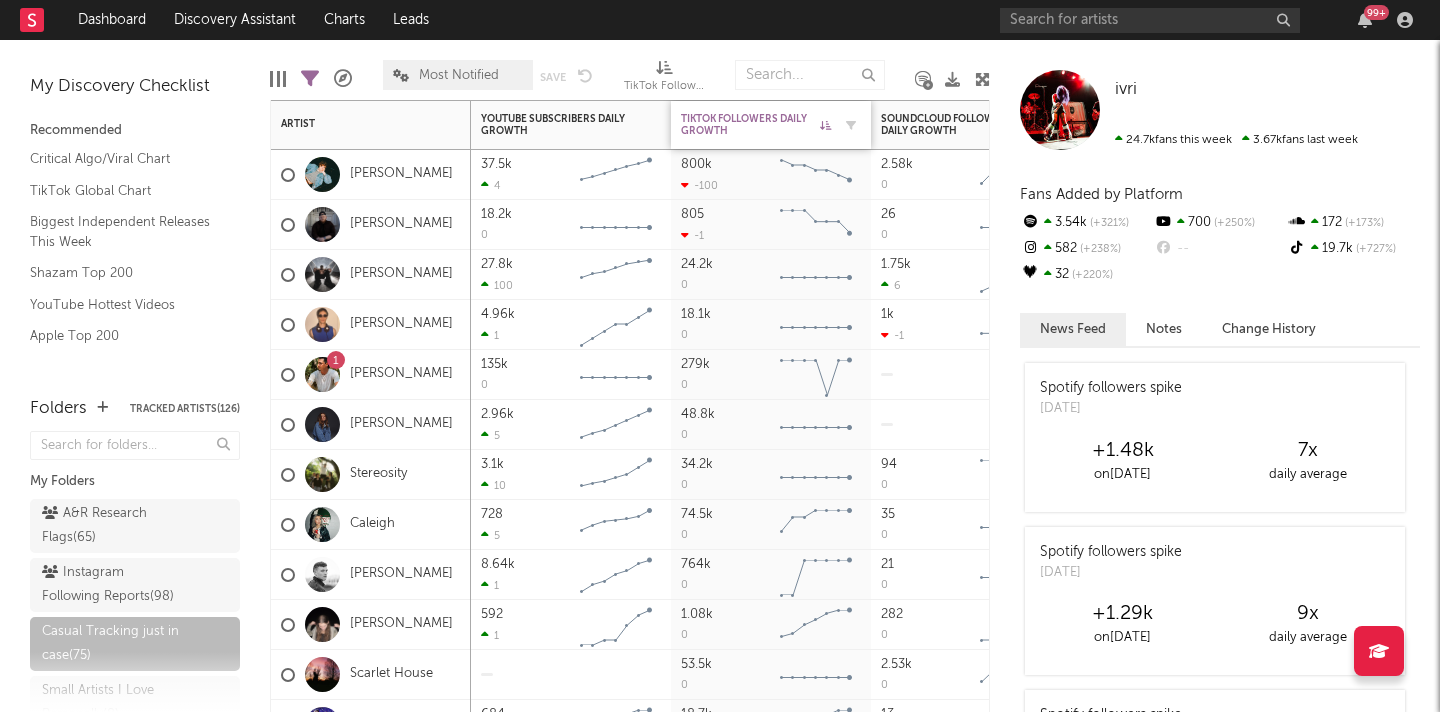 click on "TikTok Followers Daily Growth" at bounding box center [756, 125] 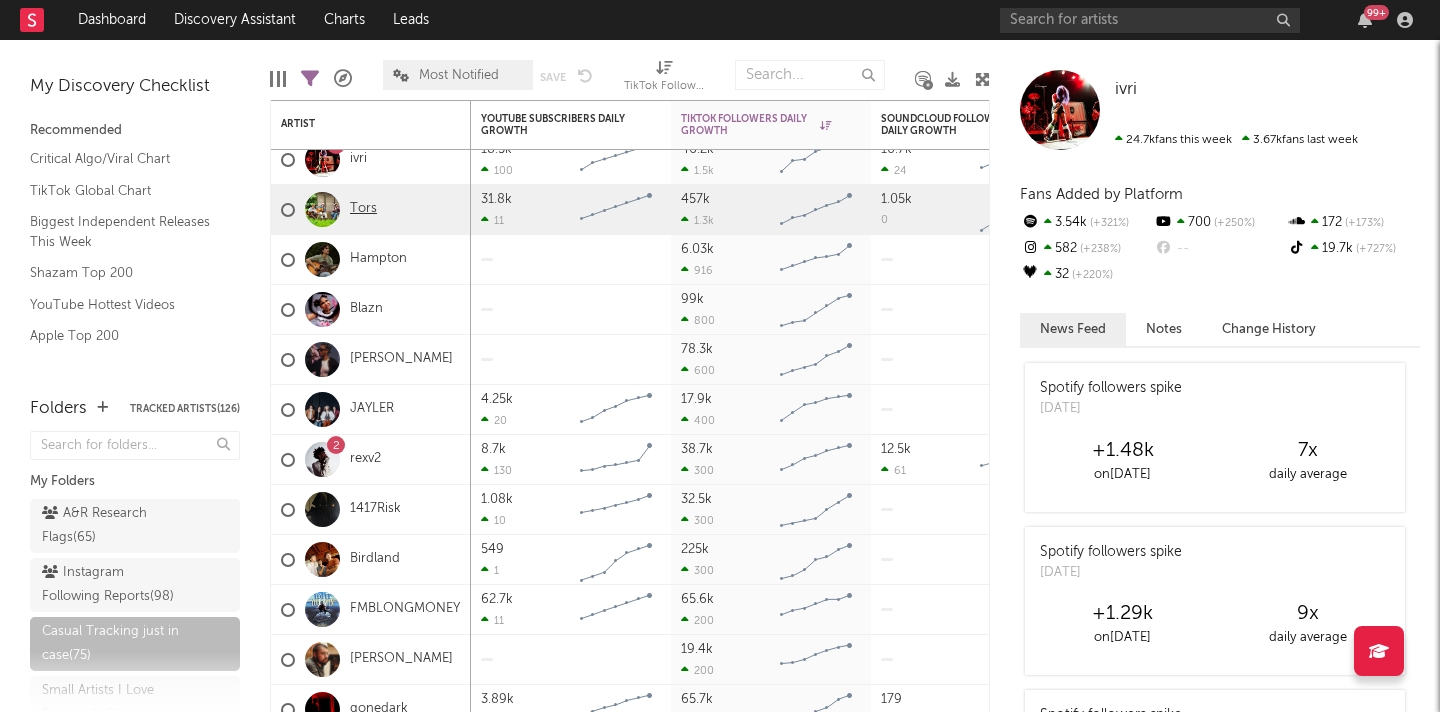 click on "Tors" at bounding box center [363, 209] 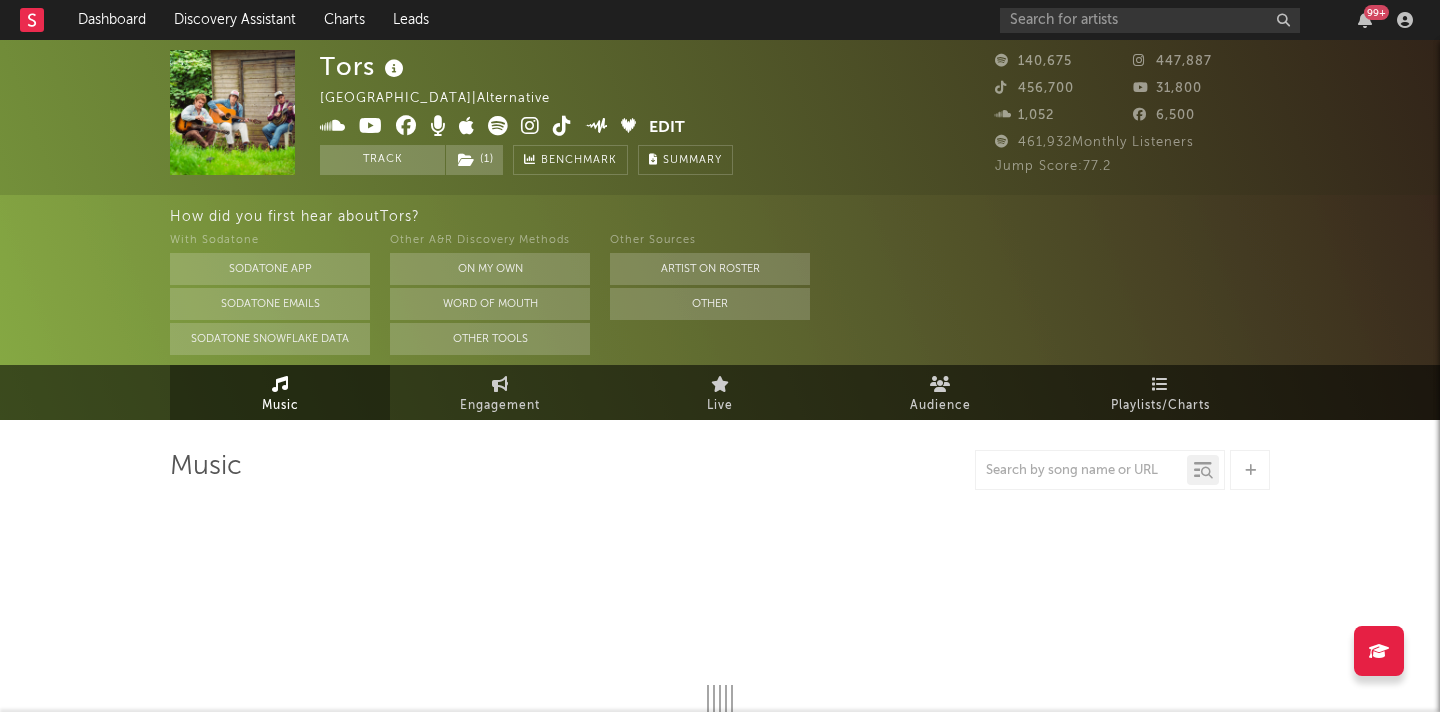 select on "6m" 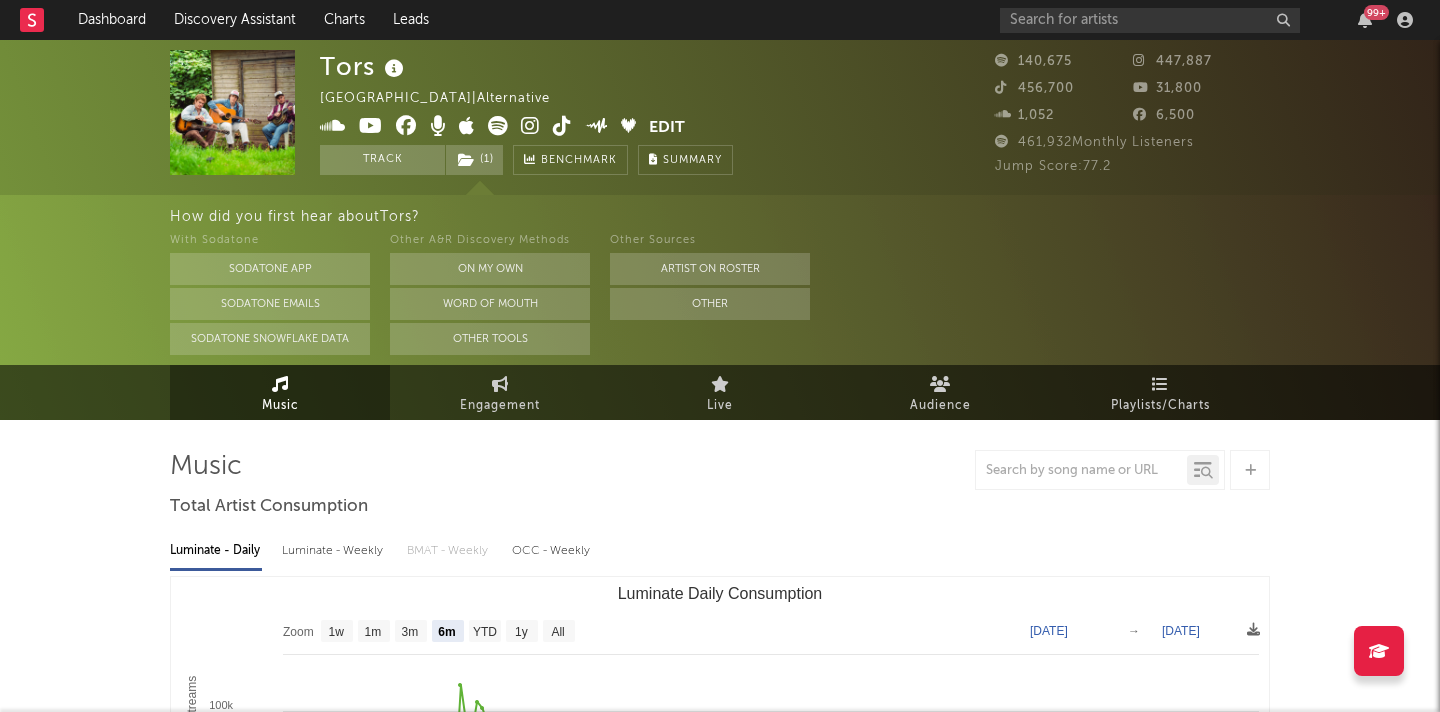 select on "6m" 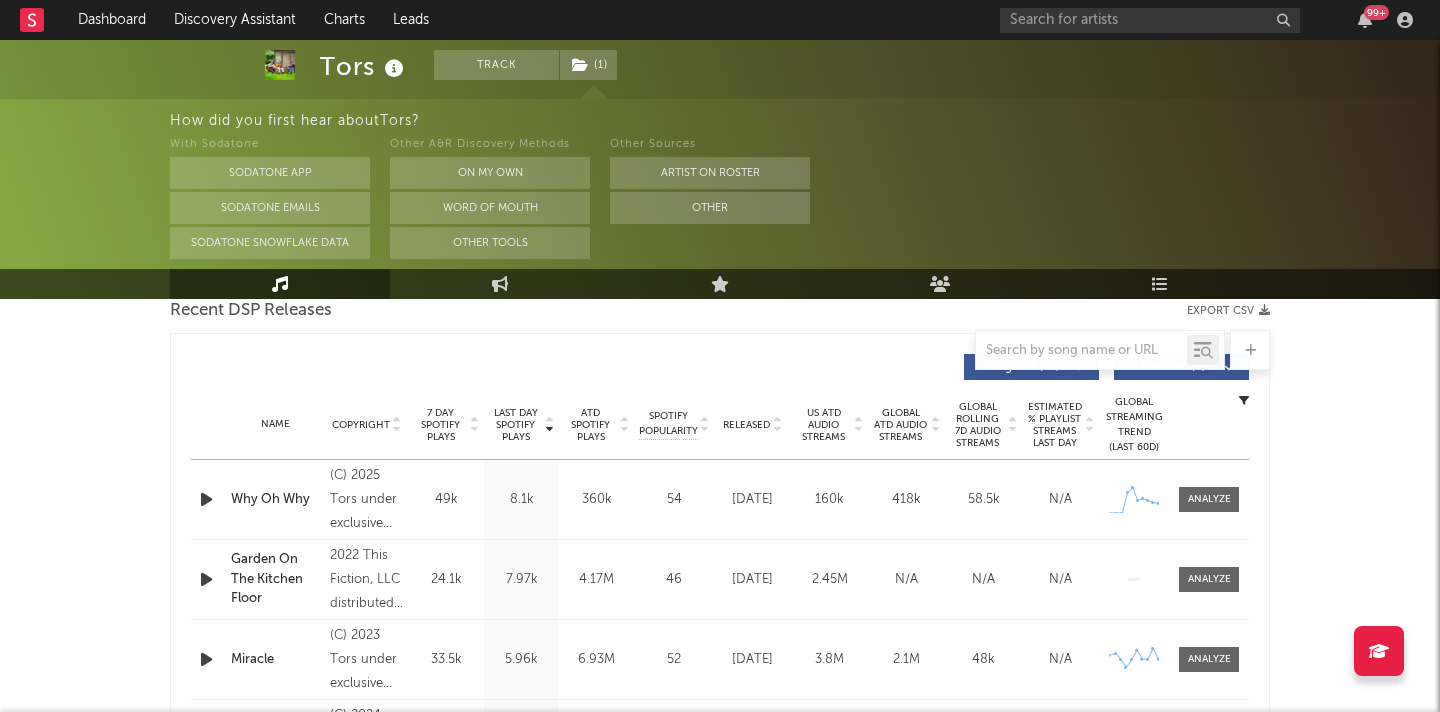scroll, scrollTop: 839, scrollLeft: 0, axis: vertical 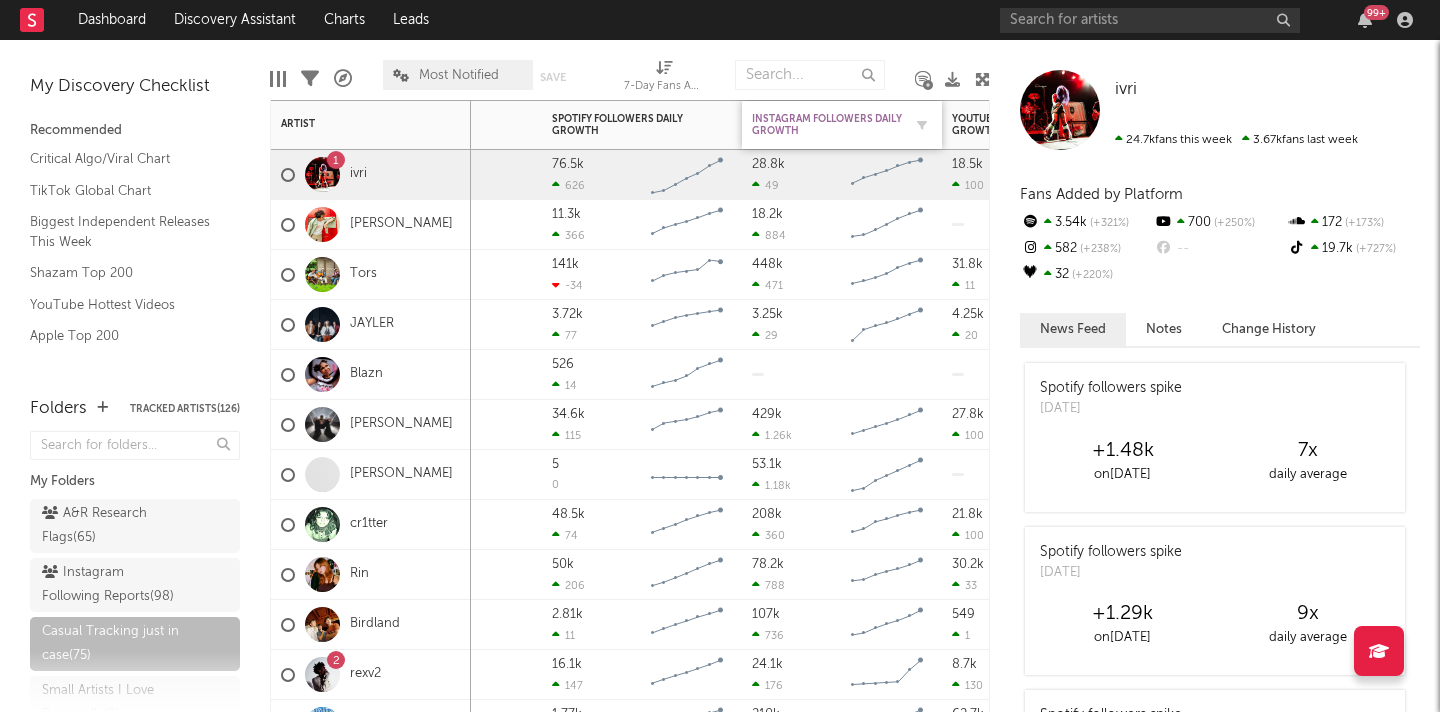 click on "Instagram Followers Daily Growth" at bounding box center (827, 125) 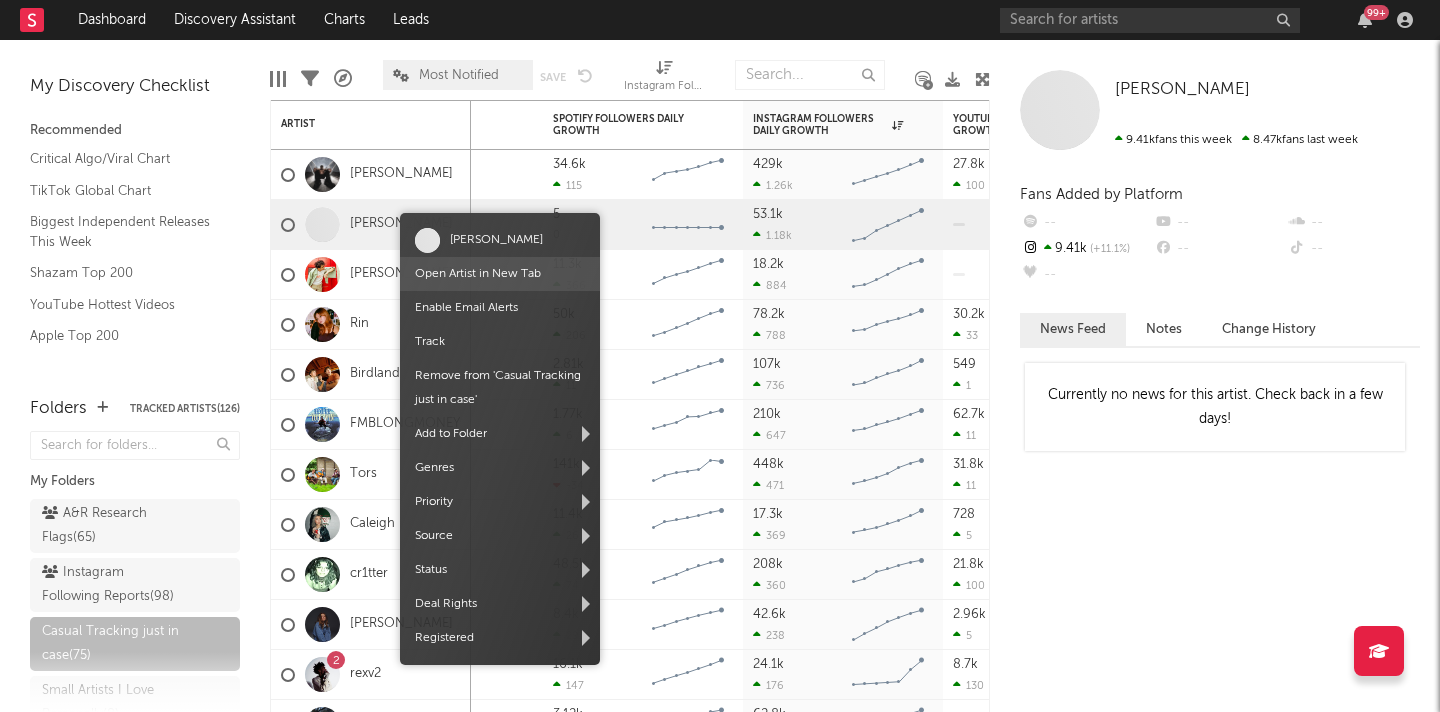 click on "Open Artist in New Tab" at bounding box center [478, 274] 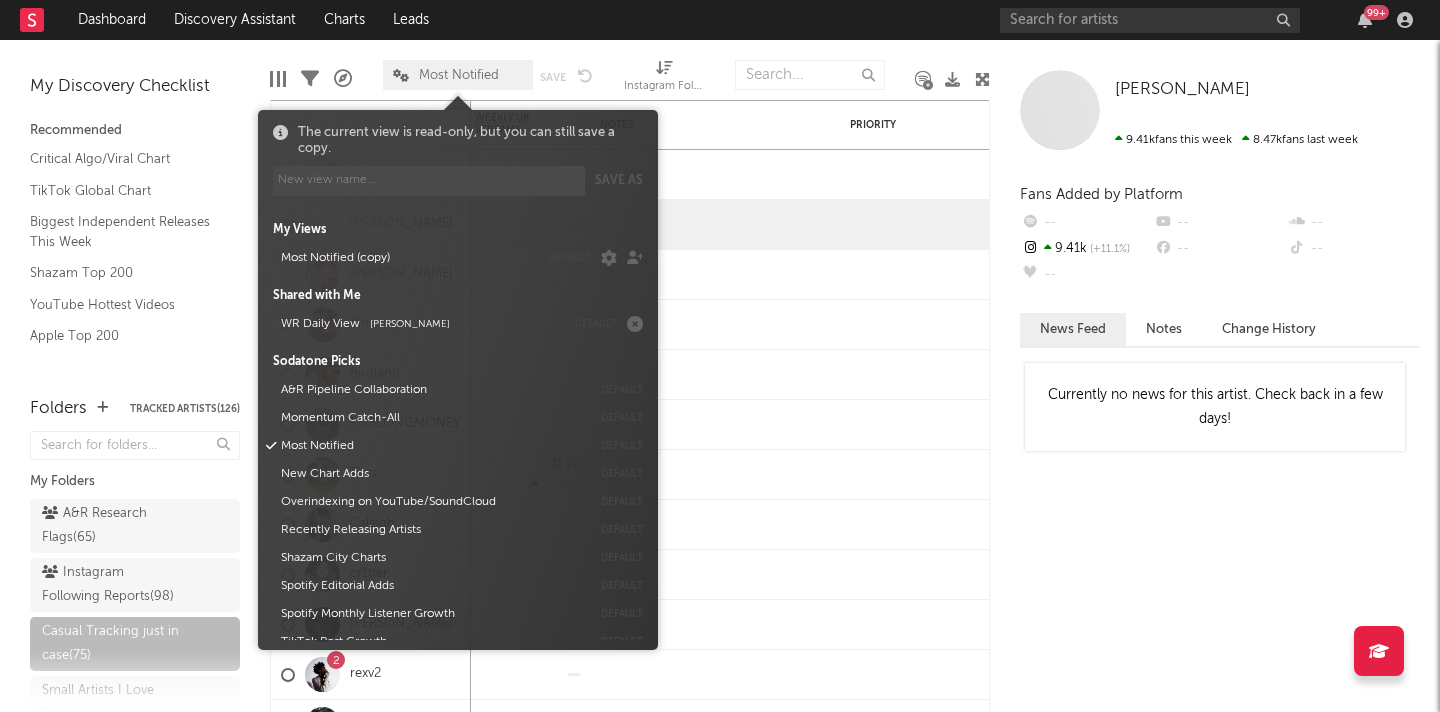 click at bounding box center (401, 75) 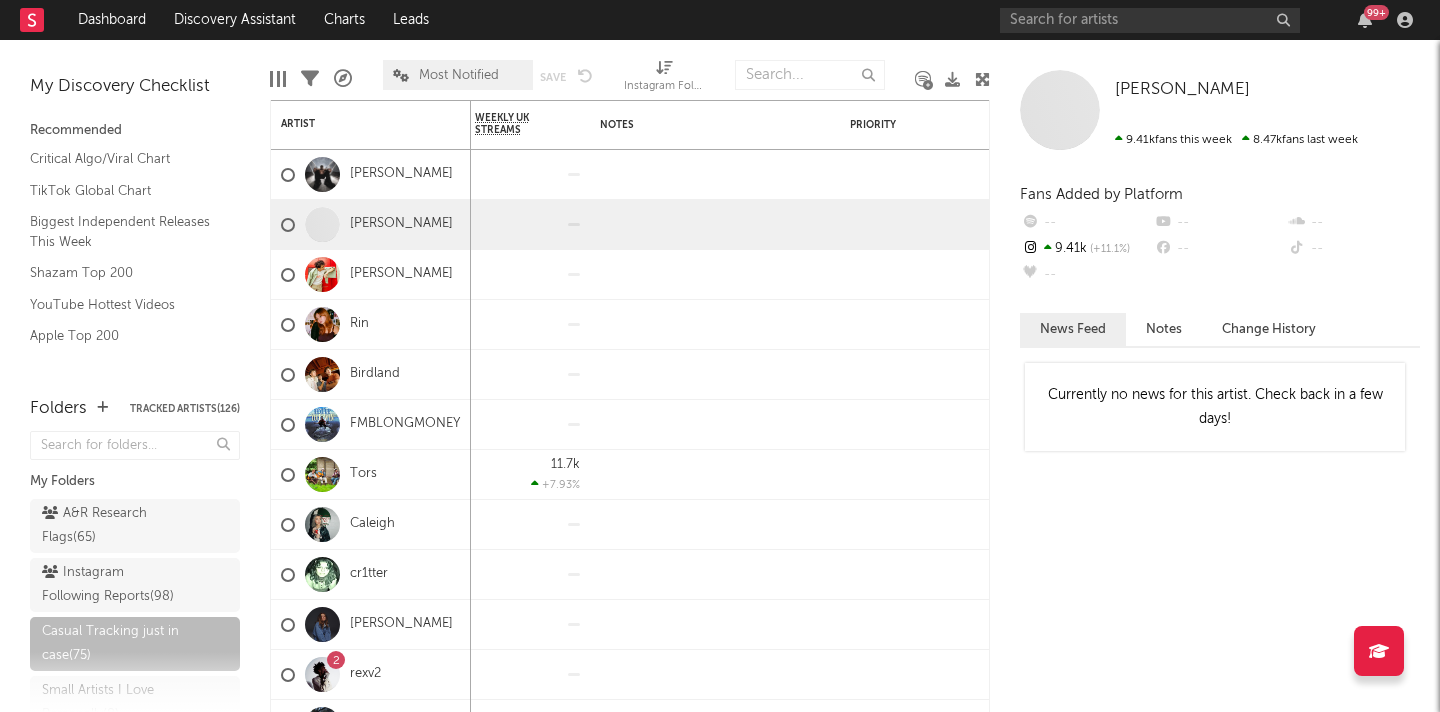 click at bounding box center (401, 75) 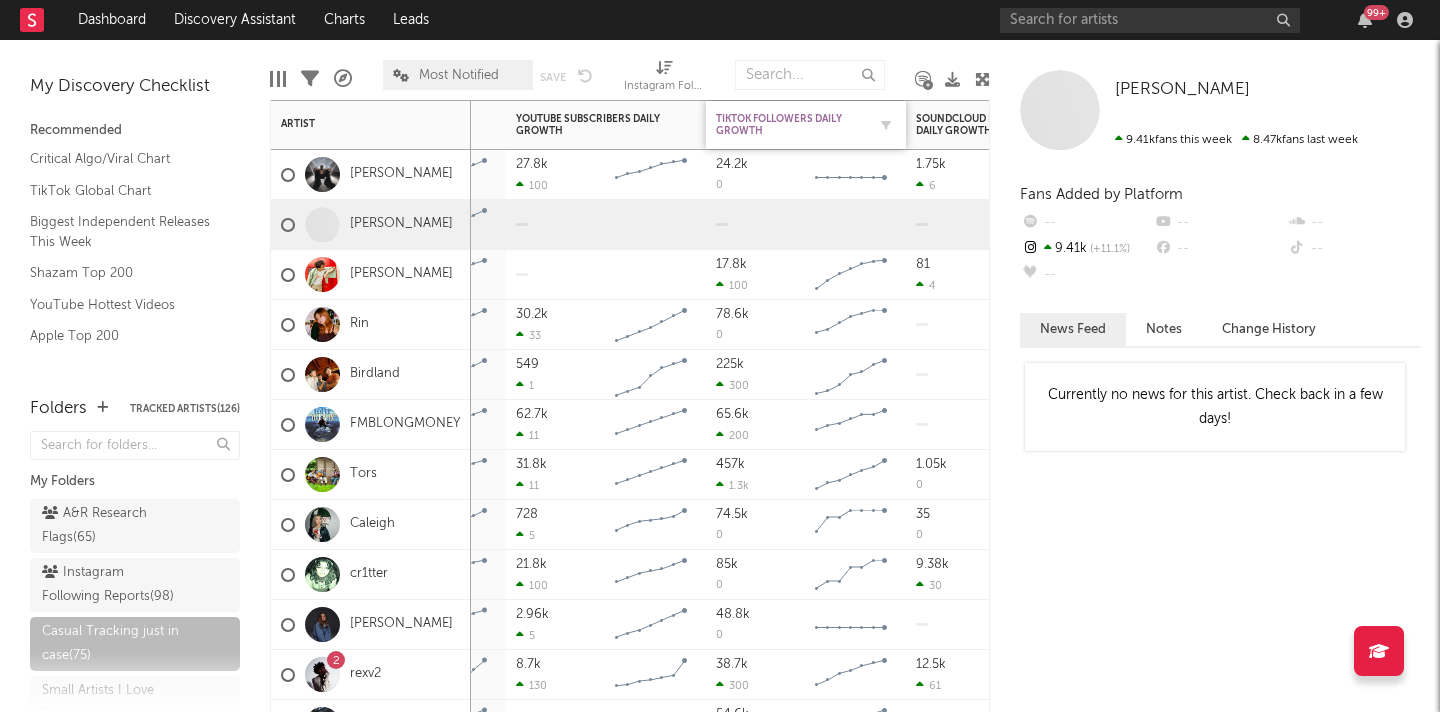 click on "TikTok Followers Daily Growth" at bounding box center [791, 125] 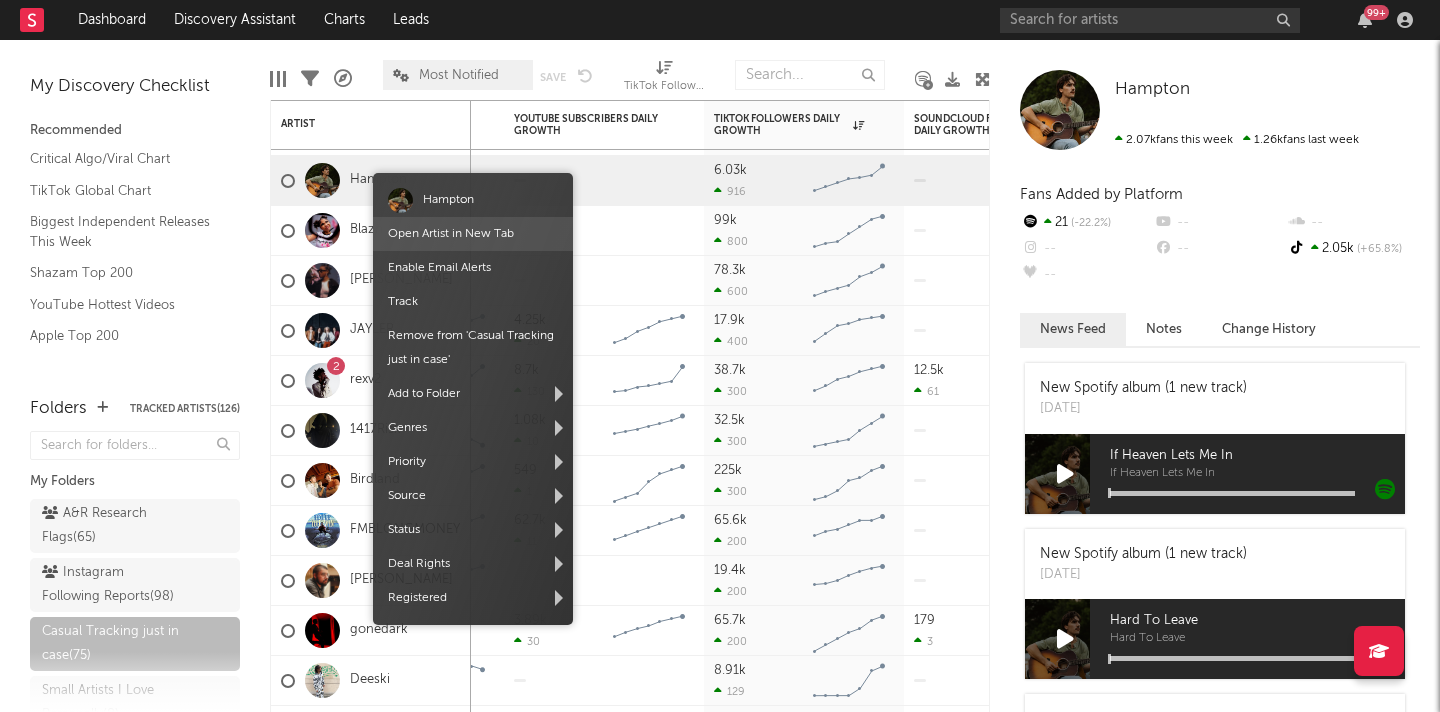 click on "Open Artist in New Tab" at bounding box center [451, 234] 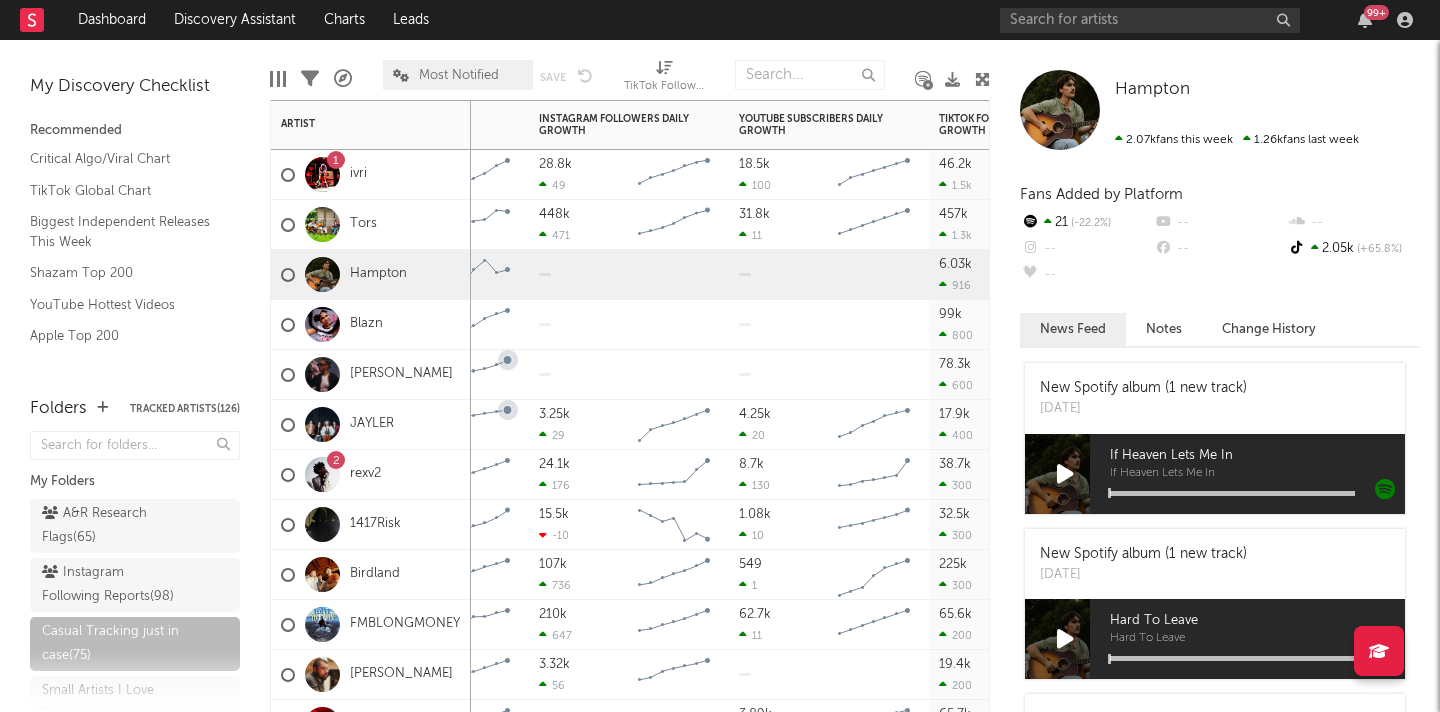 click on "JAYLER" at bounding box center (371, 425) 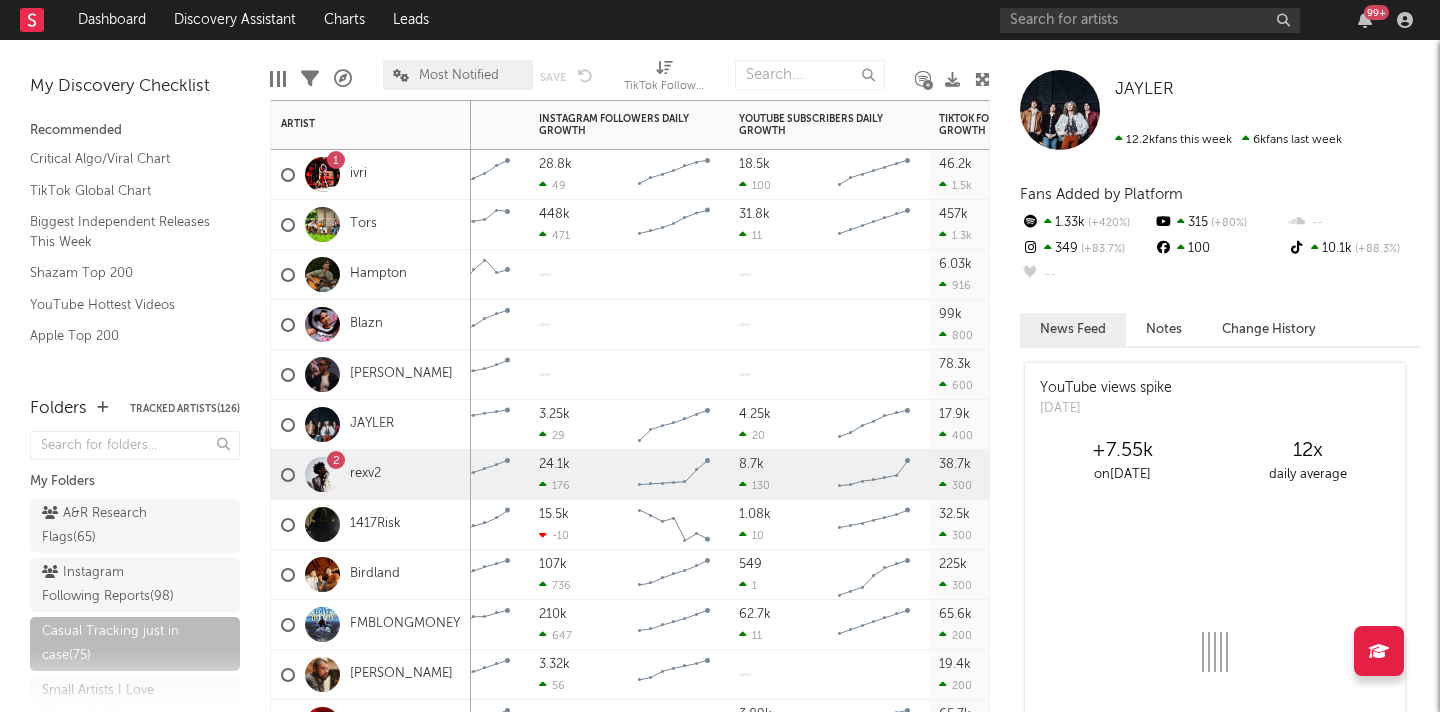 click on "2 rexv2" at bounding box center (371, 475) 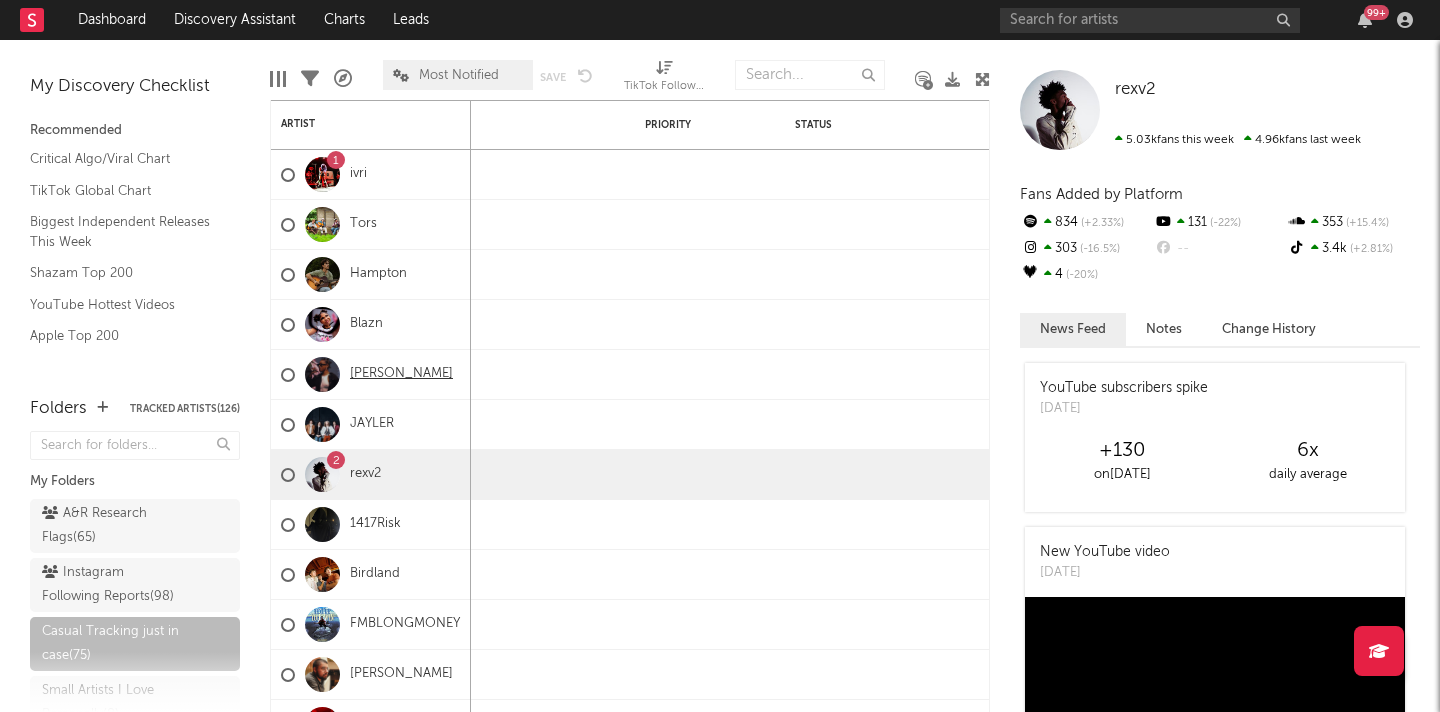 click on "KiDD" at bounding box center (401, 374) 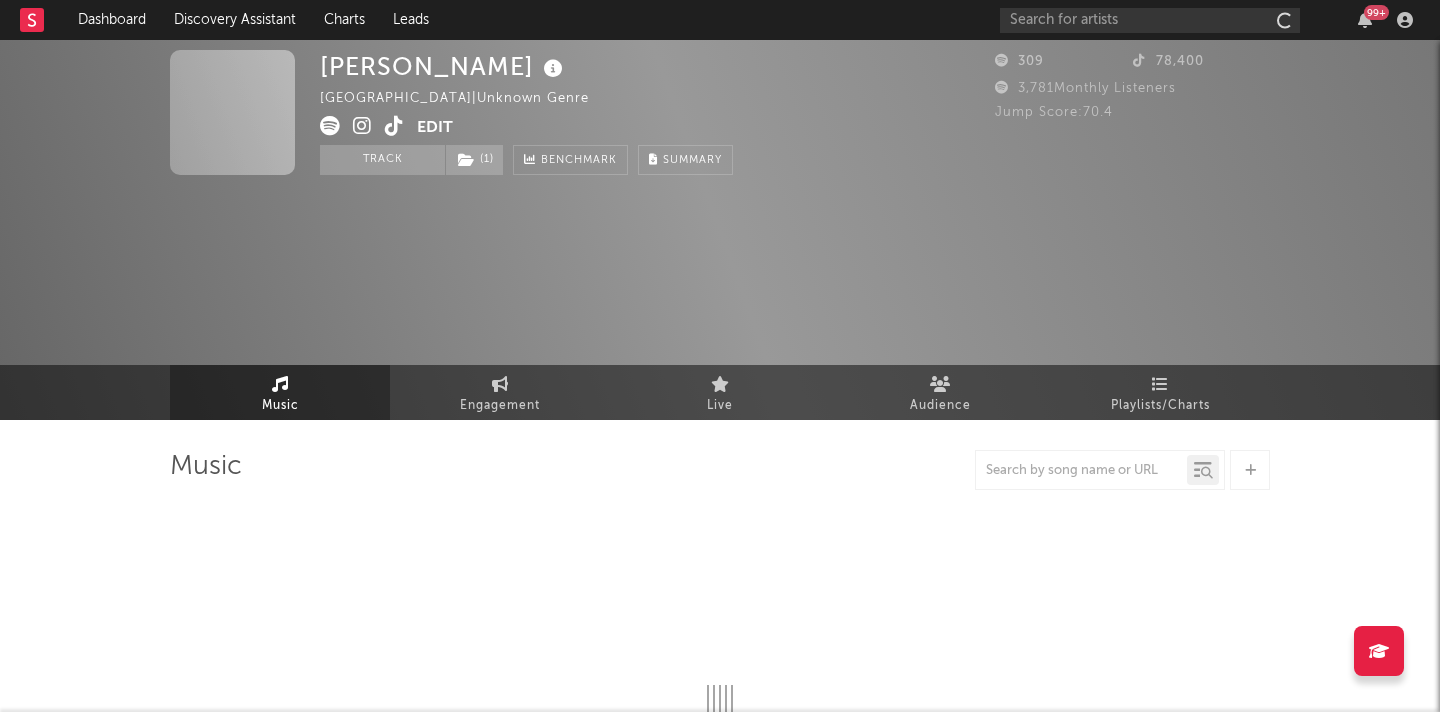 select on "1w" 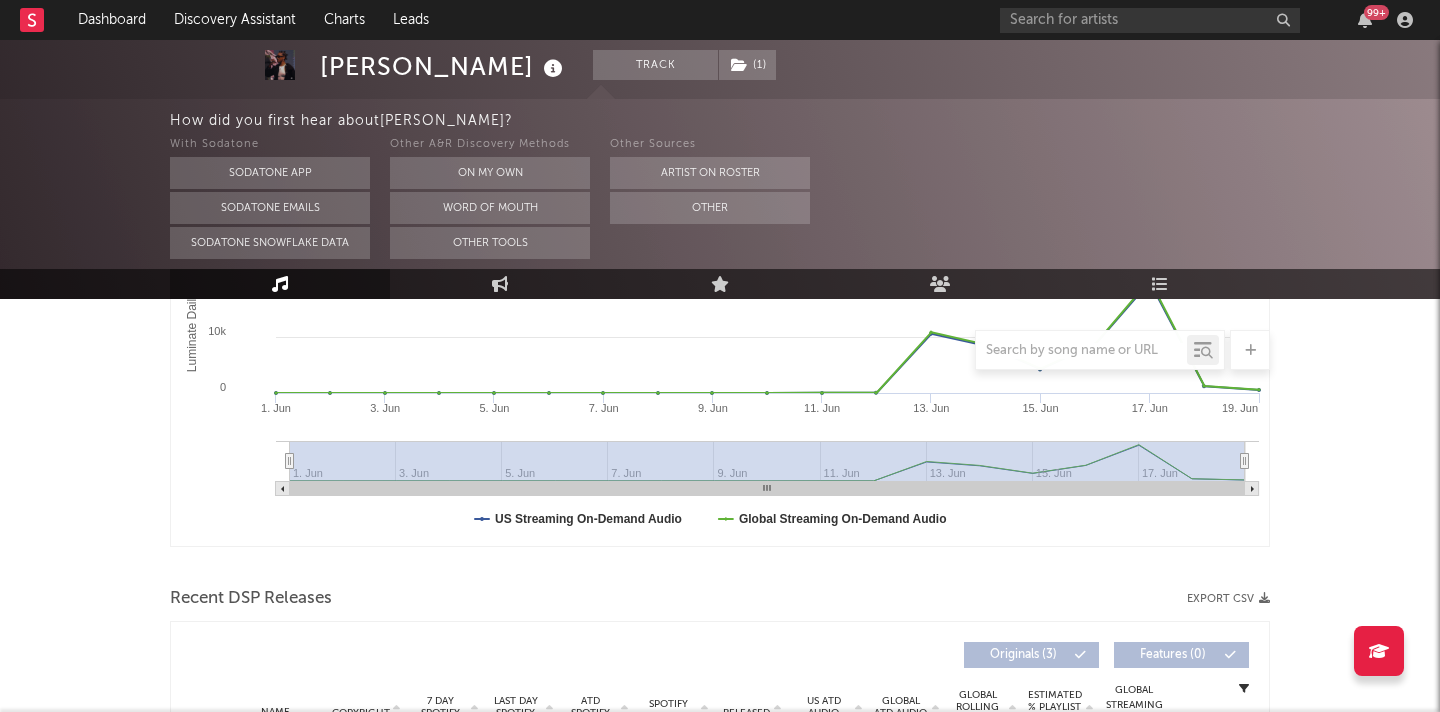 scroll, scrollTop: 0, scrollLeft: 0, axis: both 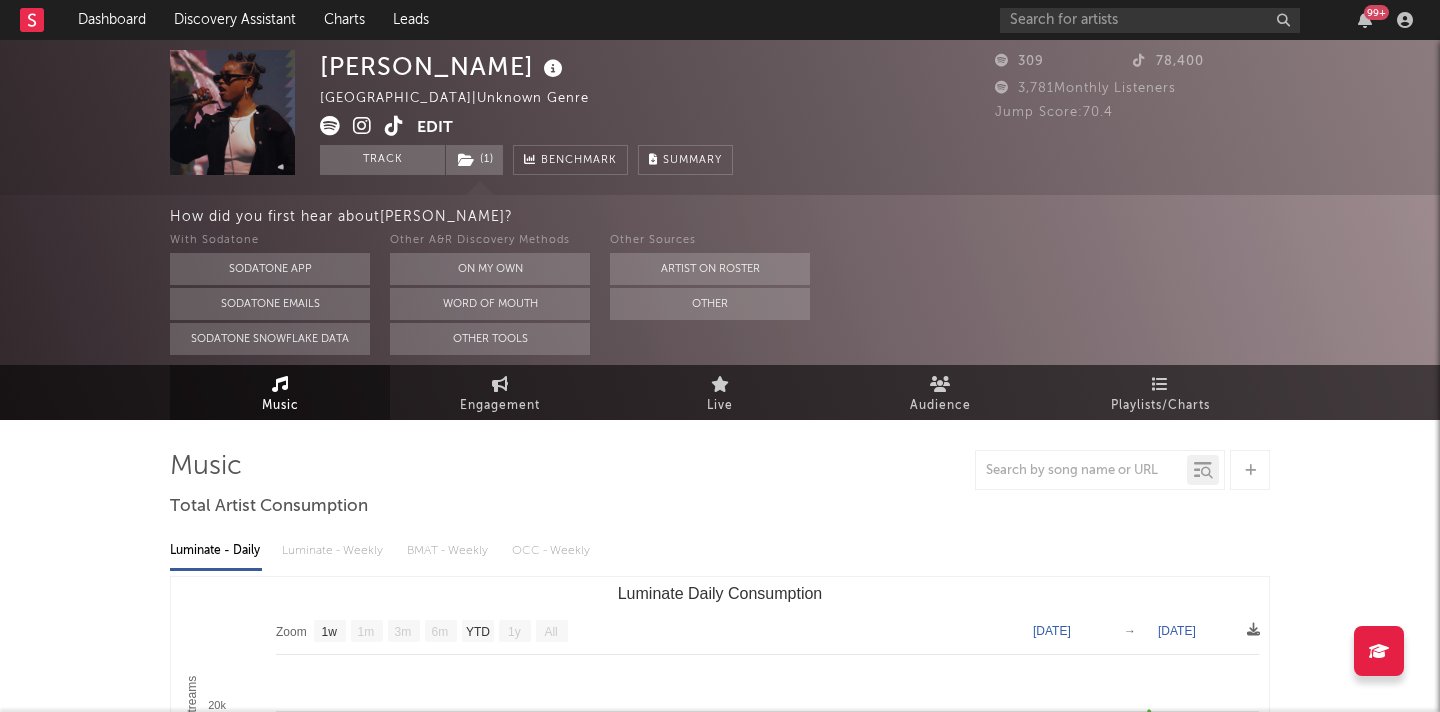click at bounding box center (394, 126) 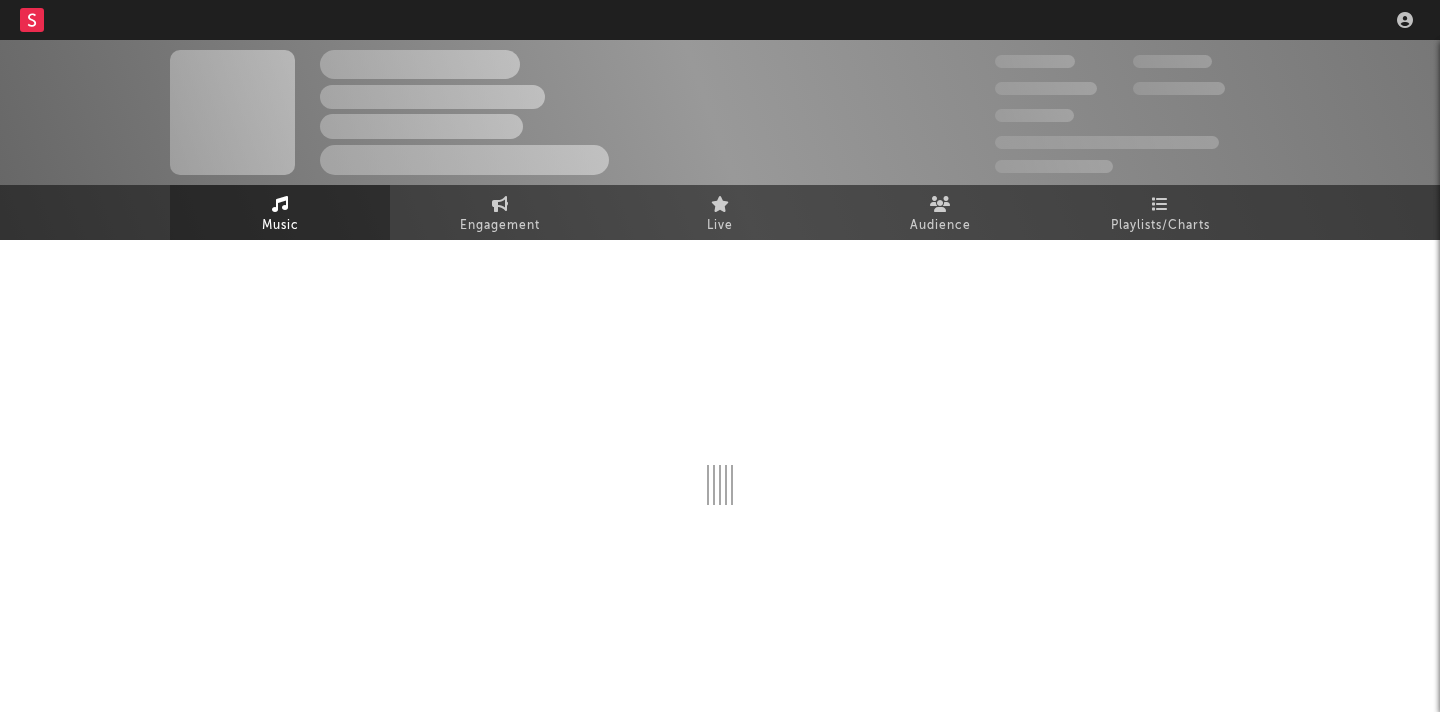 scroll, scrollTop: 0, scrollLeft: 0, axis: both 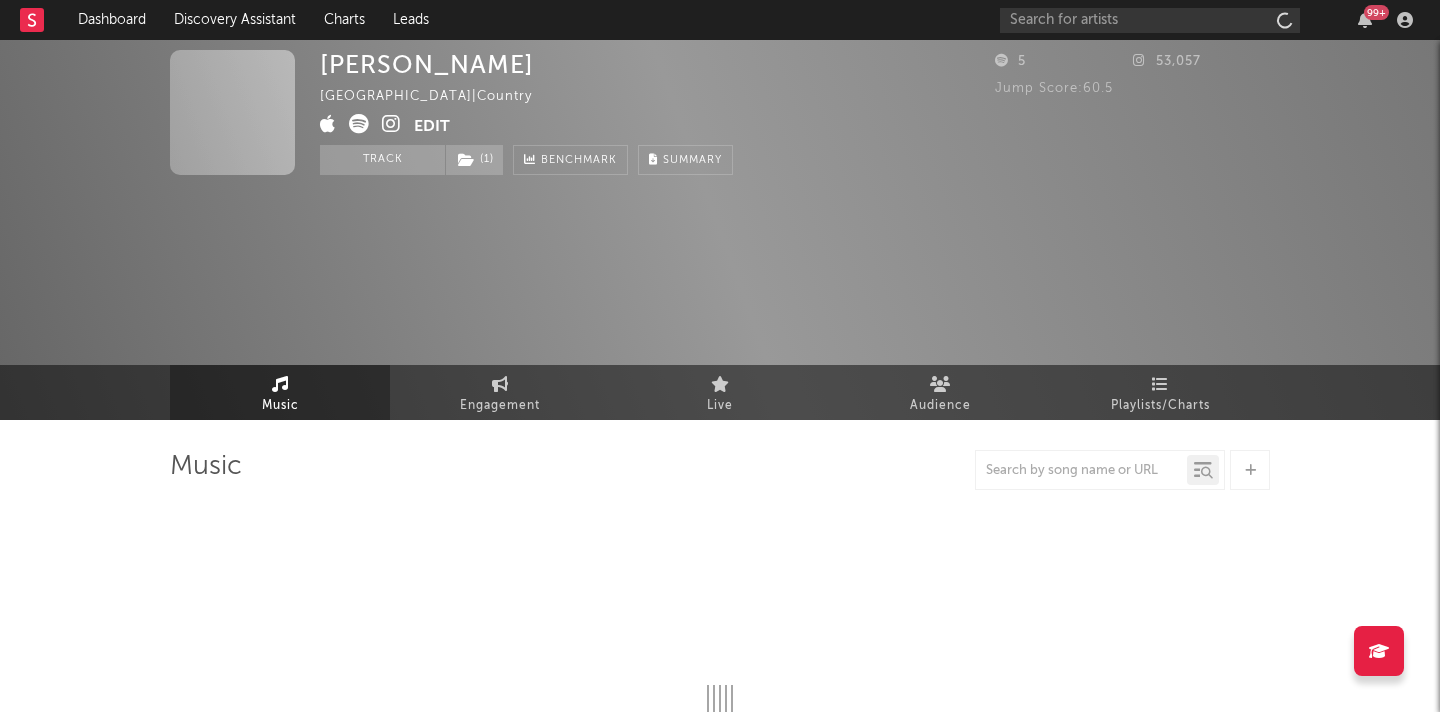 select on "1w" 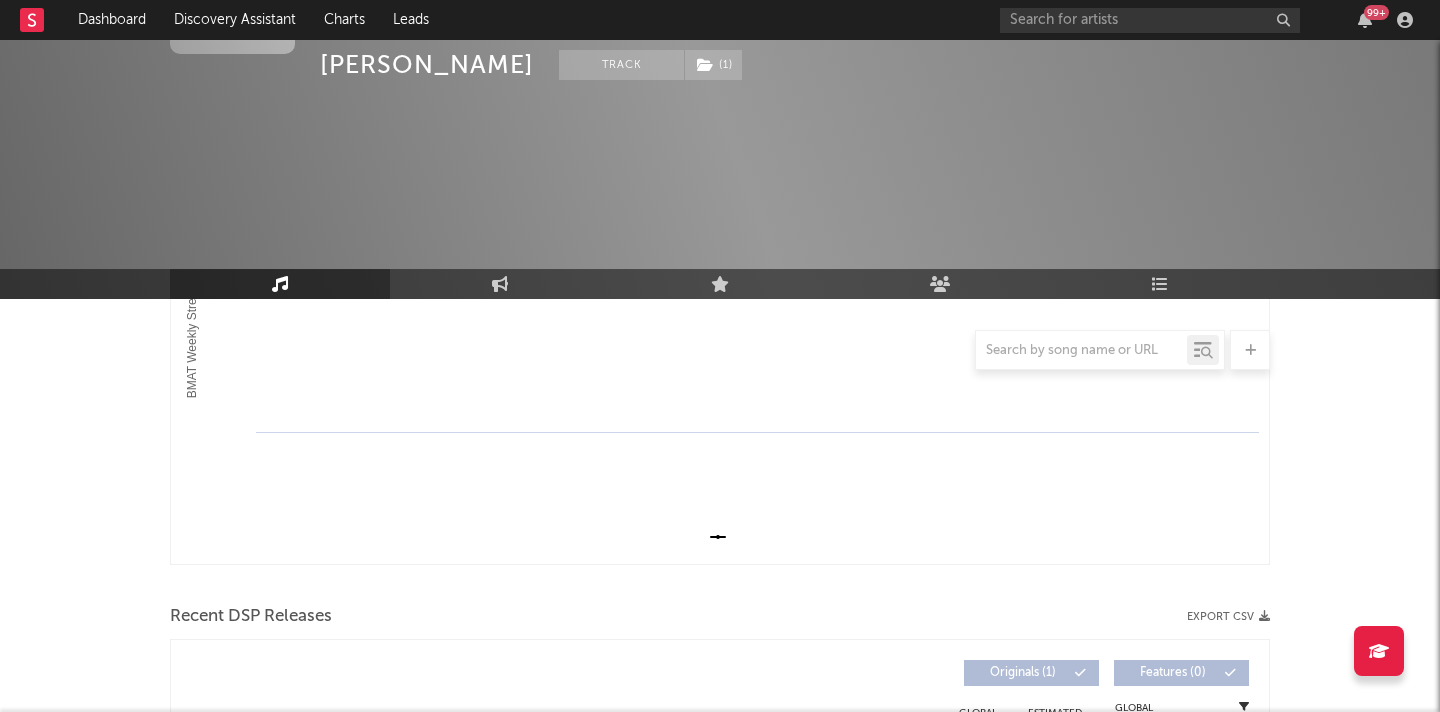 scroll, scrollTop: 70, scrollLeft: 0, axis: vertical 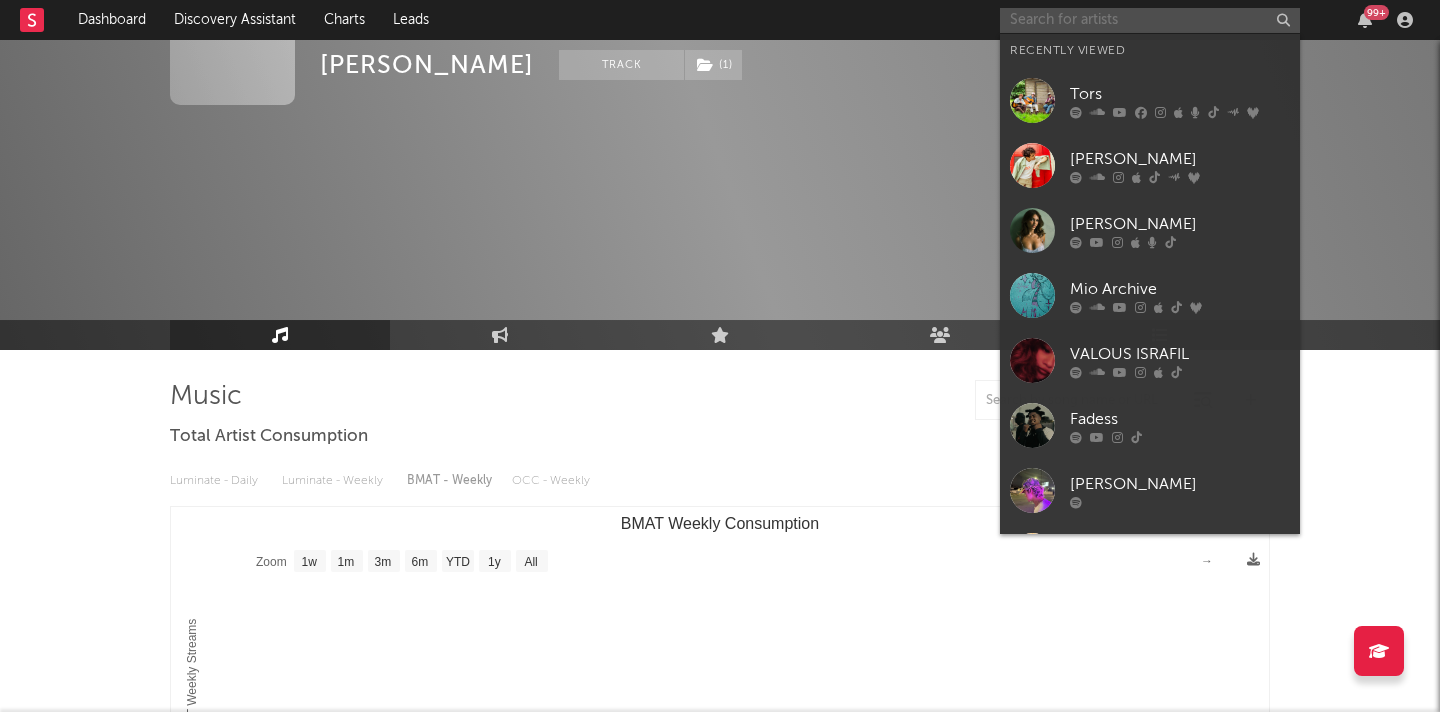 click at bounding box center (1150, 20) 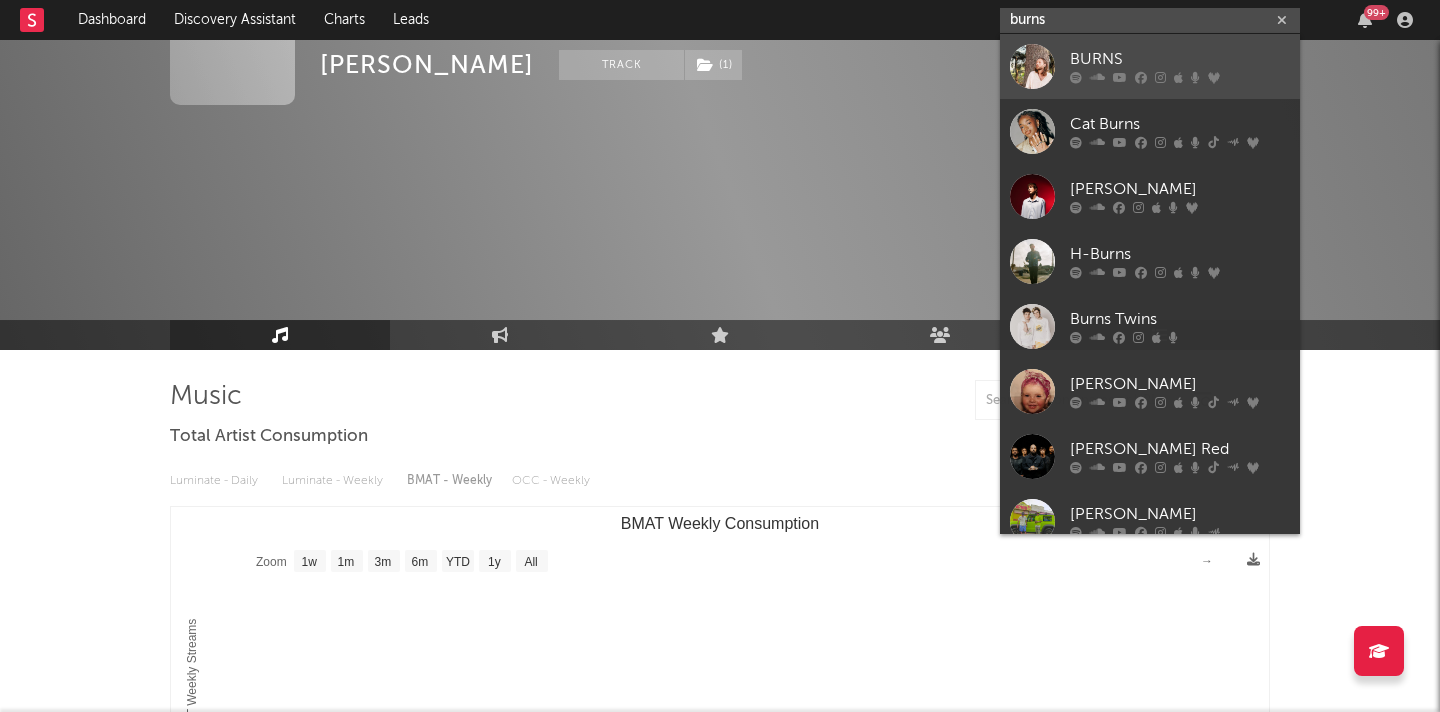 type on "burns" 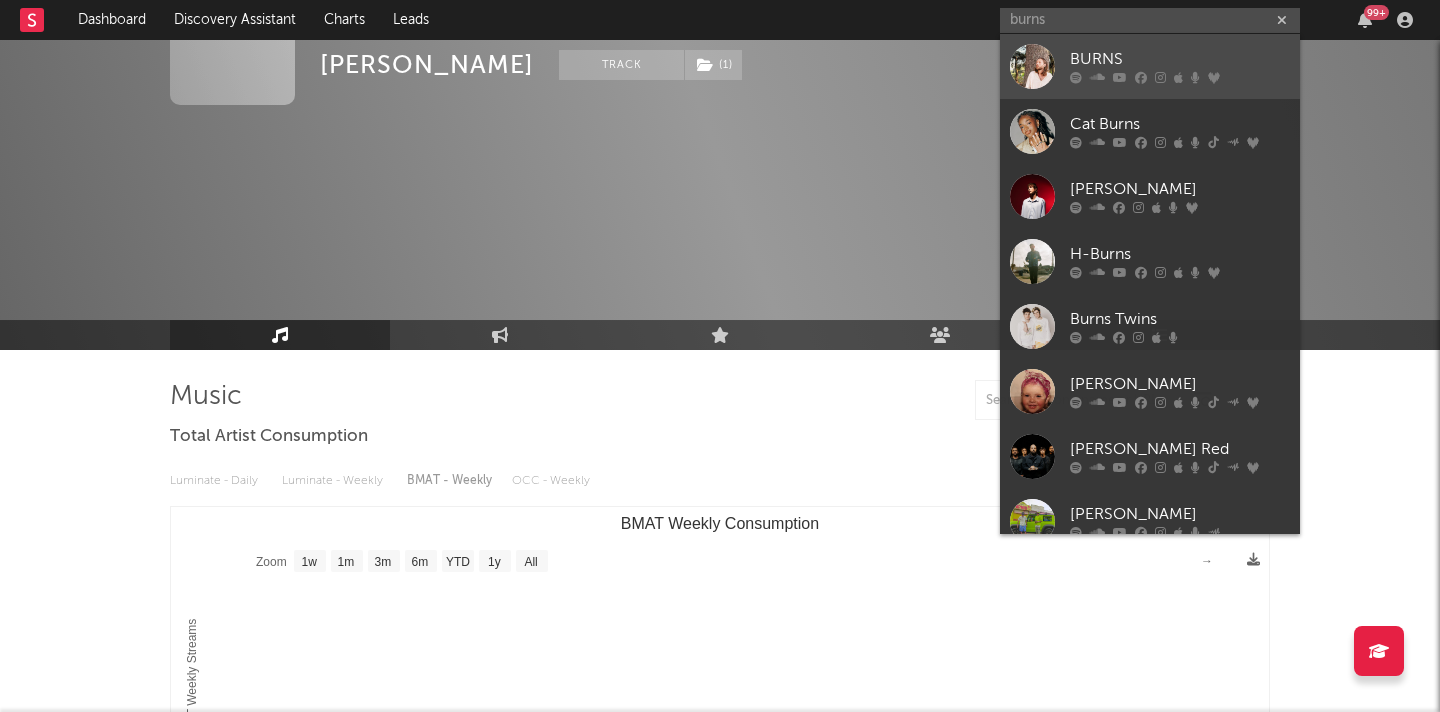 click on "BURNS" at bounding box center [1150, 66] 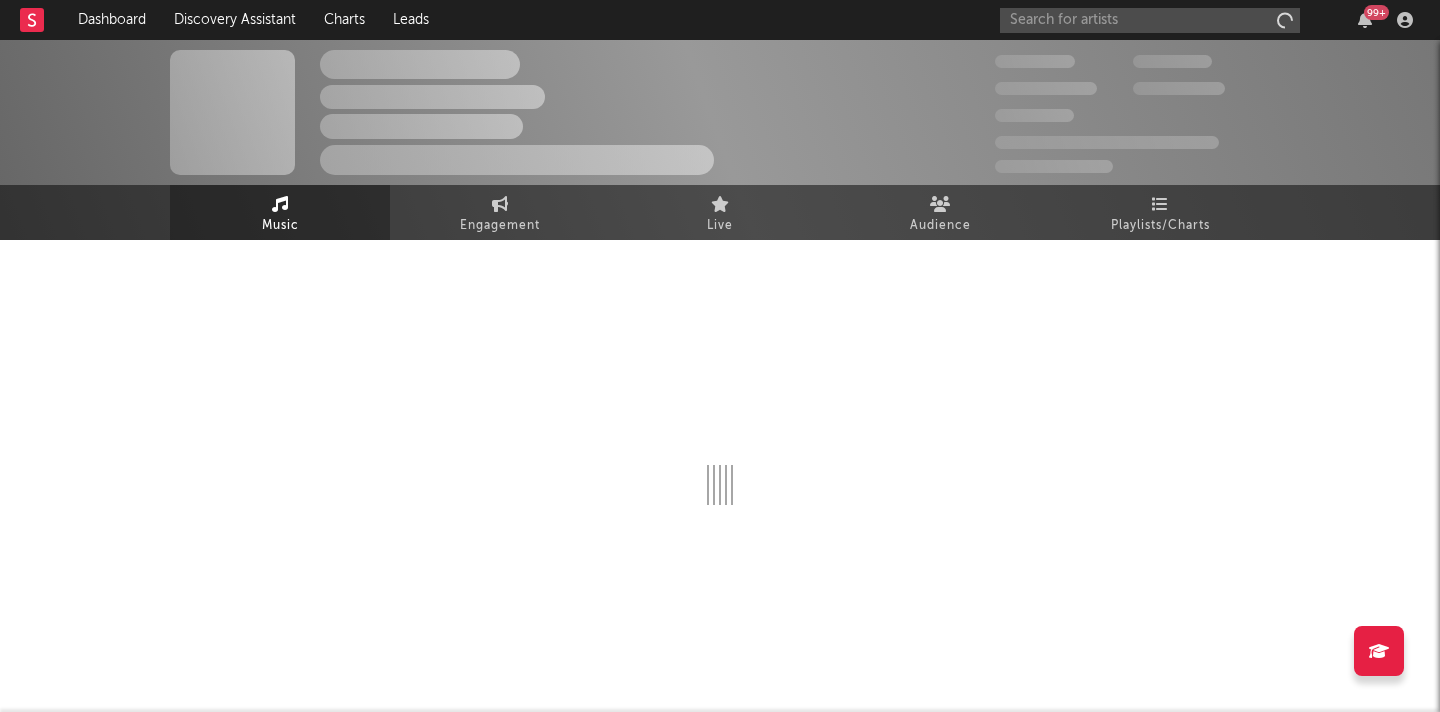 scroll, scrollTop: 0, scrollLeft: 0, axis: both 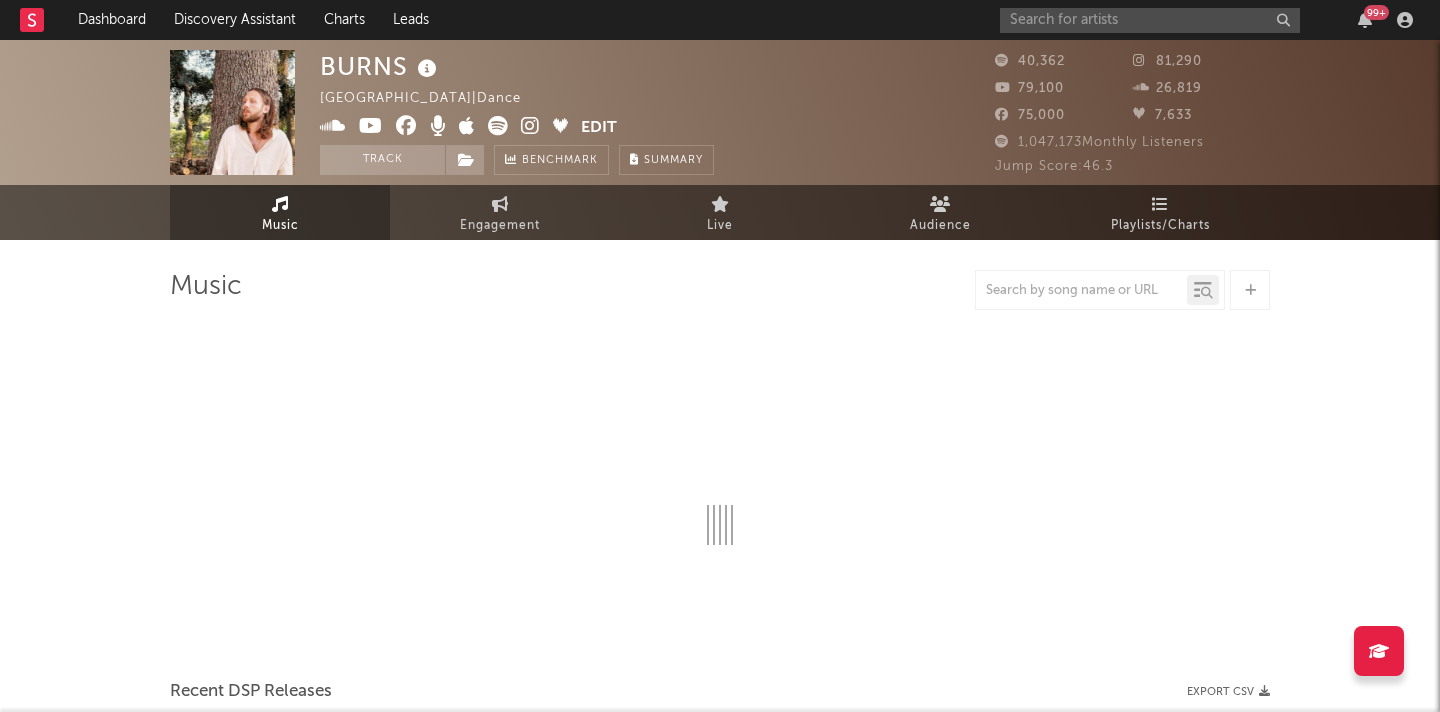 select on "6m" 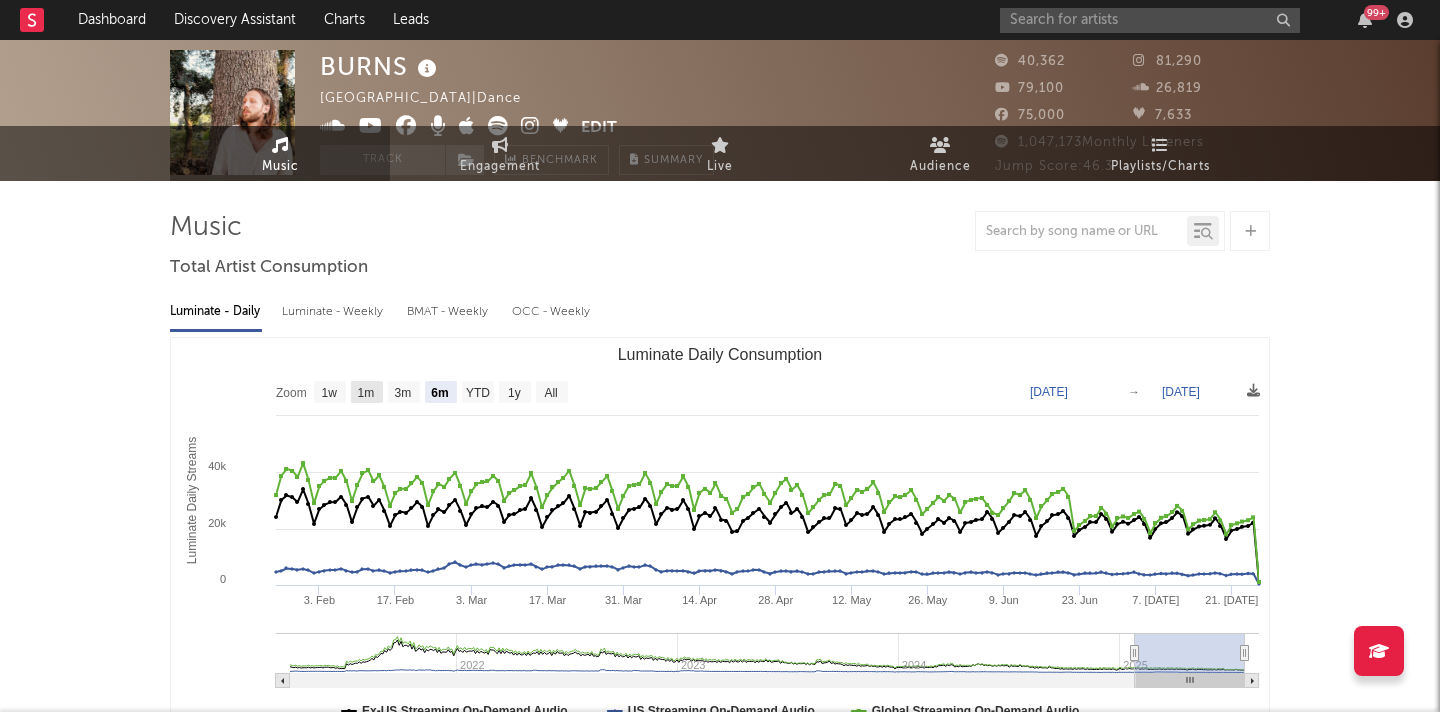 scroll, scrollTop: 0, scrollLeft: 0, axis: both 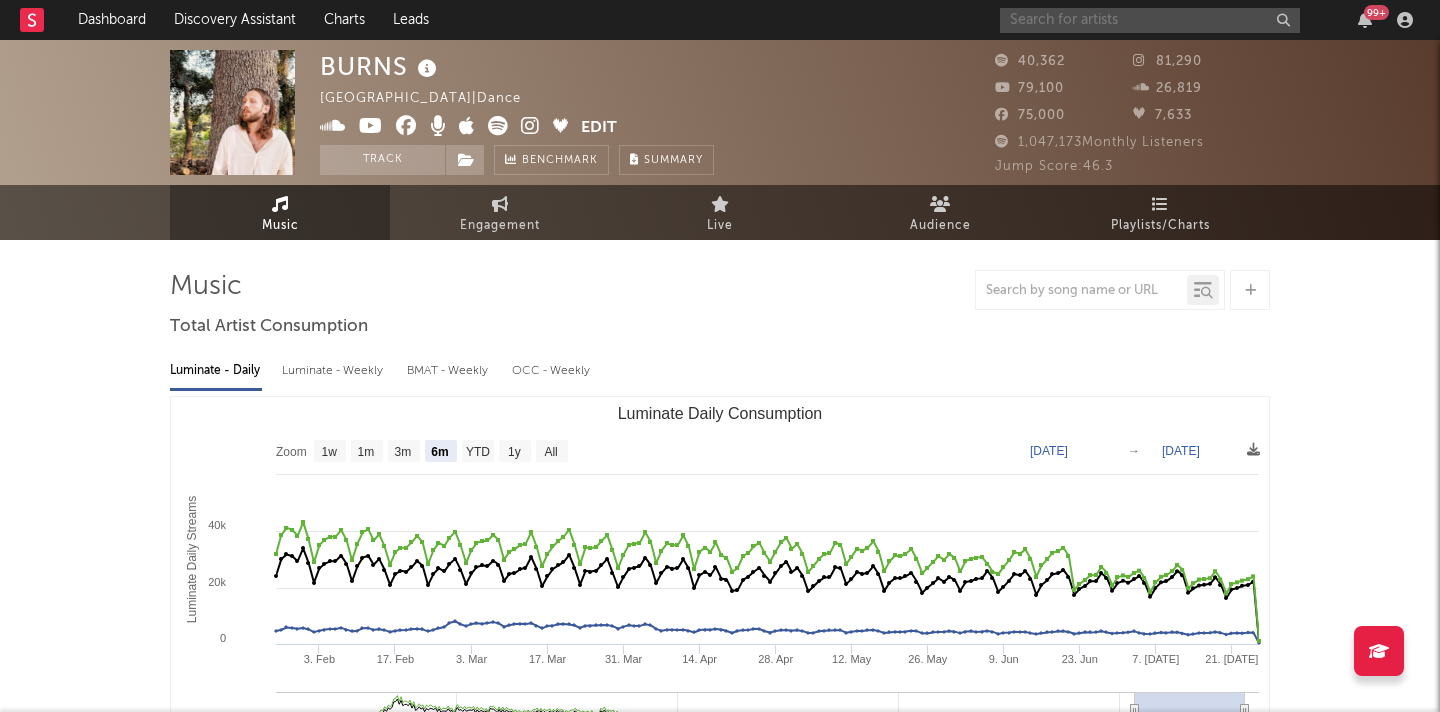 click at bounding box center [1150, 20] 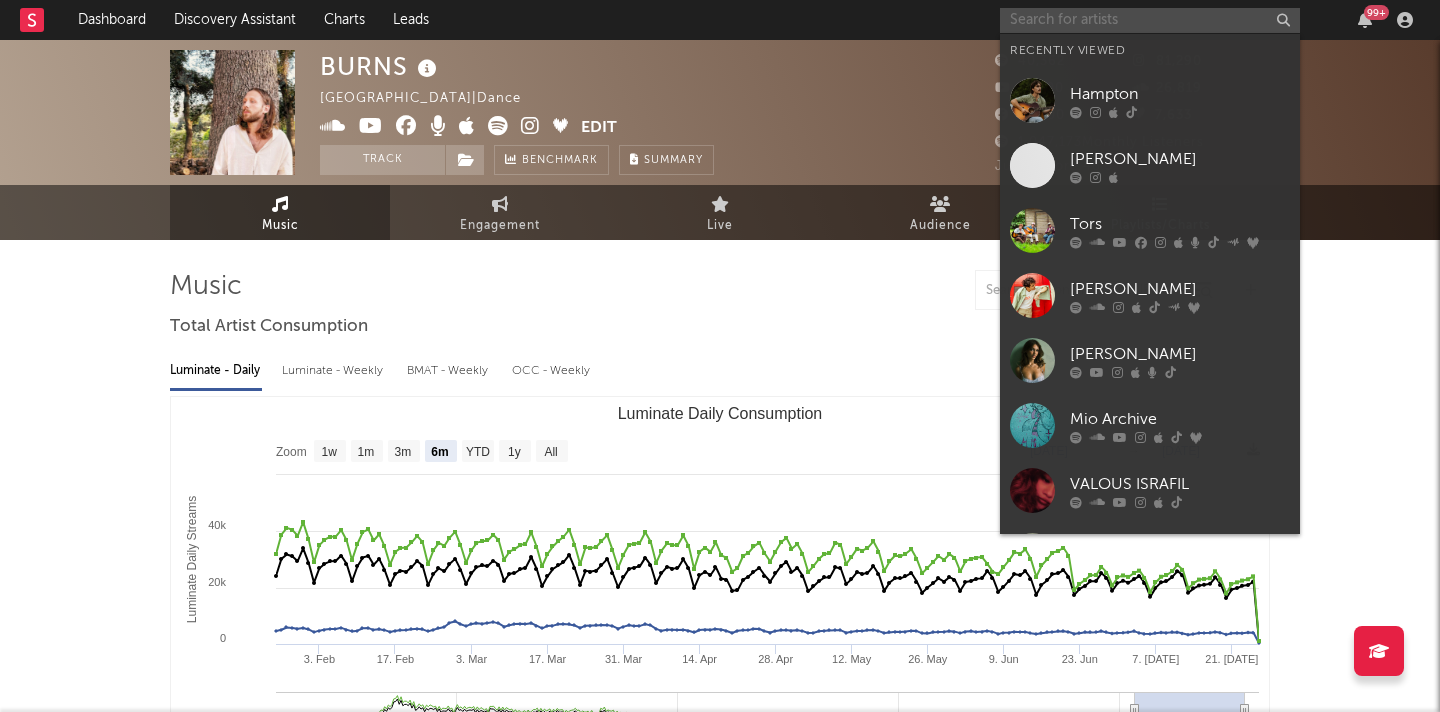 type on "h" 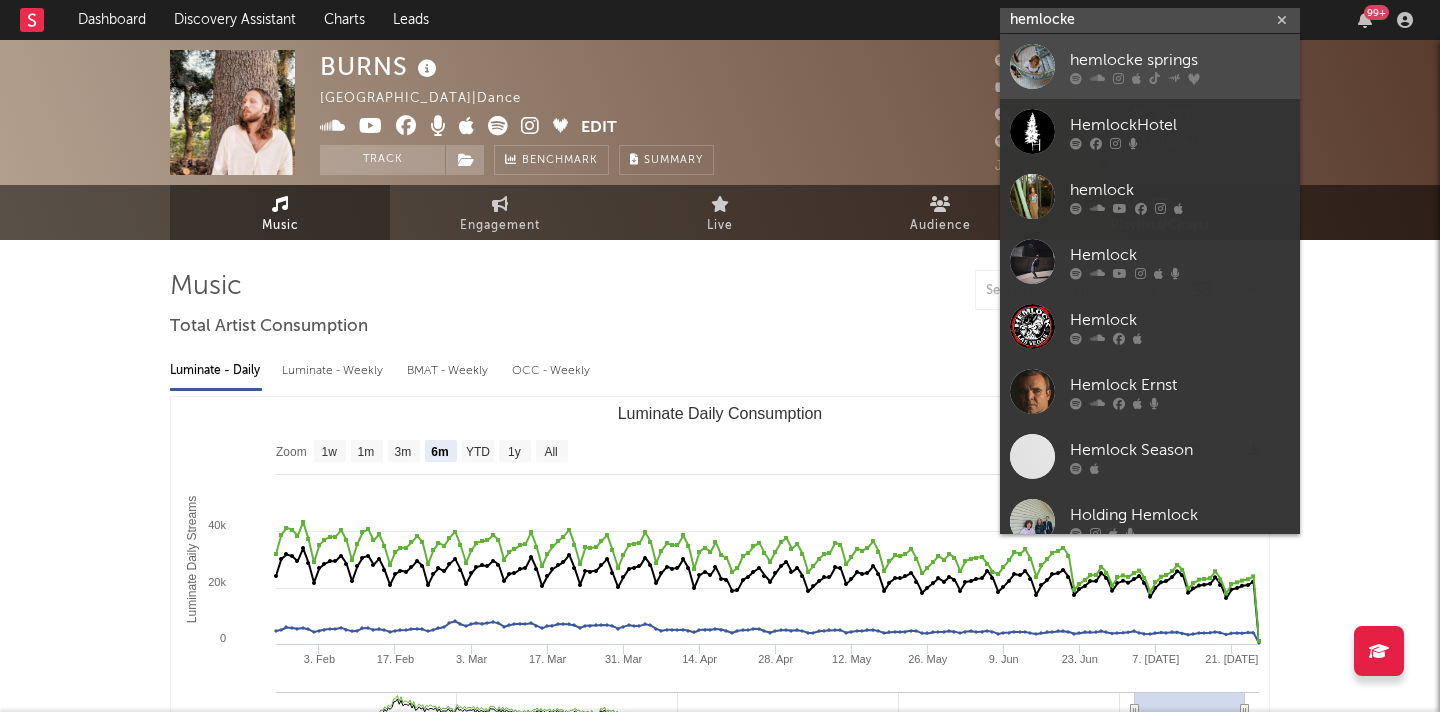 type on "hemlocke" 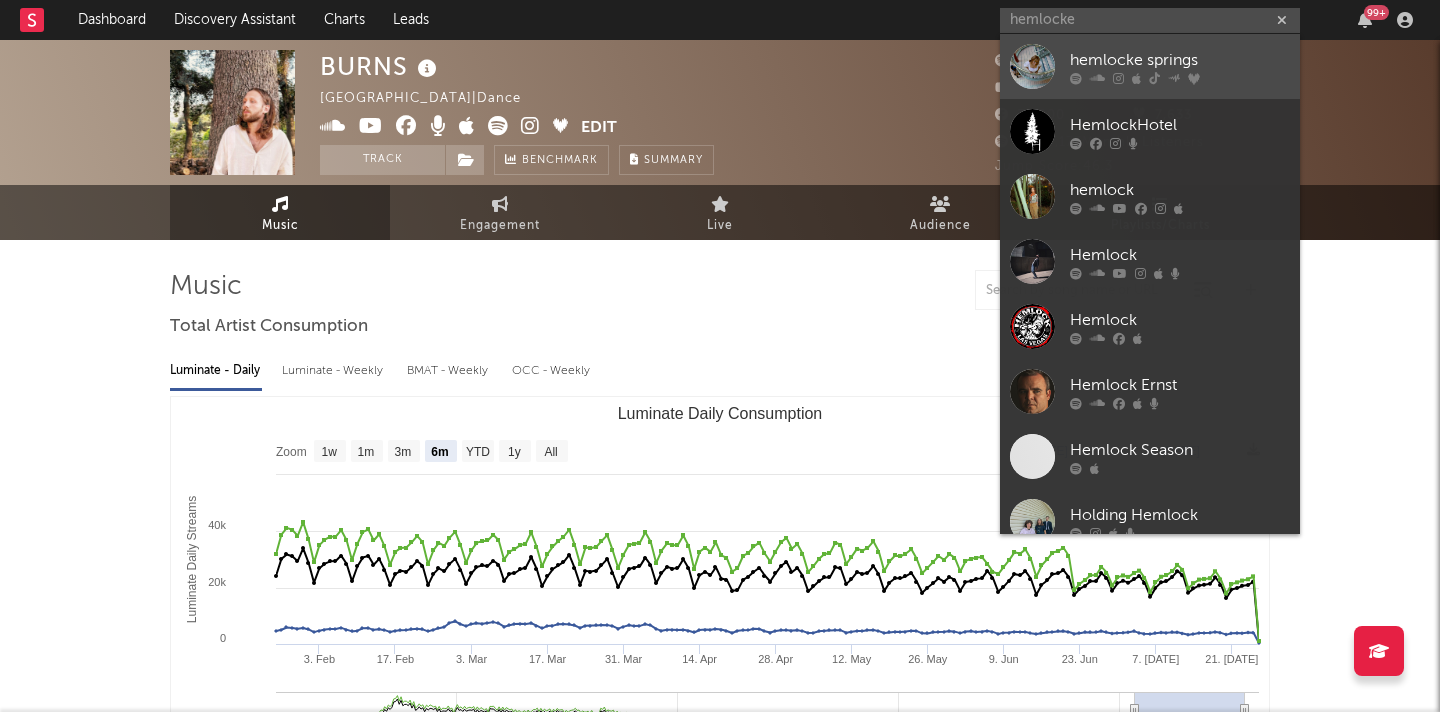 click at bounding box center (1032, 66) 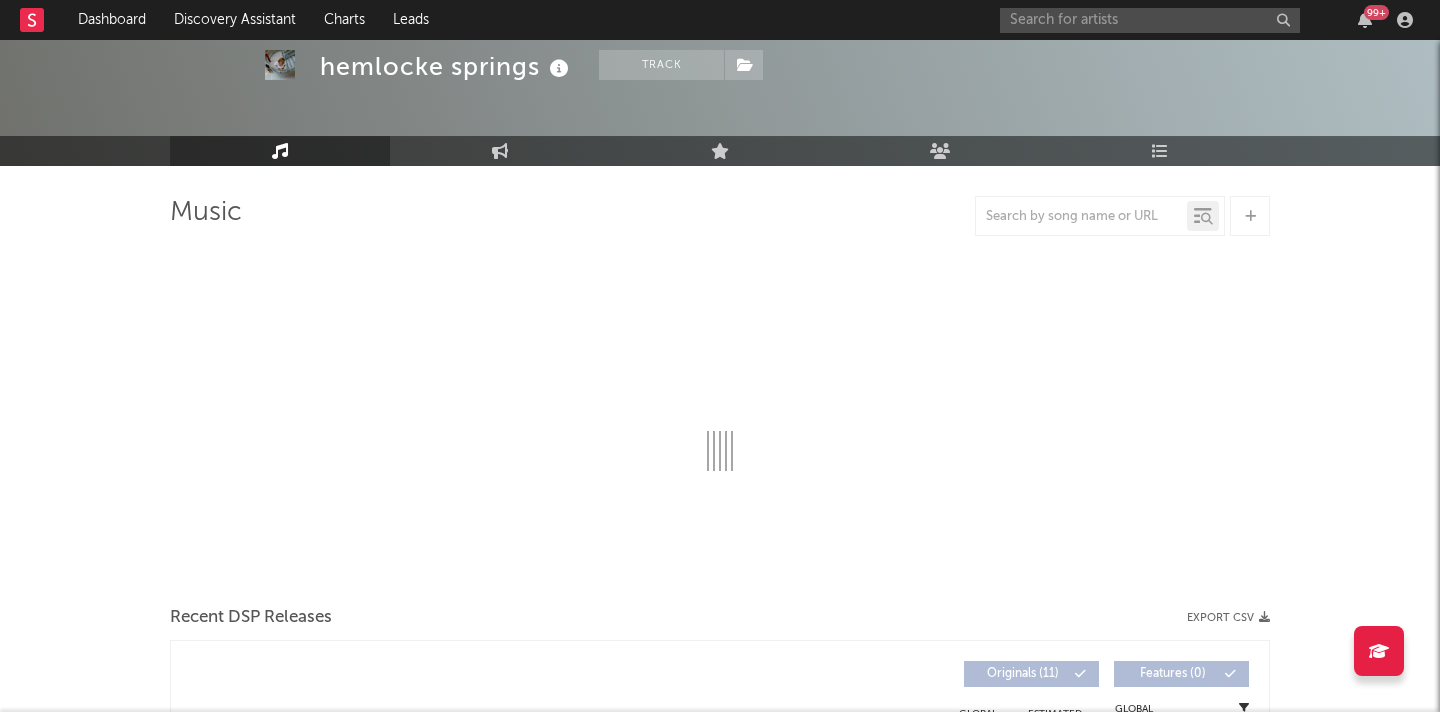 scroll, scrollTop: 87, scrollLeft: 0, axis: vertical 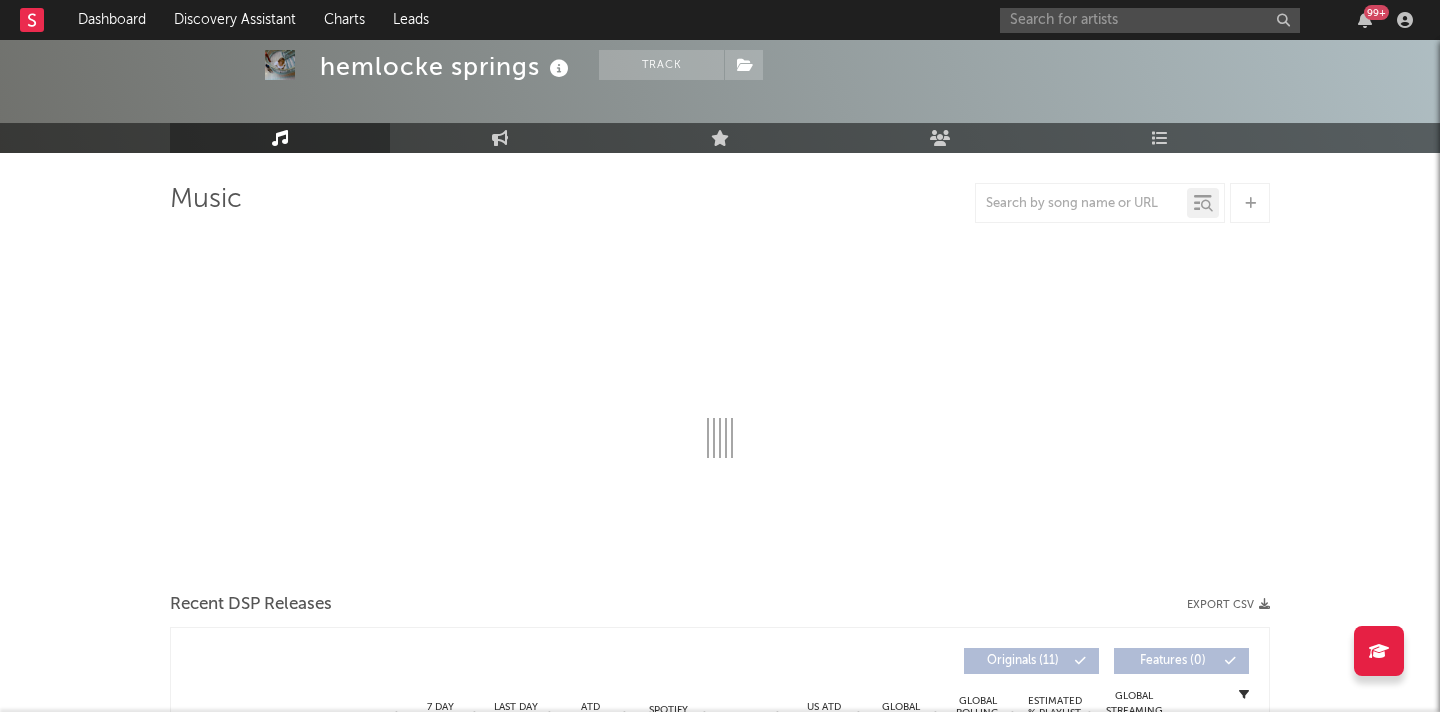 select on "6m" 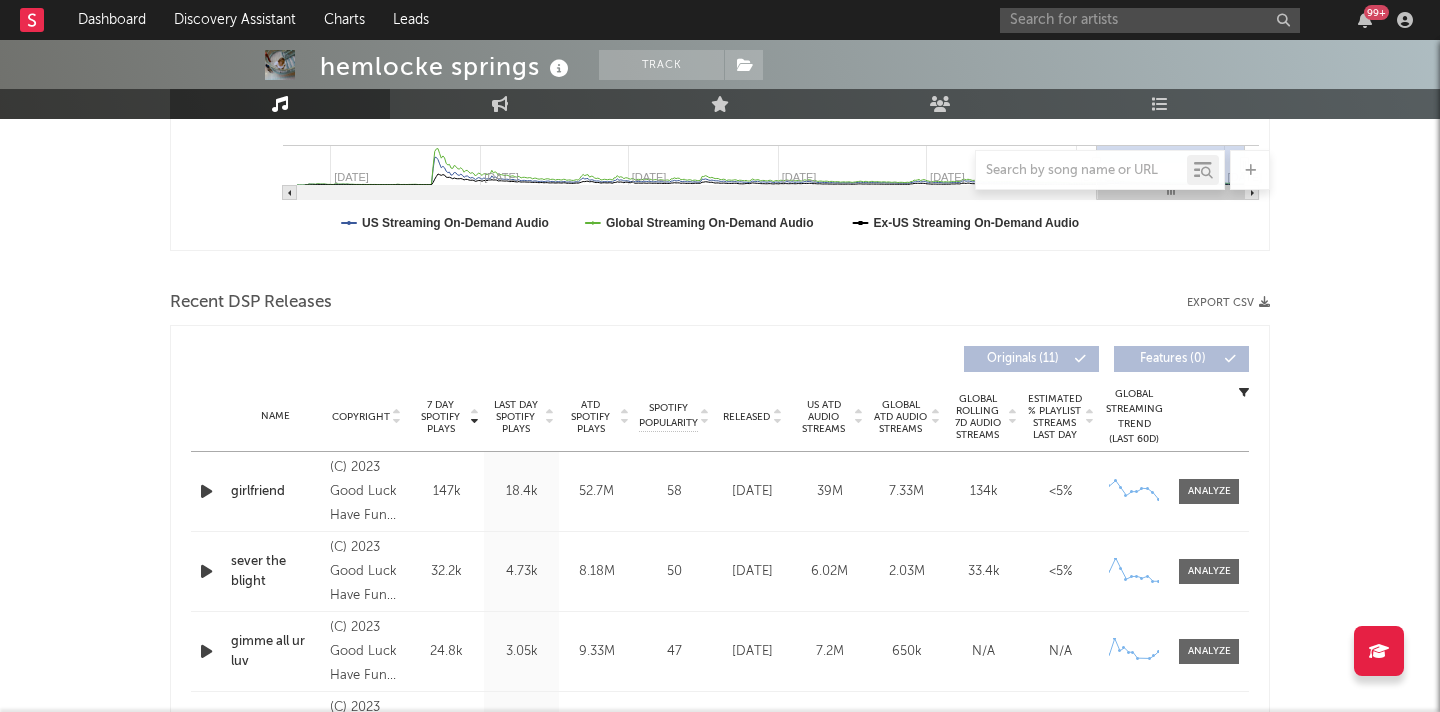 scroll, scrollTop: 0, scrollLeft: 0, axis: both 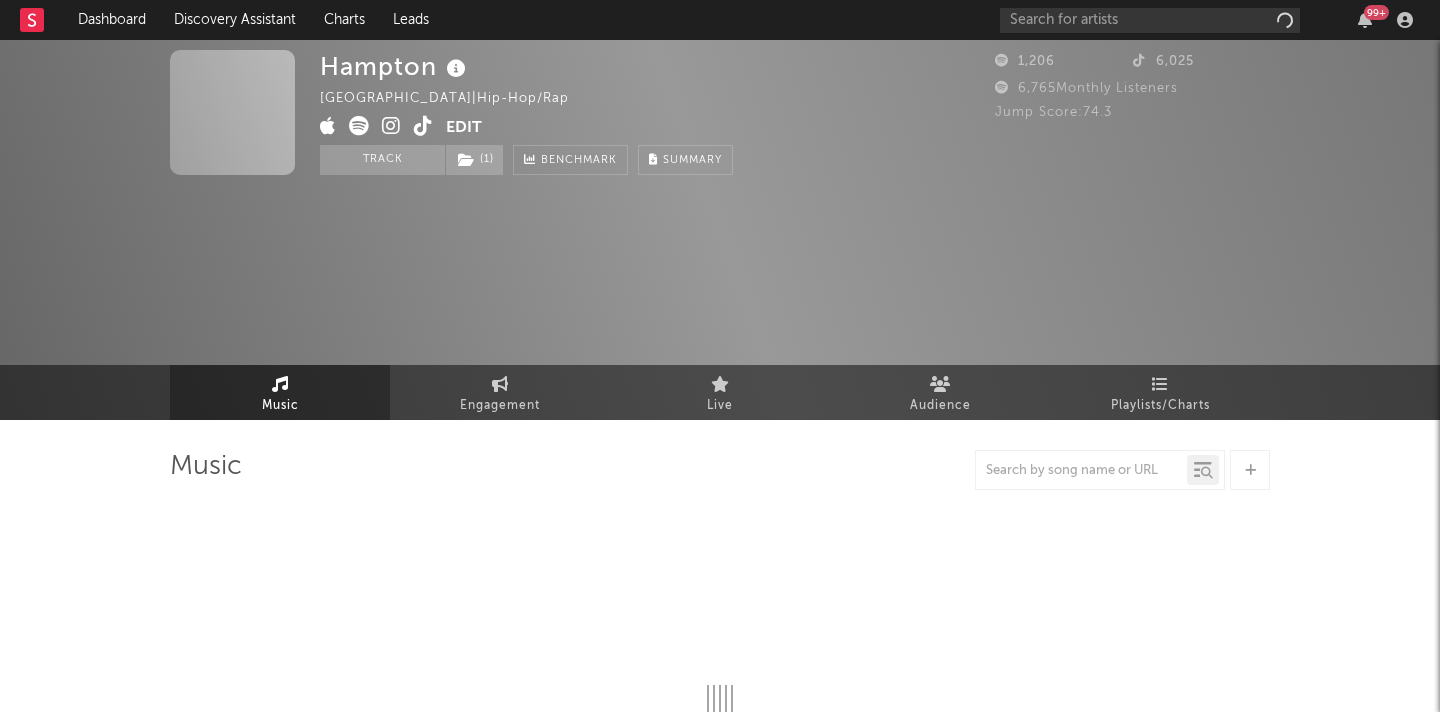 select on "6m" 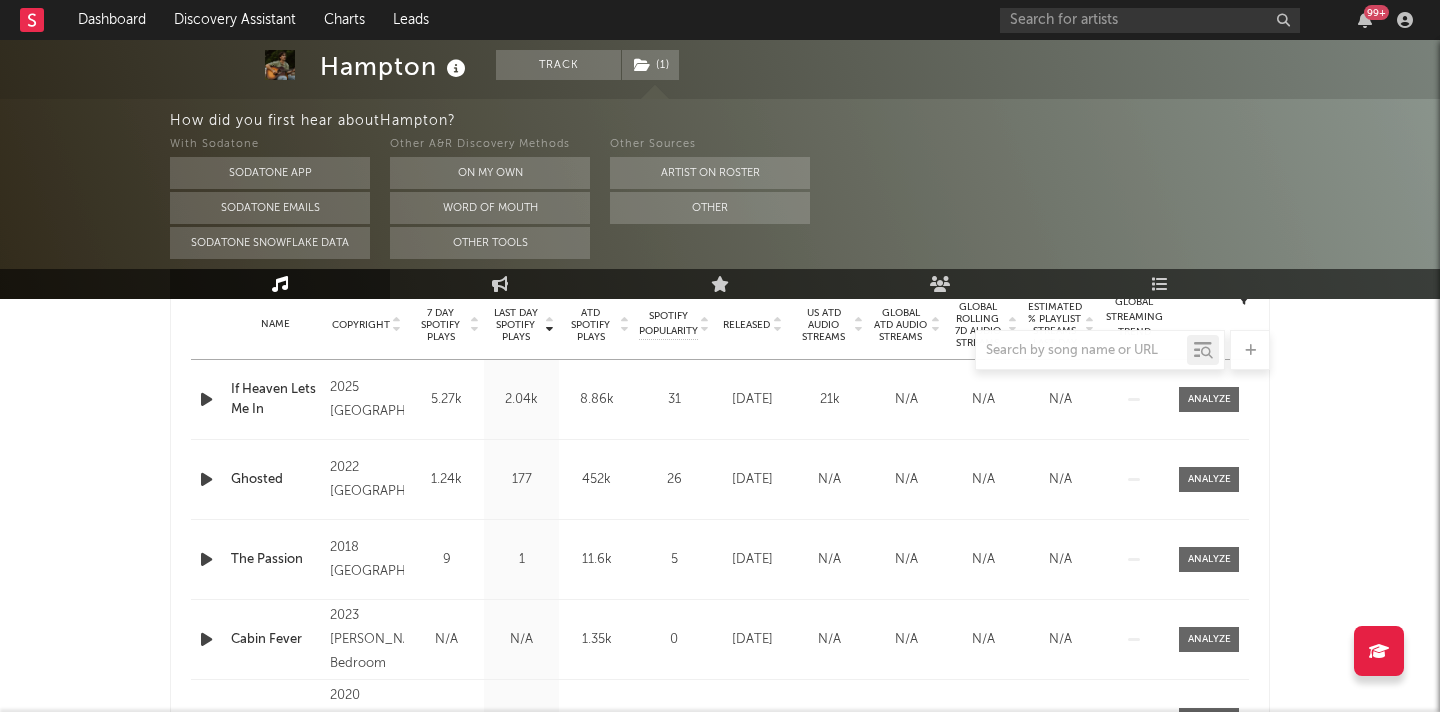 scroll, scrollTop: 818, scrollLeft: 0, axis: vertical 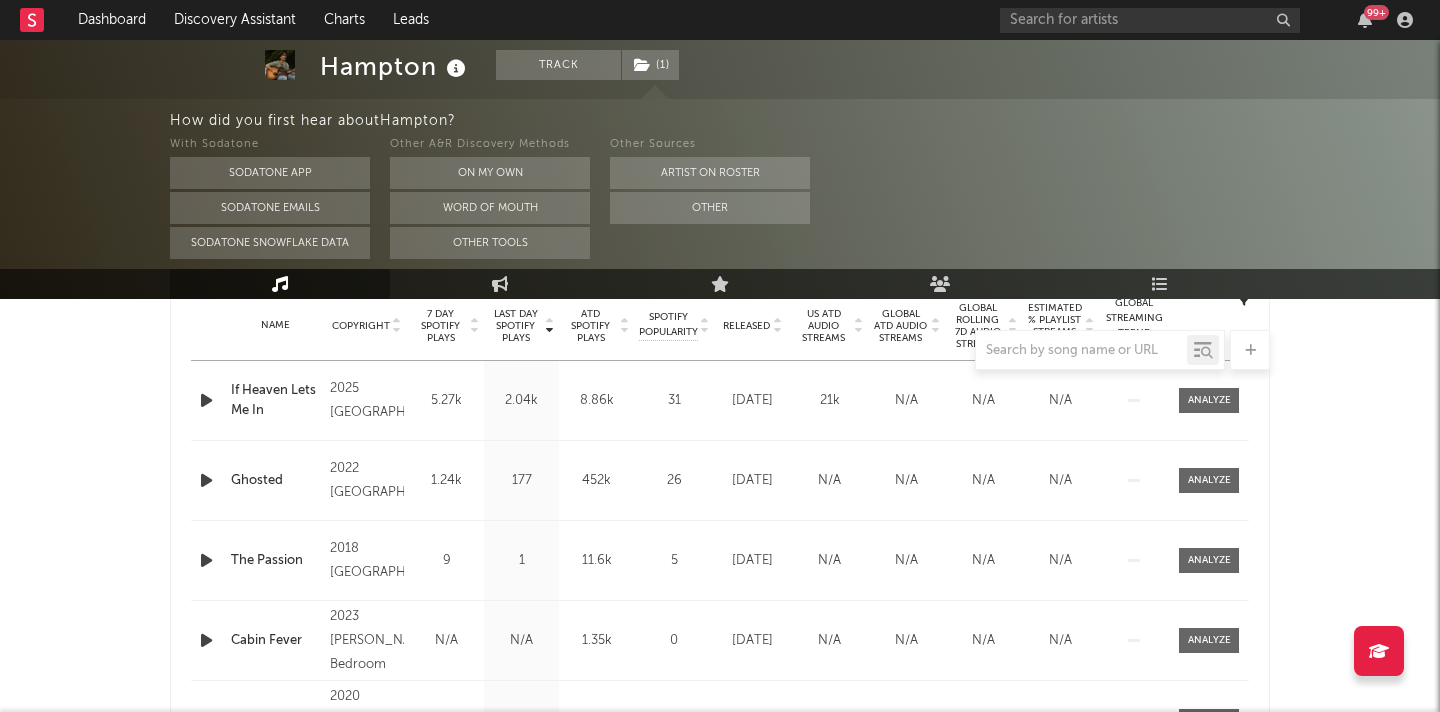click on "Released" at bounding box center (746, 326) 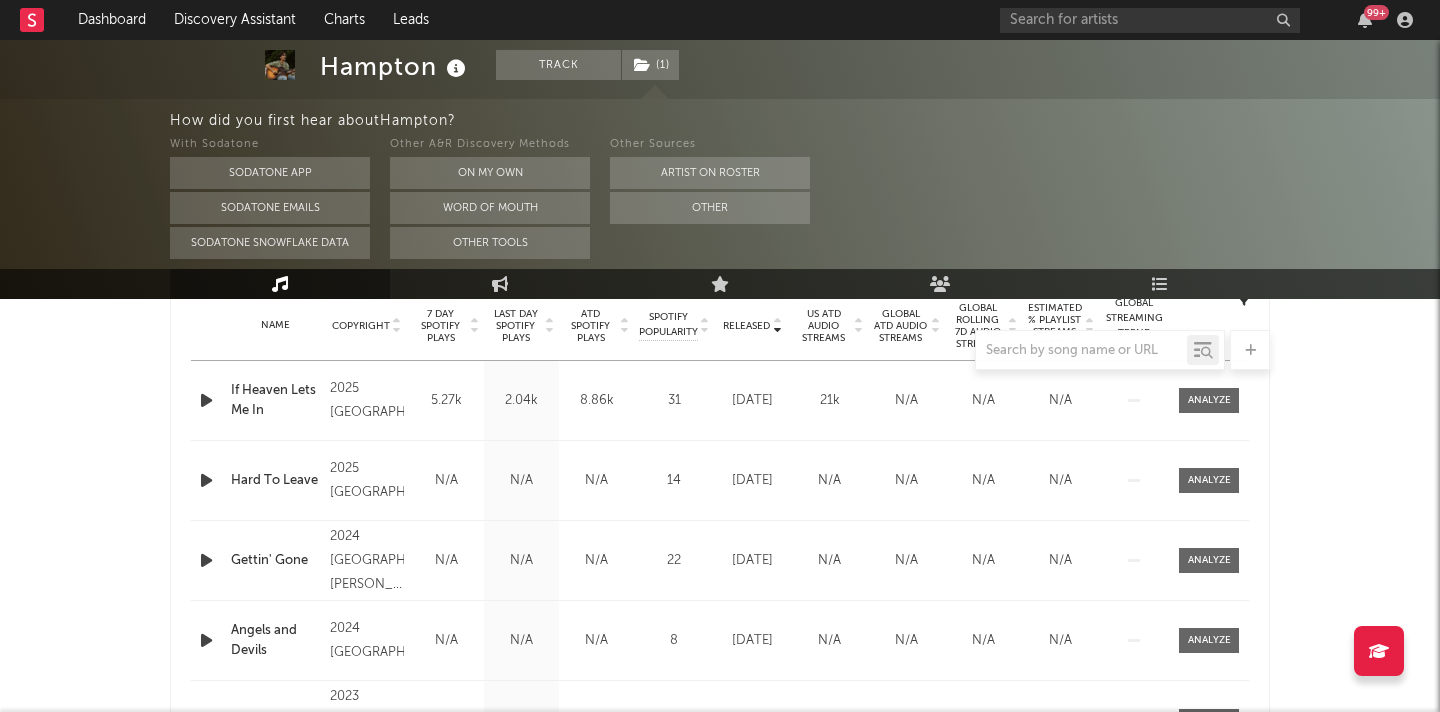 scroll, scrollTop: 705, scrollLeft: 0, axis: vertical 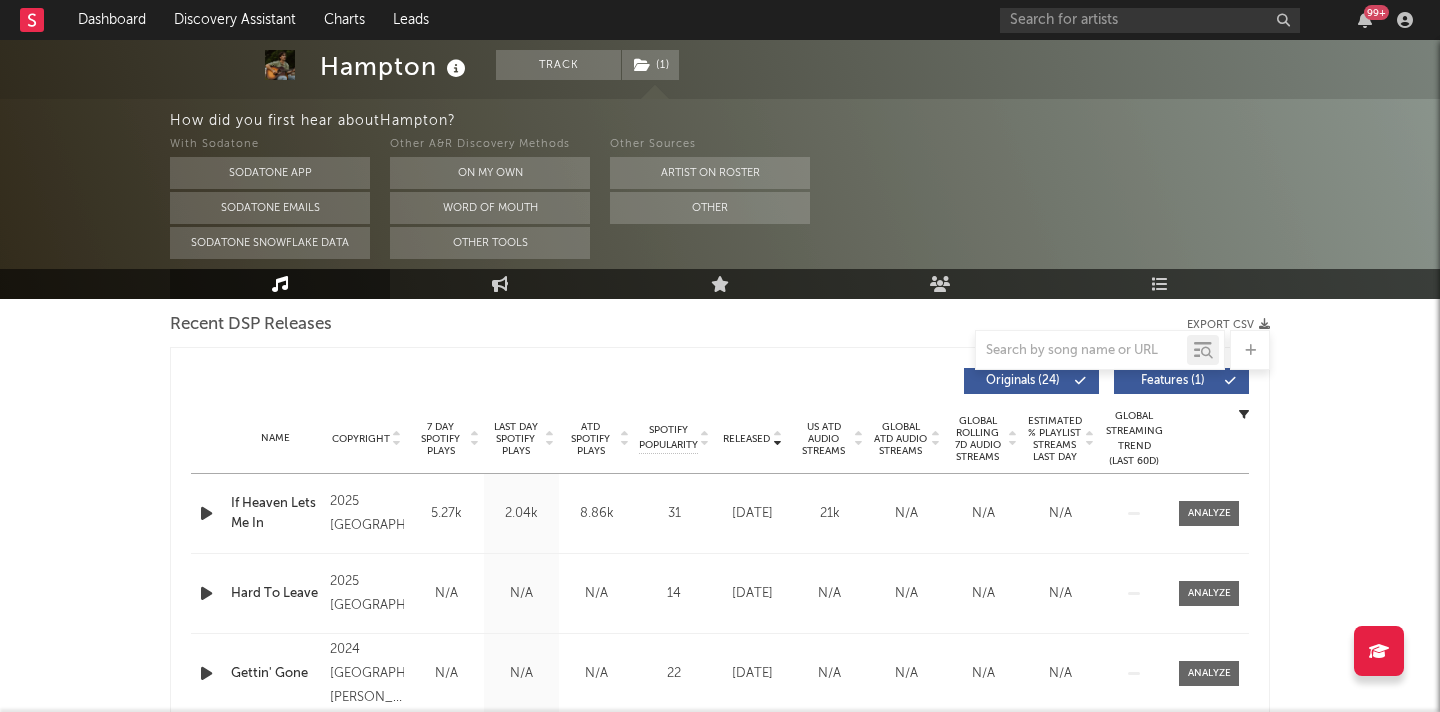 click on "7 Day Spotify Plays" at bounding box center (440, 439) 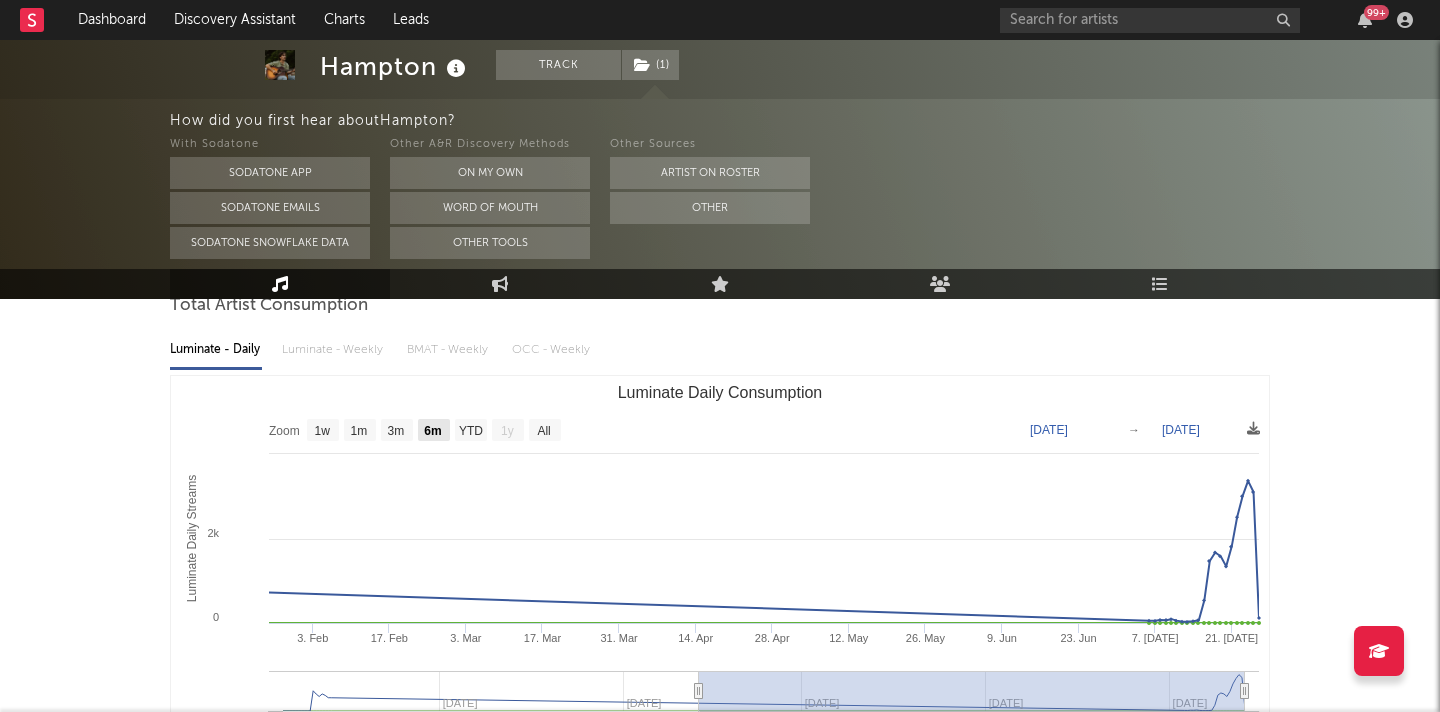 scroll, scrollTop: 0, scrollLeft: 0, axis: both 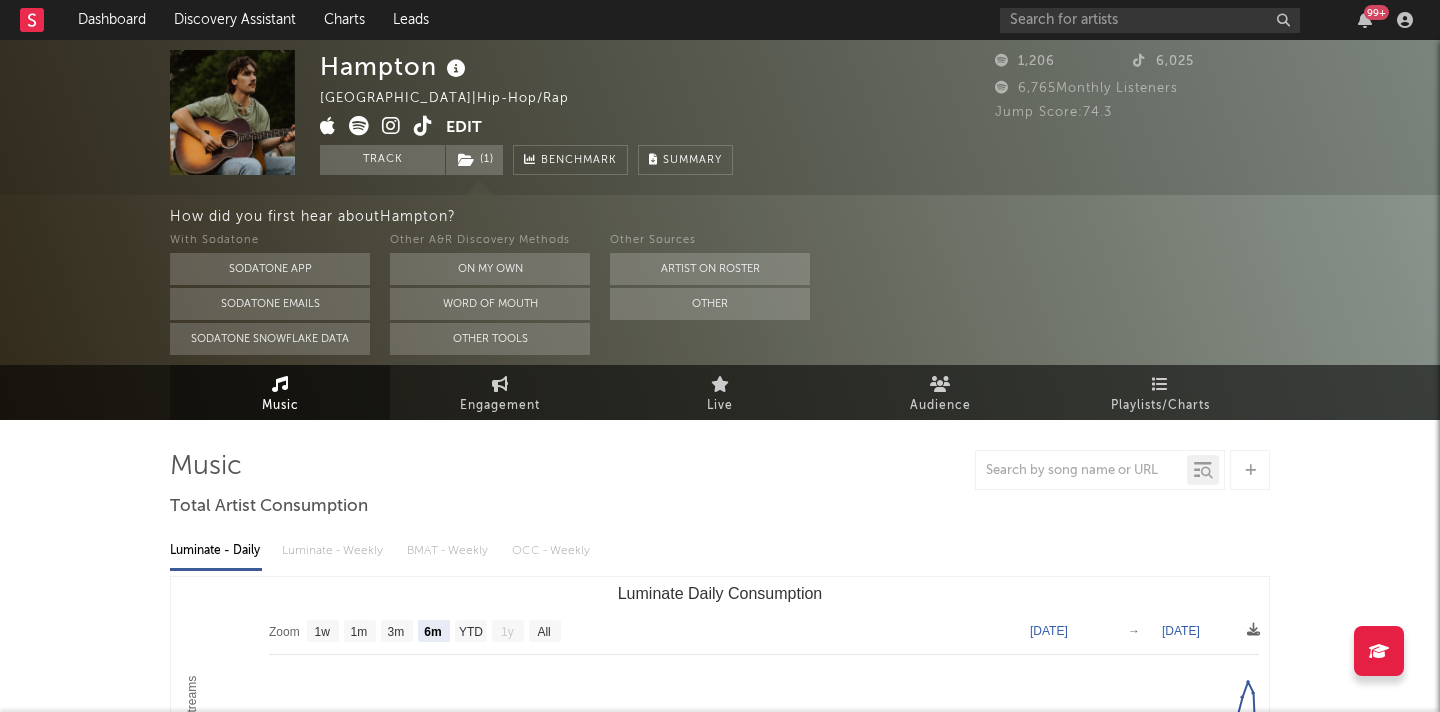 click at bounding box center (383, 128) 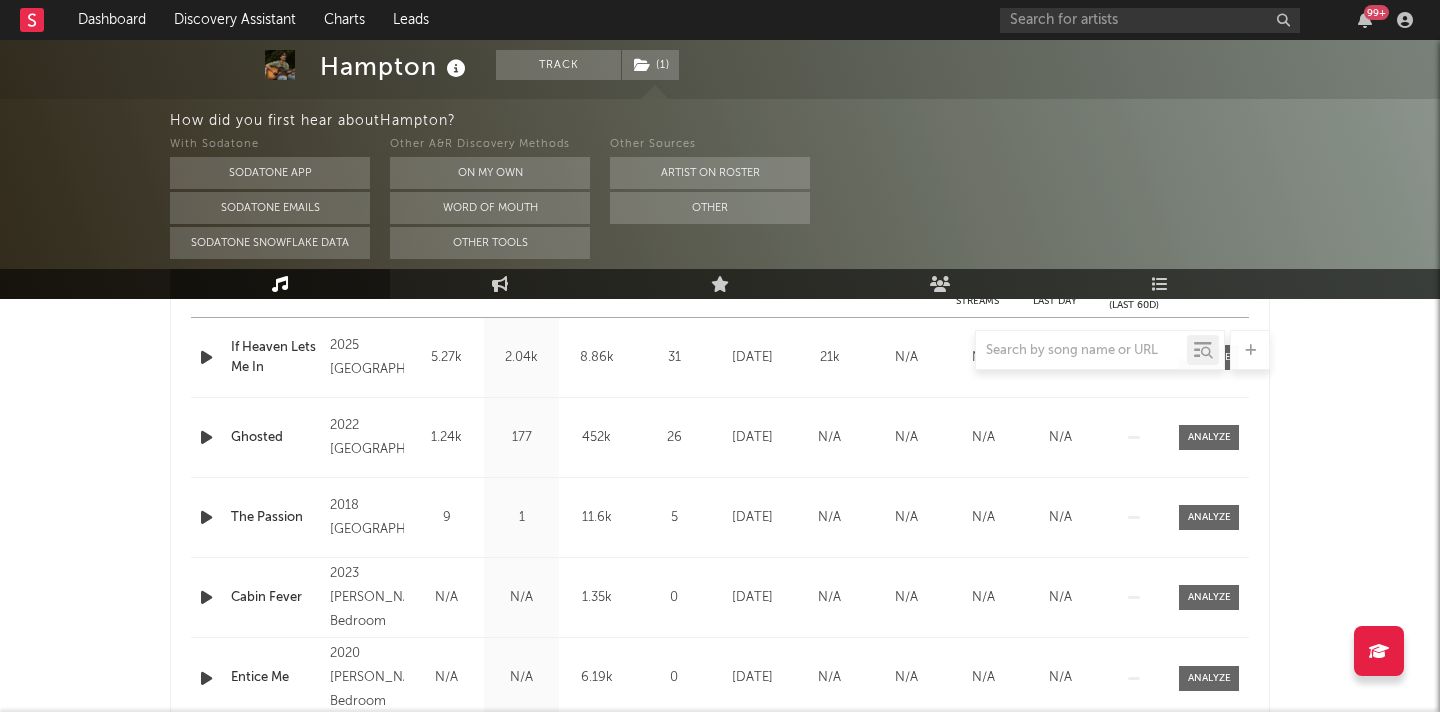scroll, scrollTop: 646, scrollLeft: 0, axis: vertical 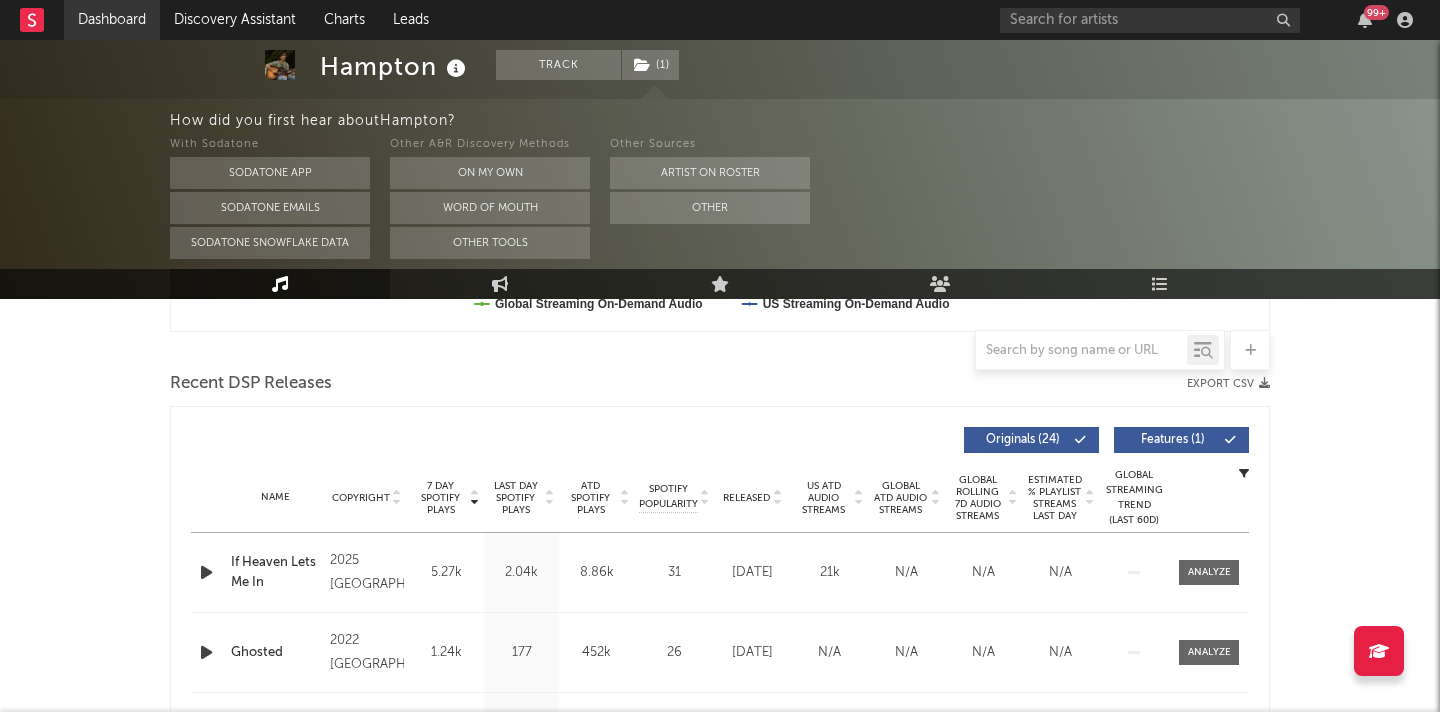 click on "Dashboard" at bounding box center (112, 20) 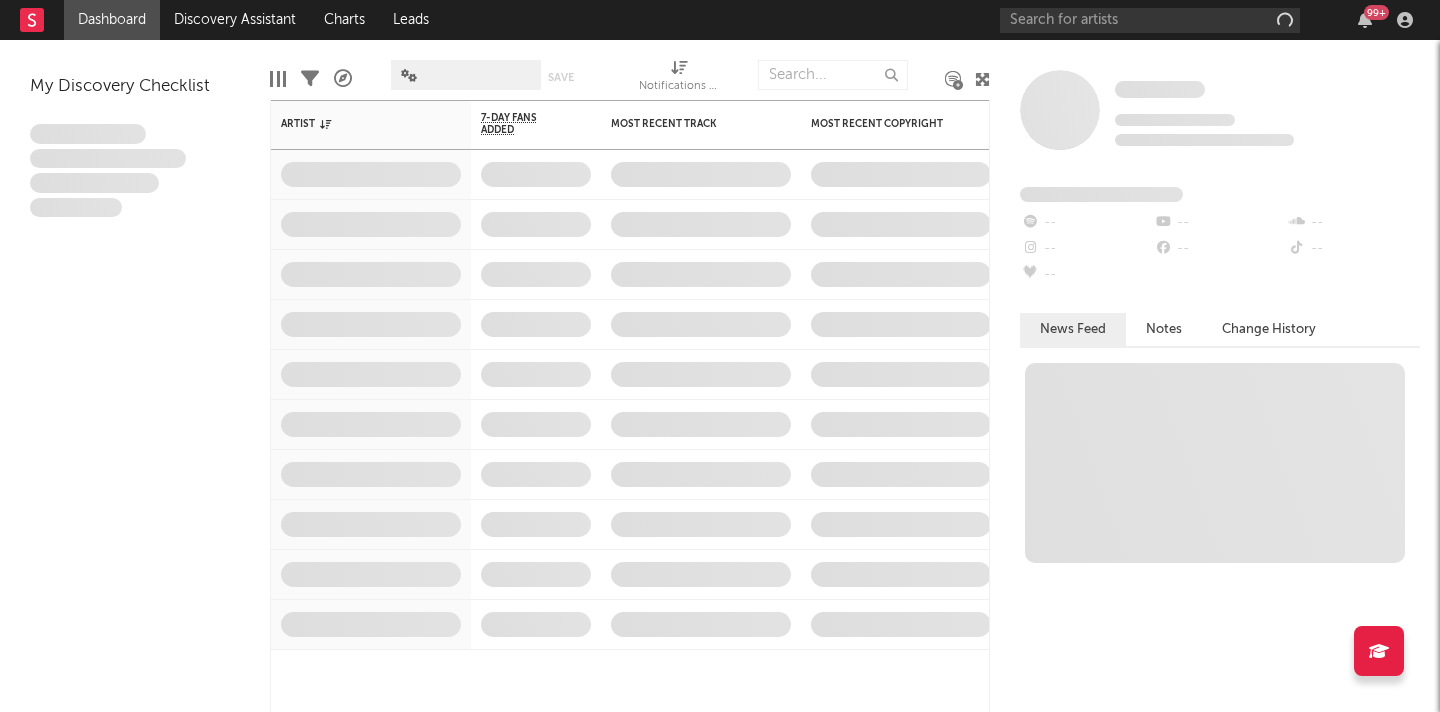 scroll, scrollTop: 0, scrollLeft: 0, axis: both 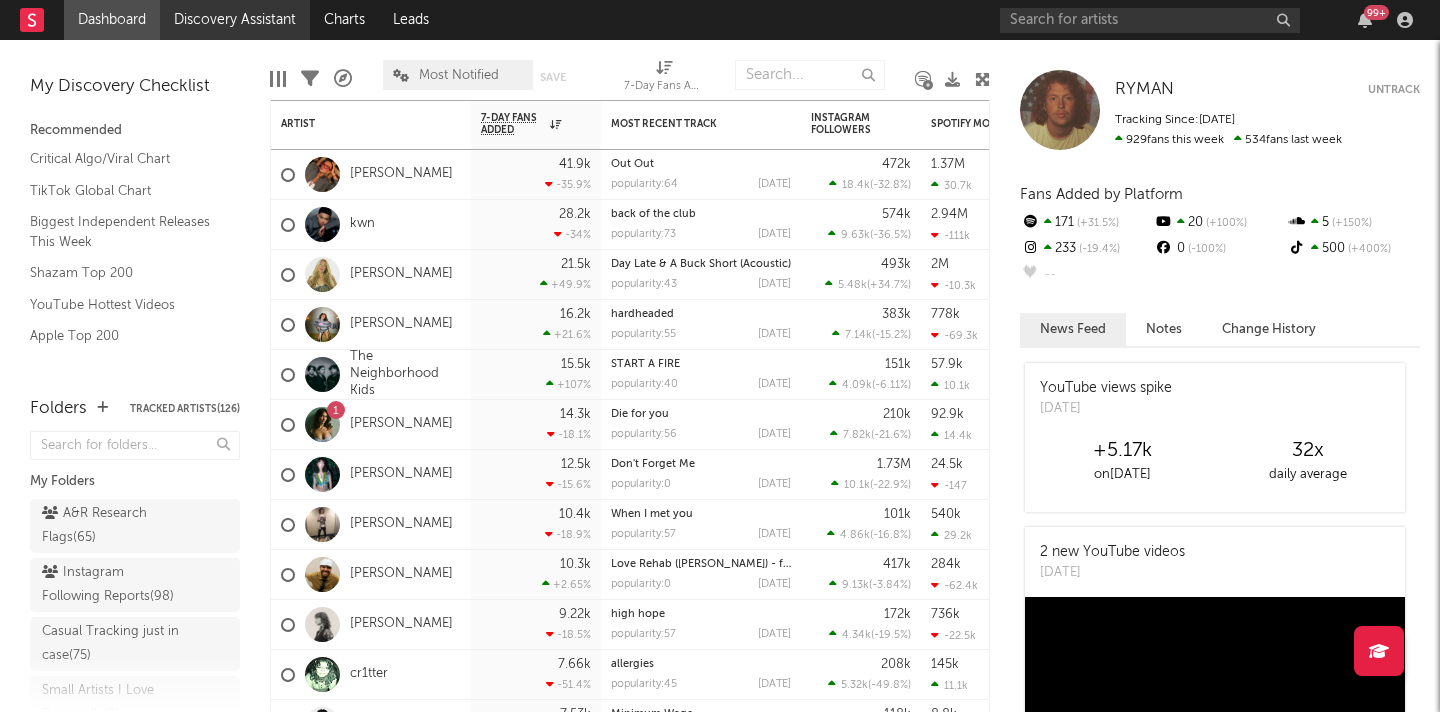 click on "Discovery Assistant" at bounding box center (235, 20) 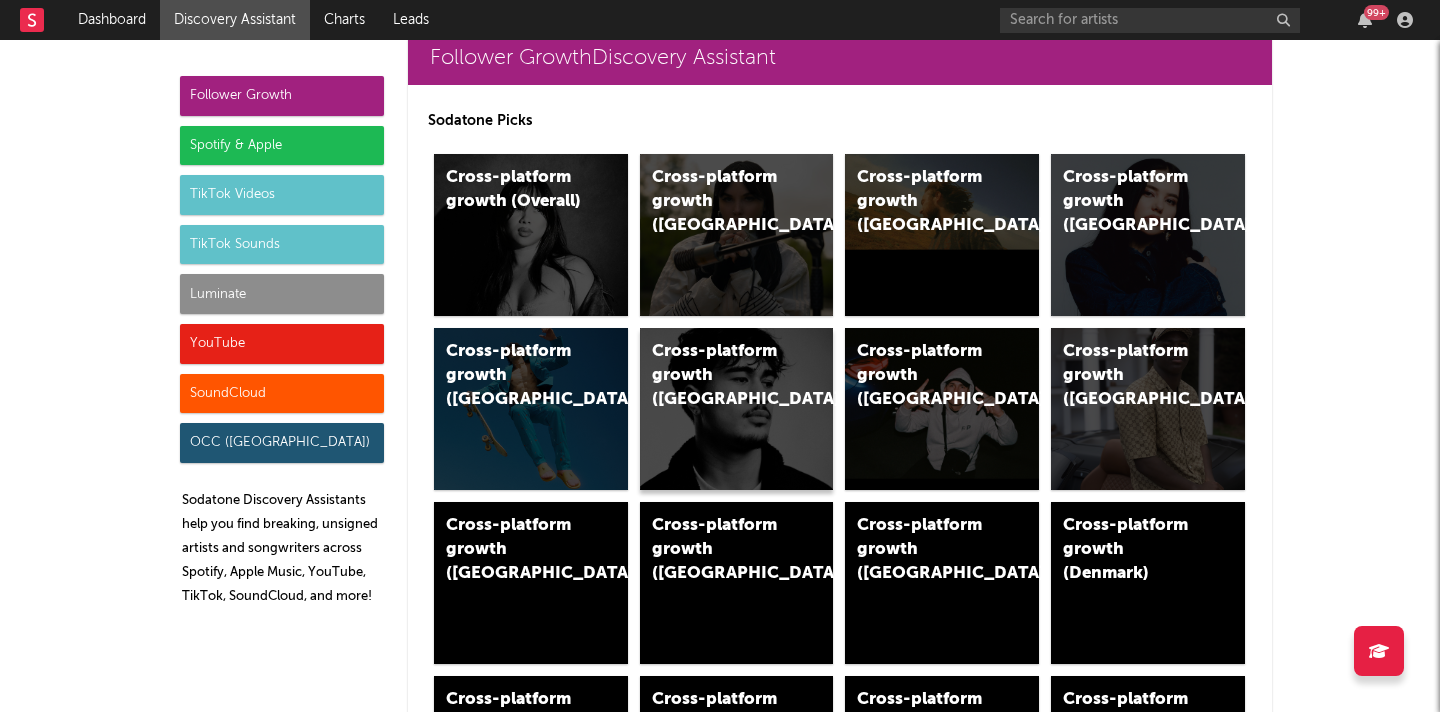 scroll, scrollTop: 0, scrollLeft: 0, axis: both 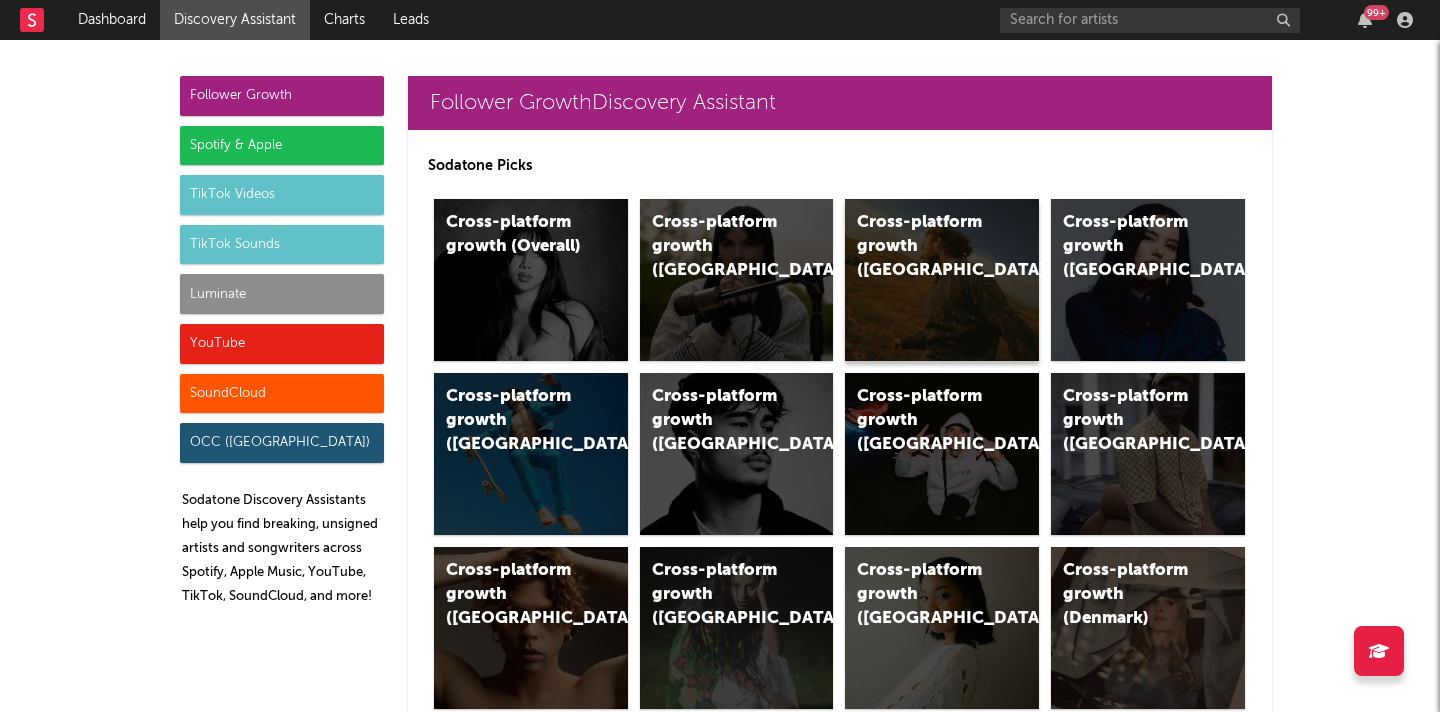 click on "Cross-platform growth (US)" at bounding box center [942, 280] 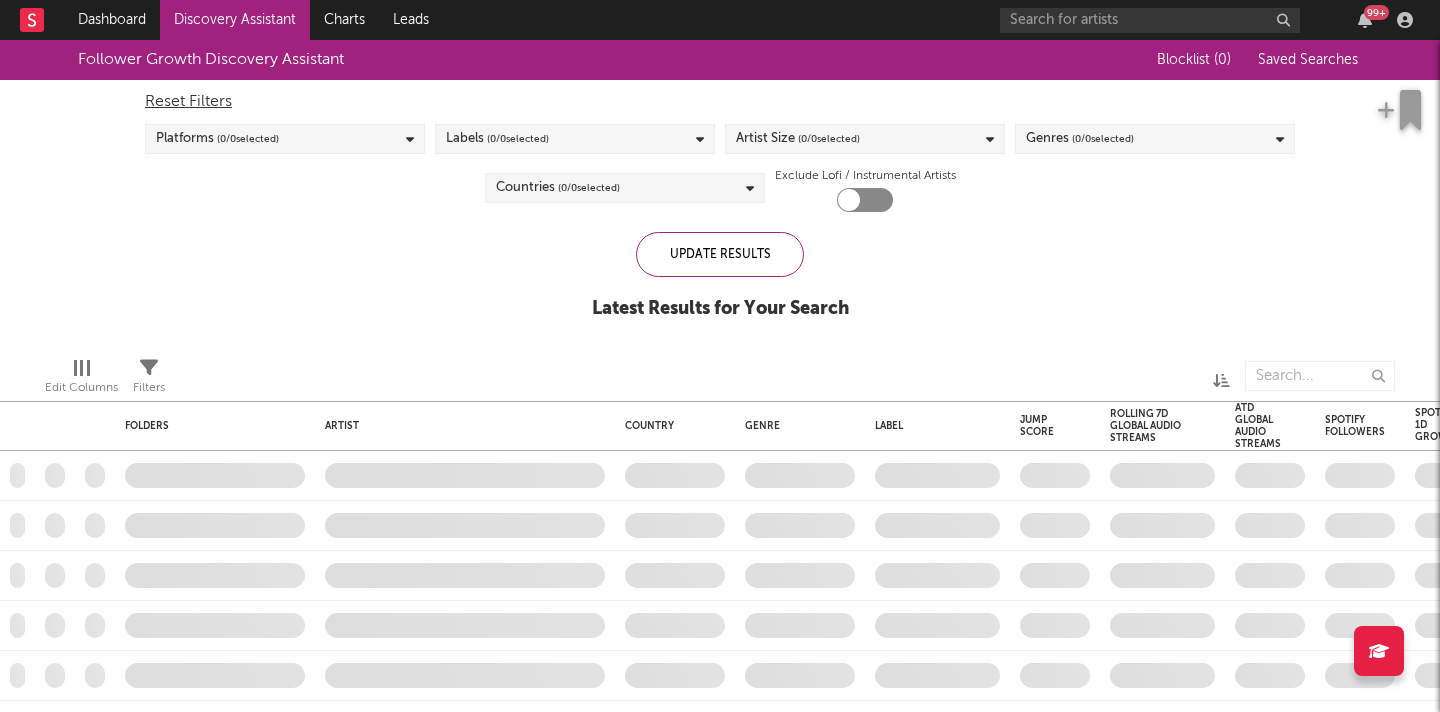 checkbox on "true" 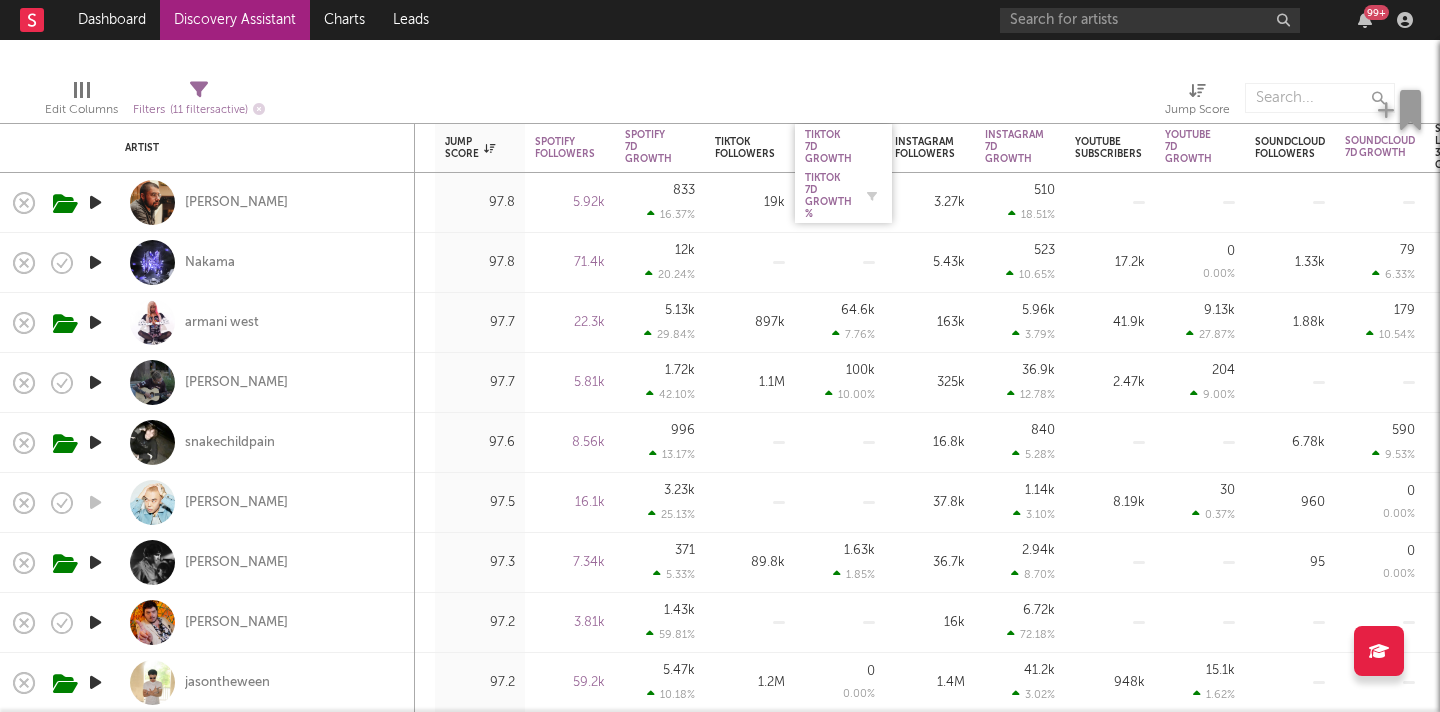 click on "Tiktok 7D Growth %" at bounding box center [828, 196] 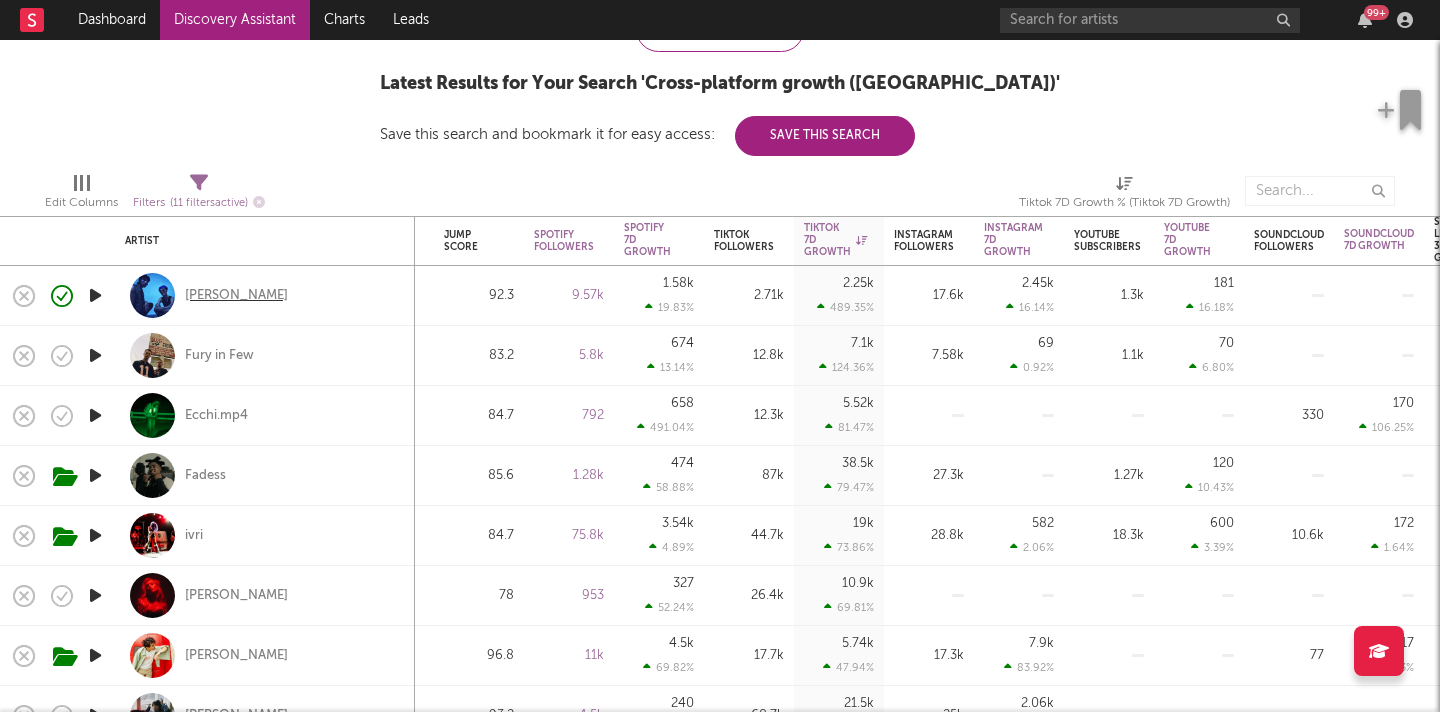 click on "[PERSON_NAME]" at bounding box center (236, 296) 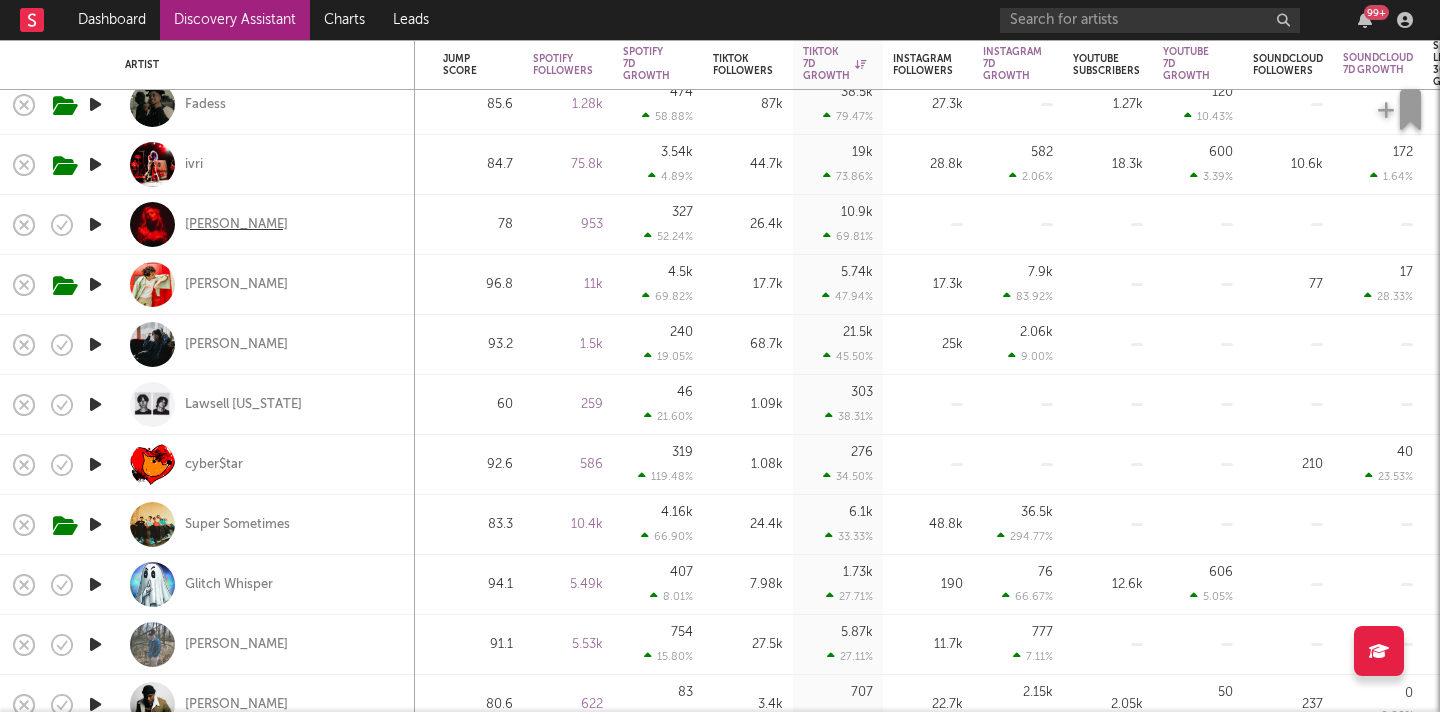 click on "Alison Ogden" at bounding box center (236, 225) 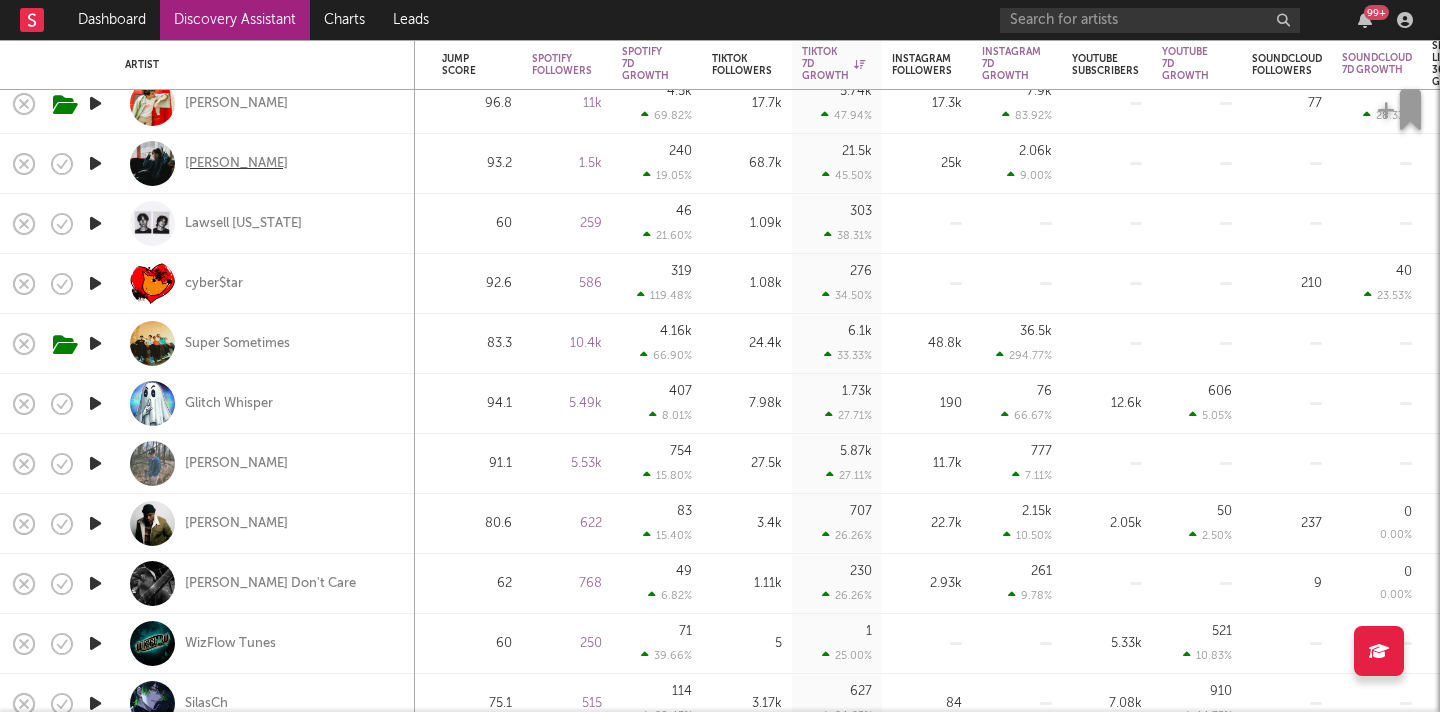 click on "Lydia Kenny" at bounding box center (236, 164) 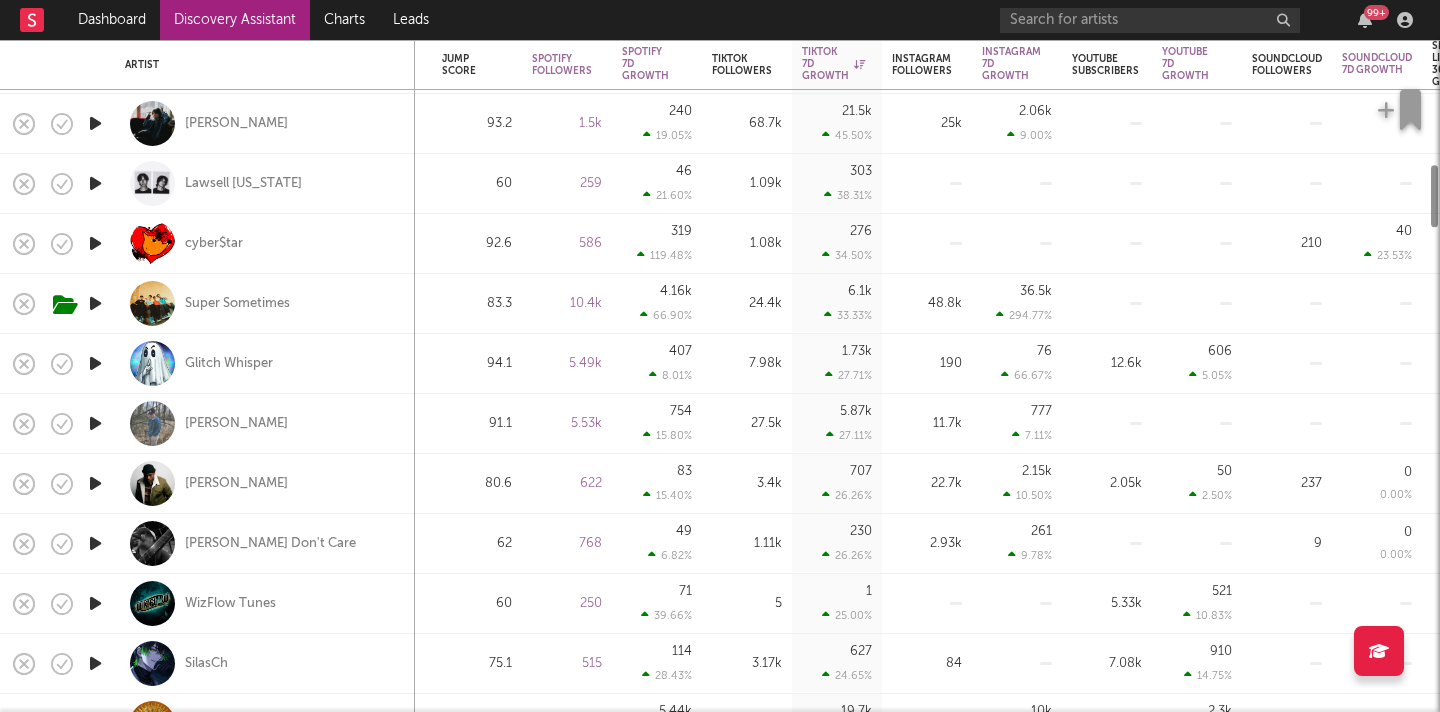 click on "Lawsell Virginia" at bounding box center [265, 183] 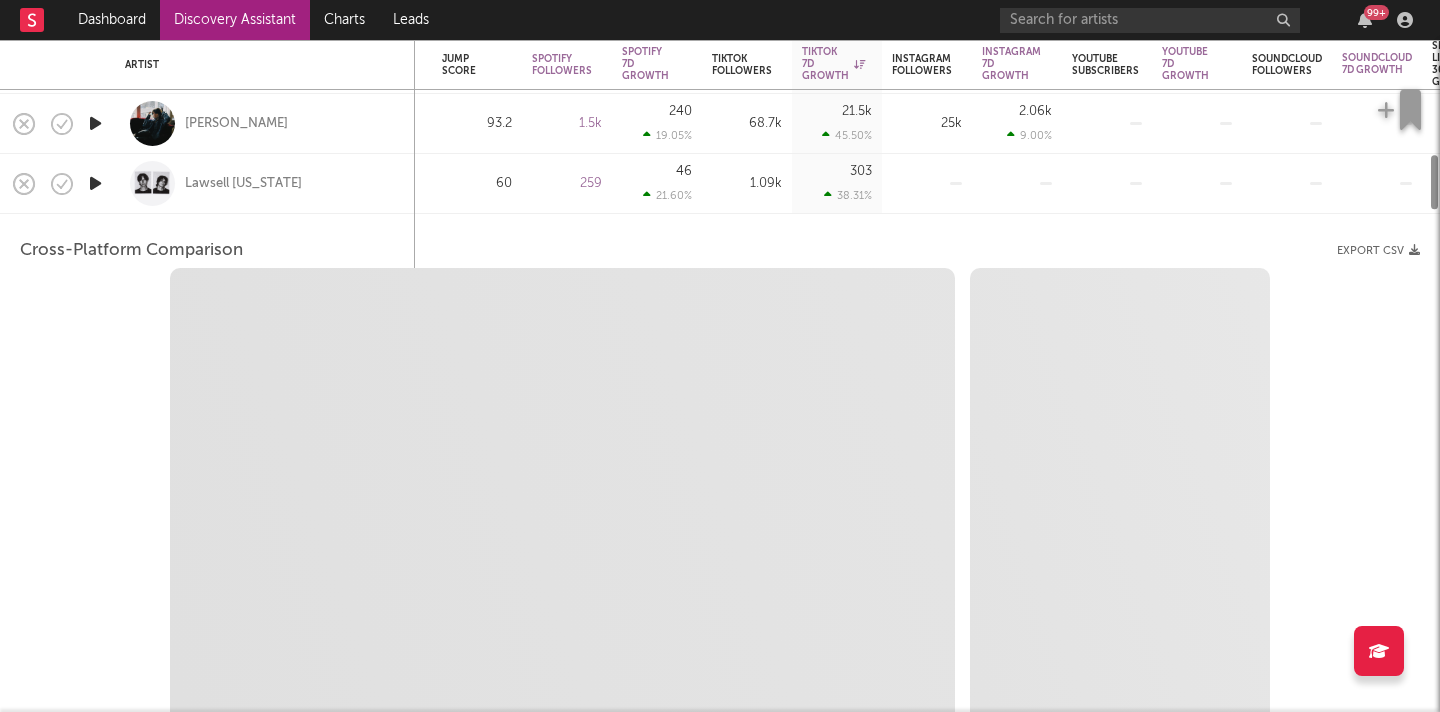 select on "1w" 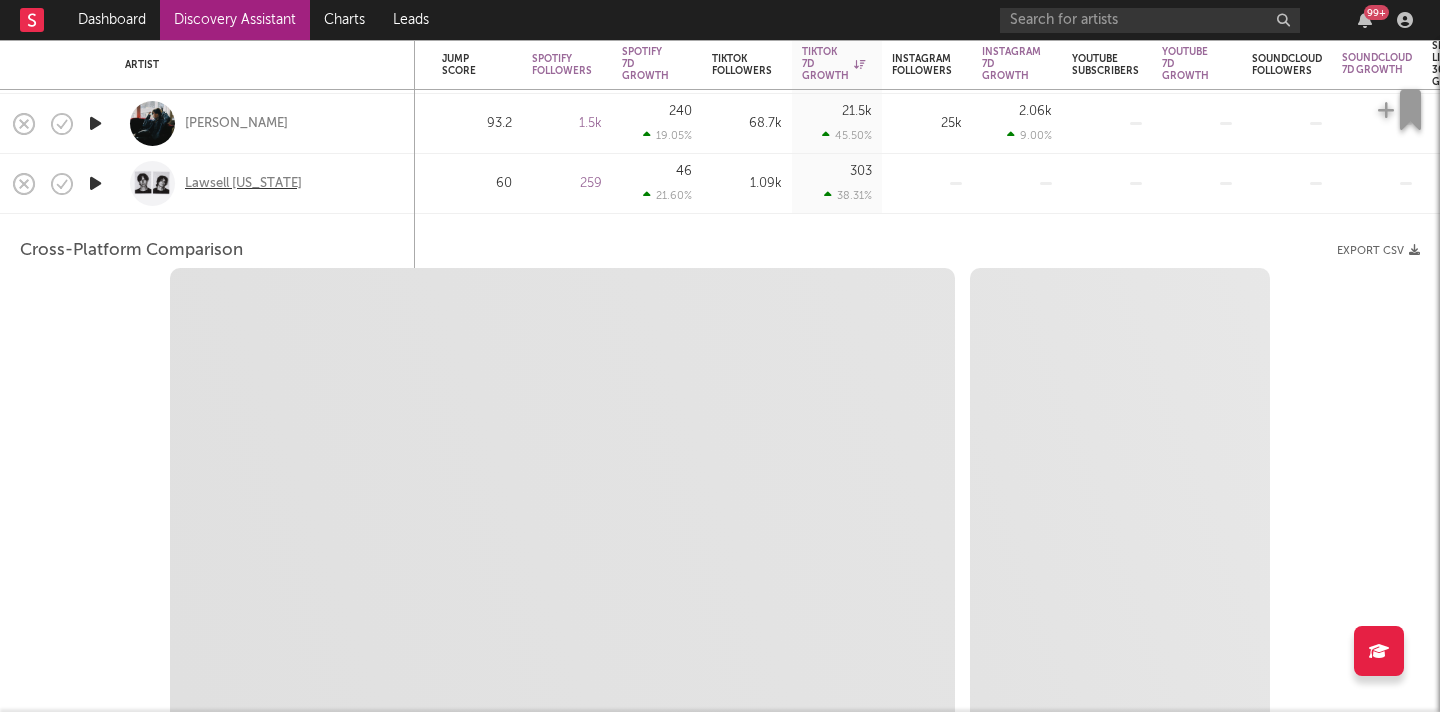 select on "1m" 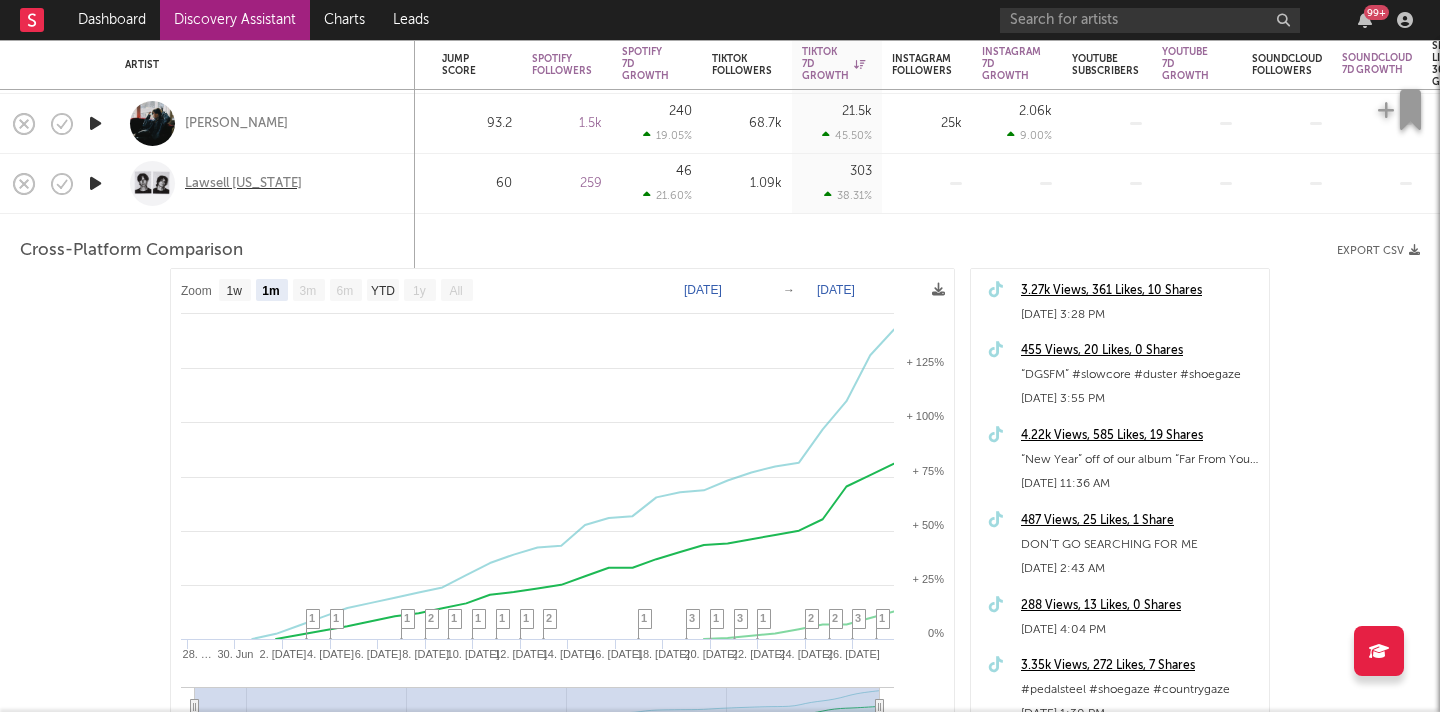 click on "Lawsell Virginia" at bounding box center (243, 184) 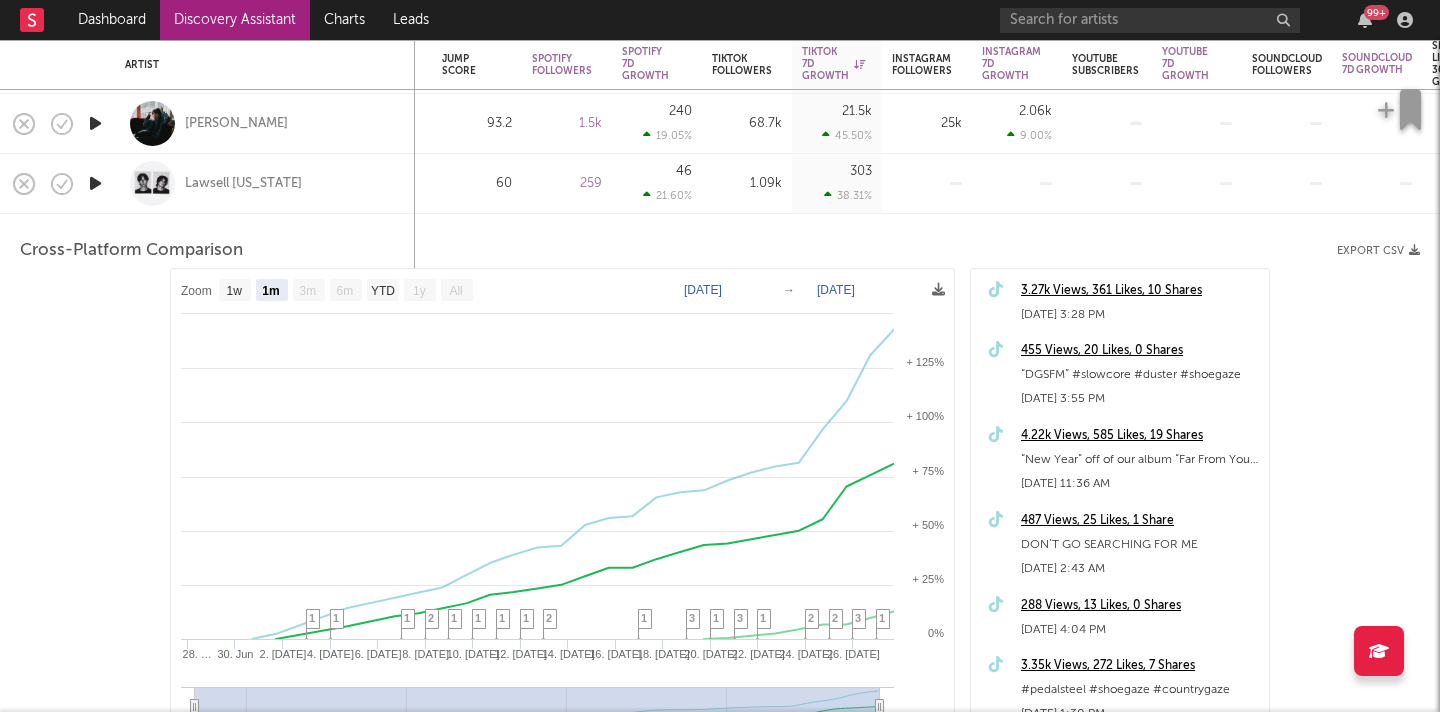 click on "Lawsell Virginia" at bounding box center (265, 183) 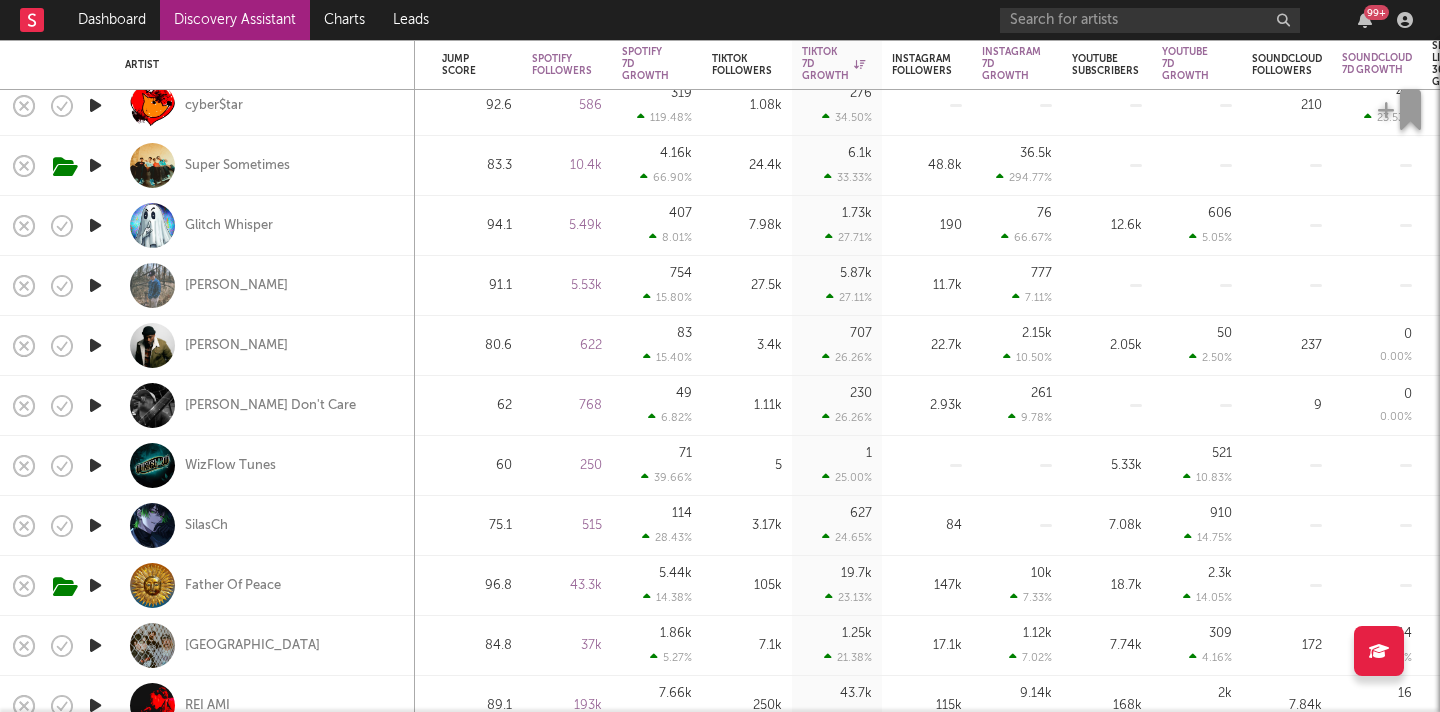 click at bounding box center [95, 165] 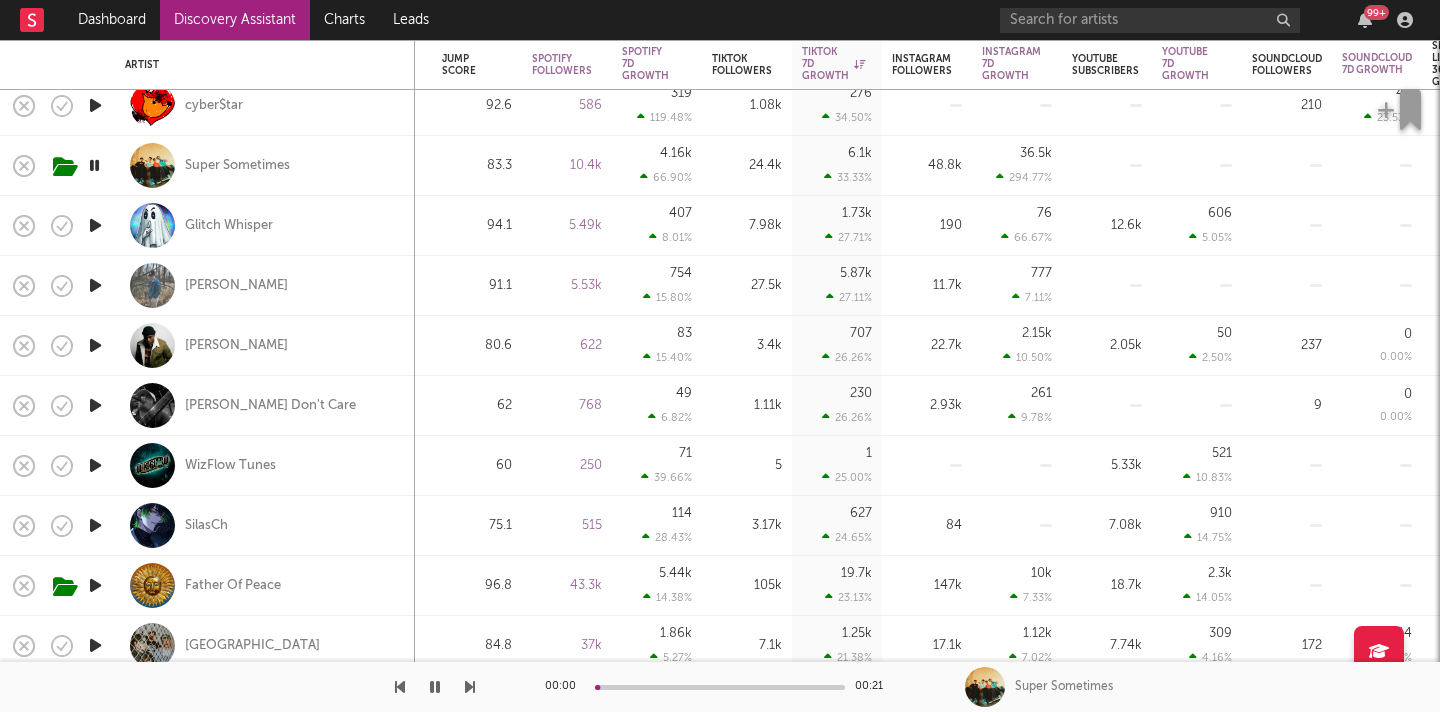 click at bounding box center (94, 165) 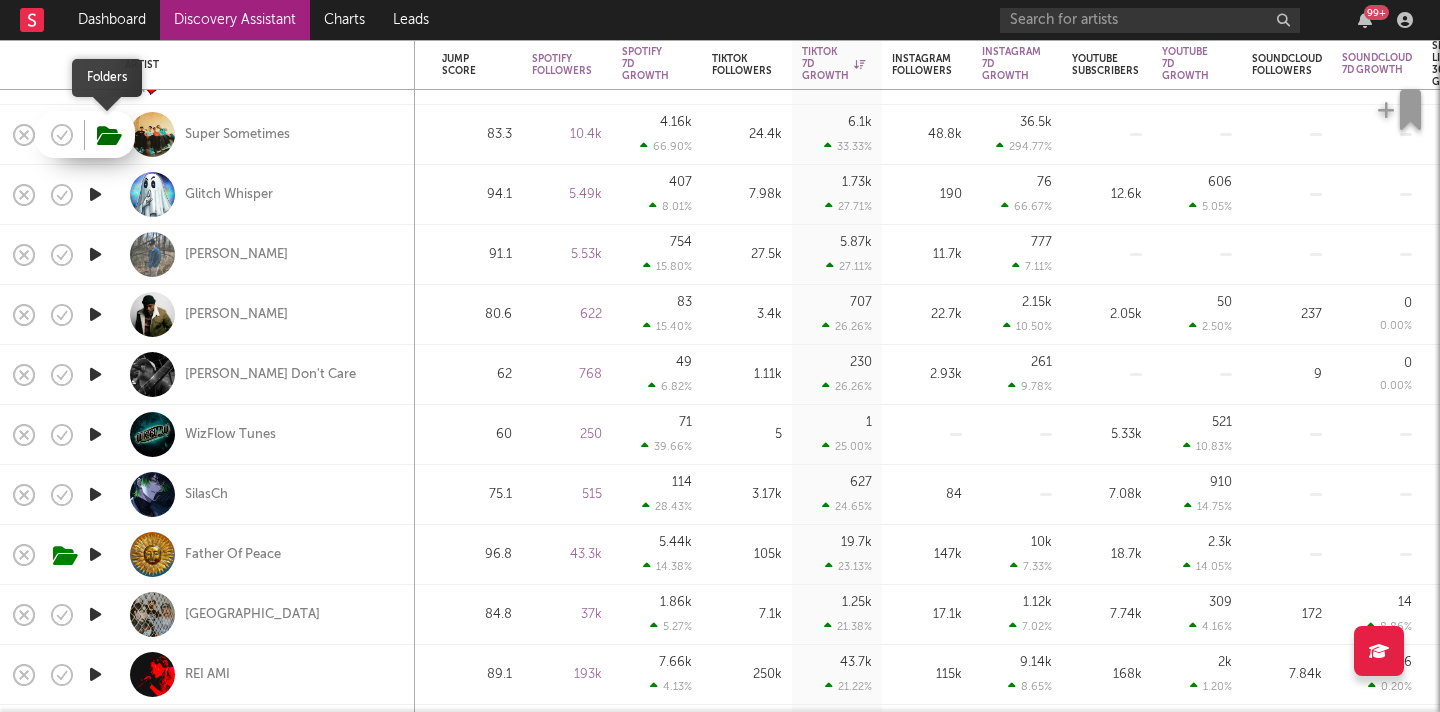click at bounding box center (109, 136) 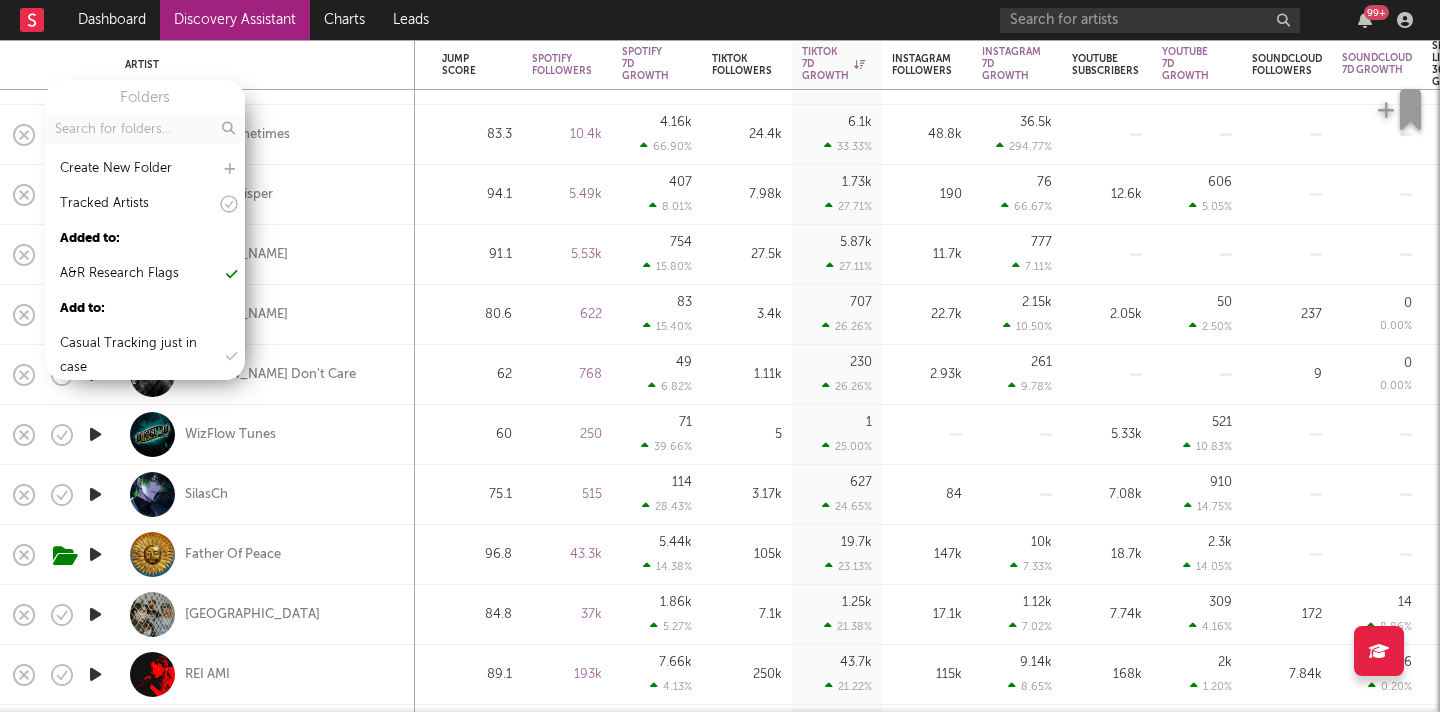 scroll, scrollTop: 0, scrollLeft: 0, axis: both 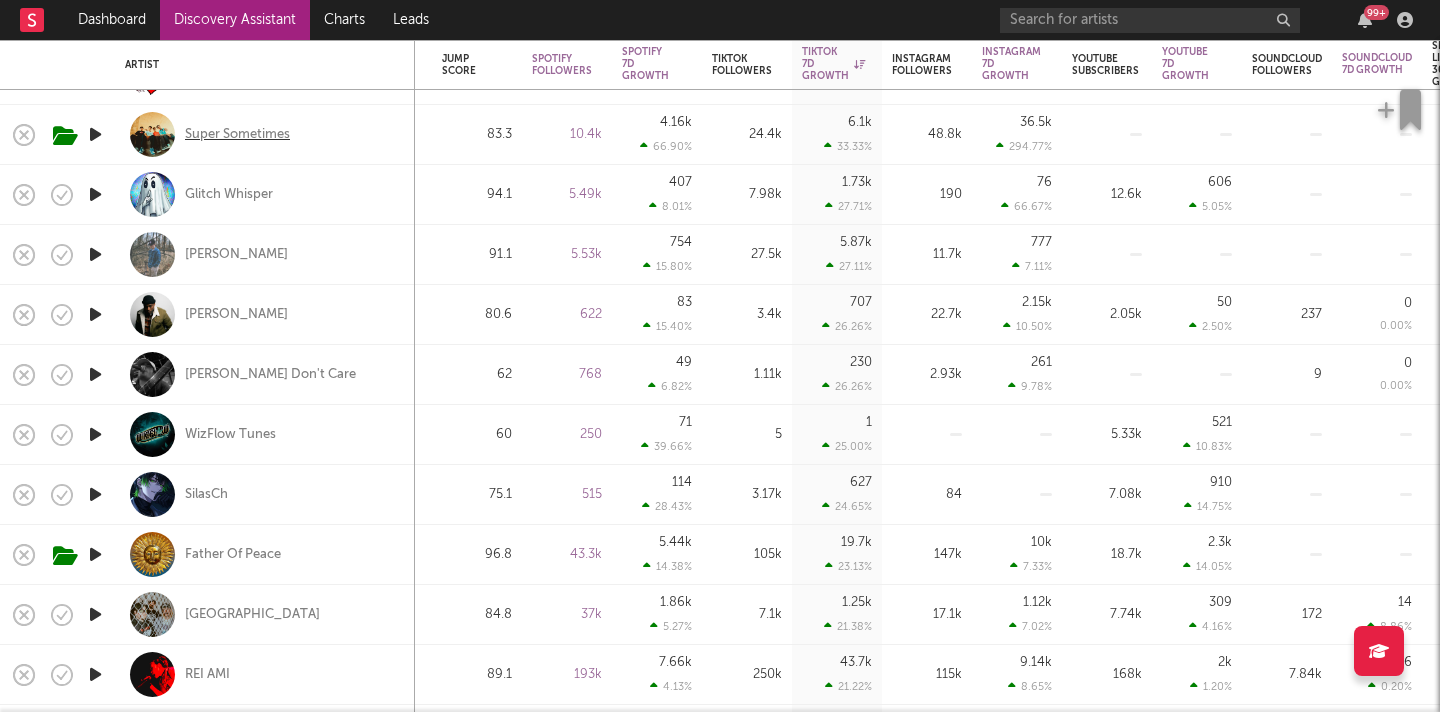 click on "Super Sometimes" at bounding box center (237, 135) 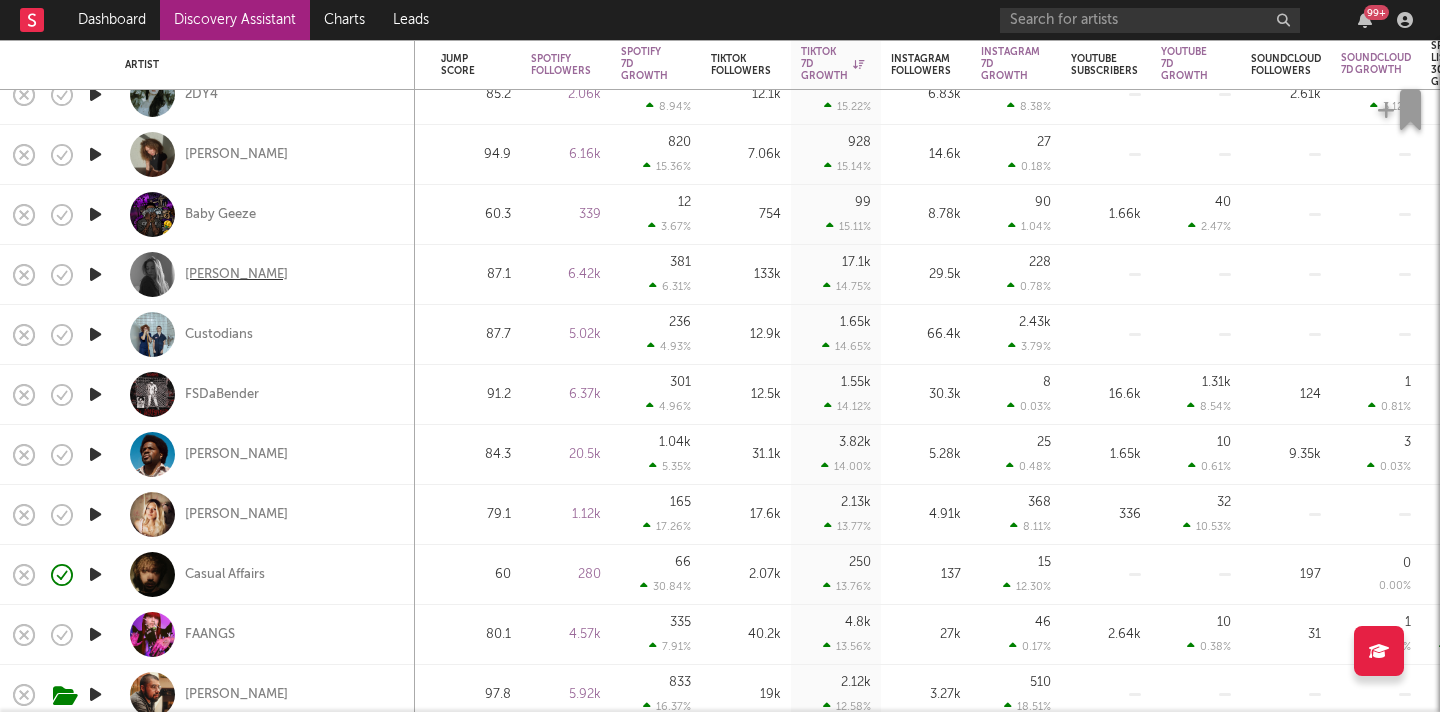 click on "Hannah Nicolaisen" at bounding box center [236, 275] 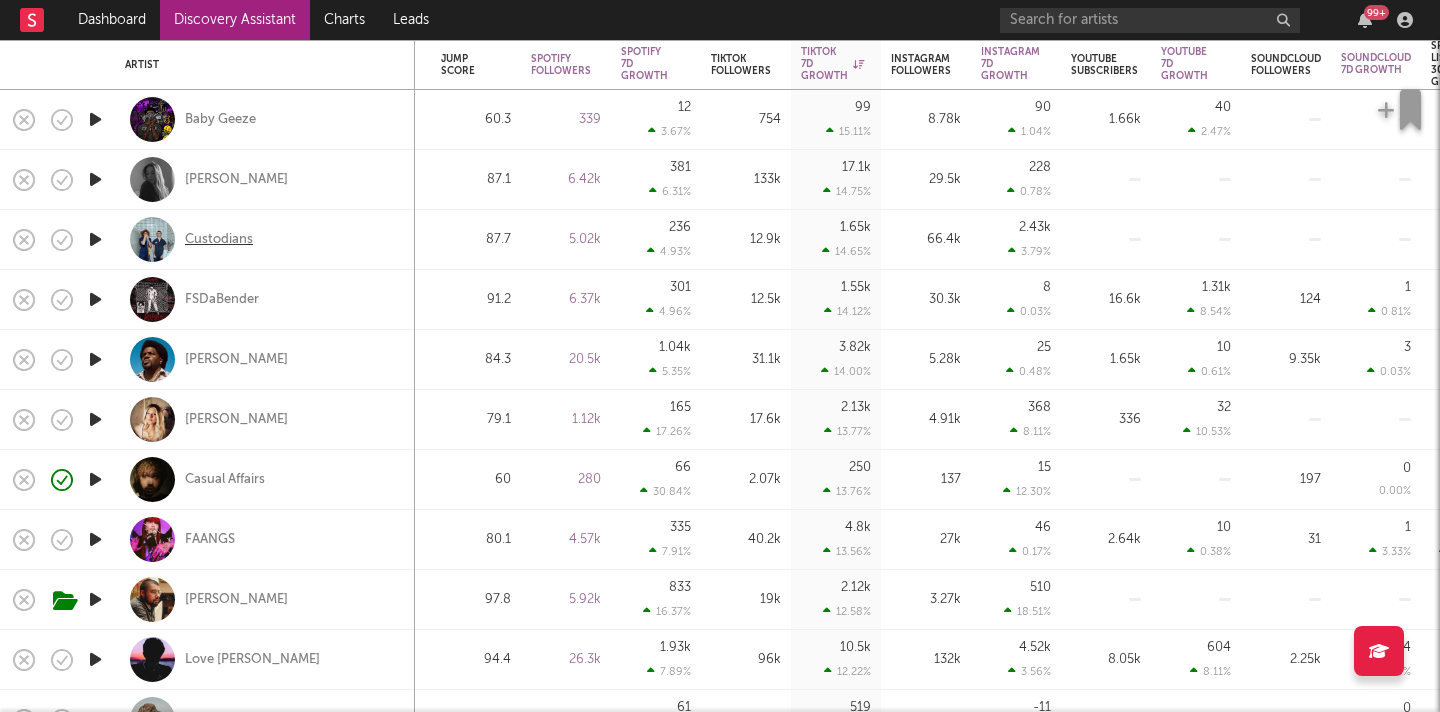 click on "Custodians" at bounding box center (219, 240) 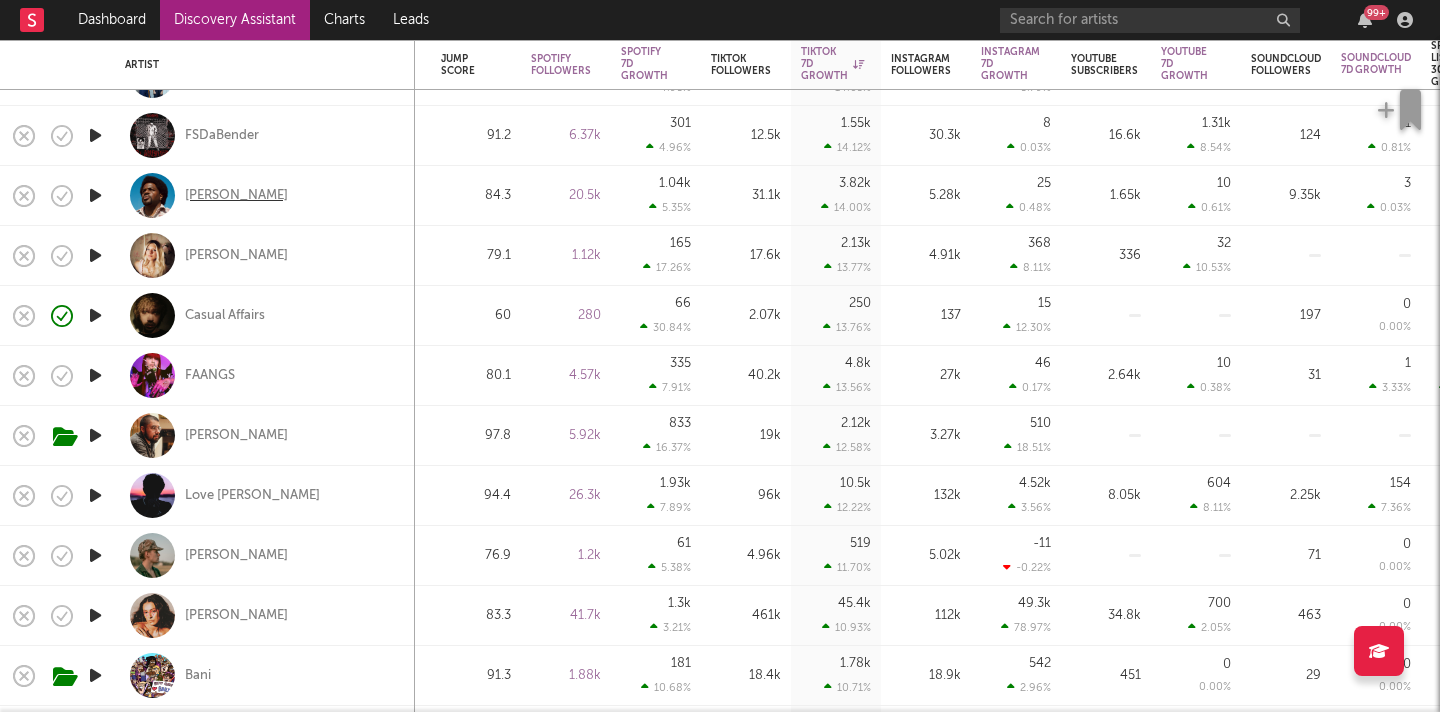click on "Appleby" at bounding box center (236, 196) 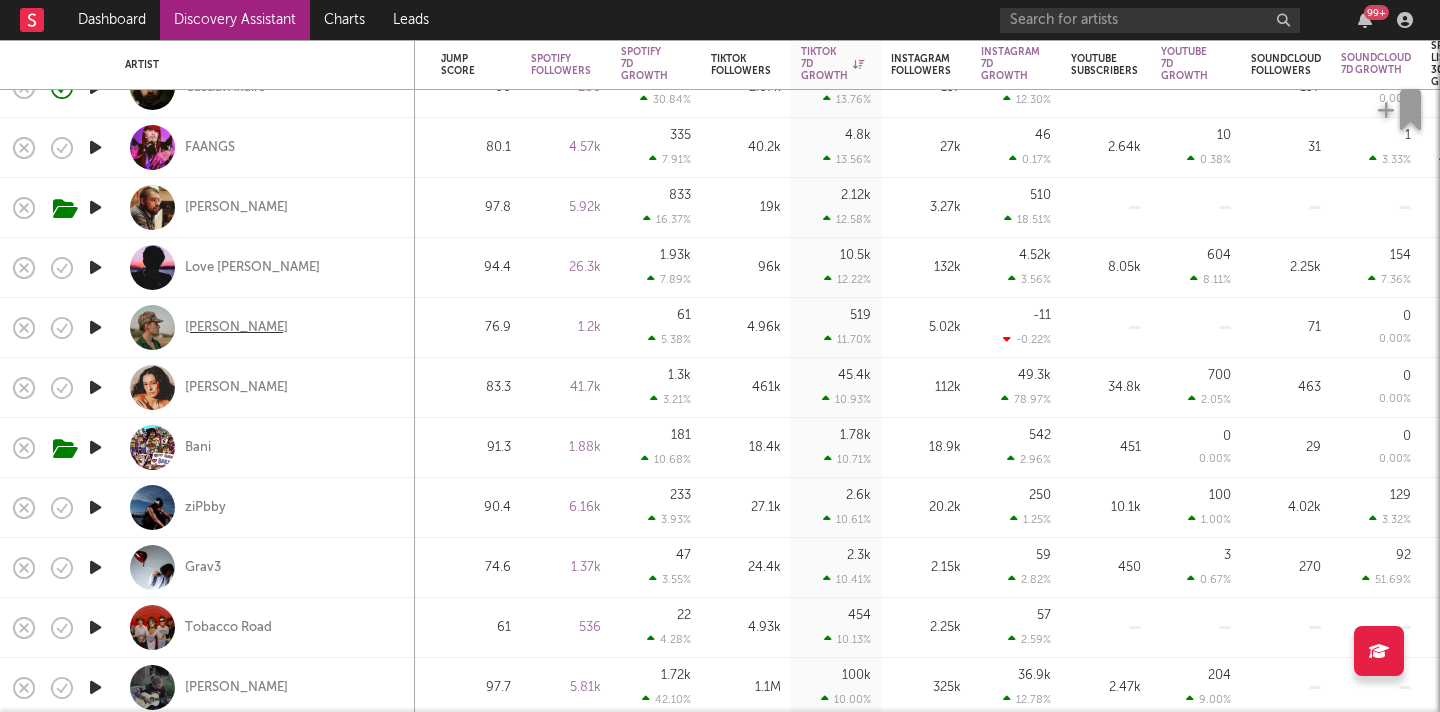 click on "Owen MacDonald" at bounding box center (236, 328) 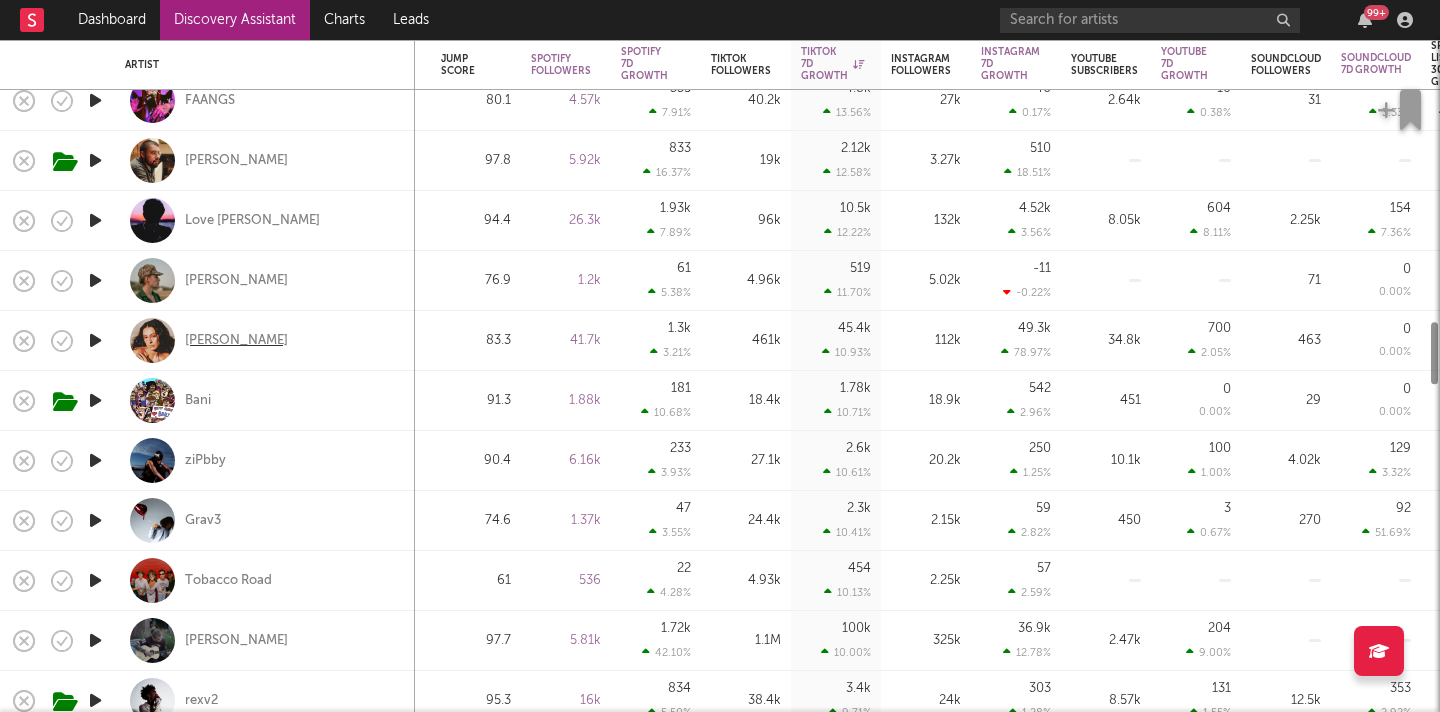 click on "Brianna Mazzola" at bounding box center [236, 341] 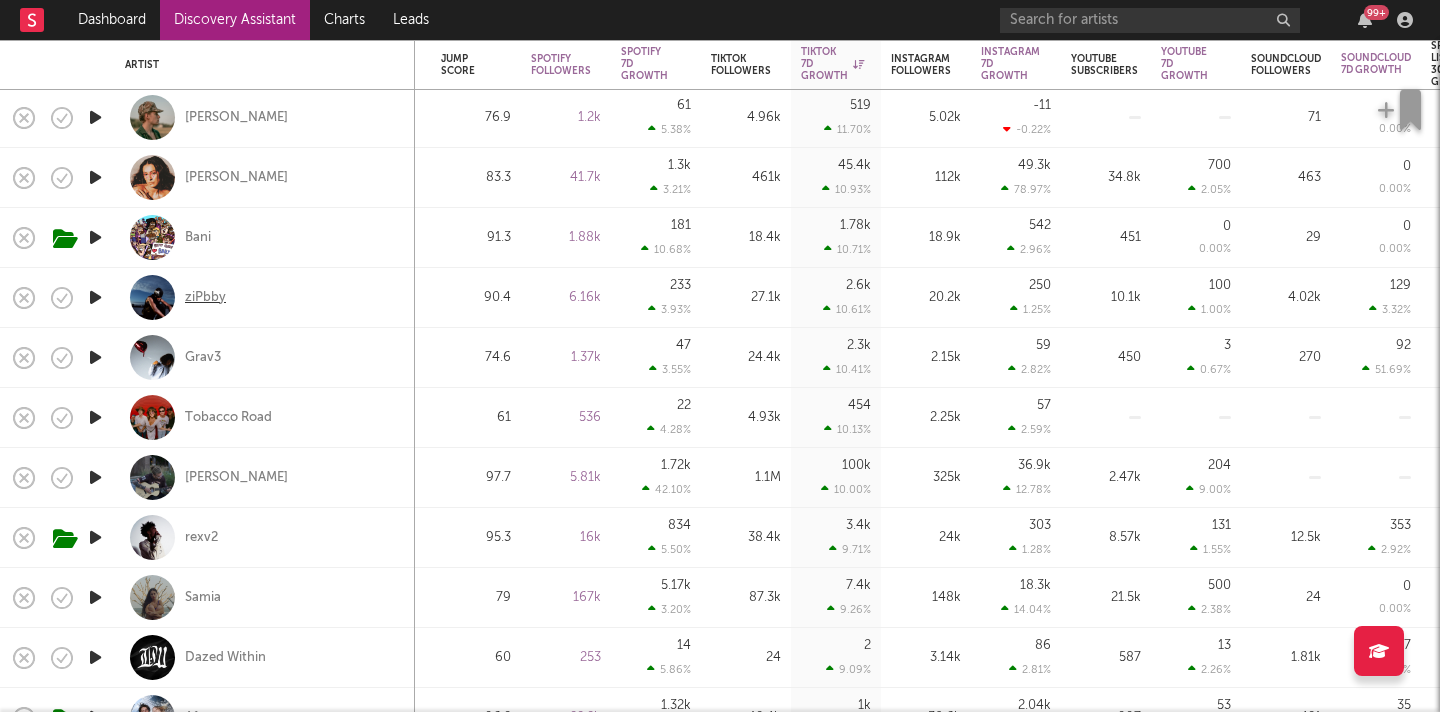 click on "ziPbby" at bounding box center (205, 298) 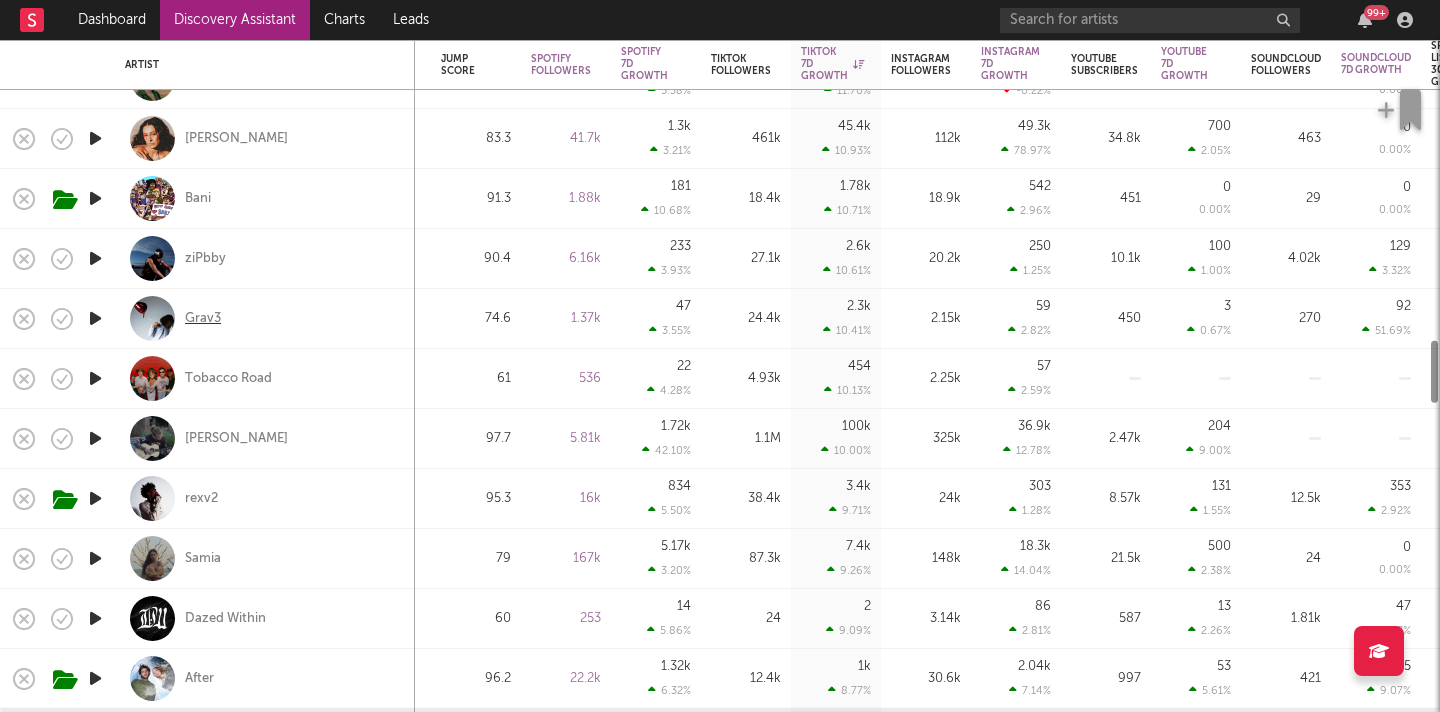 click on "Grav3" at bounding box center [203, 319] 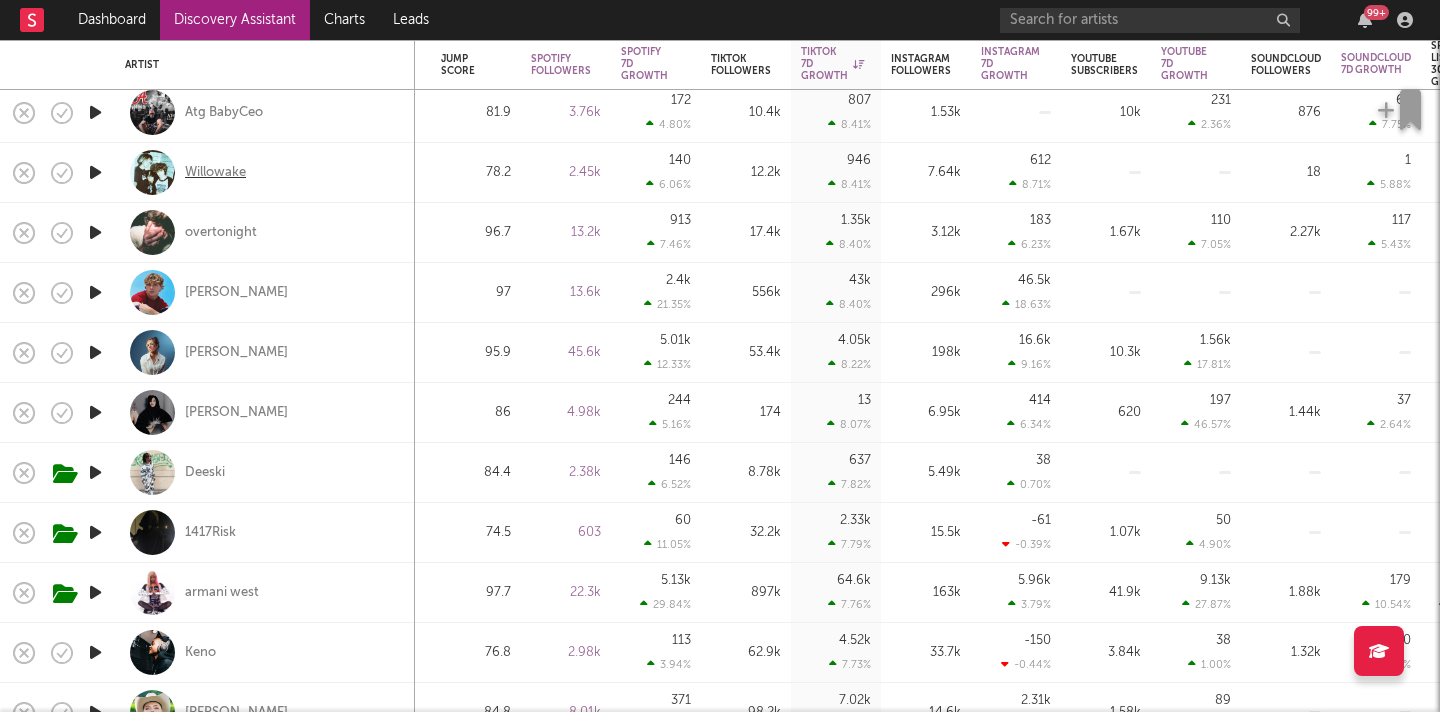 click on "Willowake" at bounding box center [215, 173] 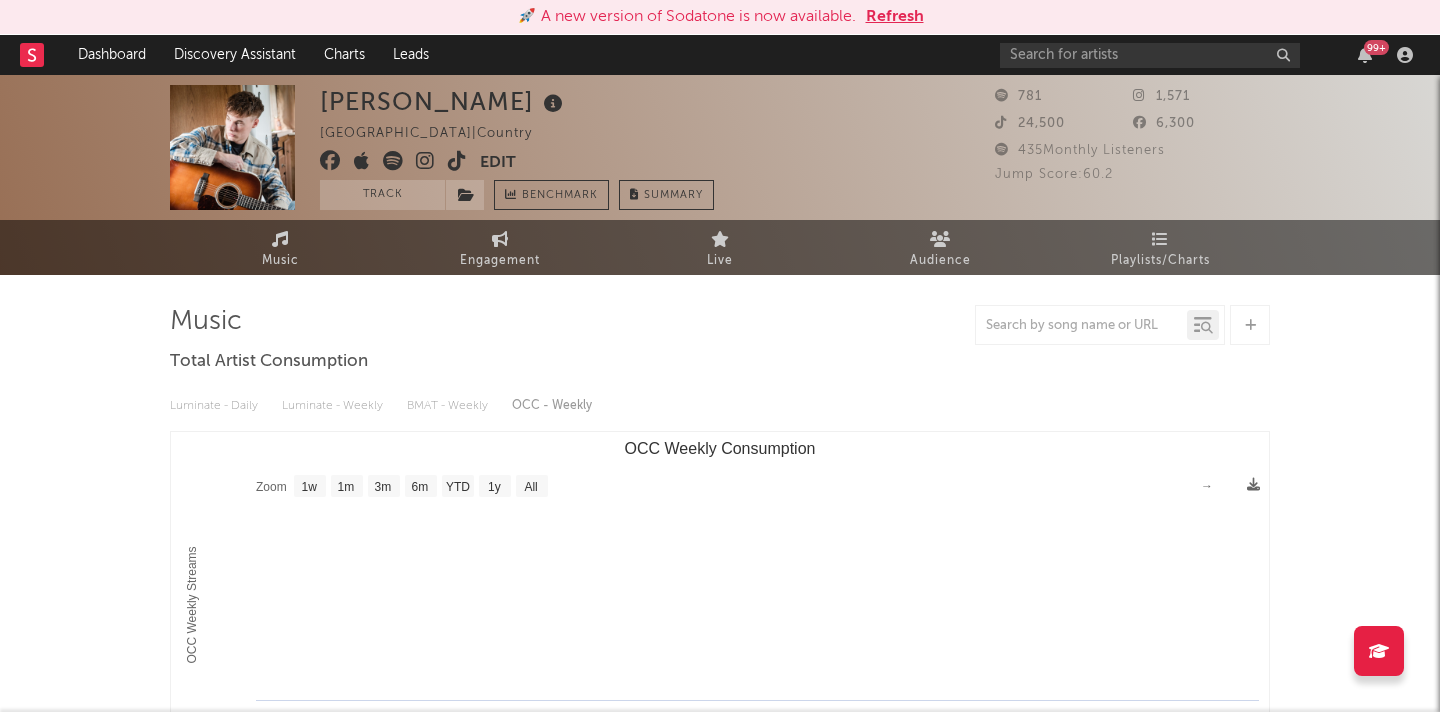 select on "1w" 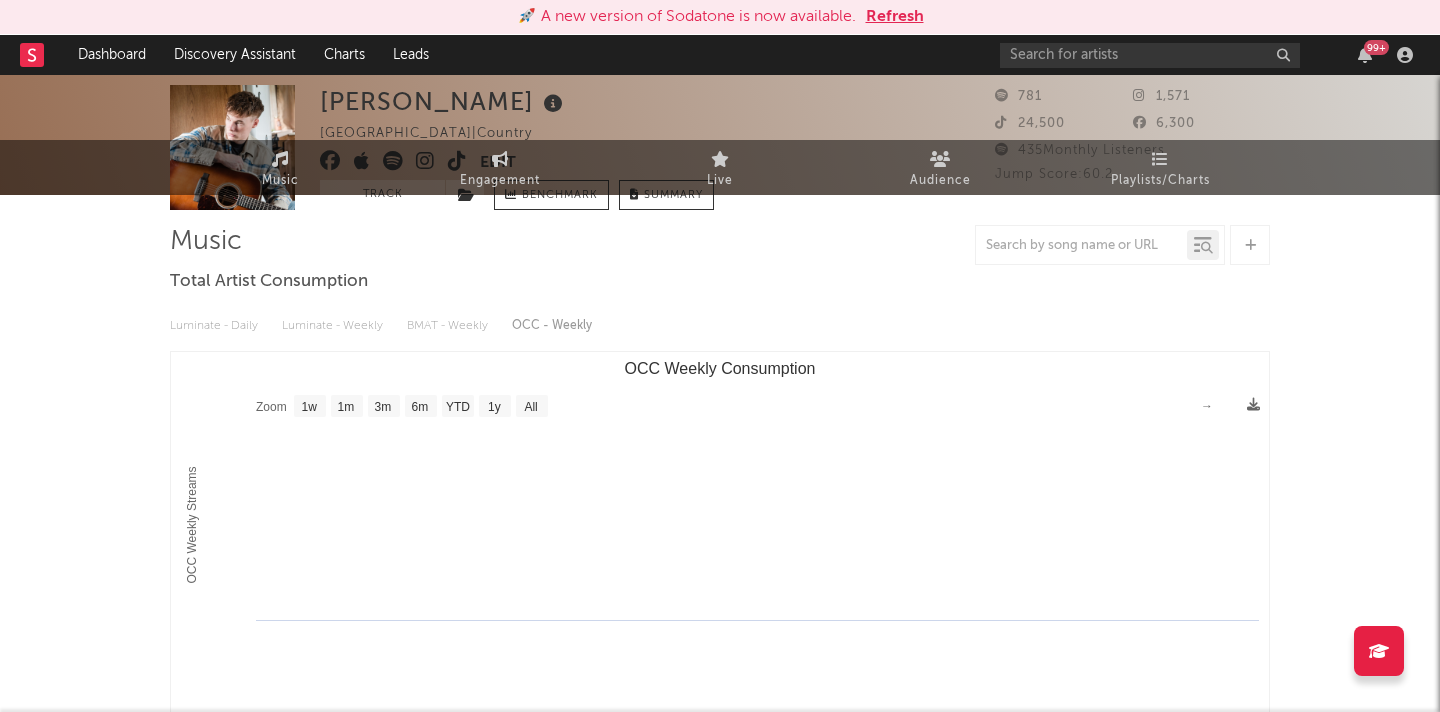 scroll, scrollTop: 0, scrollLeft: 0, axis: both 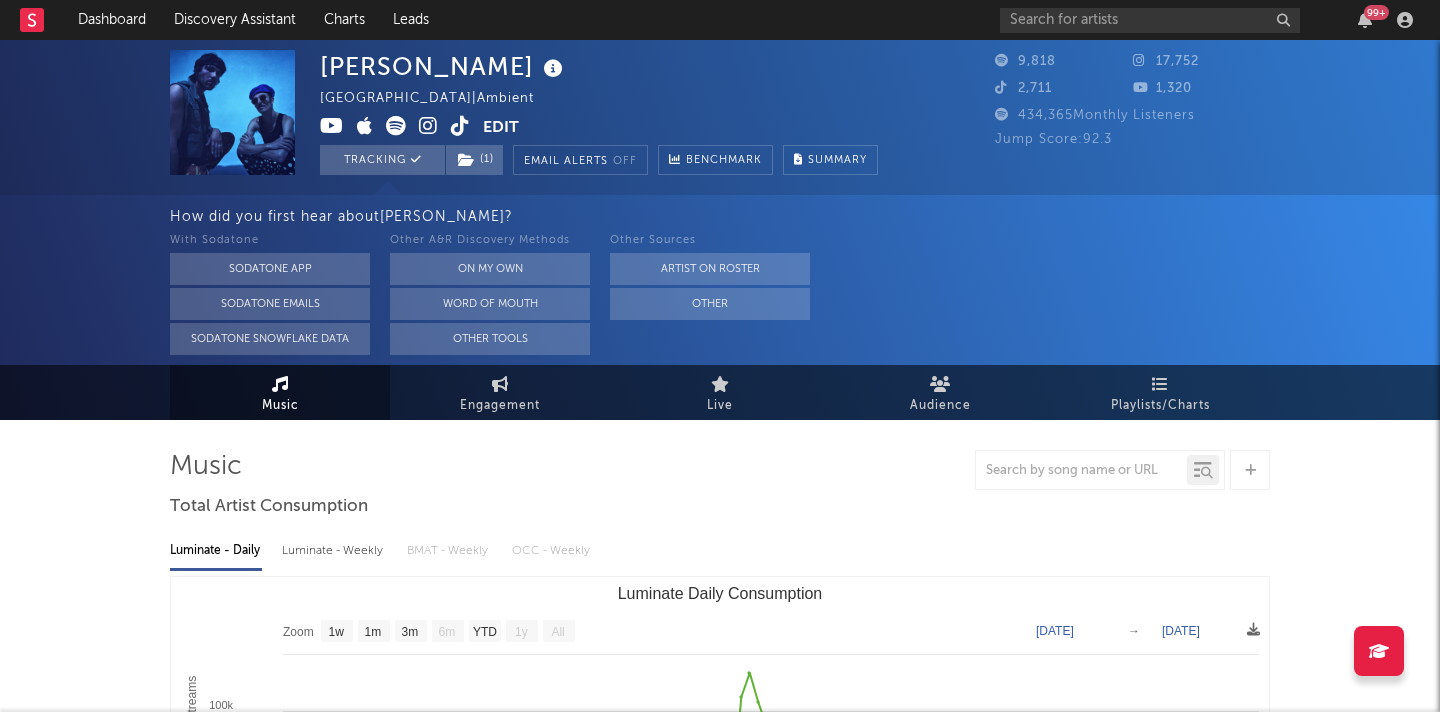 select on "1w" 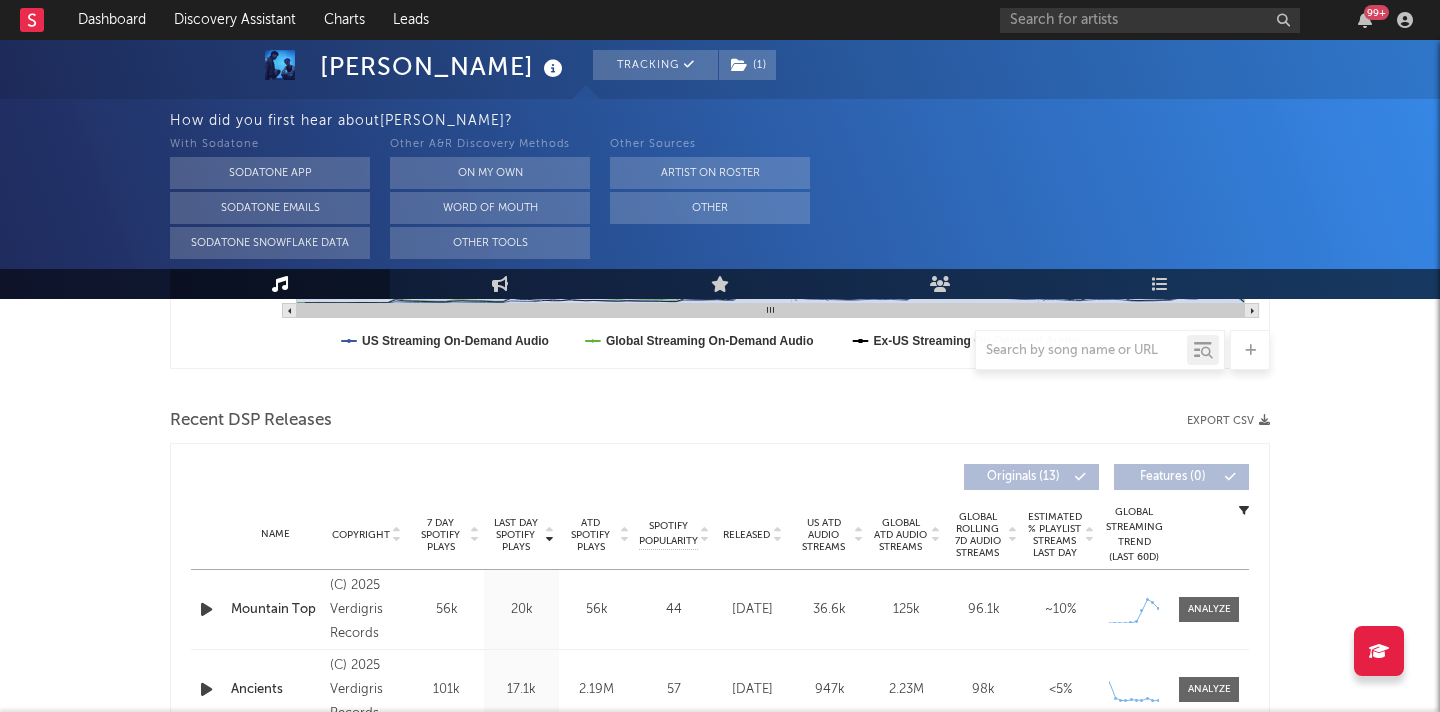scroll, scrollTop: 0, scrollLeft: 0, axis: both 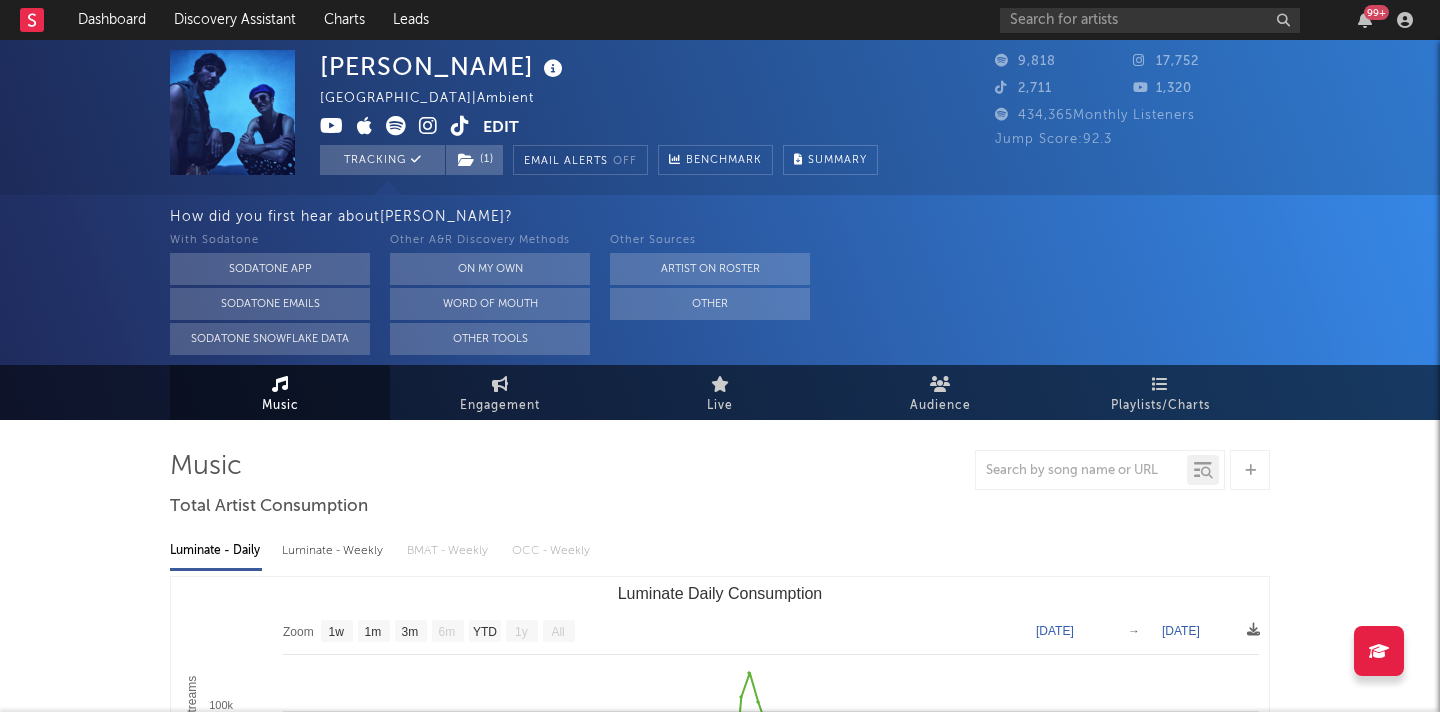 click at bounding box center [460, 126] 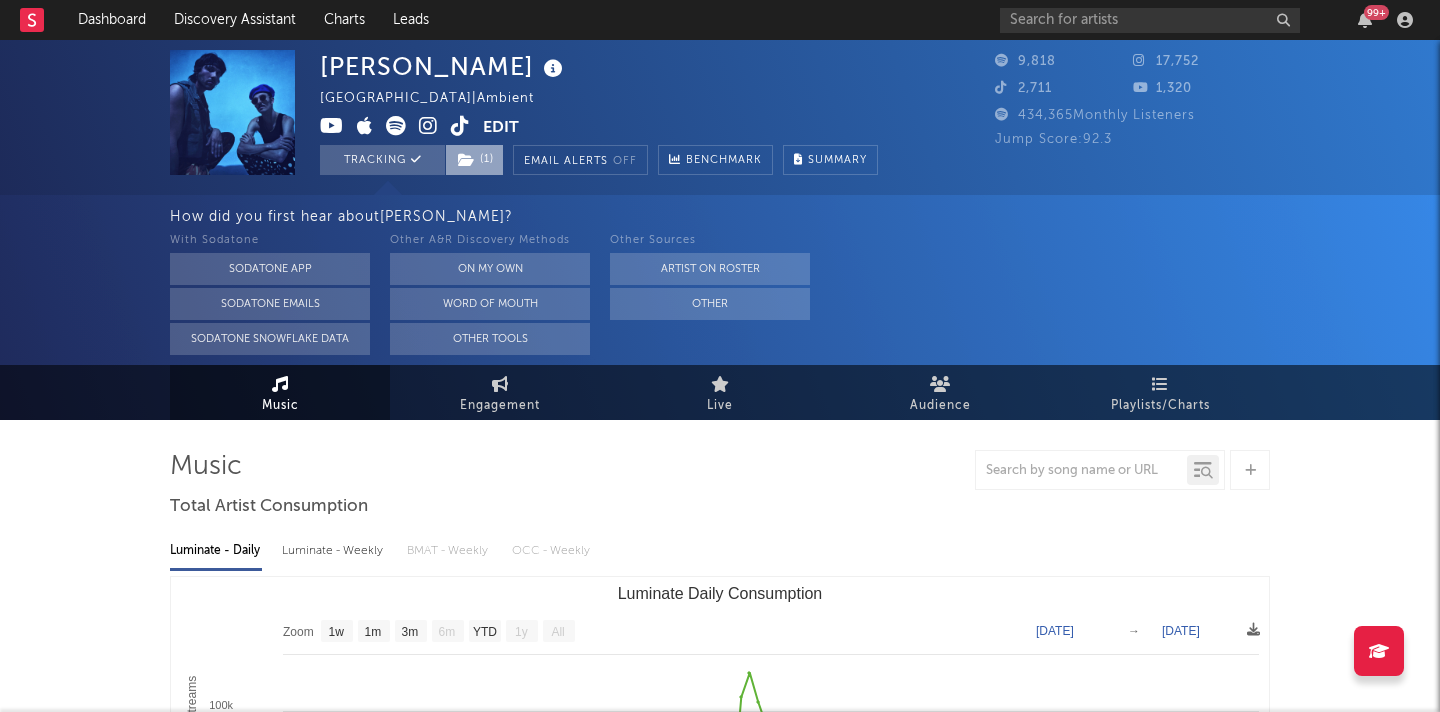 click on "( 1 )" at bounding box center (474, 160) 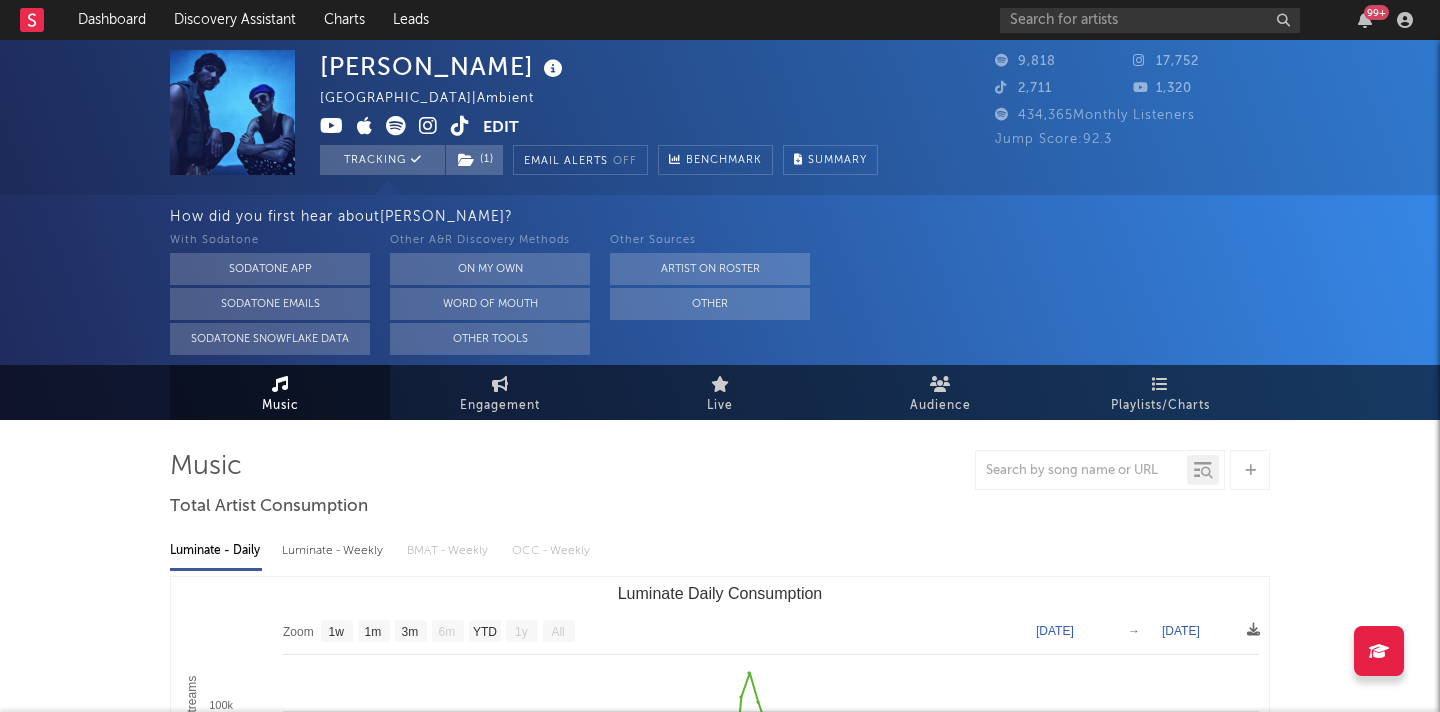 click on "RIO [GEOGRAPHIC_DATA]  |  Ambient Edit Tracking ( 1 ) Email Alerts  Off Benchmark Summary" at bounding box center [599, 112] 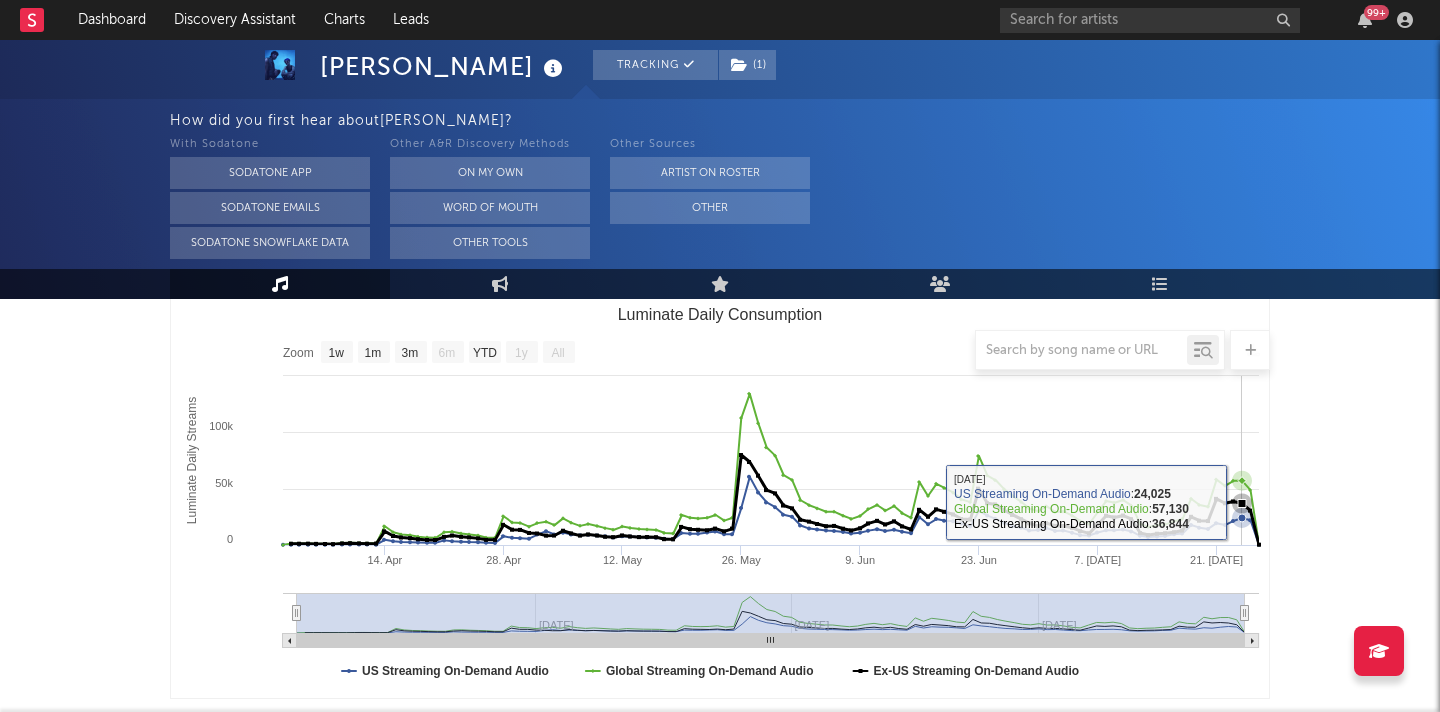 scroll, scrollTop: 237, scrollLeft: 0, axis: vertical 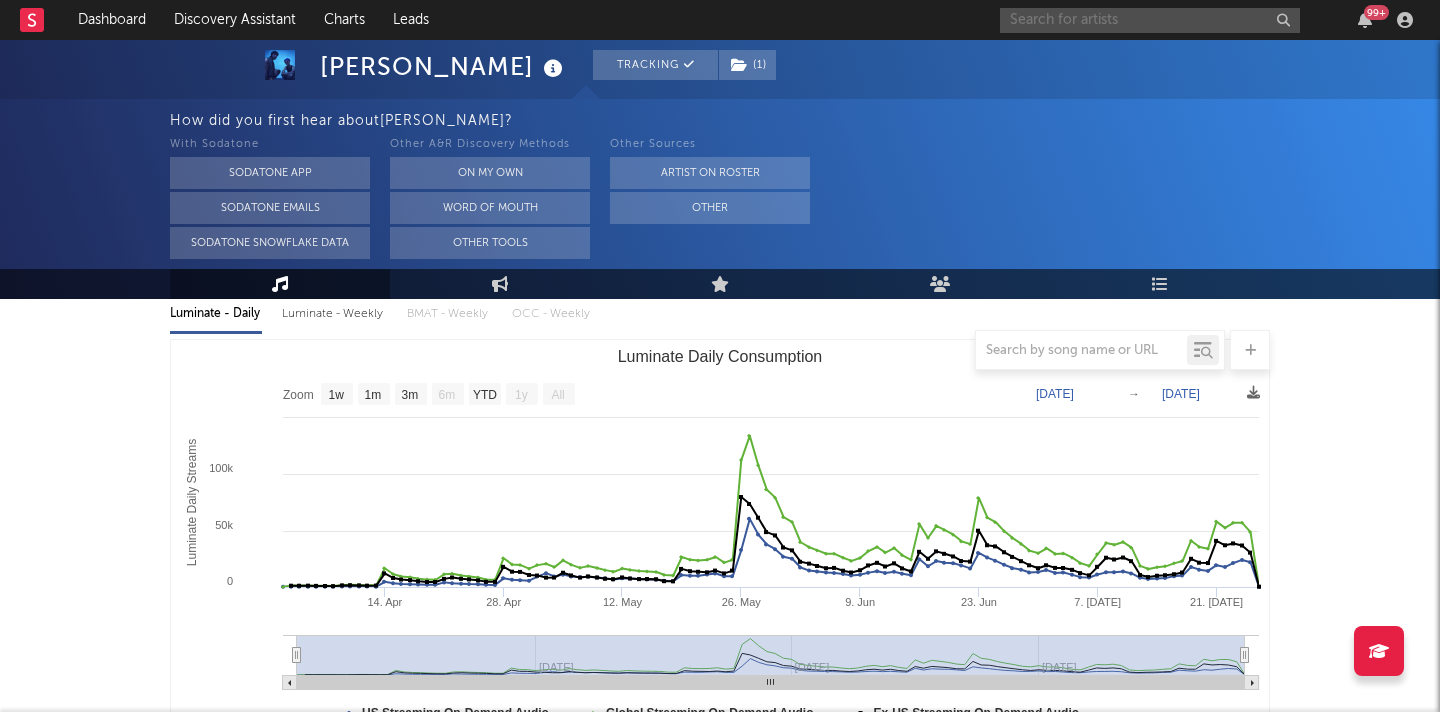 click at bounding box center [1150, 20] 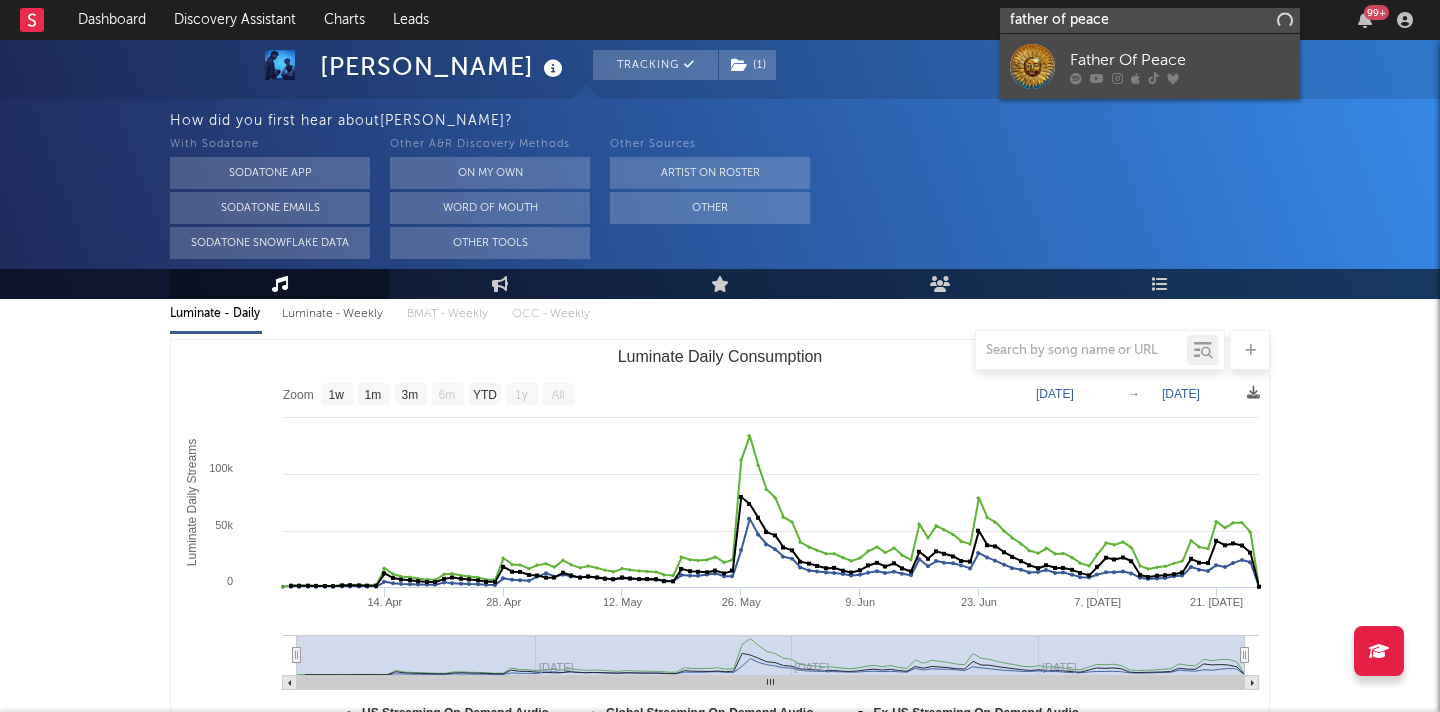 type on "father of peace" 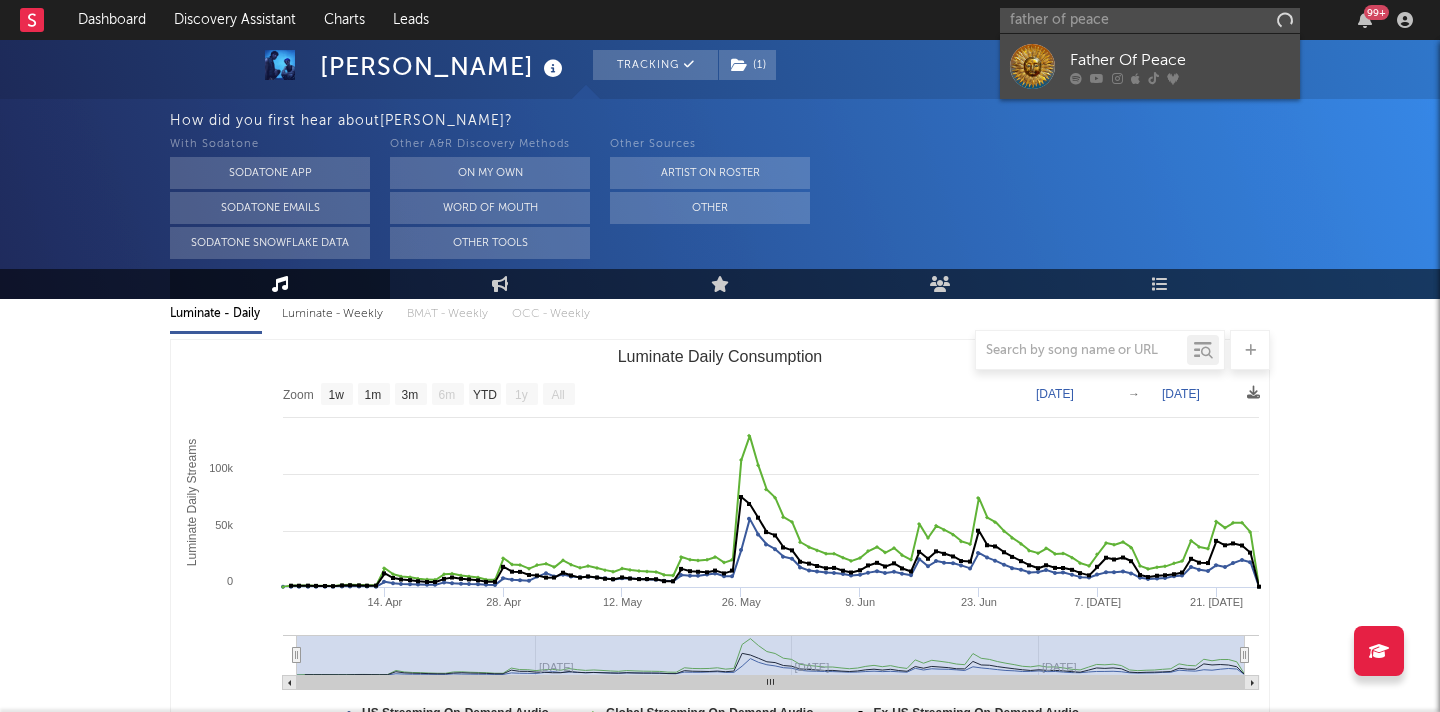 click at bounding box center (1032, 66) 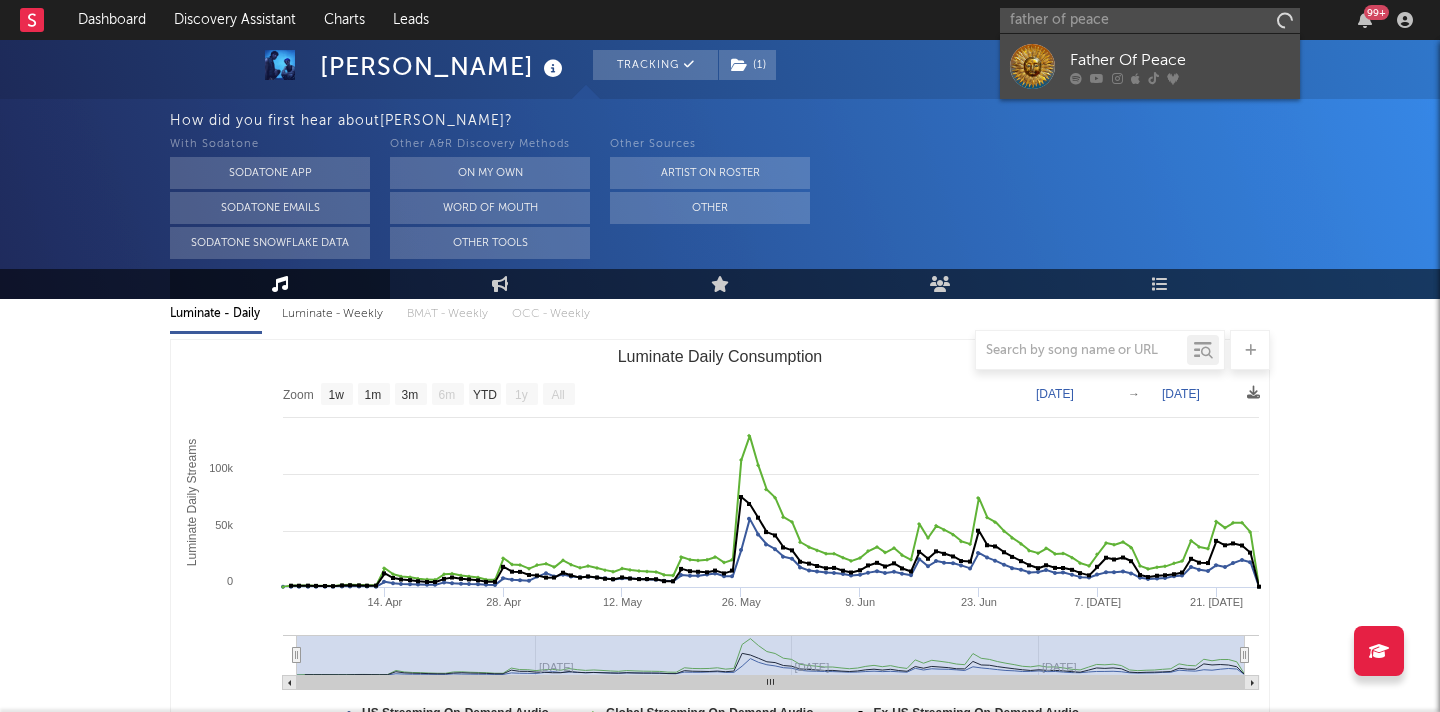 type 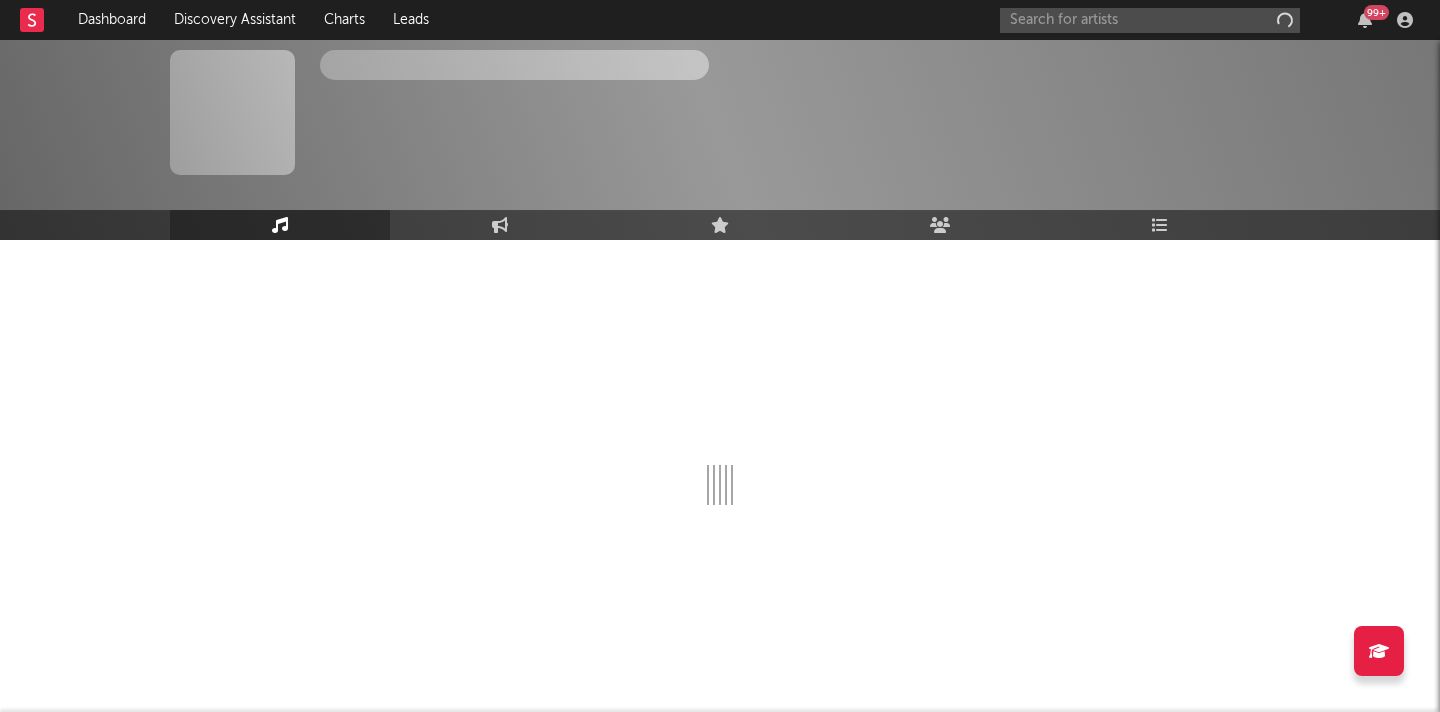 scroll, scrollTop: 0, scrollLeft: 0, axis: both 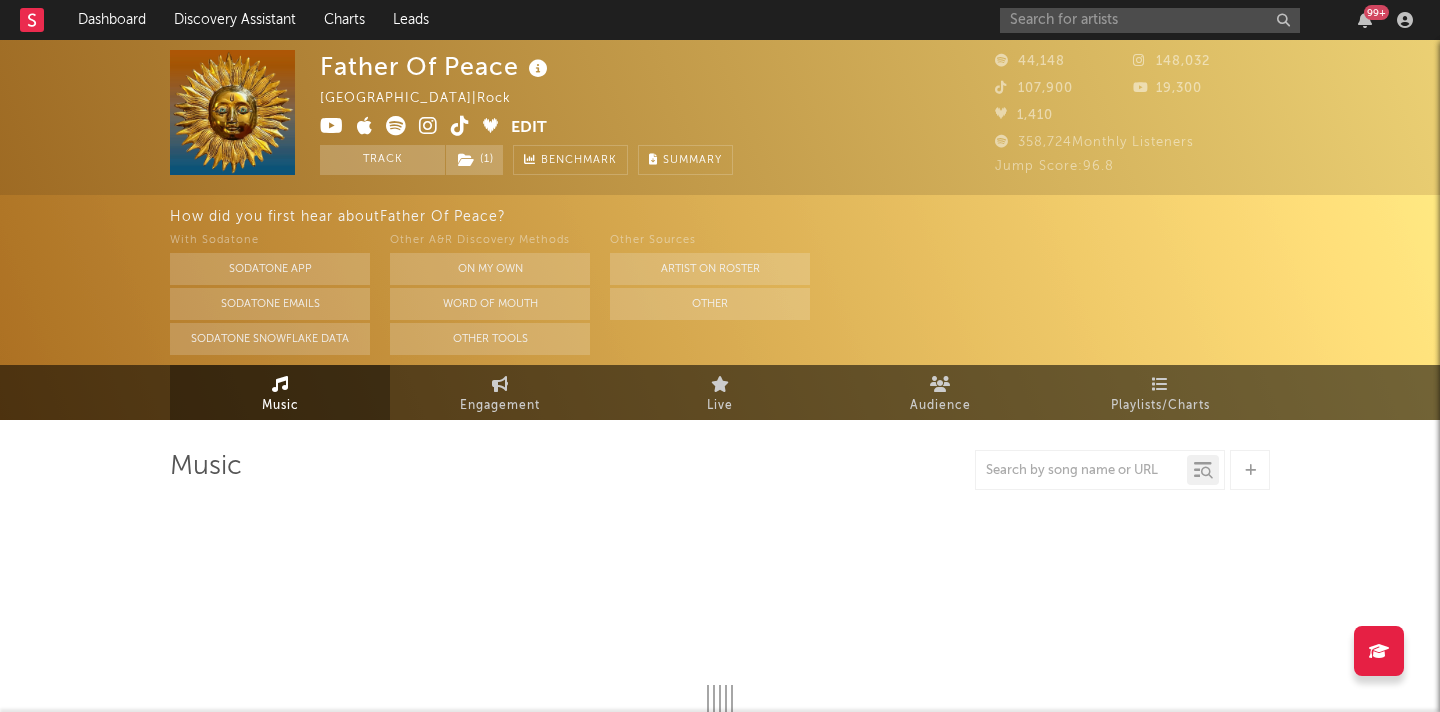 select on "6m" 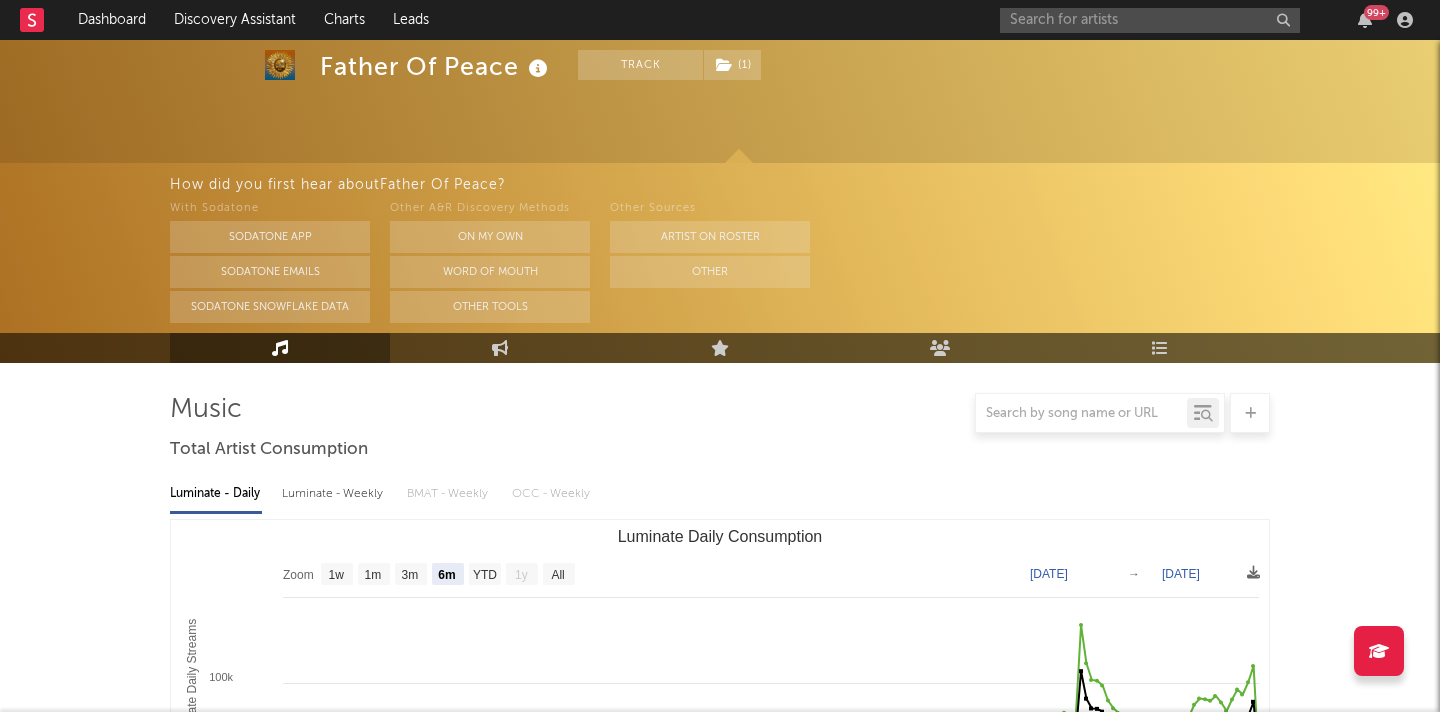 scroll, scrollTop: 0, scrollLeft: 0, axis: both 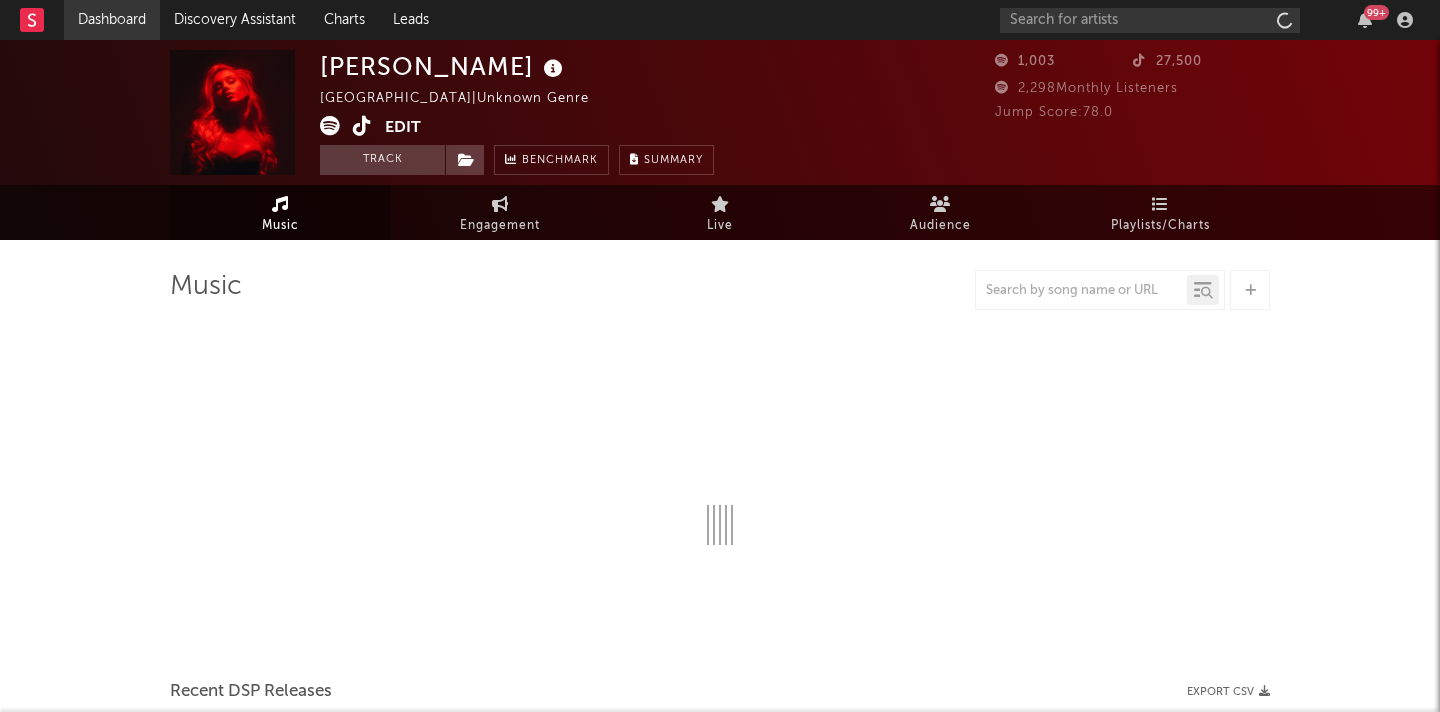 select on "1w" 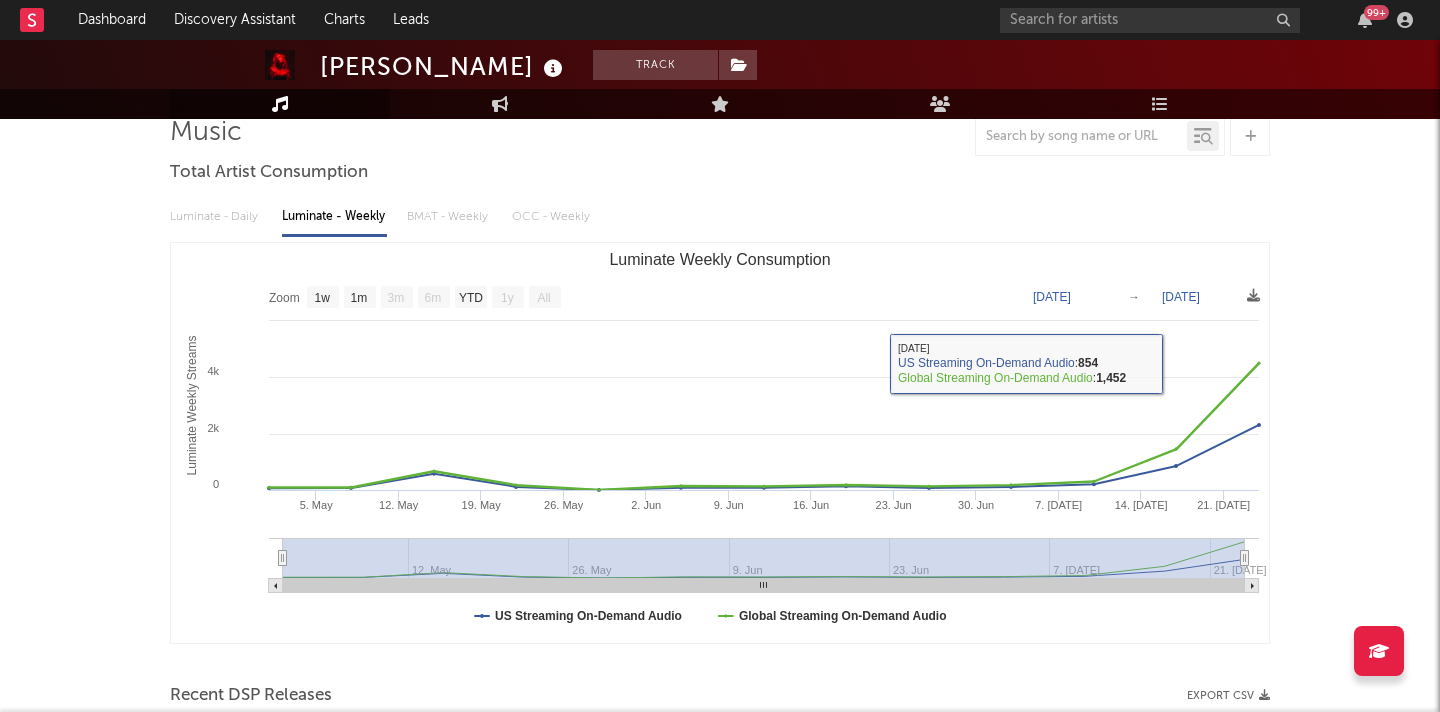 scroll, scrollTop: 0, scrollLeft: 0, axis: both 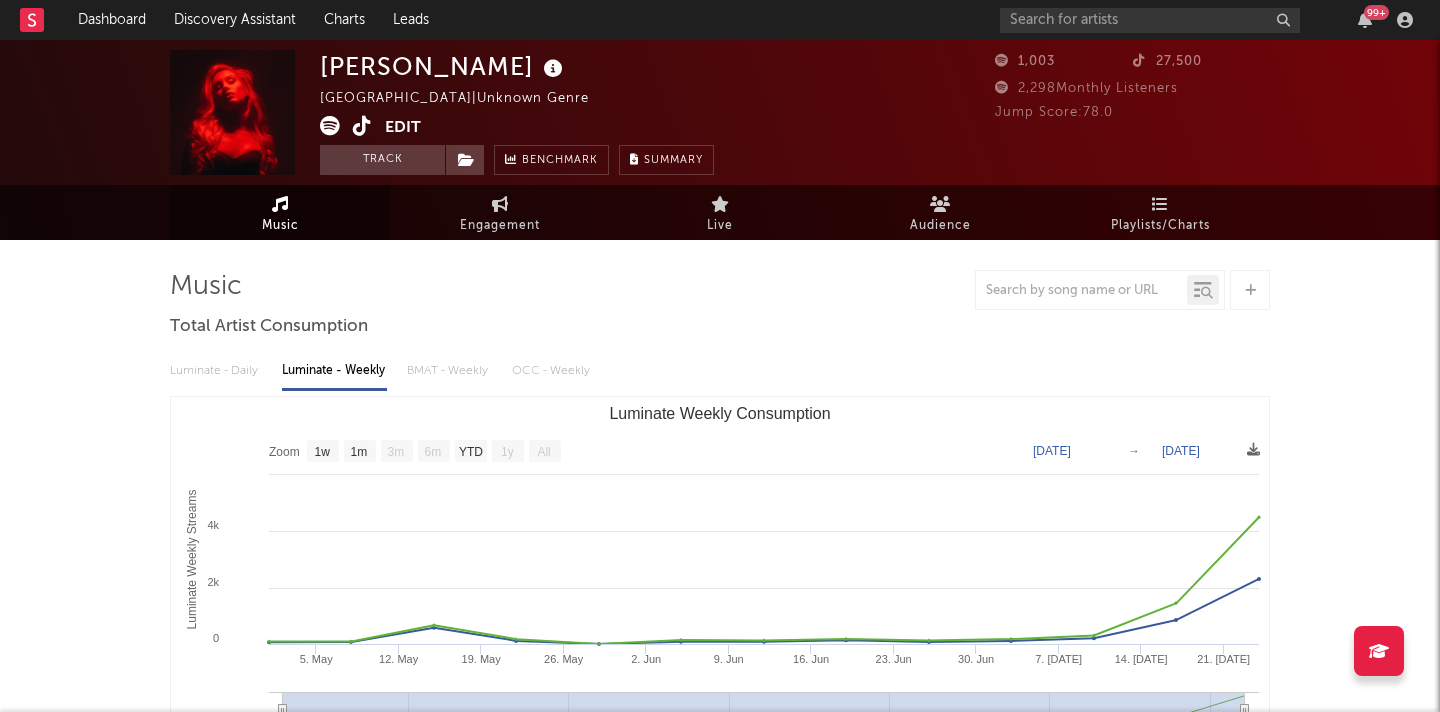 click at bounding box center (362, 126) 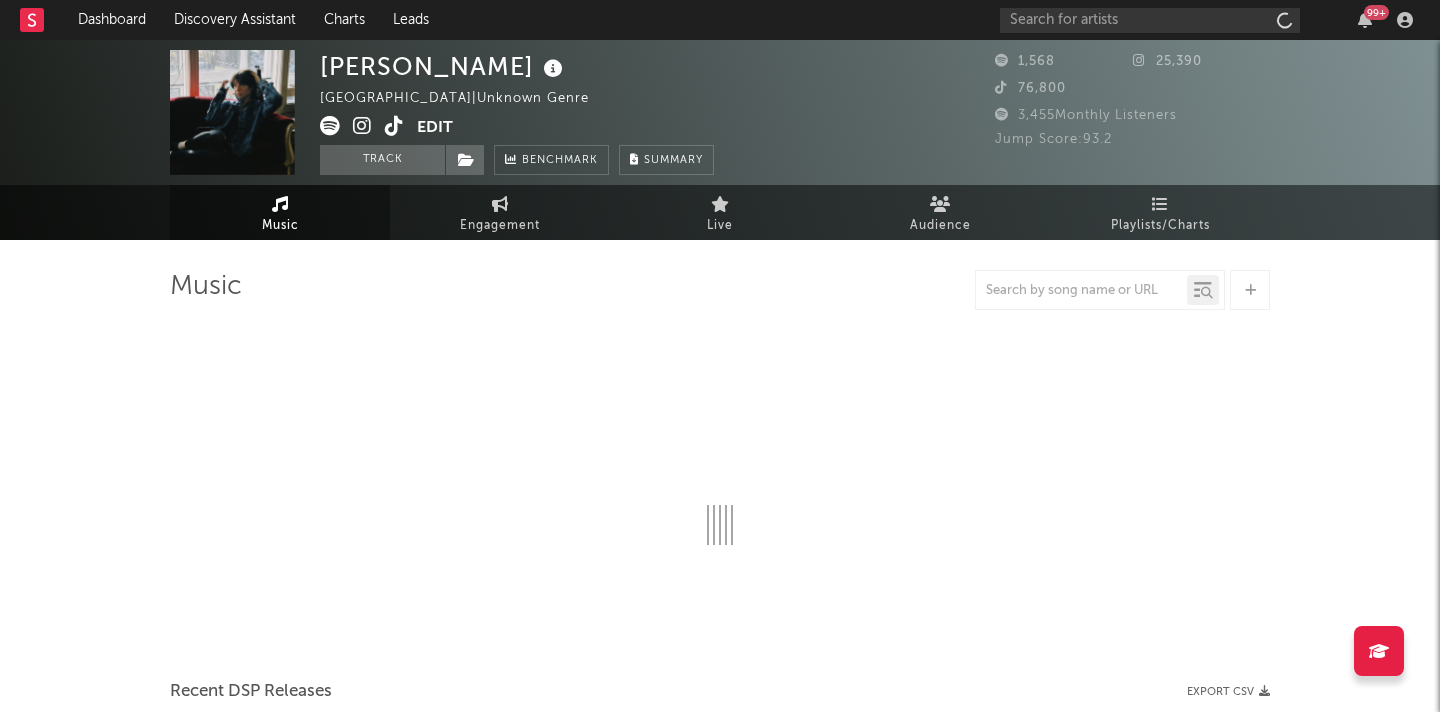 select on "1w" 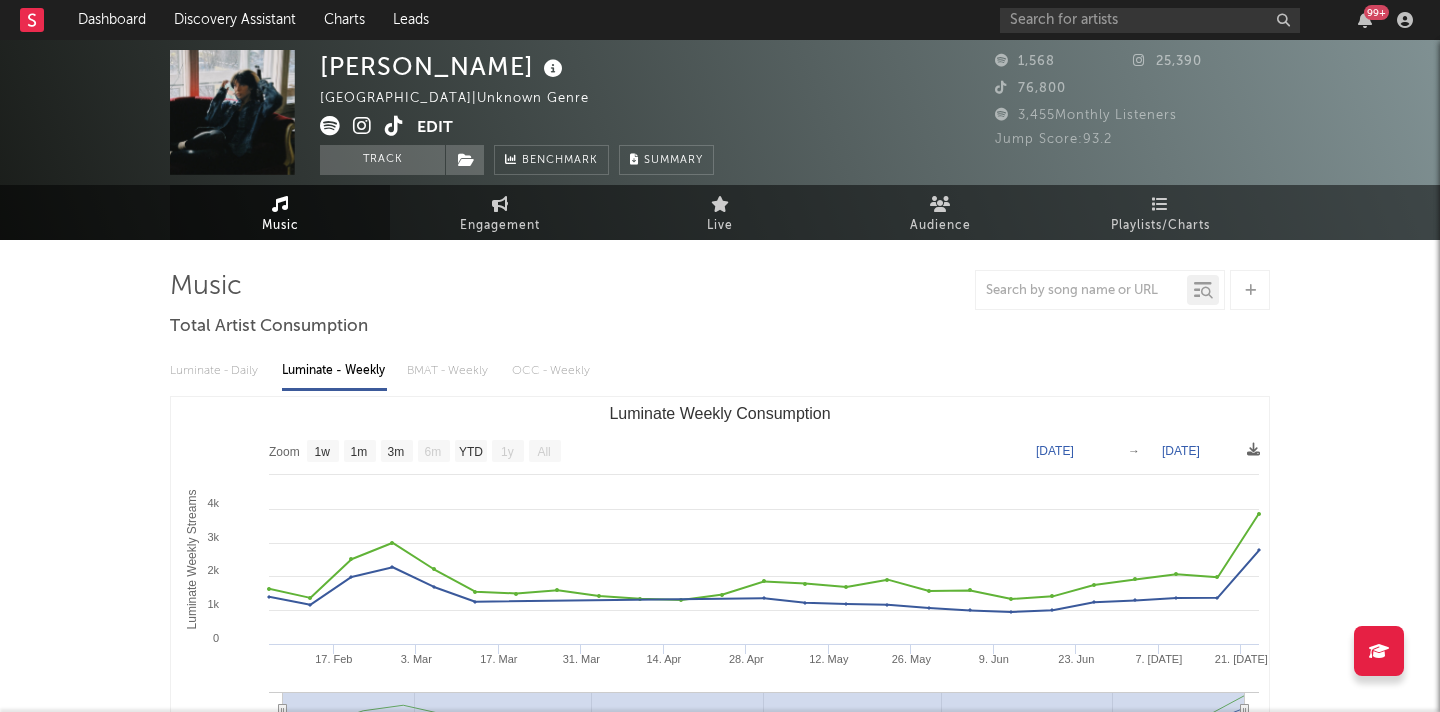 scroll, scrollTop: 0, scrollLeft: 0, axis: both 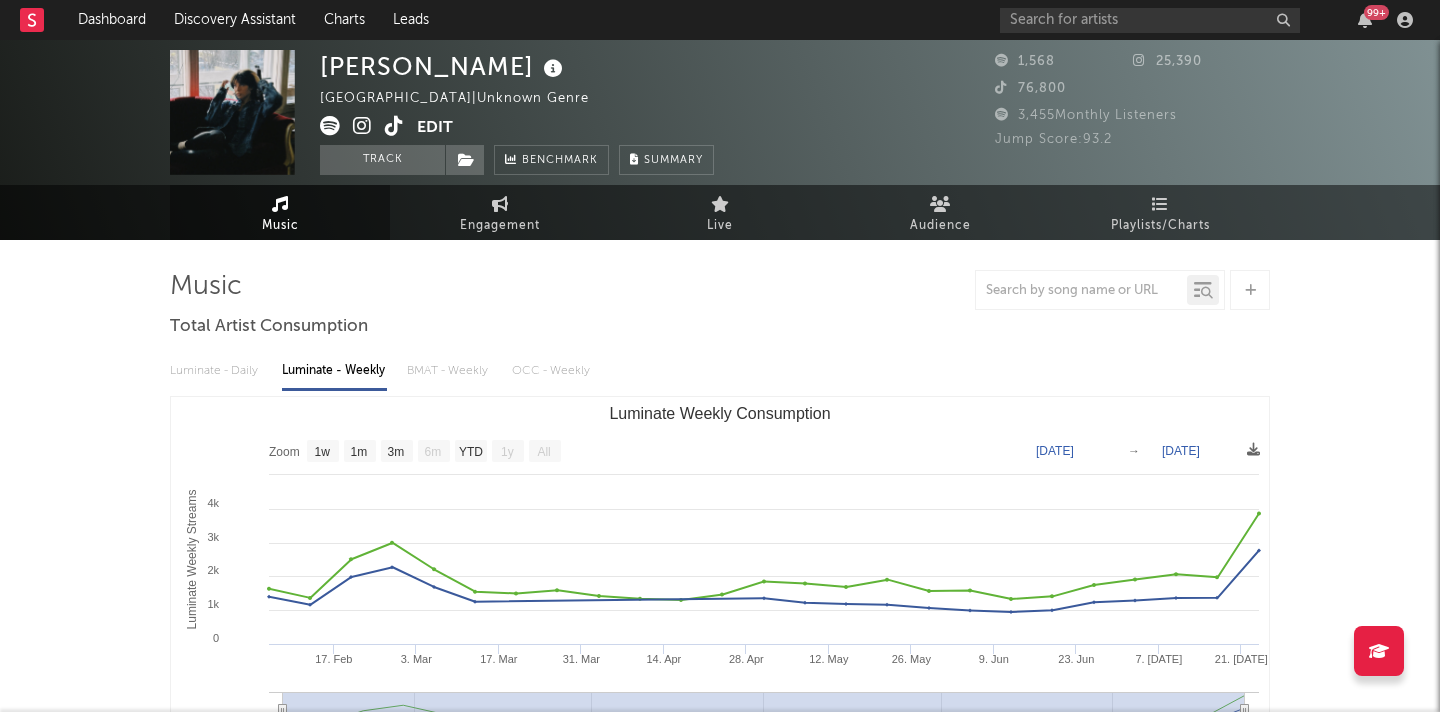 click 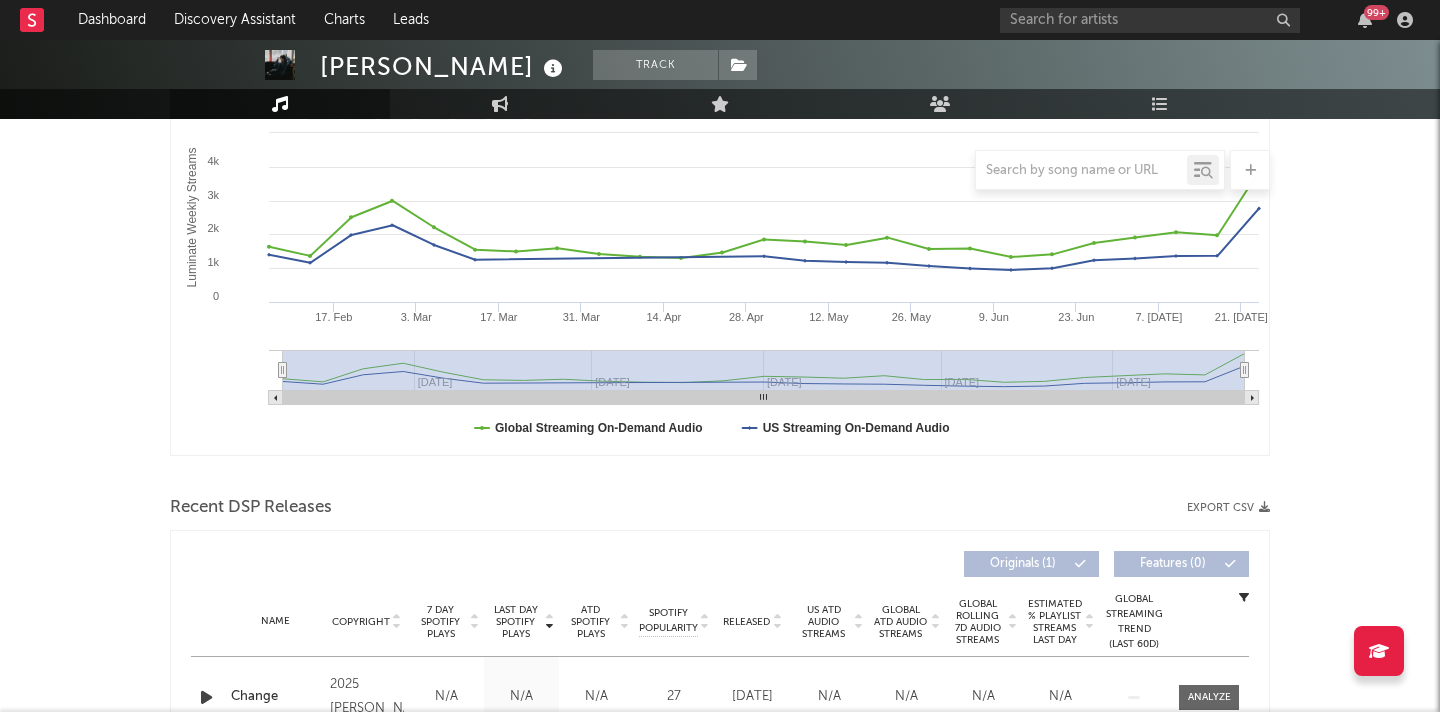 scroll, scrollTop: 0, scrollLeft: 0, axis: both 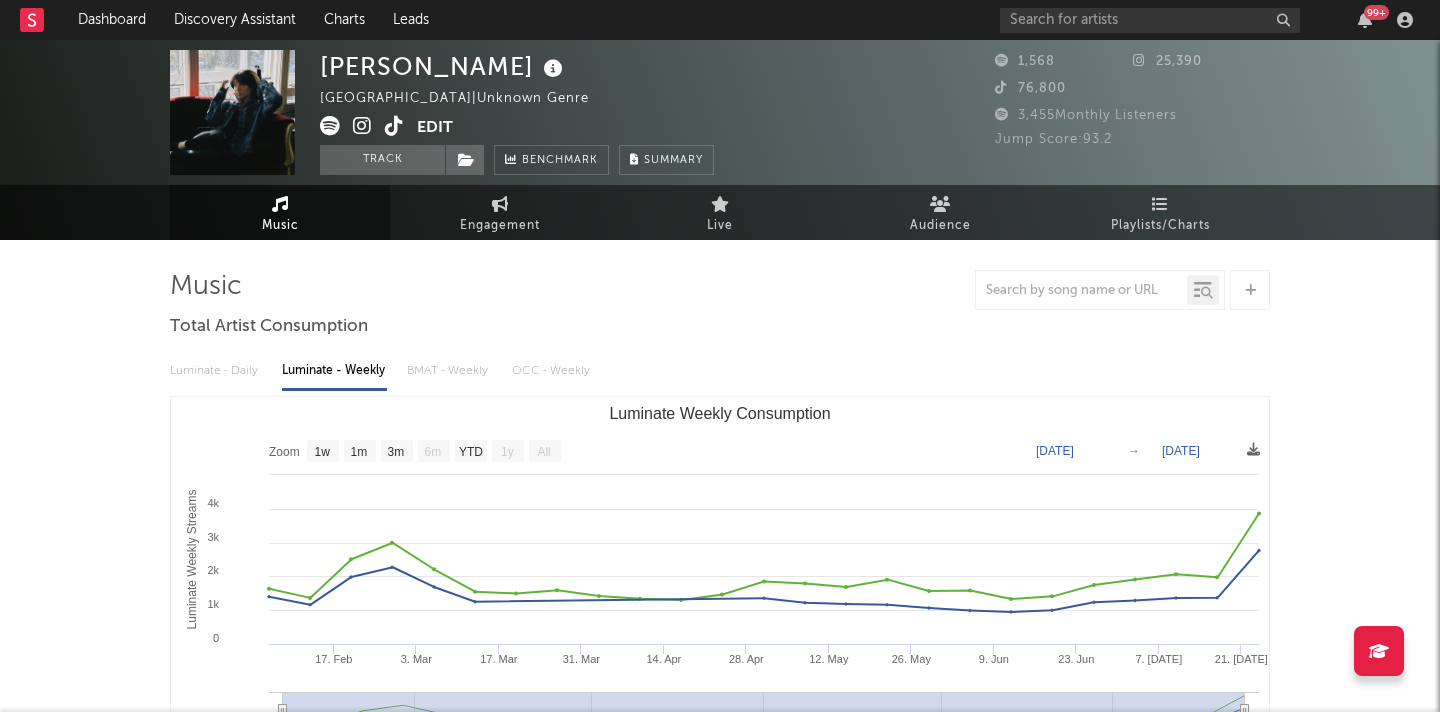 click at bounding box center [394, 126] 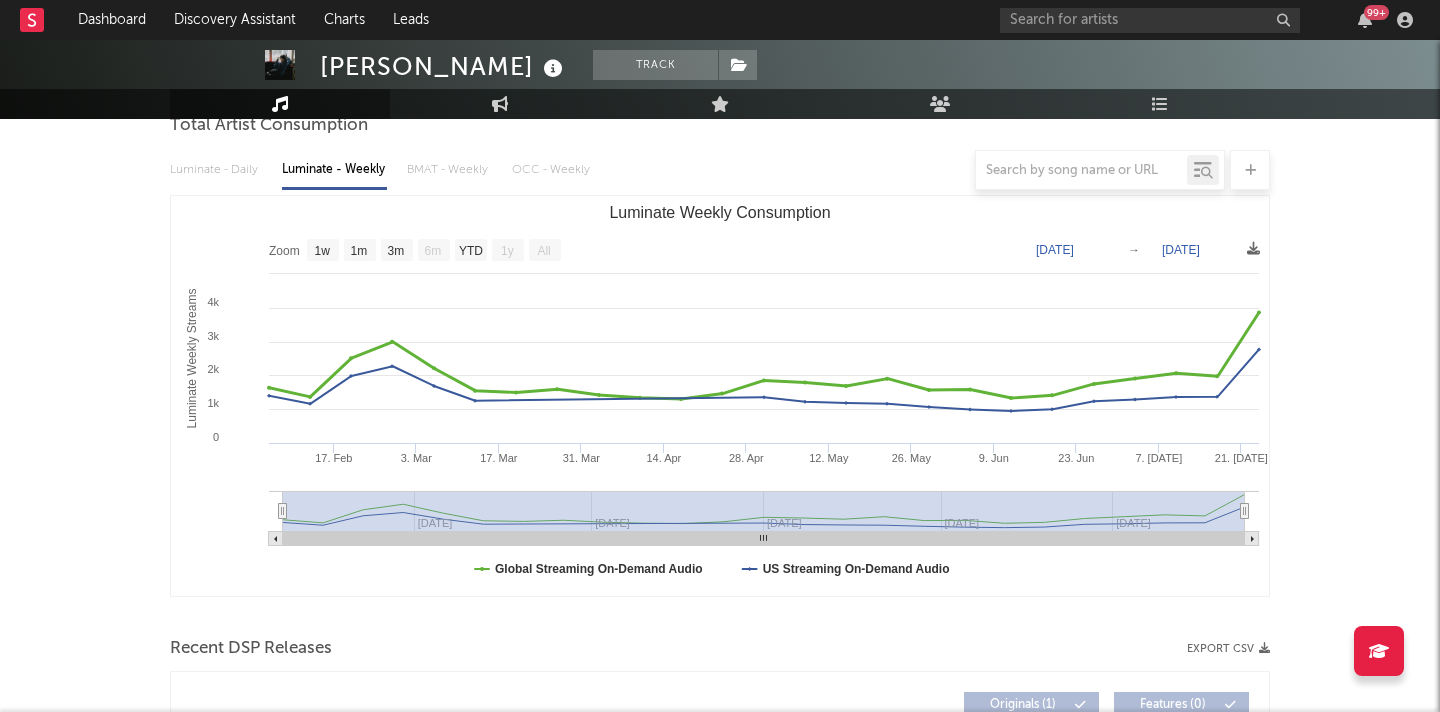 scroll, scrollTop: 604, scrollLeft: 0, axis: vertical 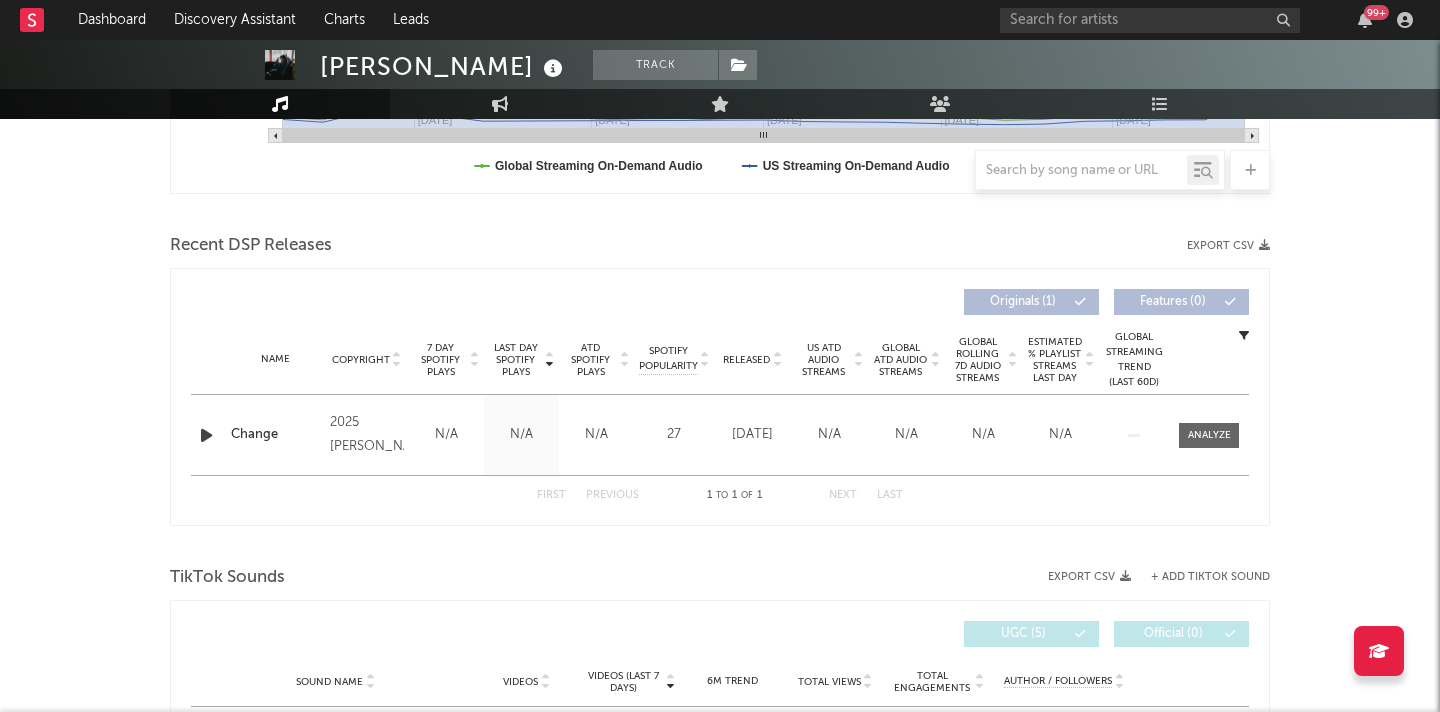 click on "[PERSON_NAME] Track [GEOGRAPHIC_DATA]  |  Unknown Genre Edit Track Benchmark Summary 1,568 25,390 76,800 3,455  Monthly Listeners Jump Score:  93.2 Music Engagement Live Audience Playlists/Charts Music Total Artist Consumption Luminate - Daily Luminate - Weekly BMAT - Weekly OCC - Weekly Zoom 1w 1m 3m 6m YTD 1y All [DATE] [DATE] Created with Highcharts 10.3.3 Luminate Weekly Streams Luminate Weekly Consumption 17. [DATE]. Mar [DATE]. Mar [DATE]. Apr [DATE]. May [DATE]. Jun [DATE]. [DATE] [DATE] Apr '[DATE] Jun '[DATE] 1k 2k 3k 4k 0 5k Zoom 1w 1m 3m 6m YTD 1y All [DATE] → [DATE] Global Streaming On-Demand Audio US Streaming On-Demand Audio [DATE] ​ Global Streaming On-Demand Audio :  2,994 ​ US Streaming On-Demand Audio :  2,271 ​ Recent DSP Releases Export CSV  Last Day Spotify Plays Copyright 7 Day Spotify Plays Last Day Spotify Plays ATD Spotify Plays Spotify Popularity Released US ATD Audio Streams Global ATD Audio Streams Spotify Popularity   (" at bounding box center (720, 422) 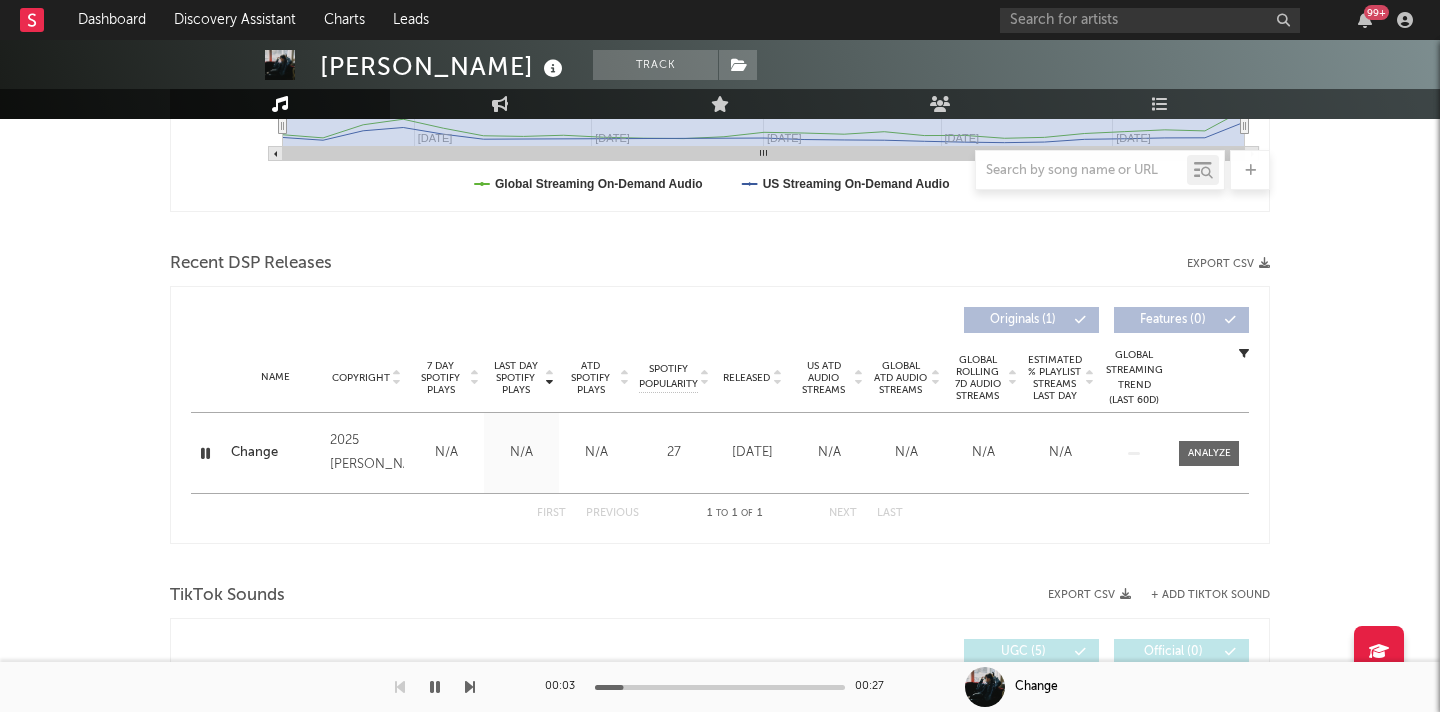 scroll, scrollTop: 560, scrollLeft: 0, axis: vertical 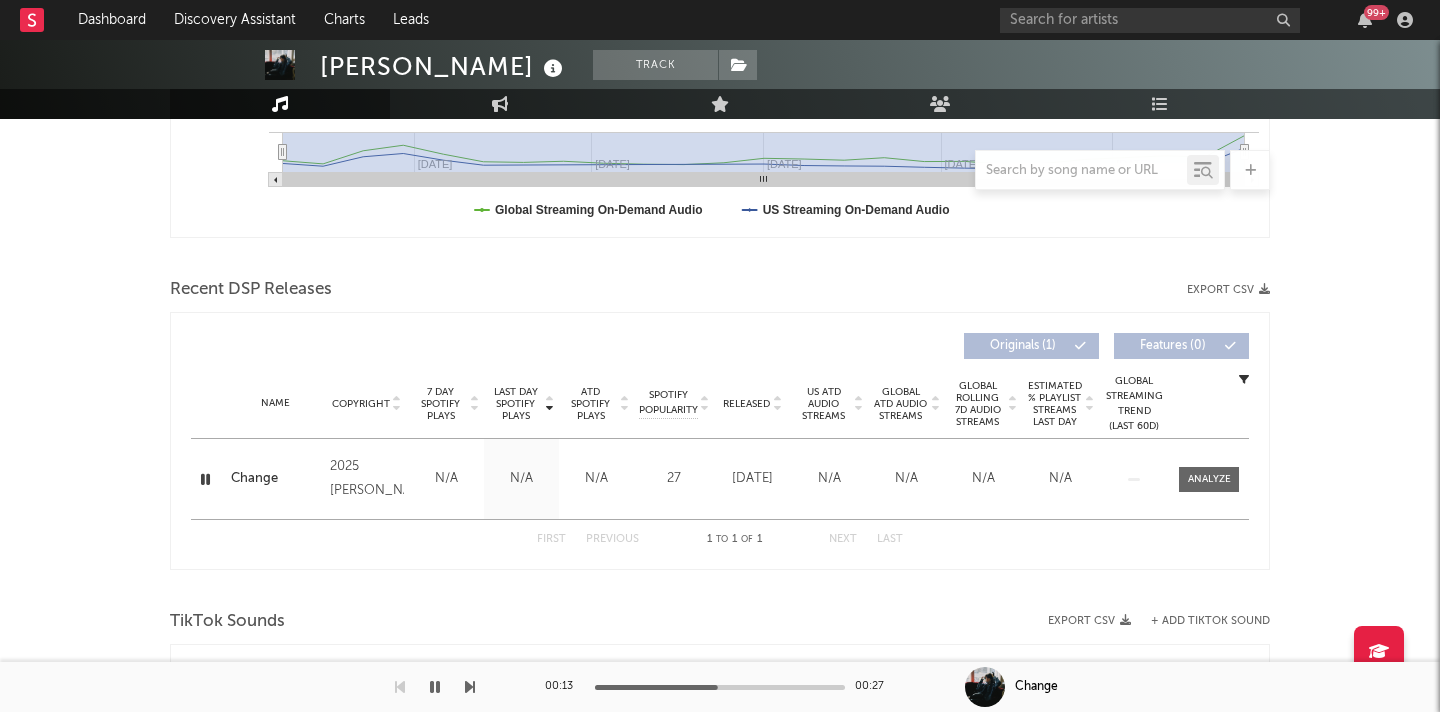 click at bounding box center (205, 479) 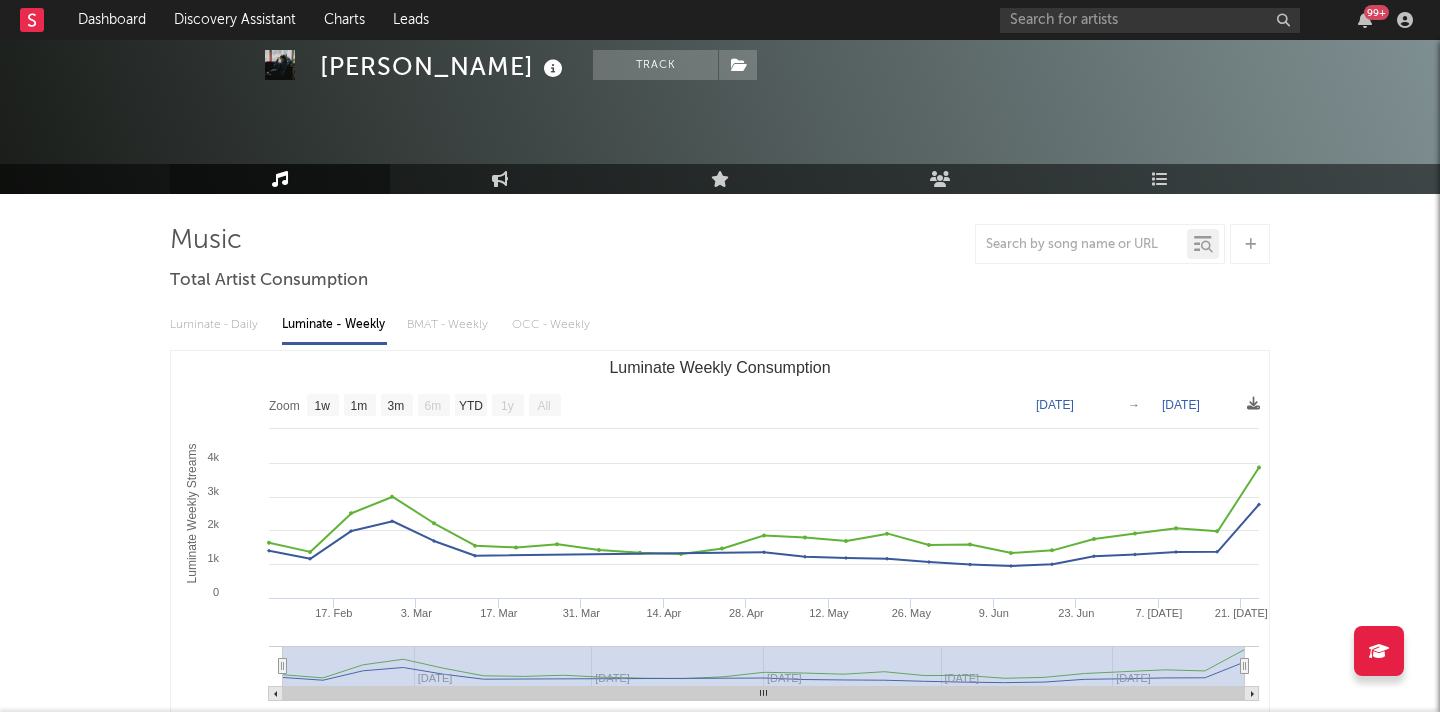 scroll, scrollTop: 0, scrollLeft: 0, axis: both 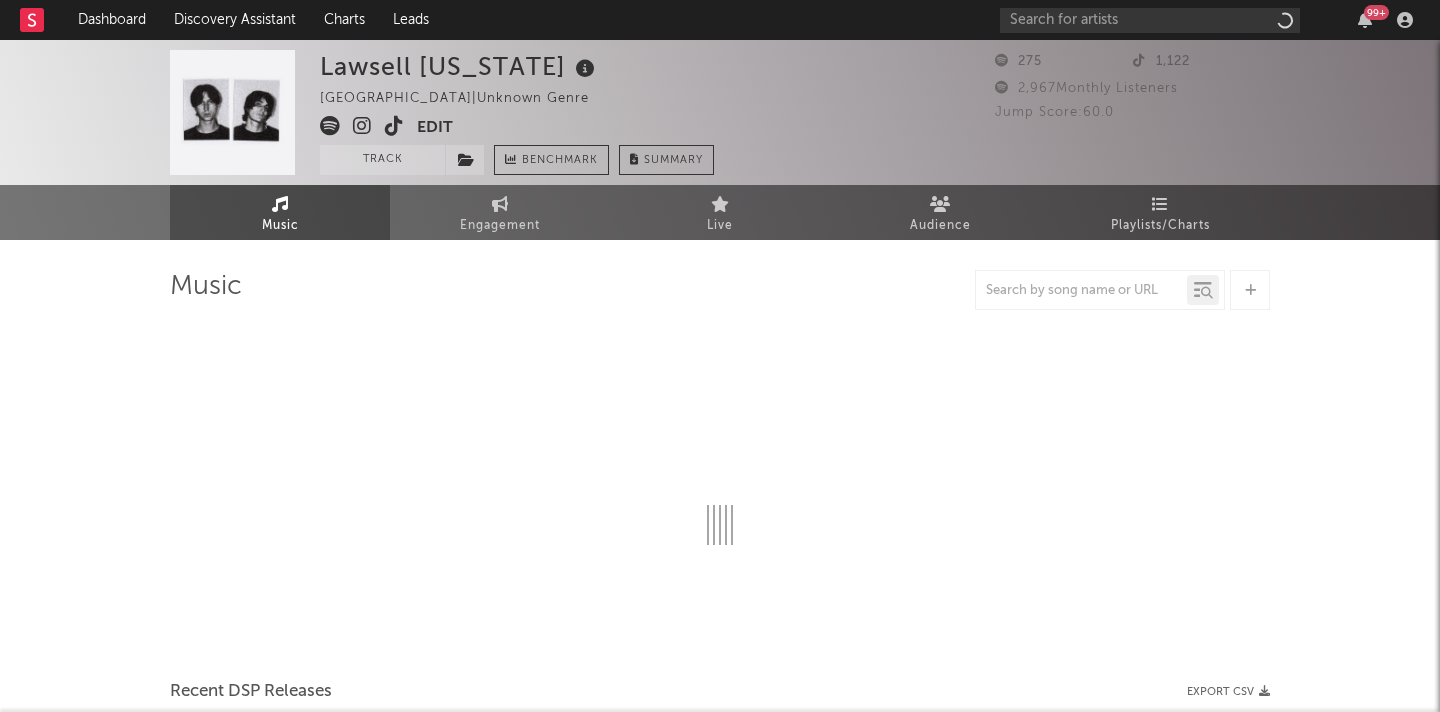 select on "1w" 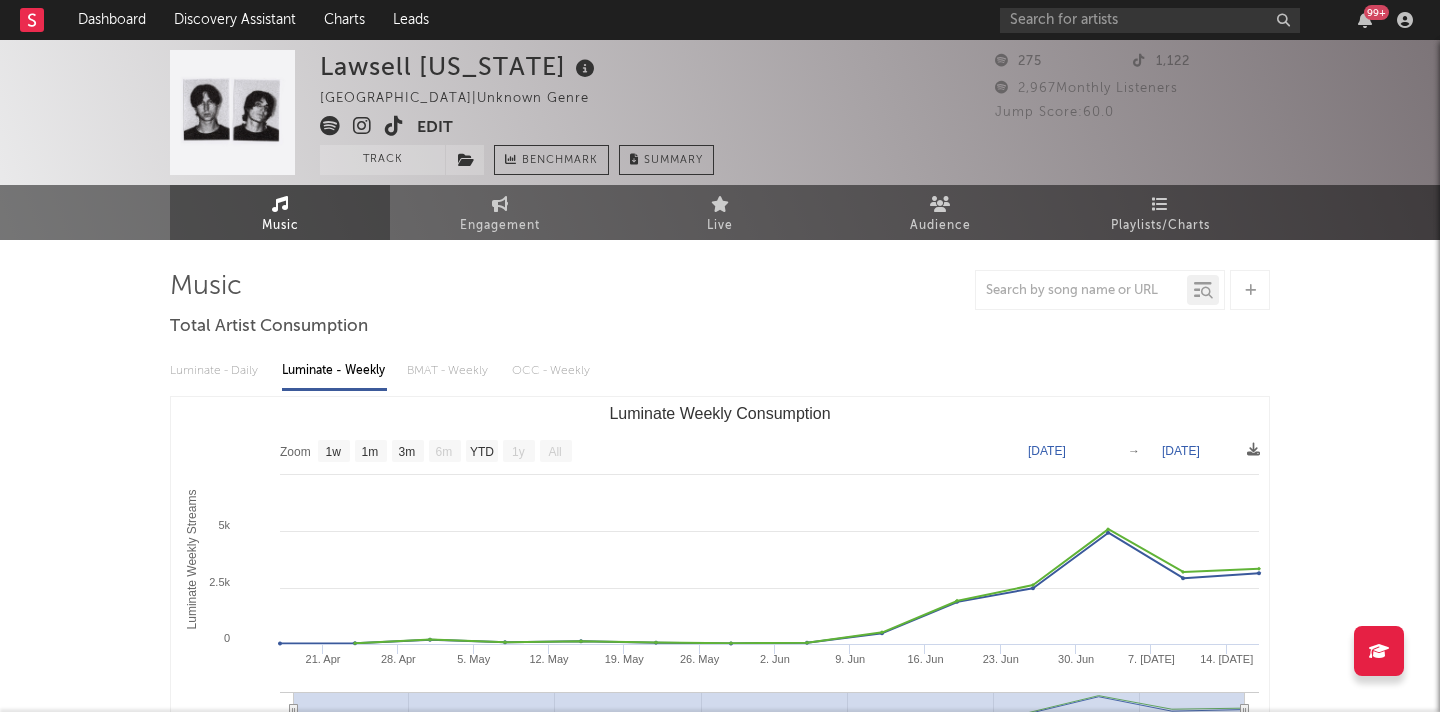 click at bounding box center (394, 126) 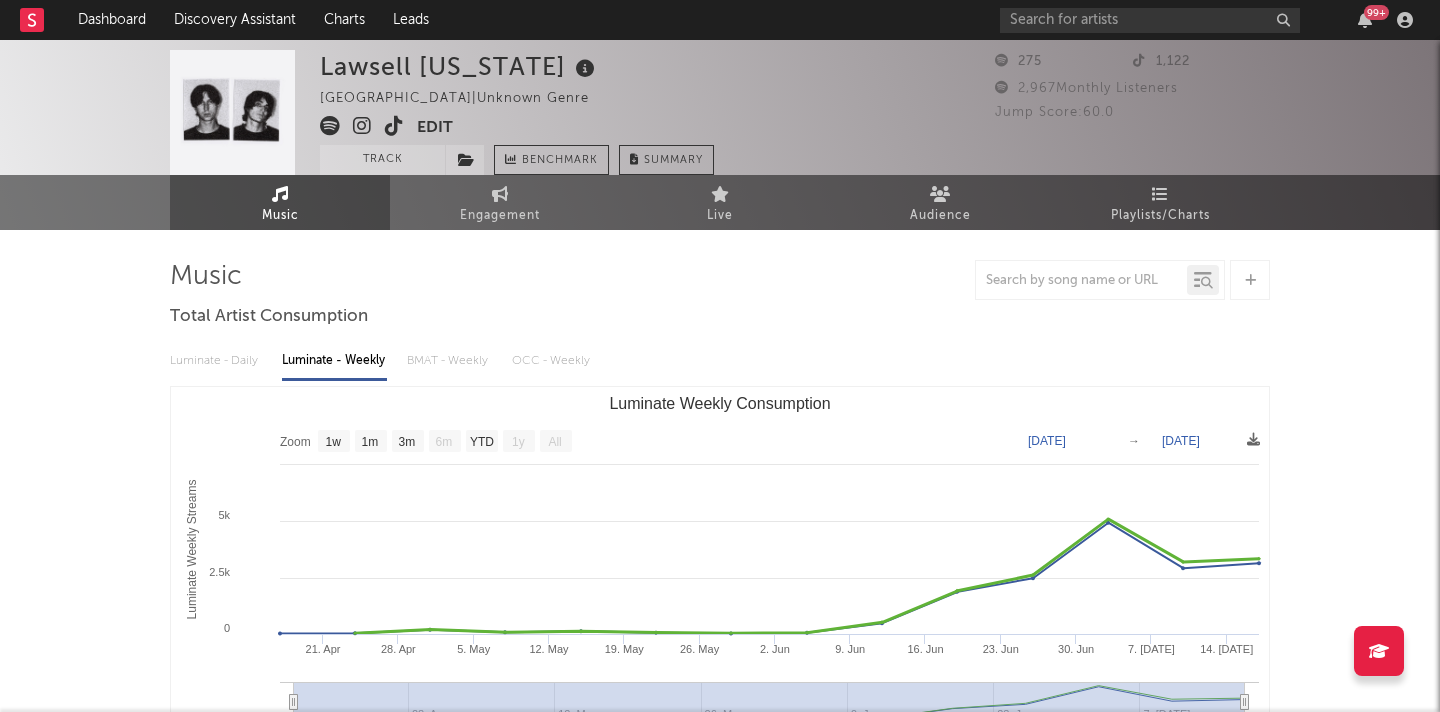 scroll, scrollTop: 0, scrollLeft: 0, axis: both 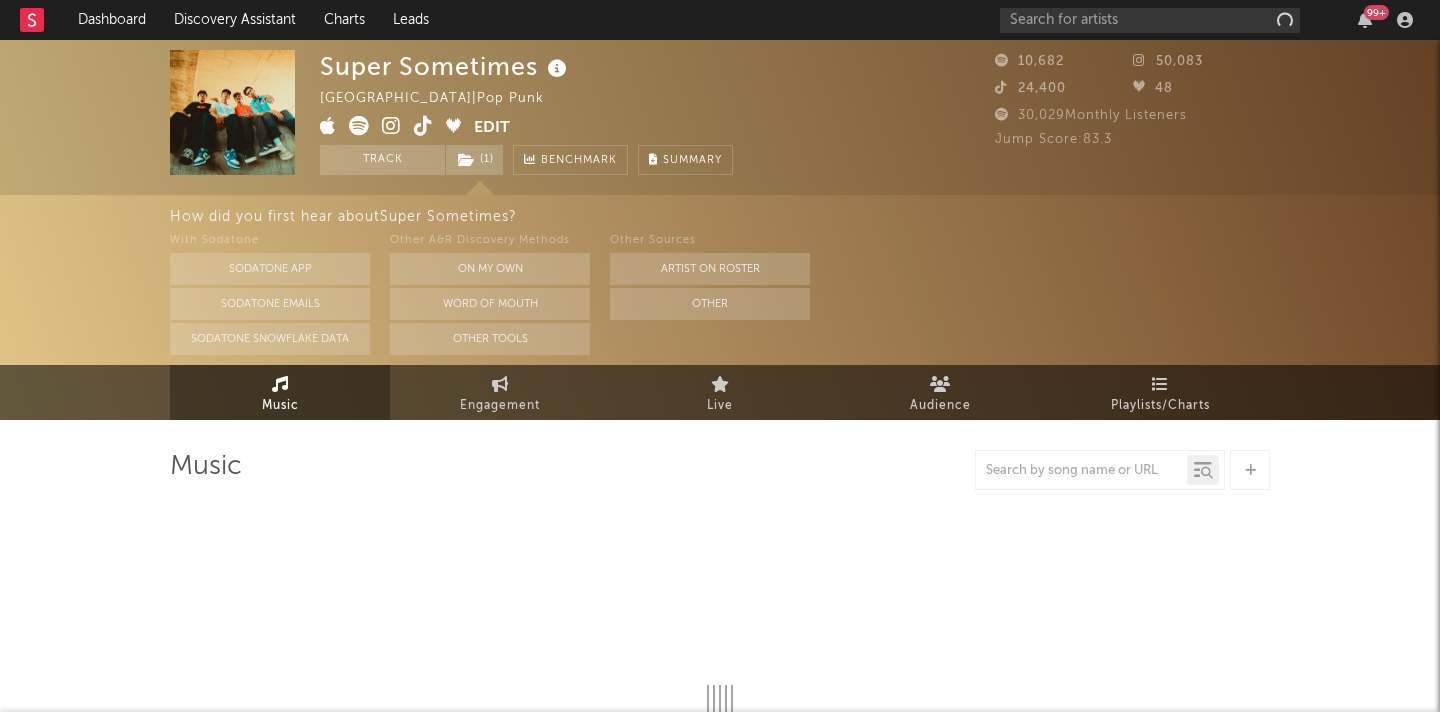 select on "1w" 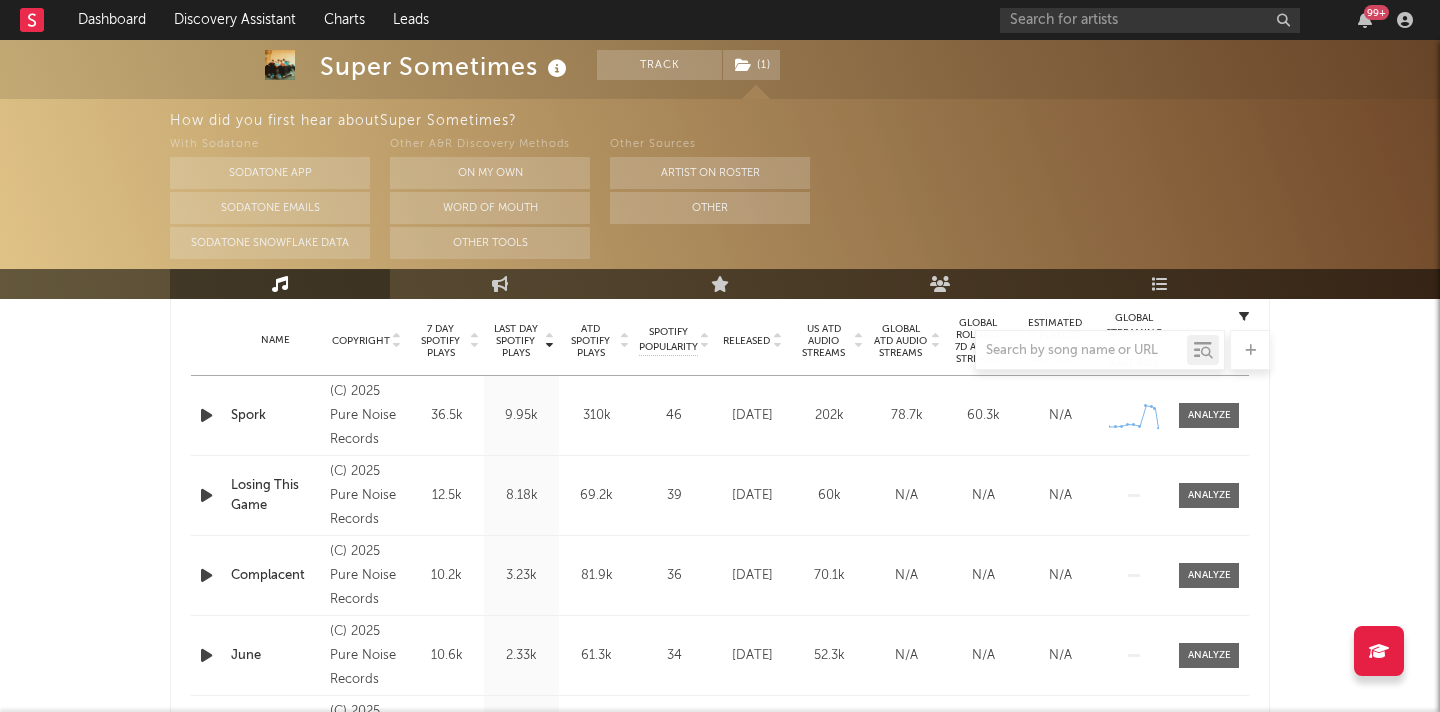 scroll, scrollTop: 802, scrollLeft: 0, axis: vertical 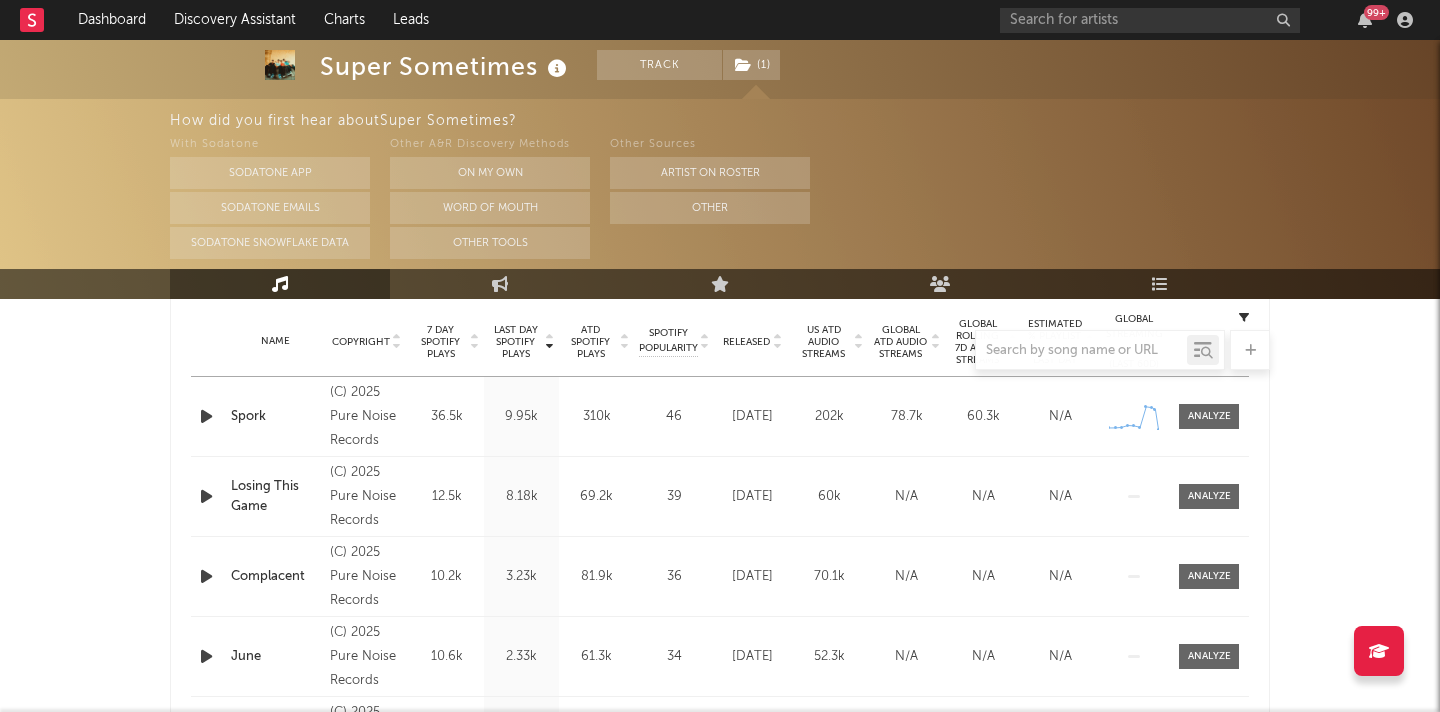 click at bounding box center [720, 350] 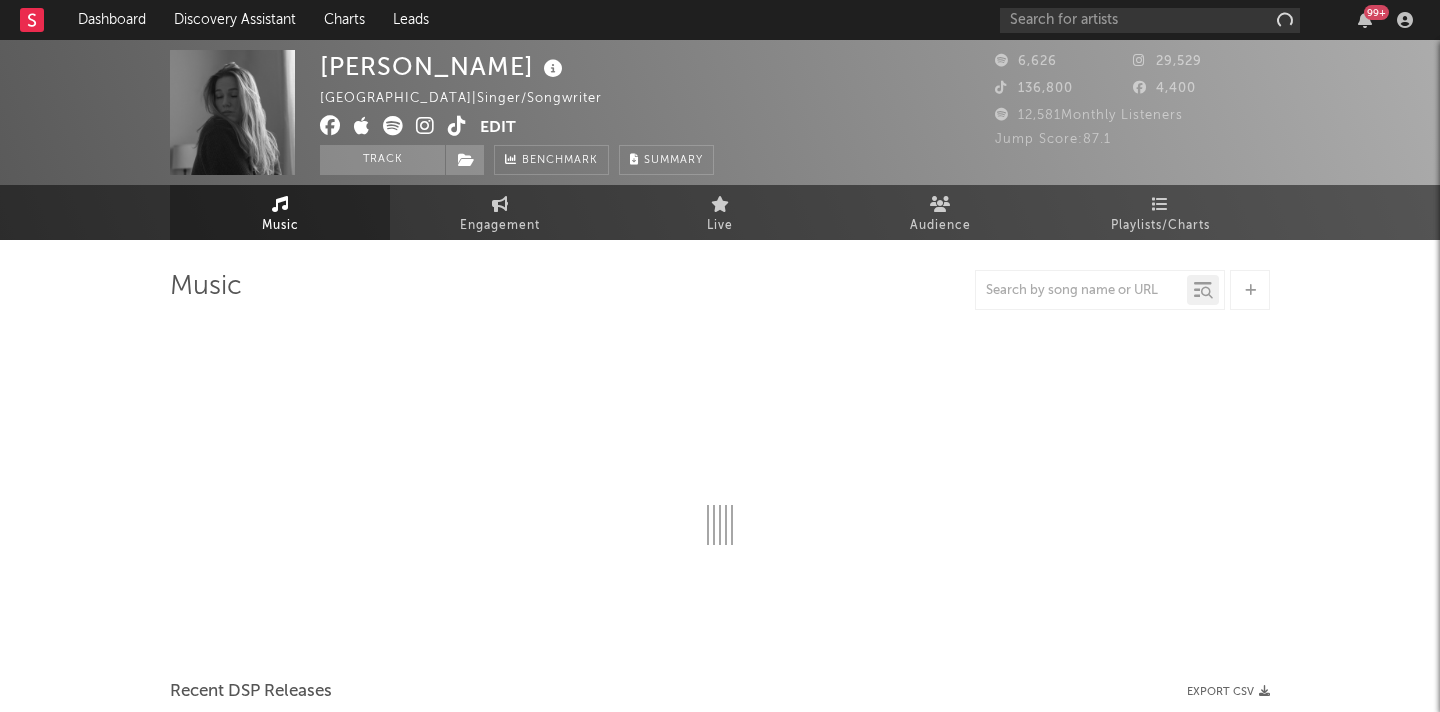 select on "1w" 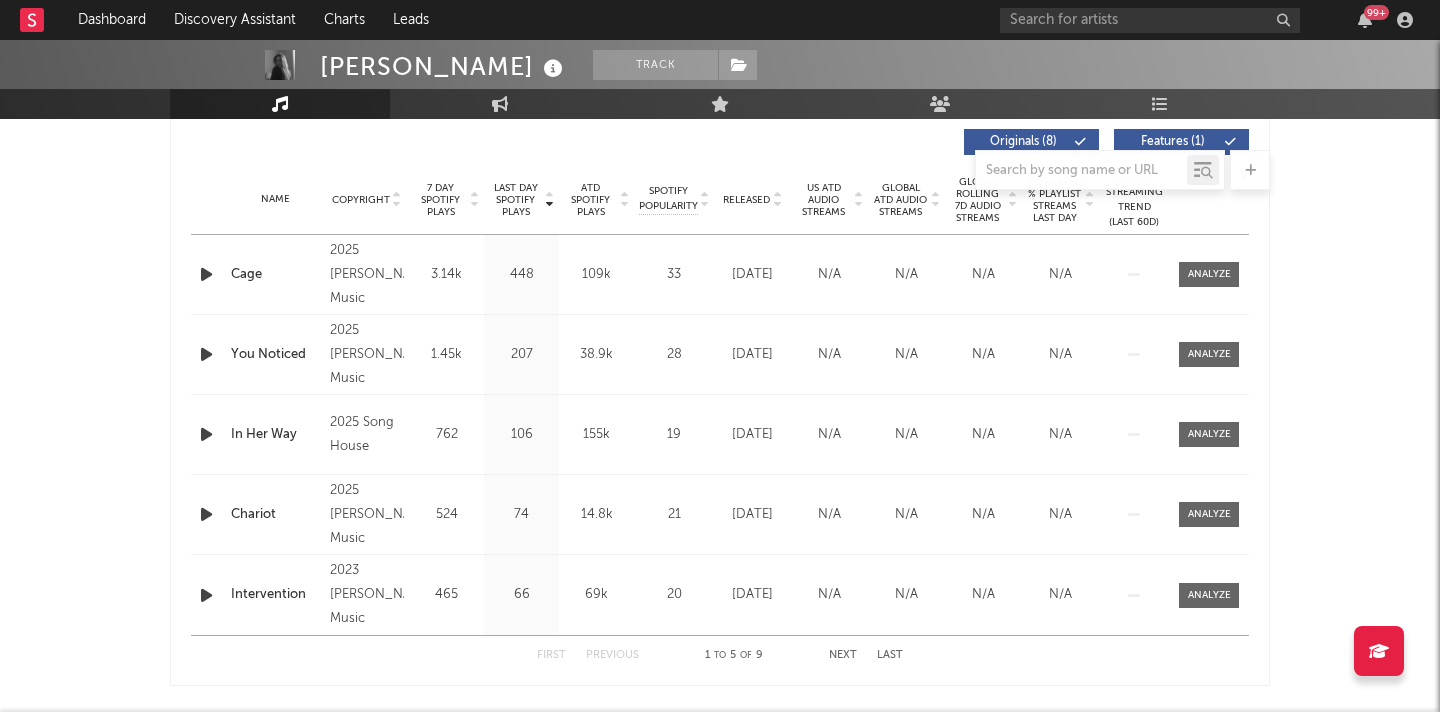 scroll, scrollTop: 782, scrollLeft: 0, axis: vertical 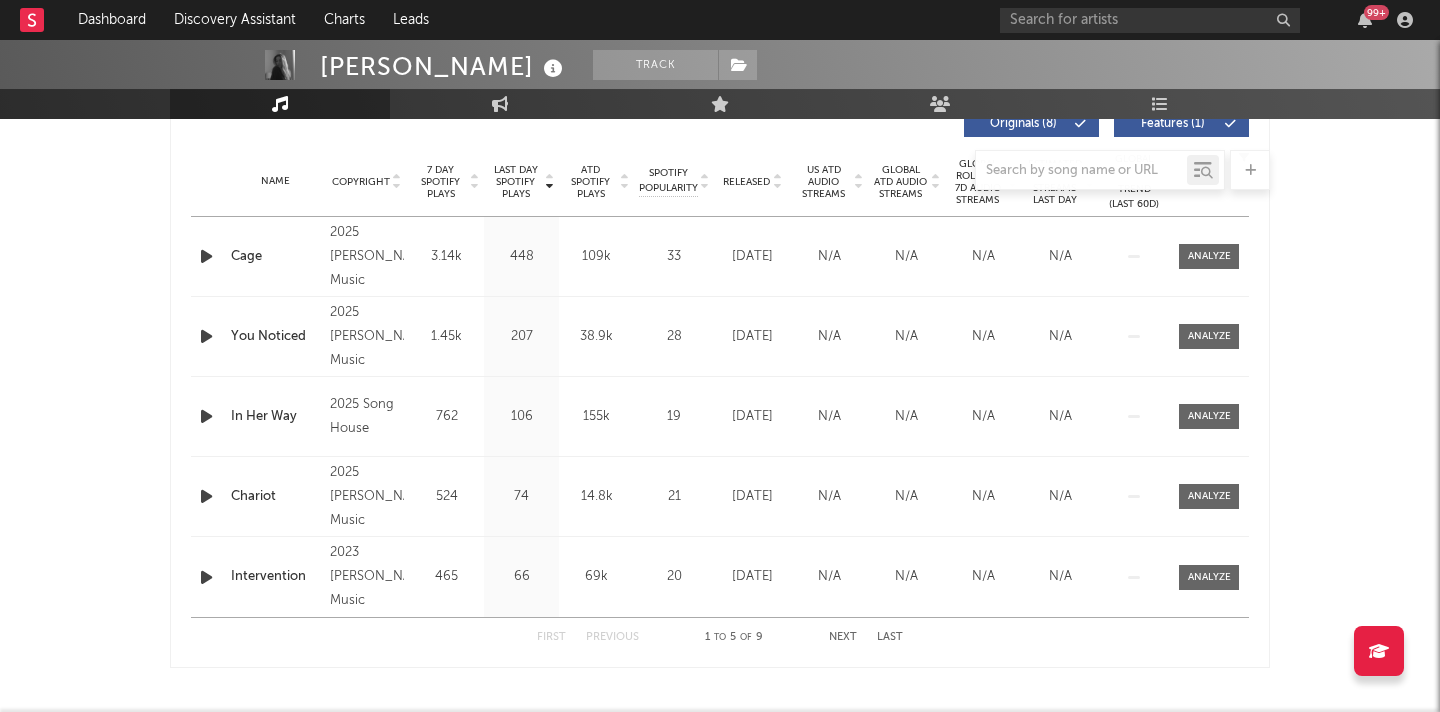 click at bounding box center (206, 256) 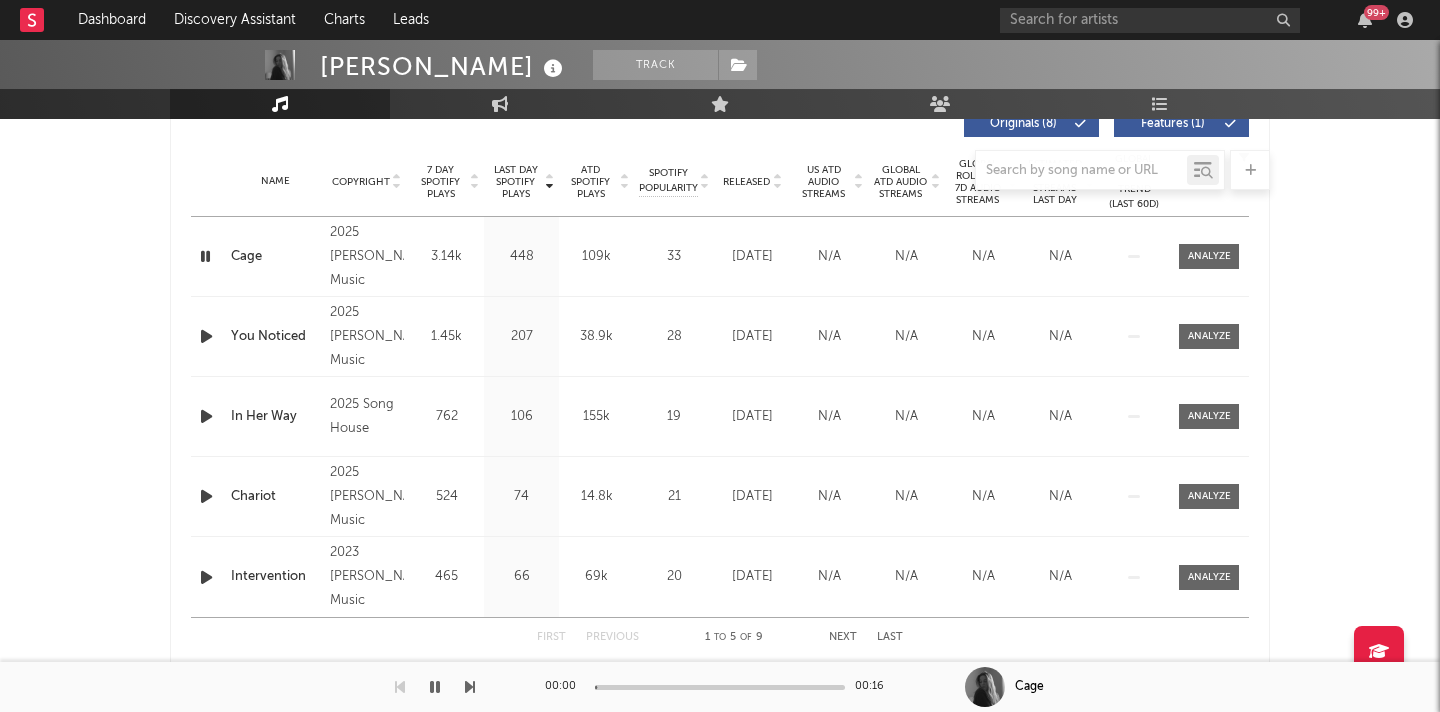 click at bounding box center (205, 256) 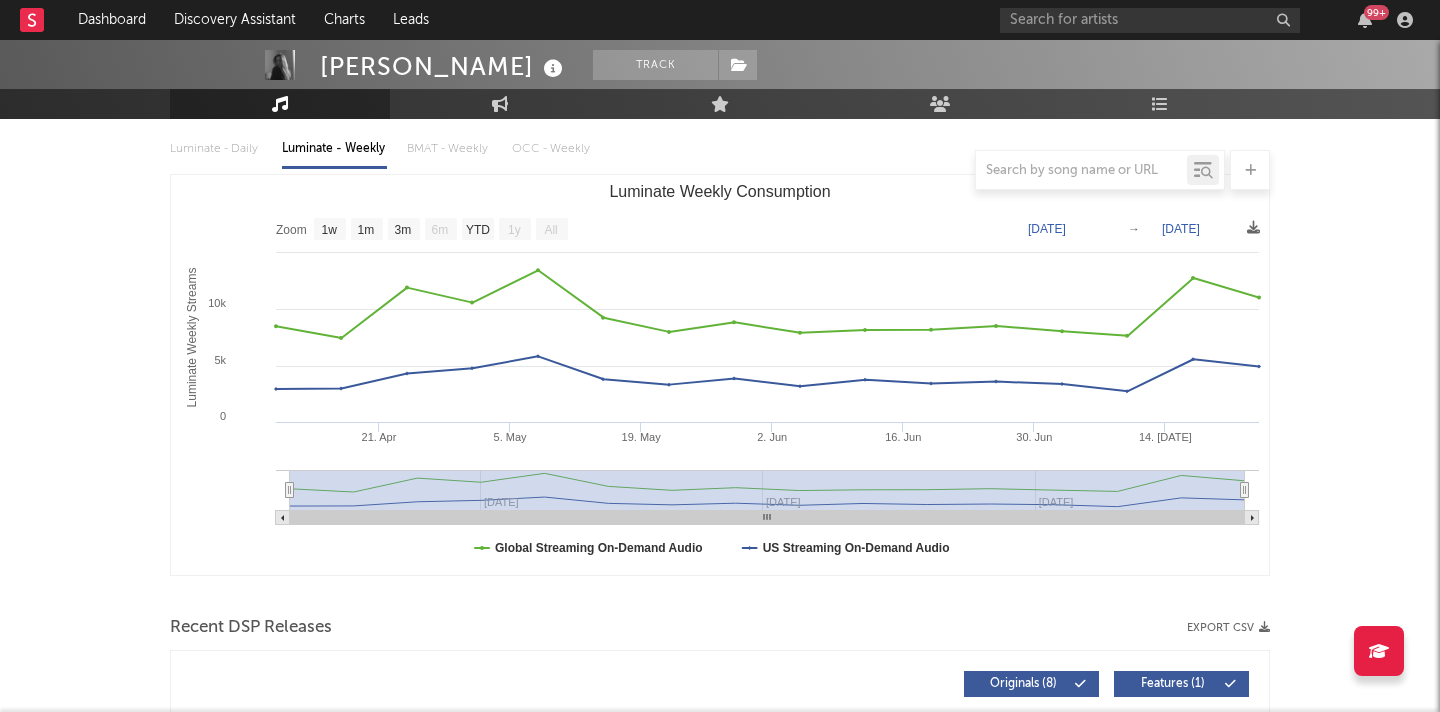 scroll, scrollTop: 0, scrollLeft: 0, axis: both 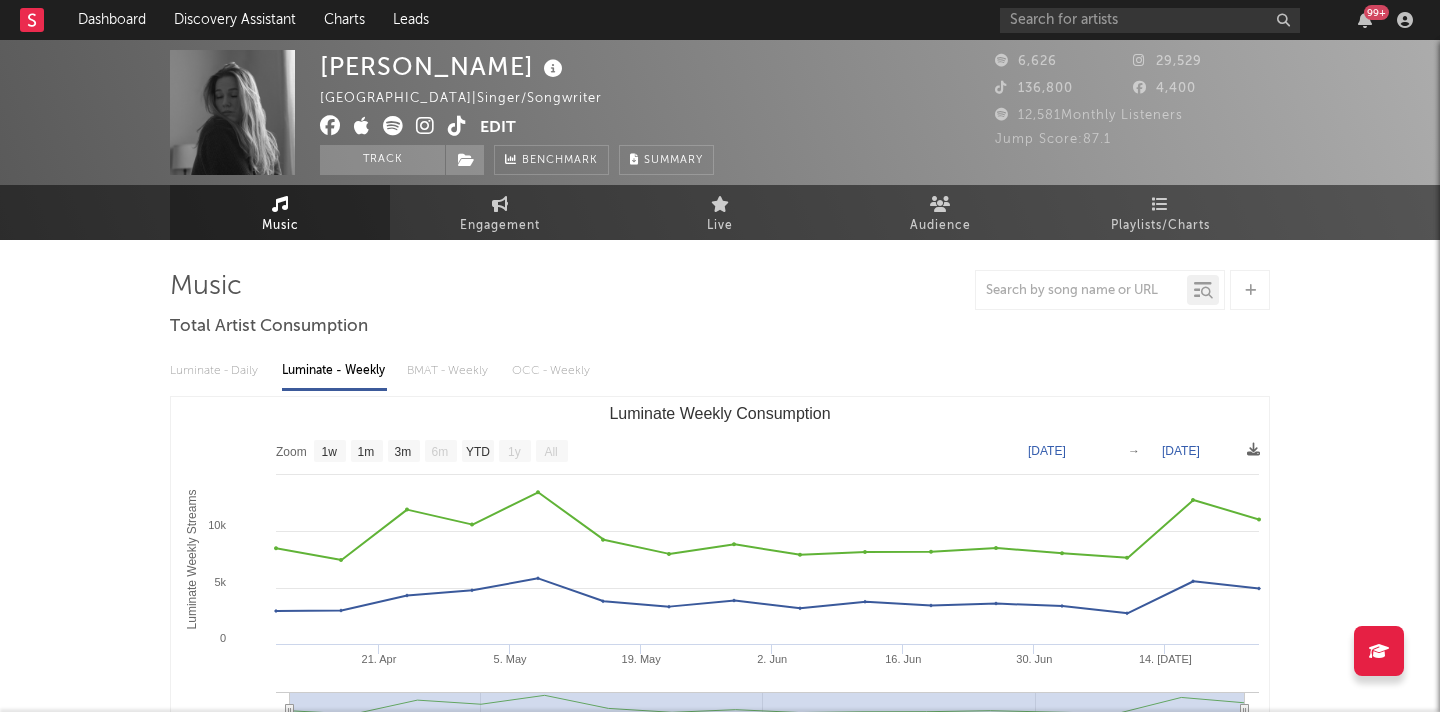 click at bounding box center [457, 126] 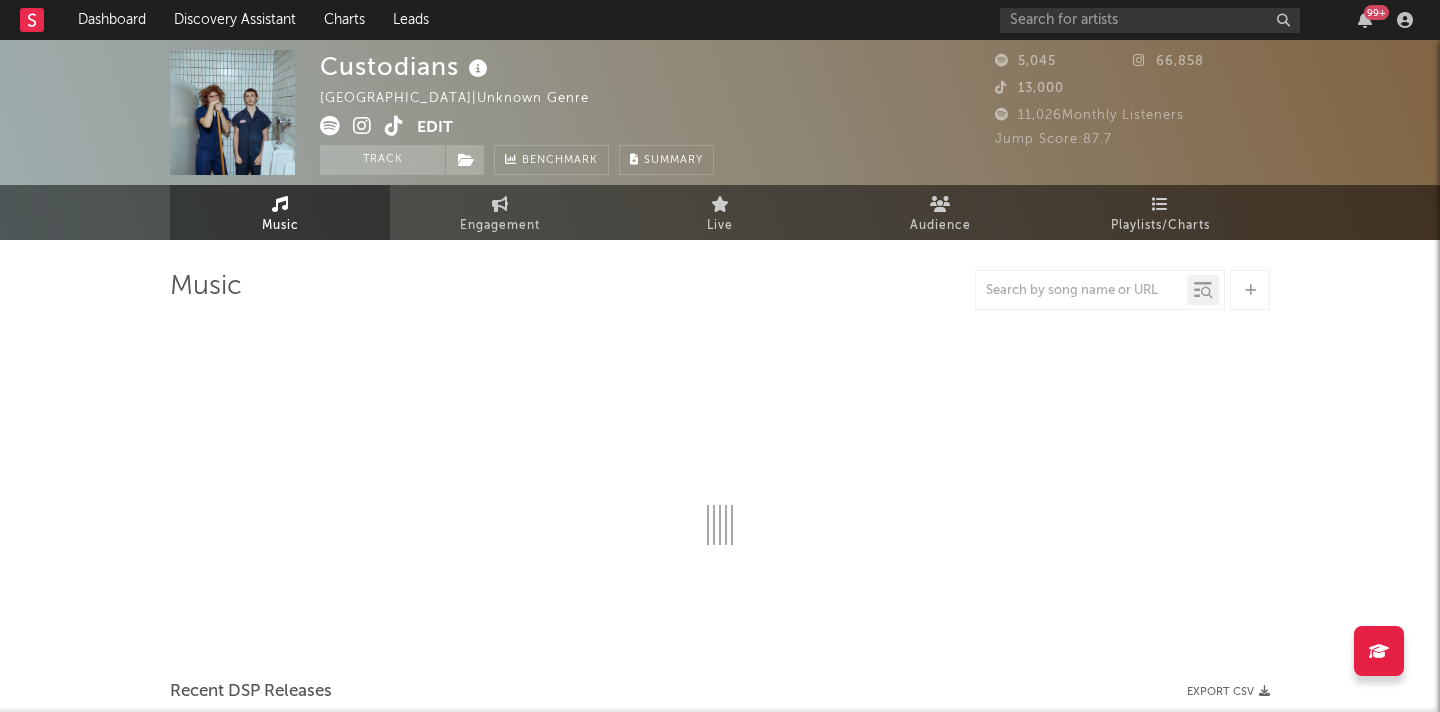 select on "1w" 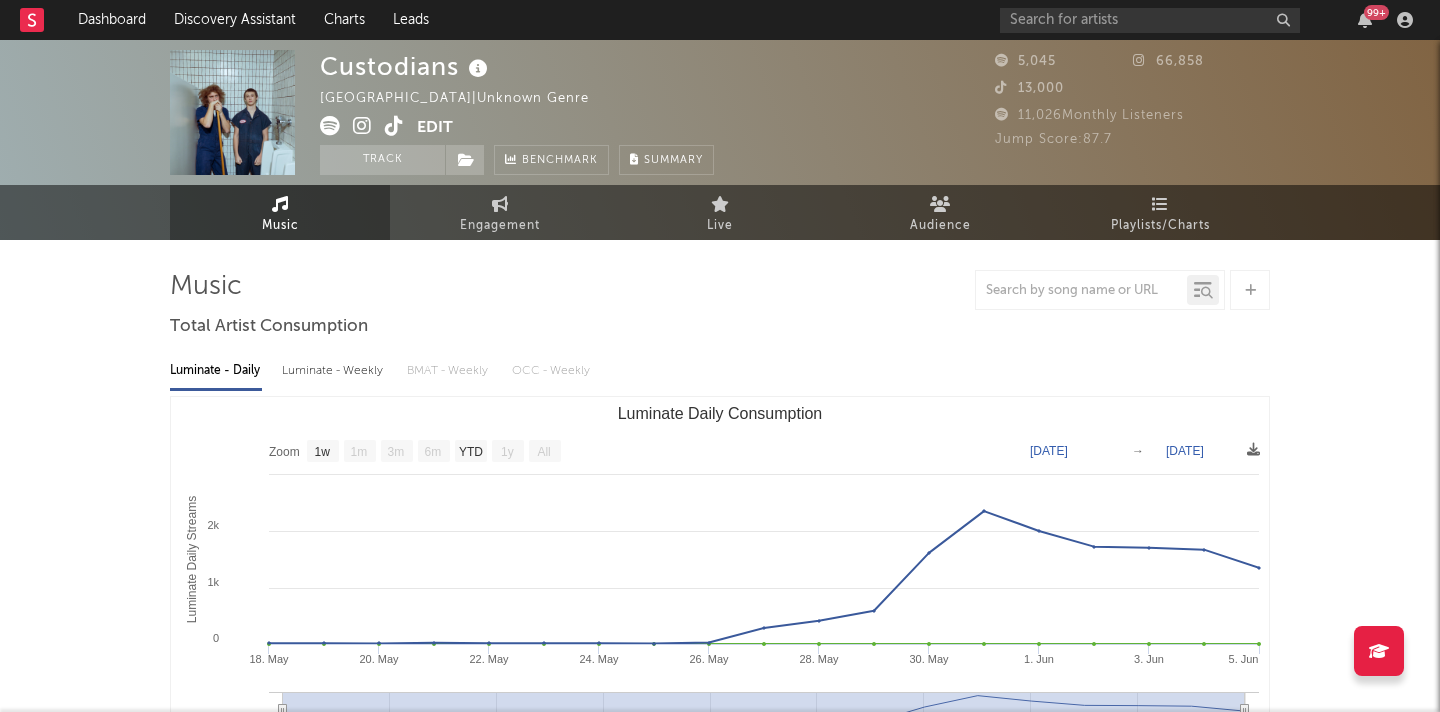 scroll, scrollTop: 0, scrollLeft: 0, axis: both 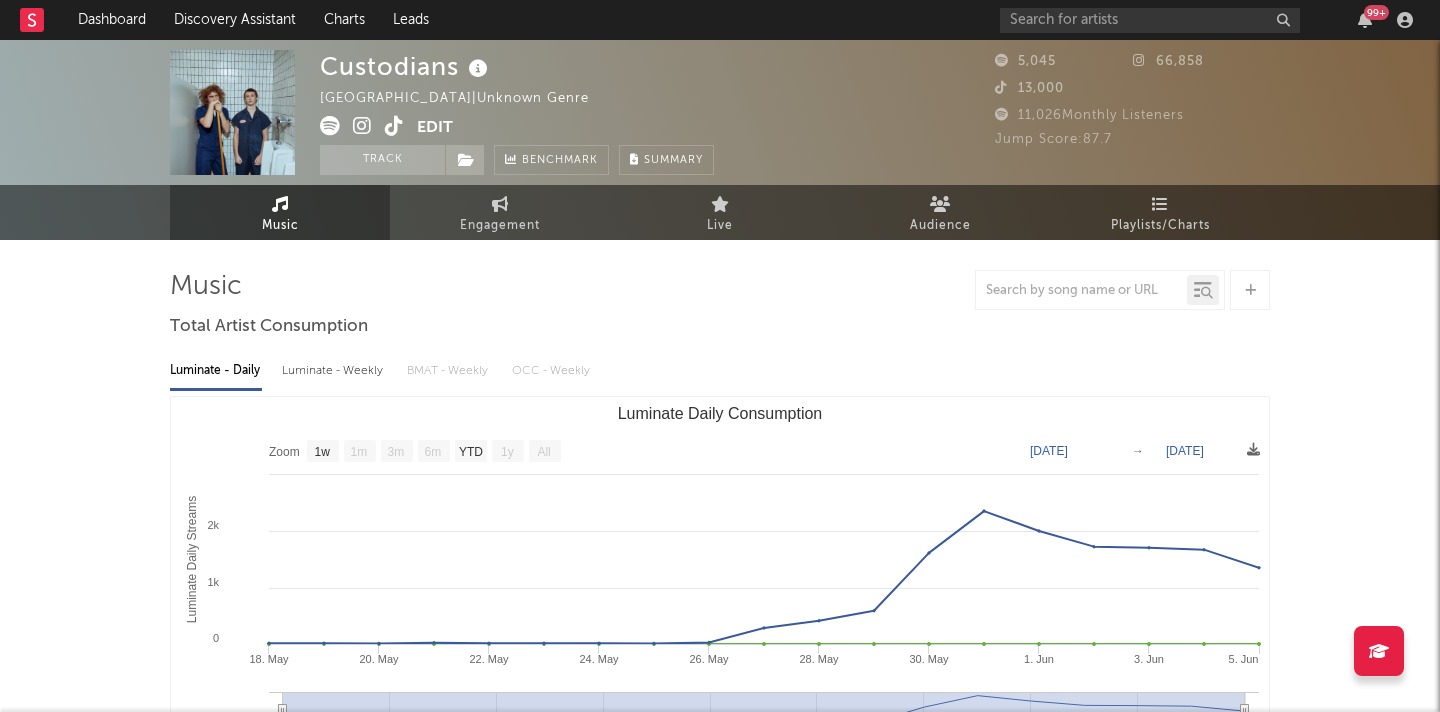 click at bounding box center [394, 126] 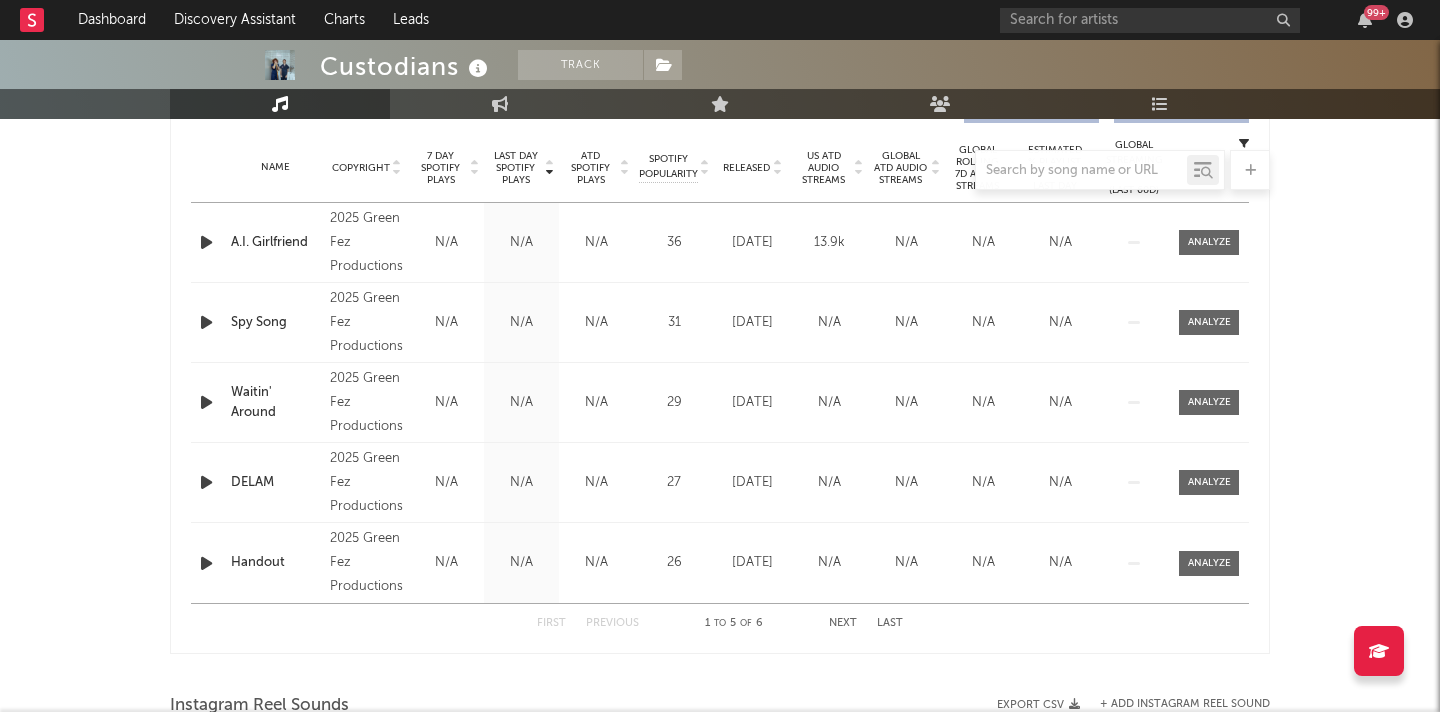 scroll, scrollTop: 795, scrollLeft: 0, axis: vertical 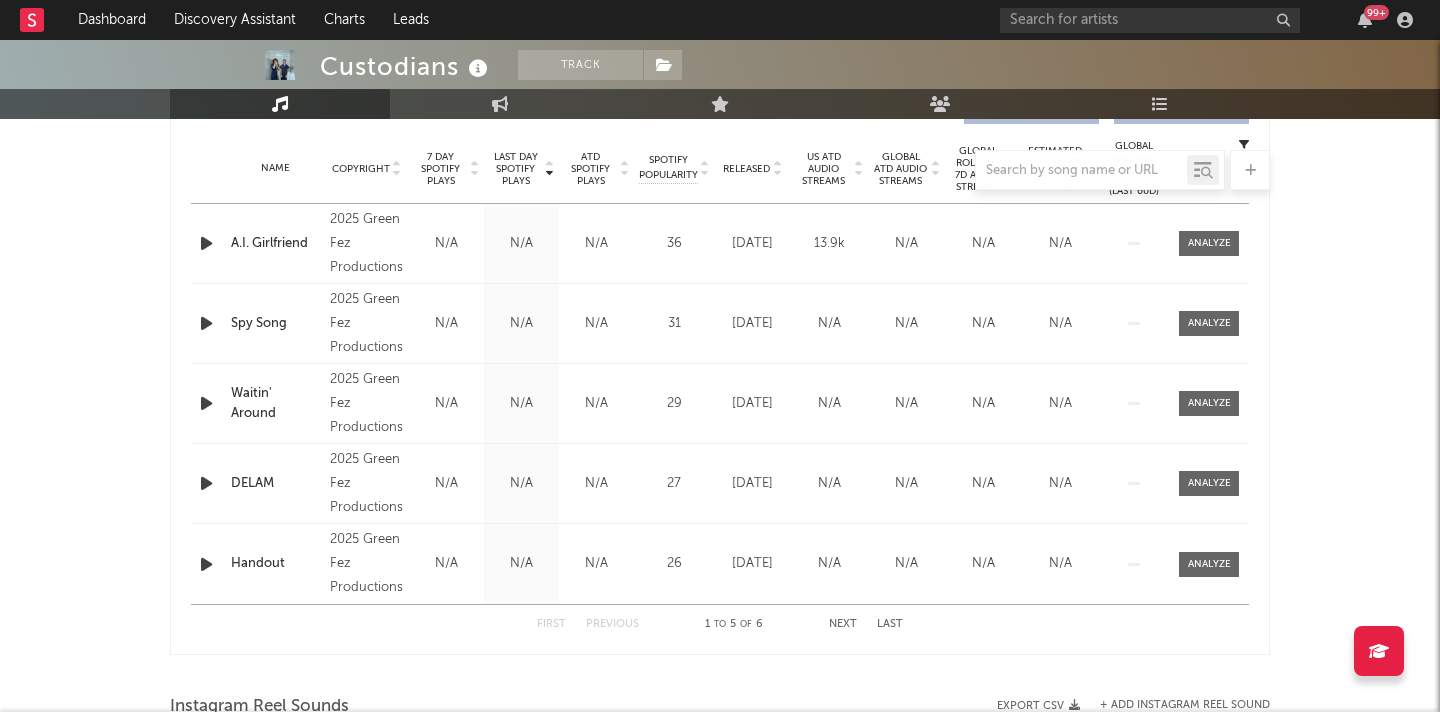 click on "Next" at bounding box center [843, 624] 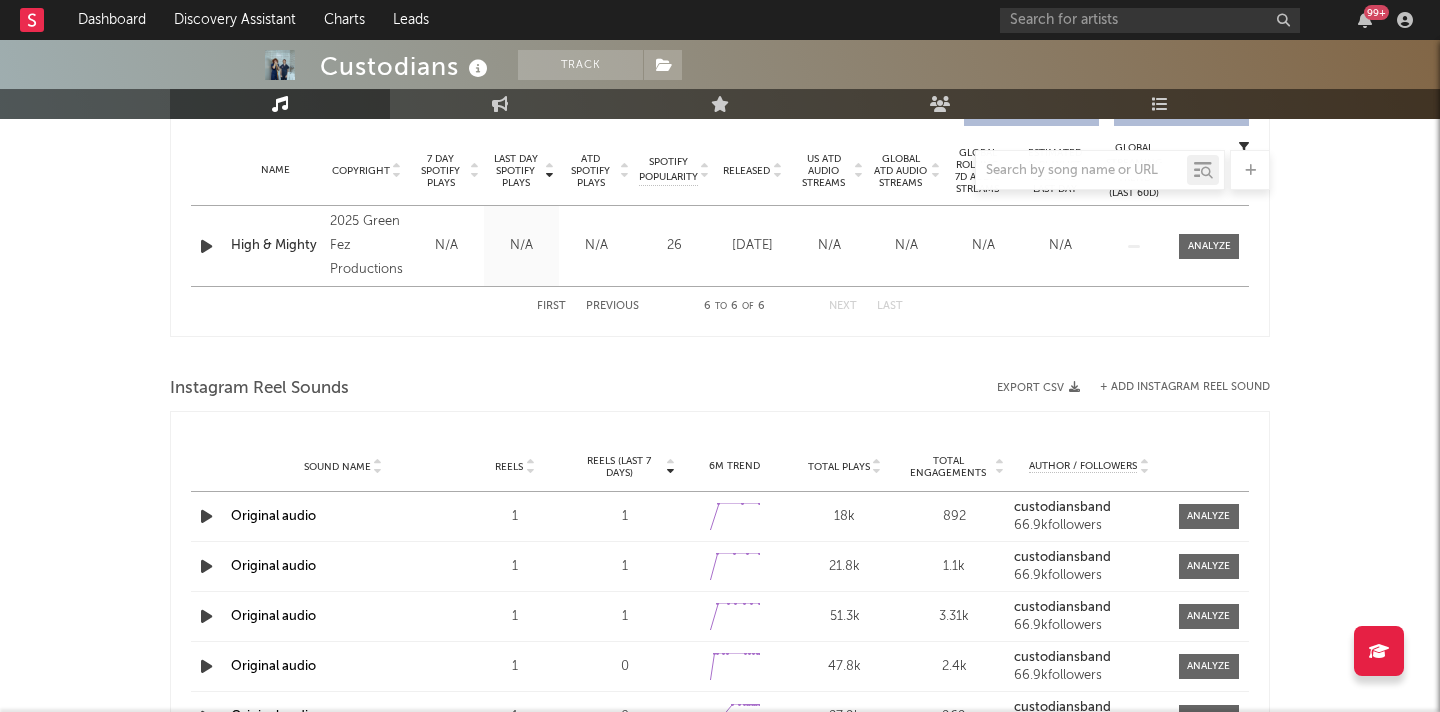 scroll, scrollTop: 654, scrollLeft: 0, axis: vertical 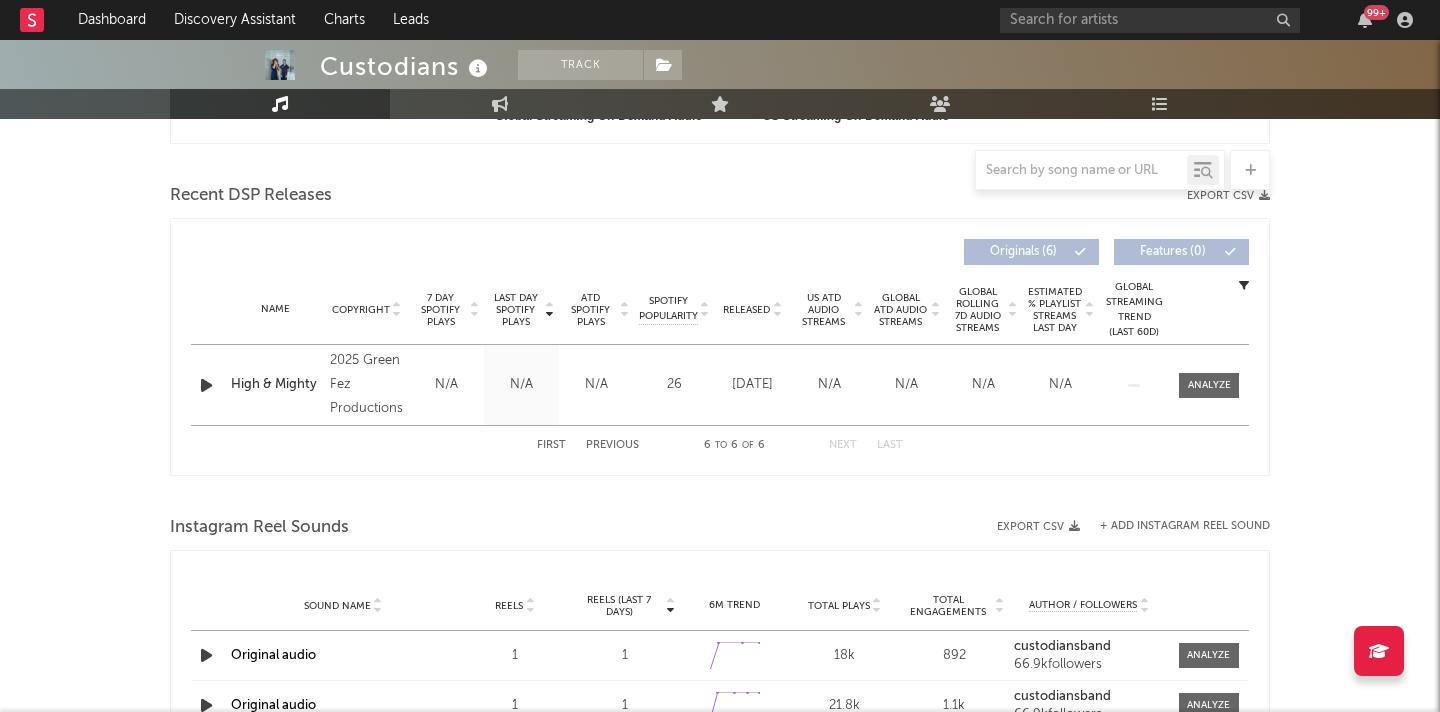 click on "First" at bounding box center [551, 445] 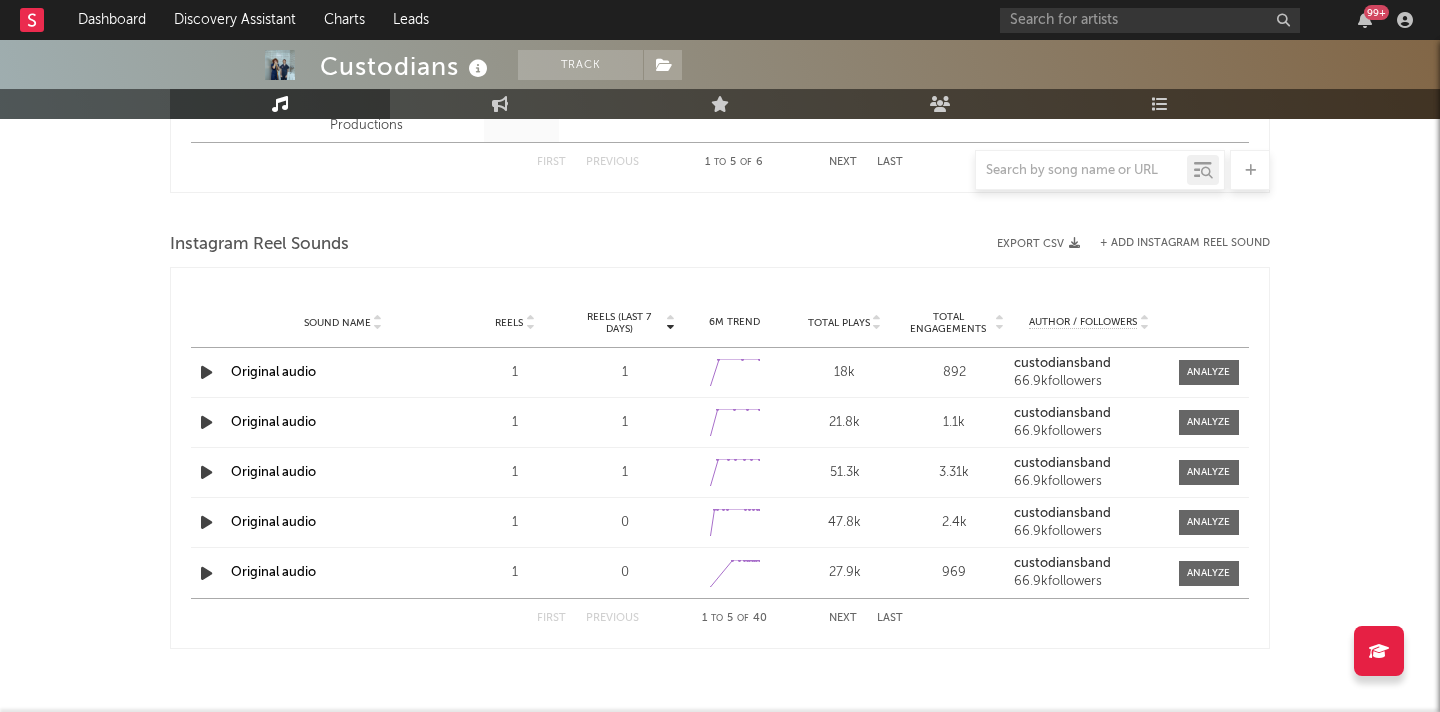 scroll, scrollTop: 1258, scrollLeft: 0, axis: vertical 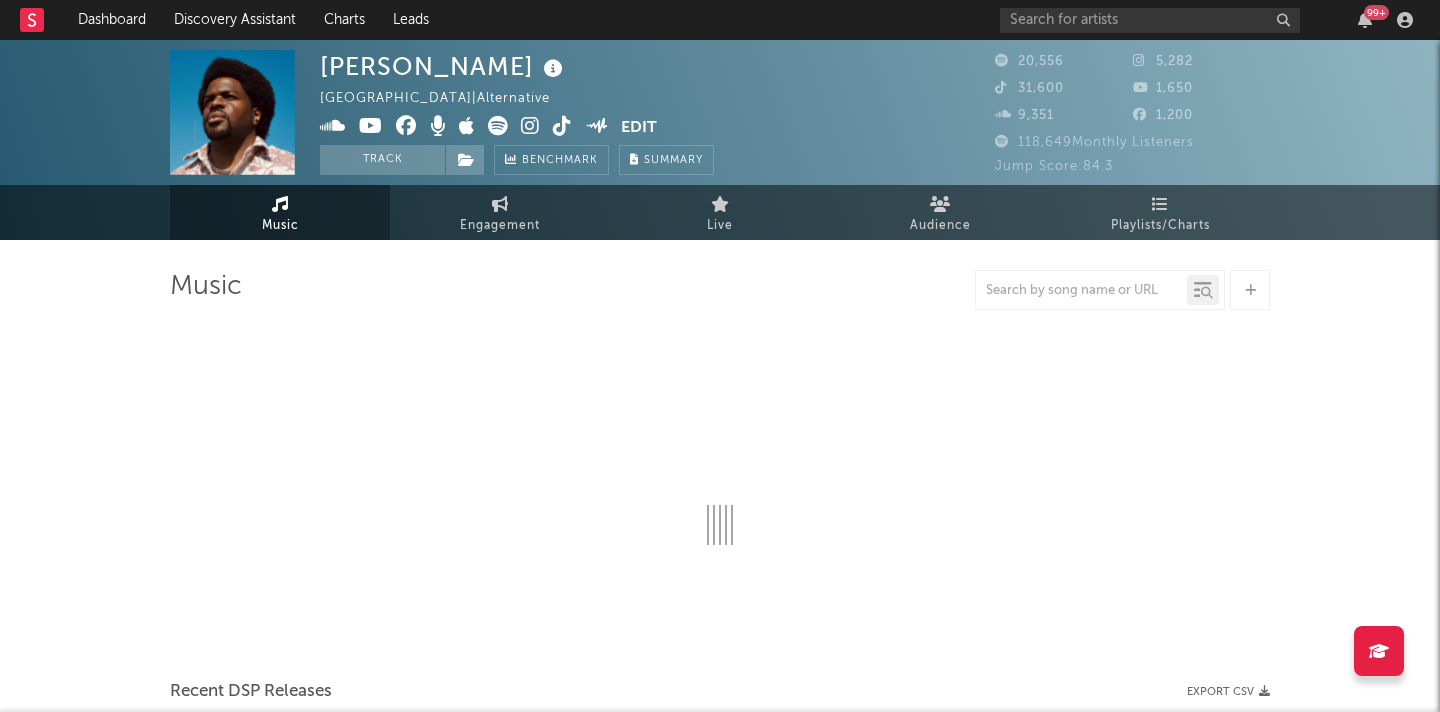 click at bounding box center [470, 128] 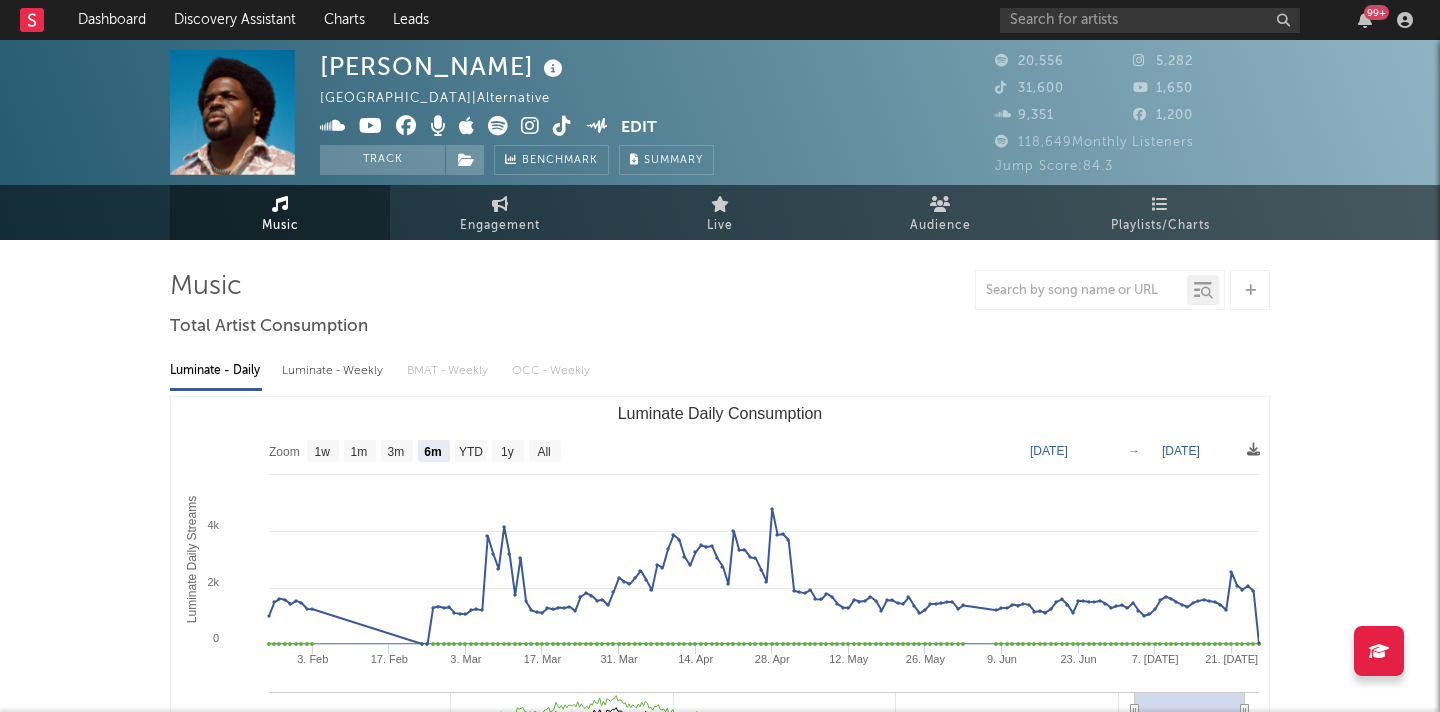 click at bounding box center (562, 126) 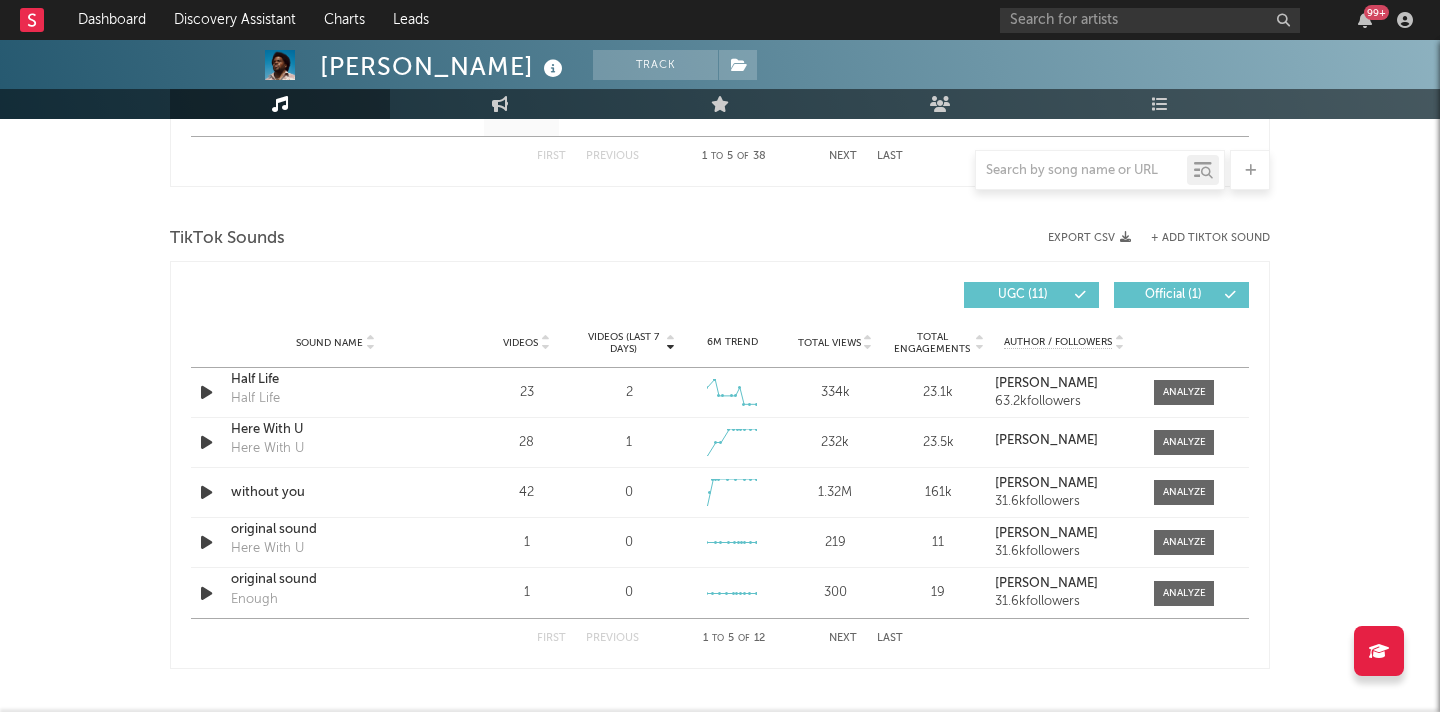scroll, scrollTop: 1272, scrollLeft: 0, axis: vertical 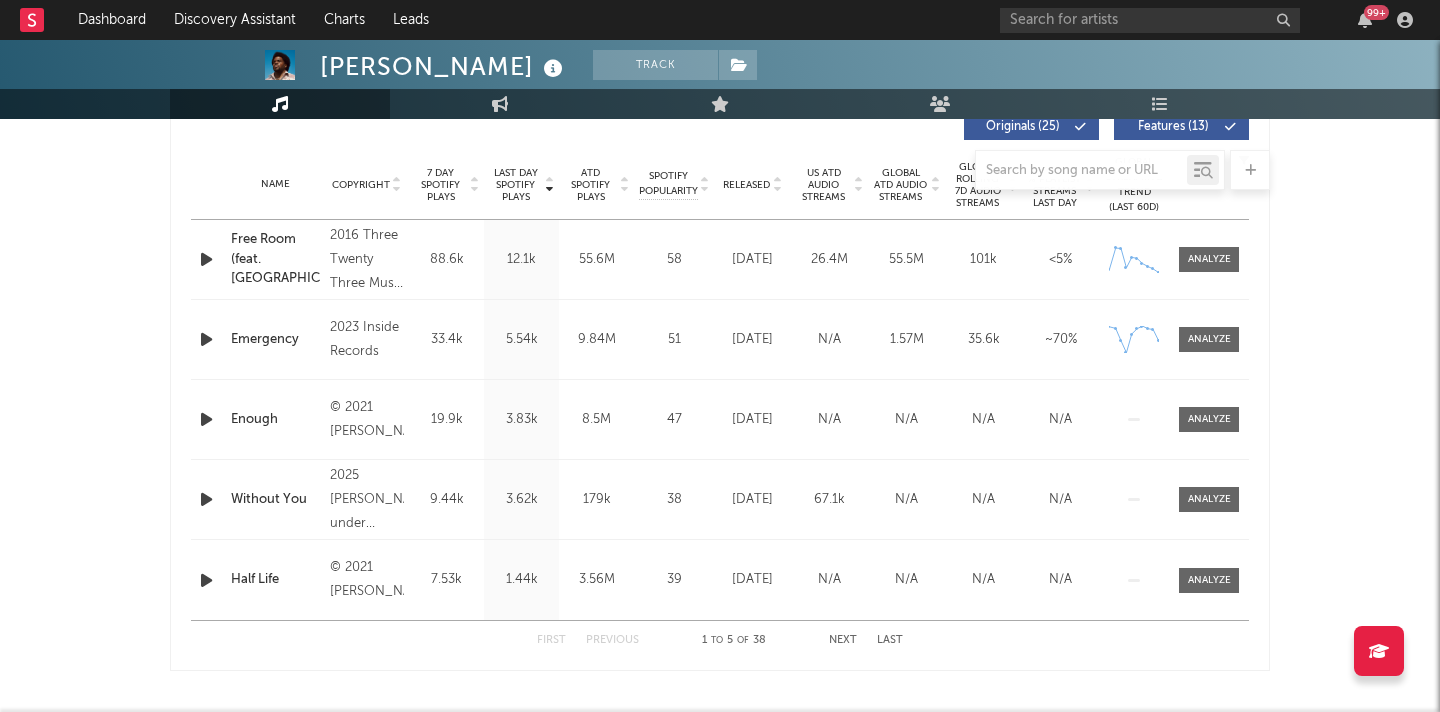 click at bounding box center [720, 170] 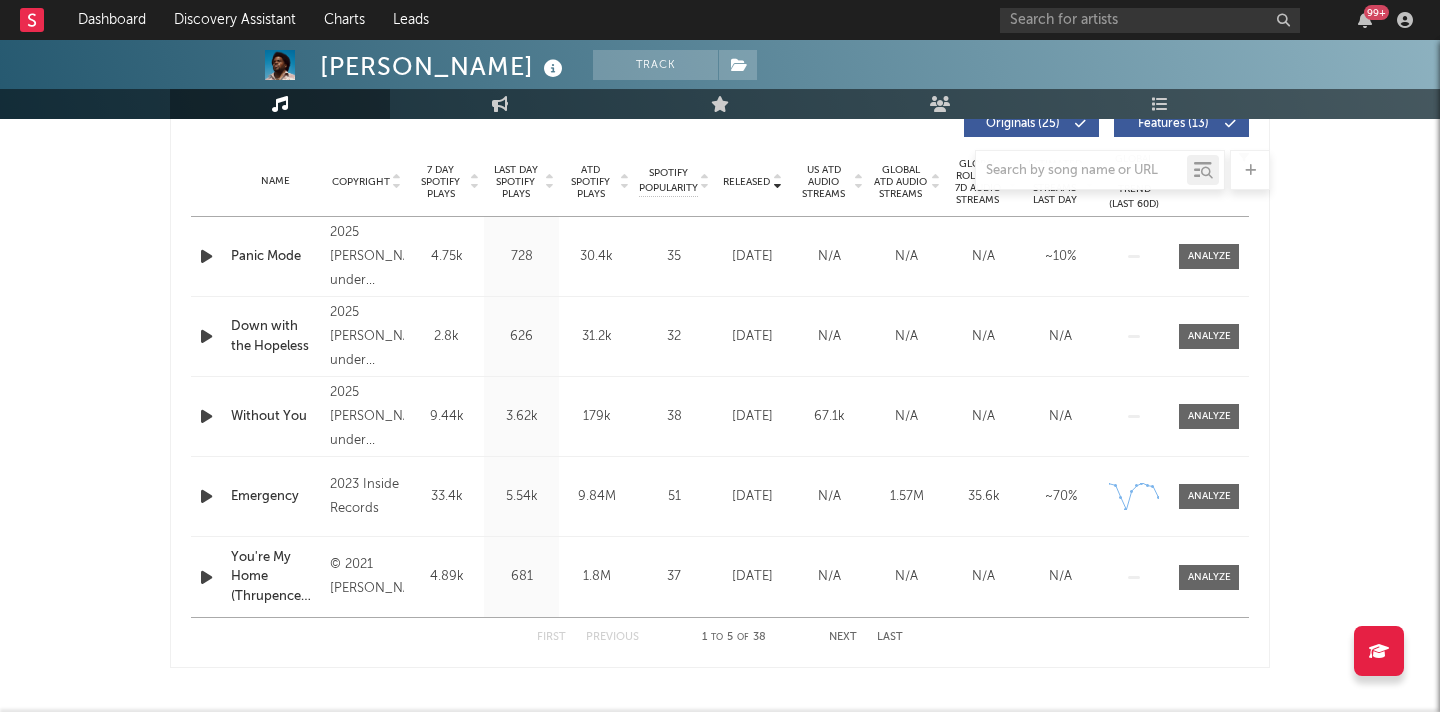 scroll, scrollTop: 786, scrollLeft: 0, axis: vertical 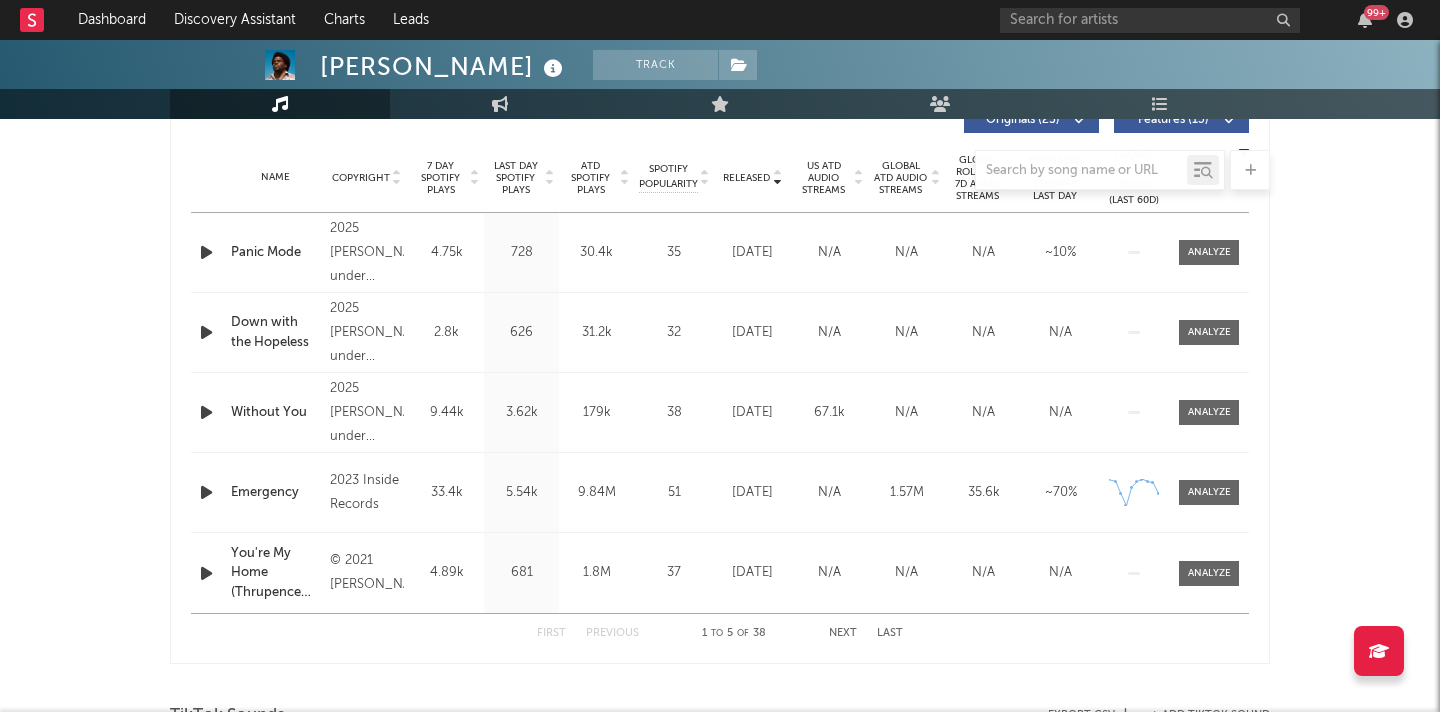 click at bounding box center [206, 252] 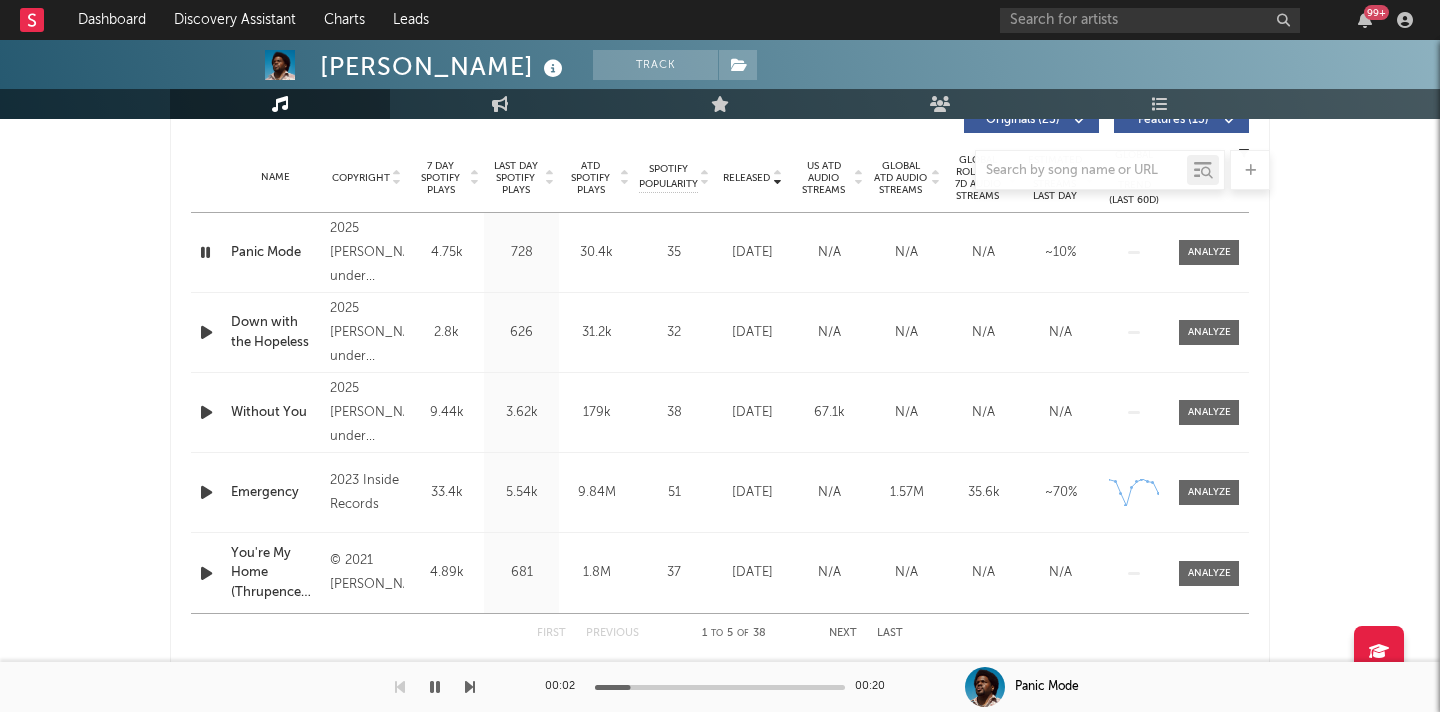 click at bounding box center (205, 252) 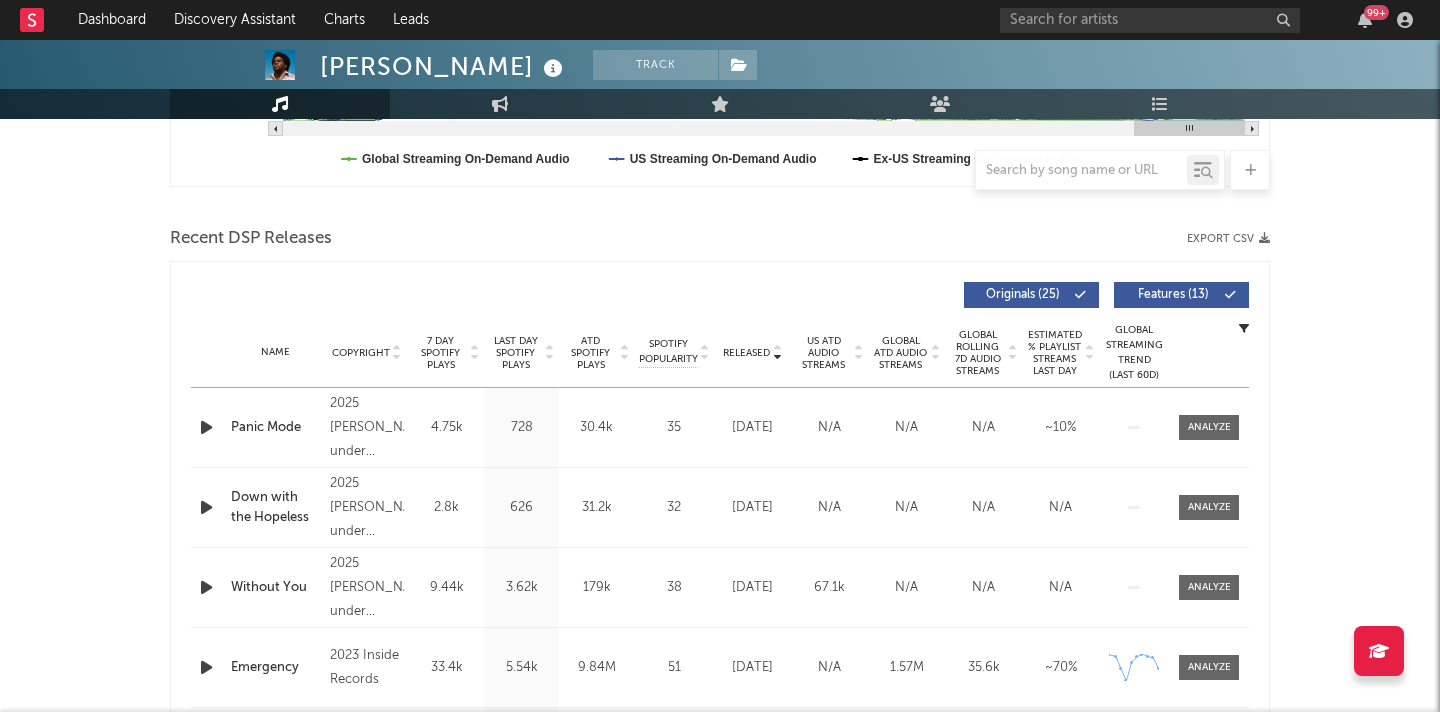 scroll, scrollTop: 228, scrollLeft: 0, axis: vertical 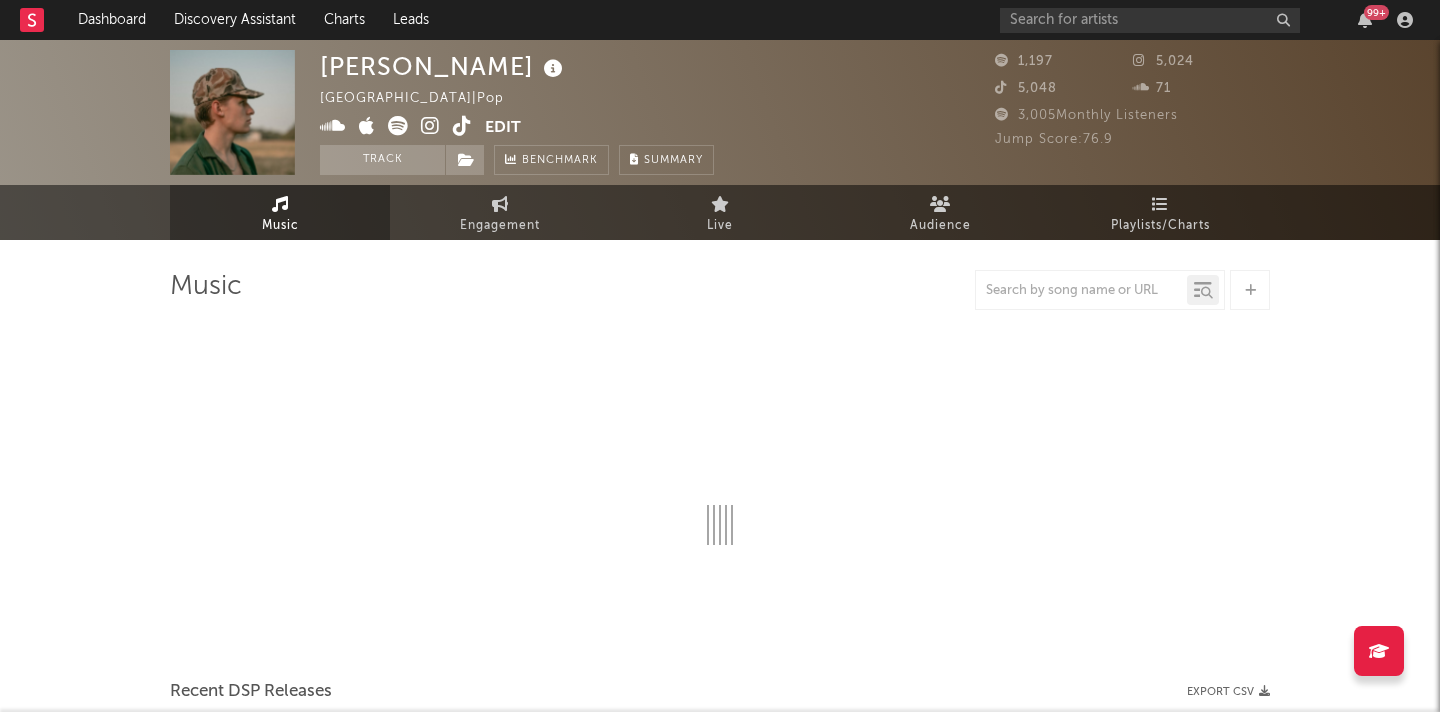 select on "6m" 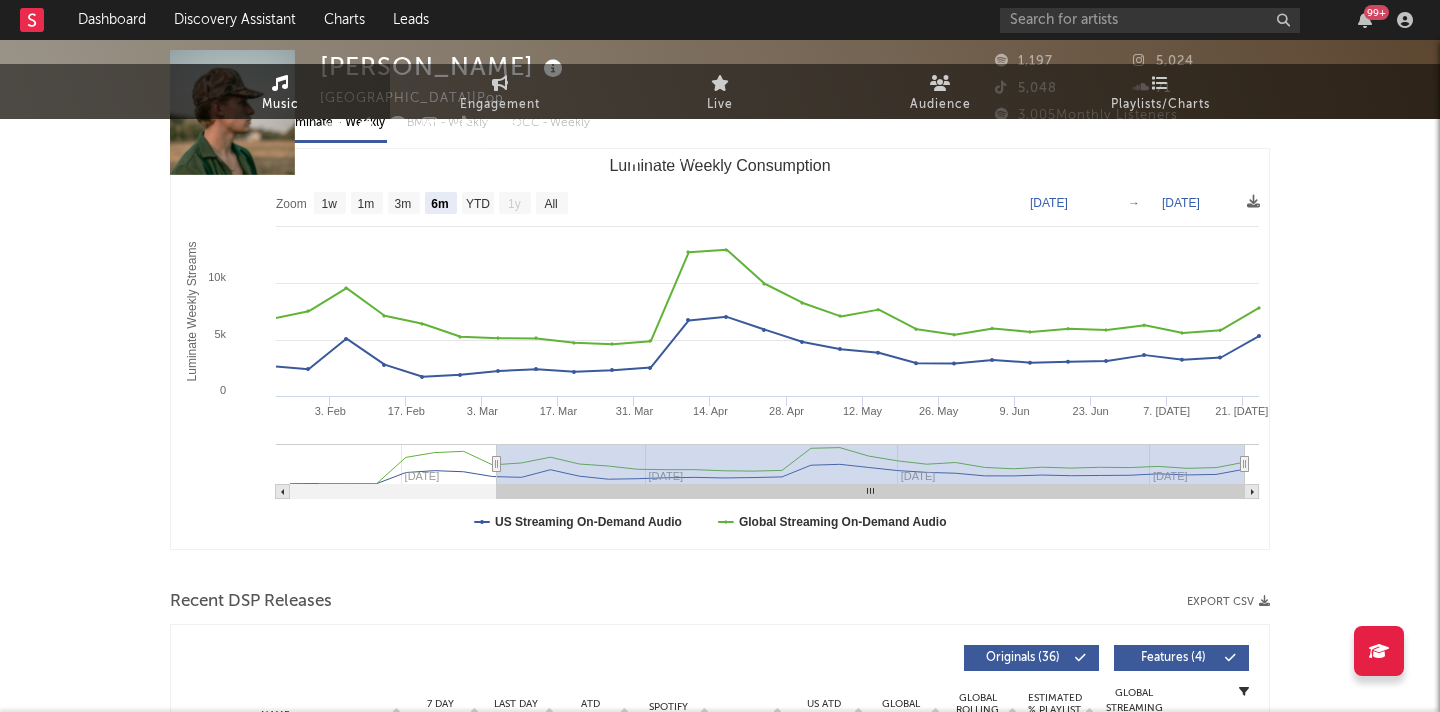 scroll, scrollTop: 0, scrollLeft: 0, axis: both 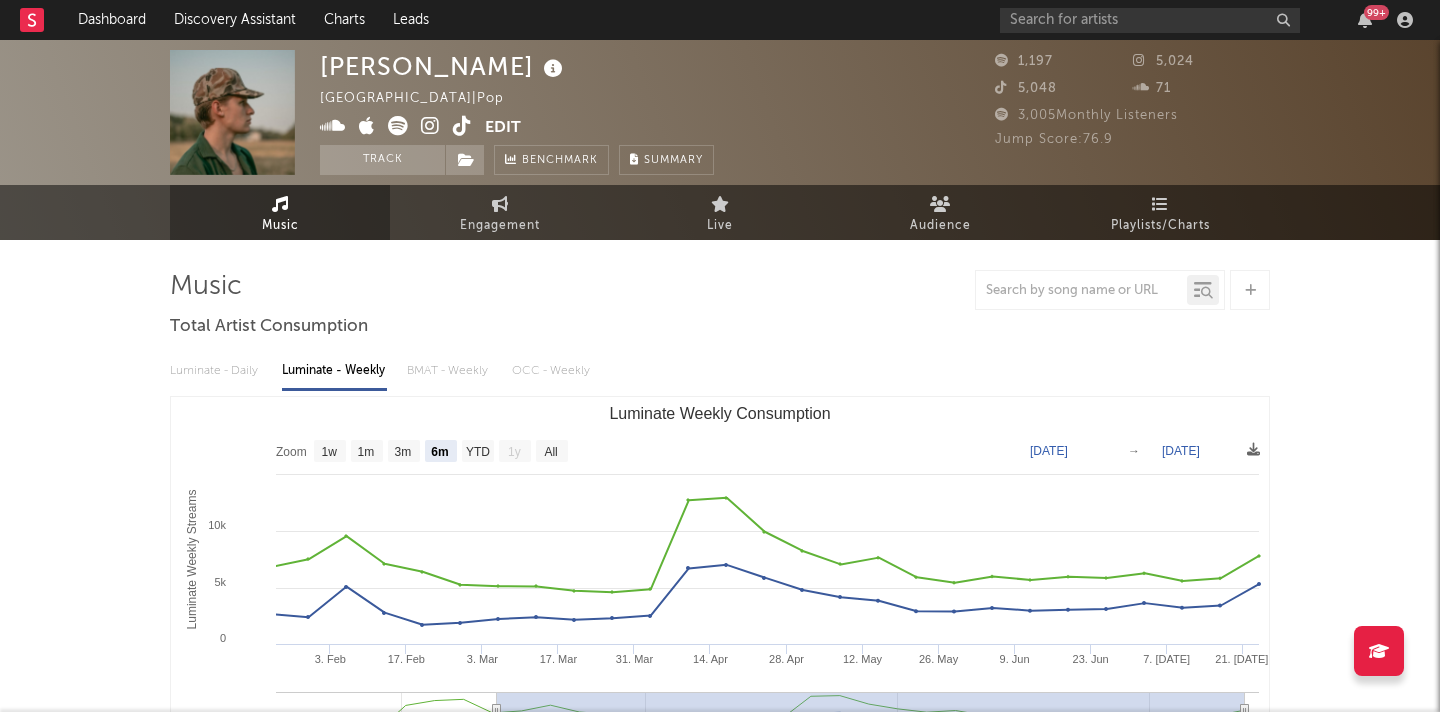 click at bounding box center [462, 126] 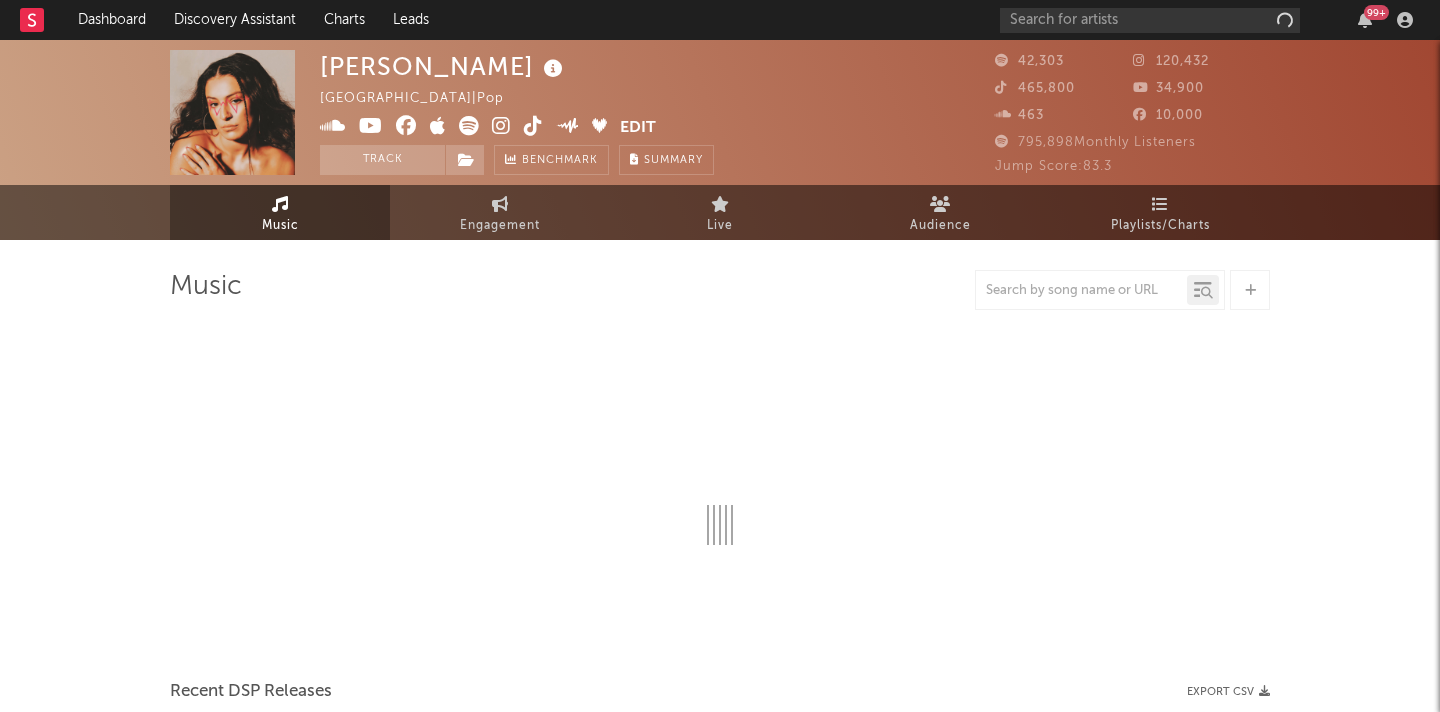 select on "6m" 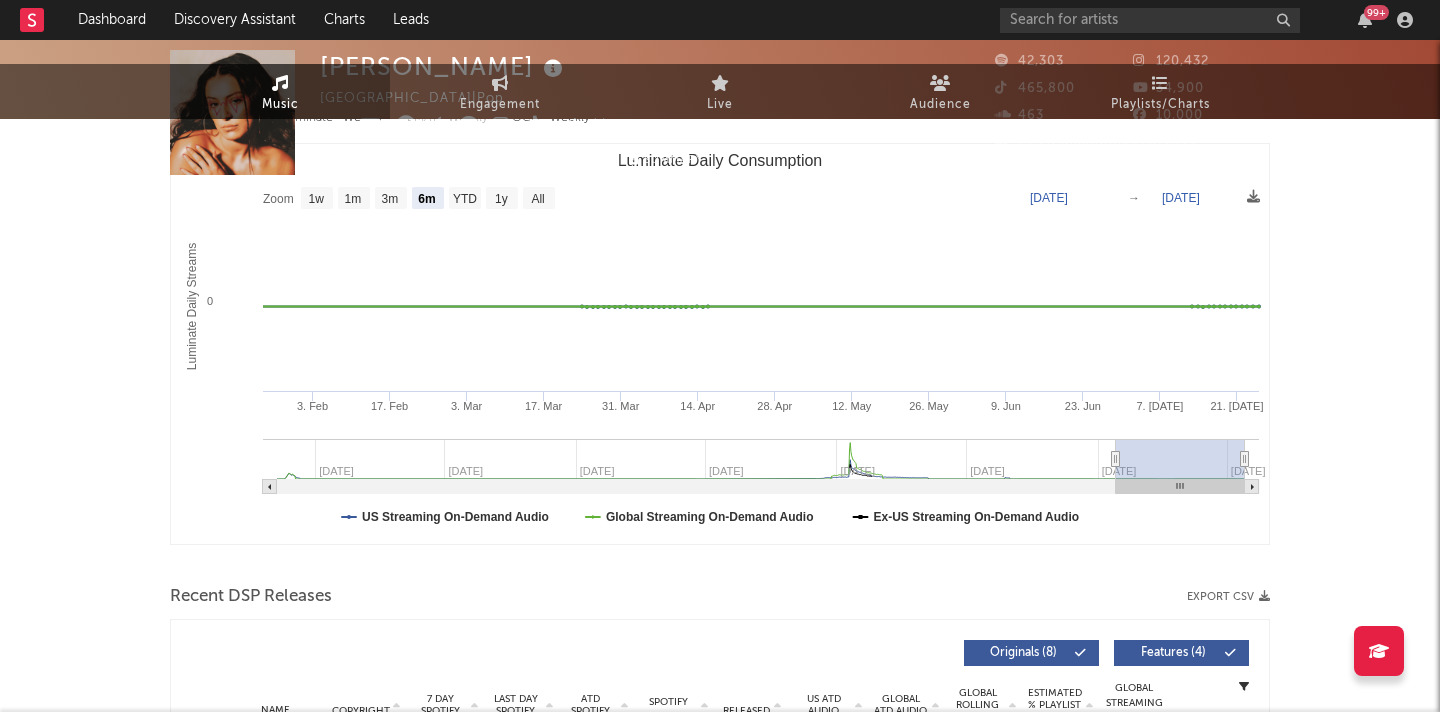 scroll, scrollTop: 0, scrollLeft: 0, axis: both 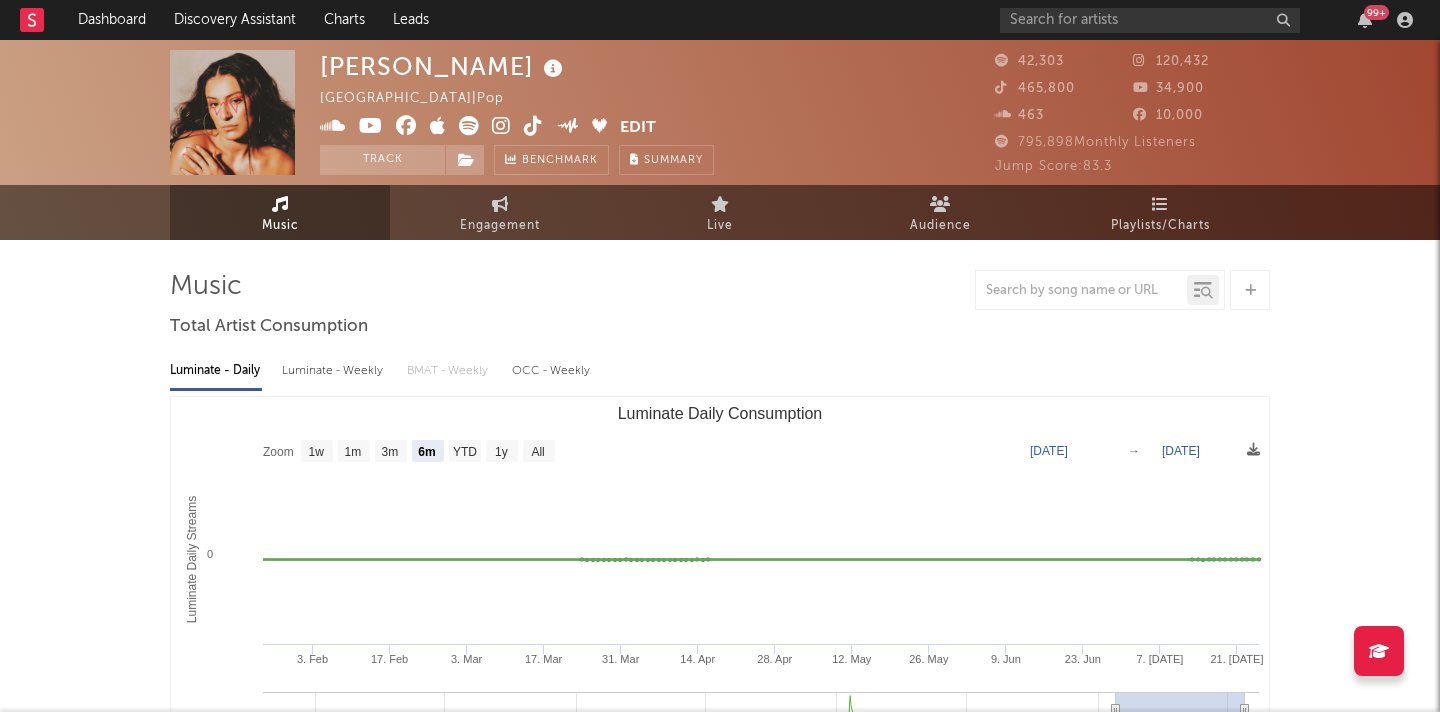 click at bounding box center (533, 126) 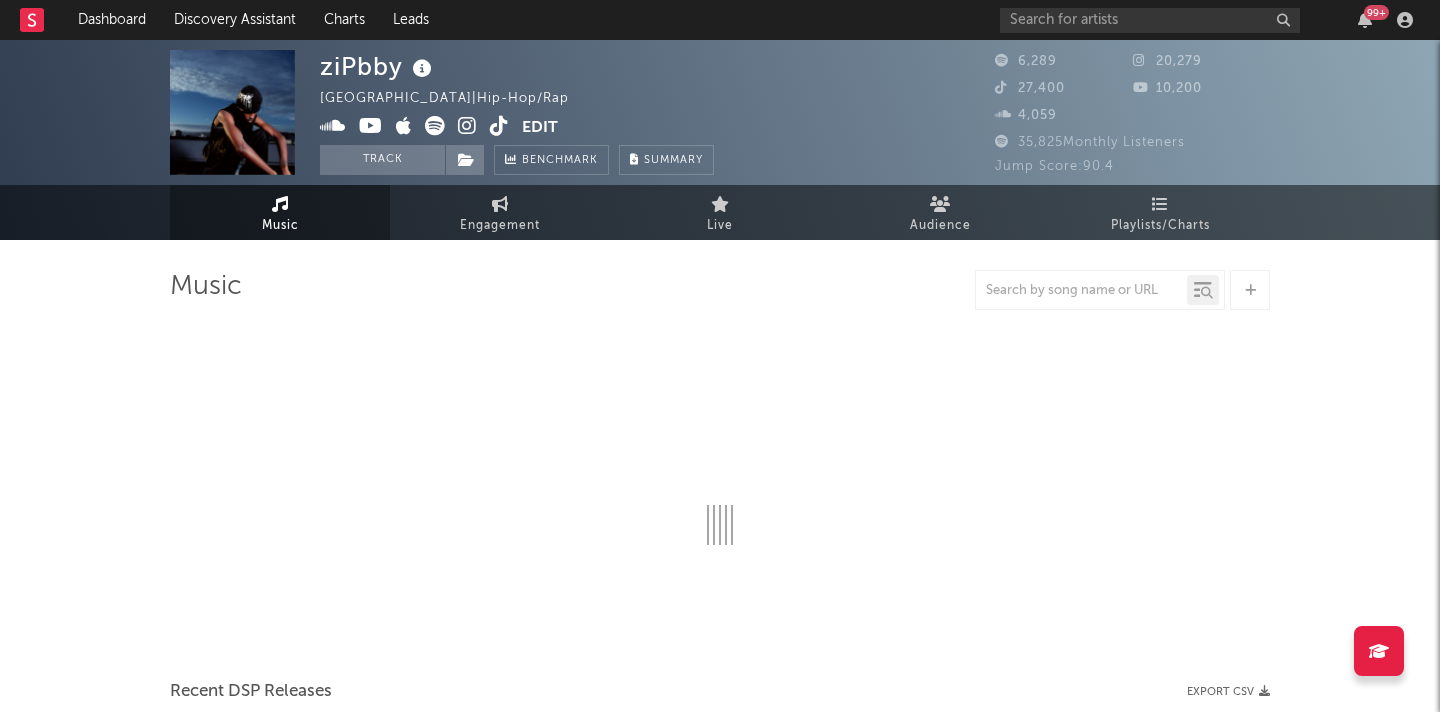 select on "6m" 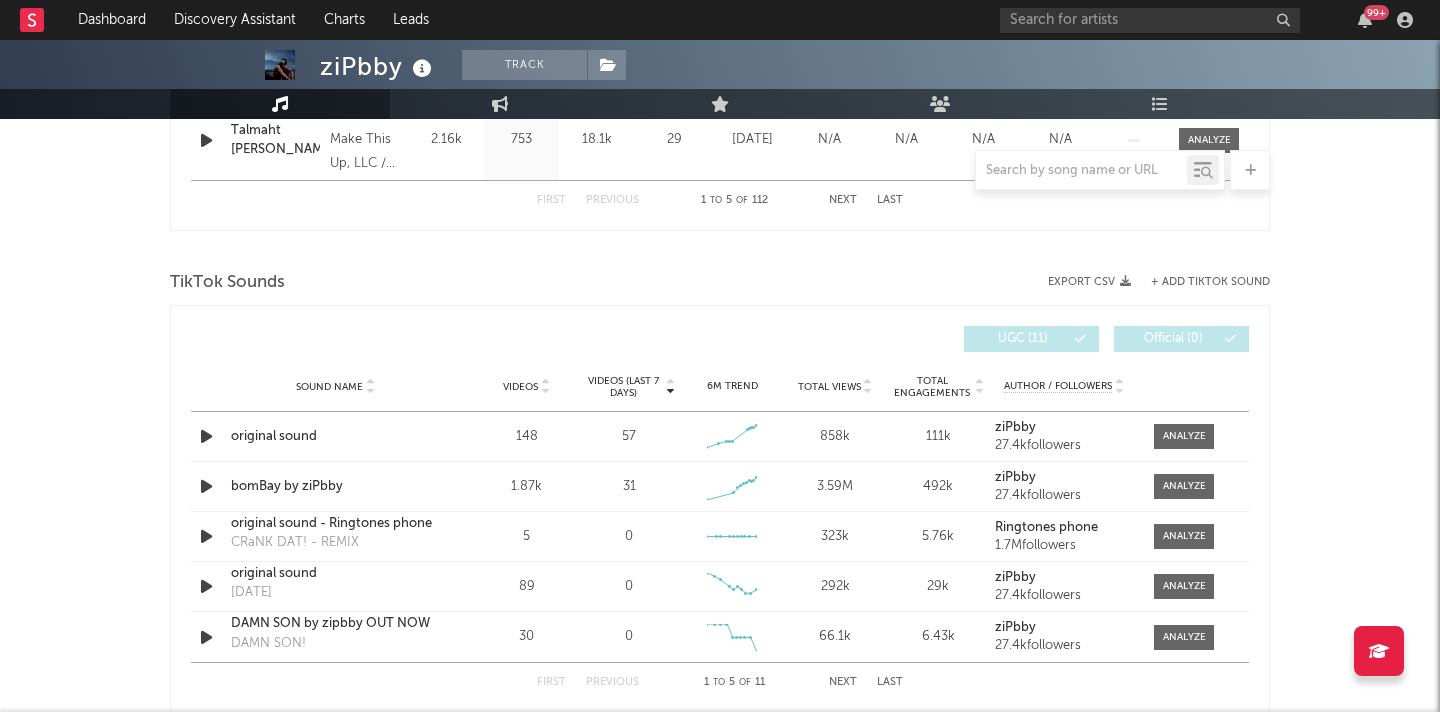 scroll, scrollTop: 0, scrollLeft: 0, axis: both 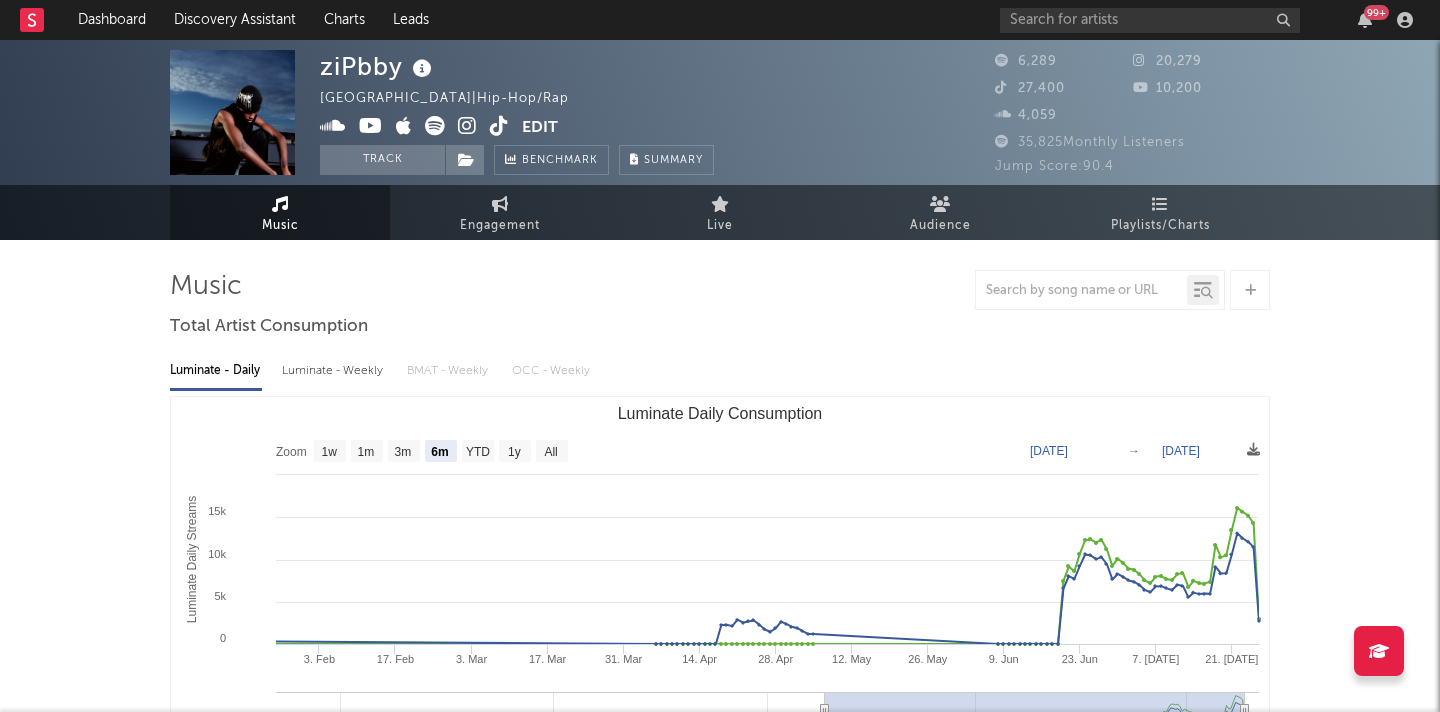 click at bounding box center (435, 126) 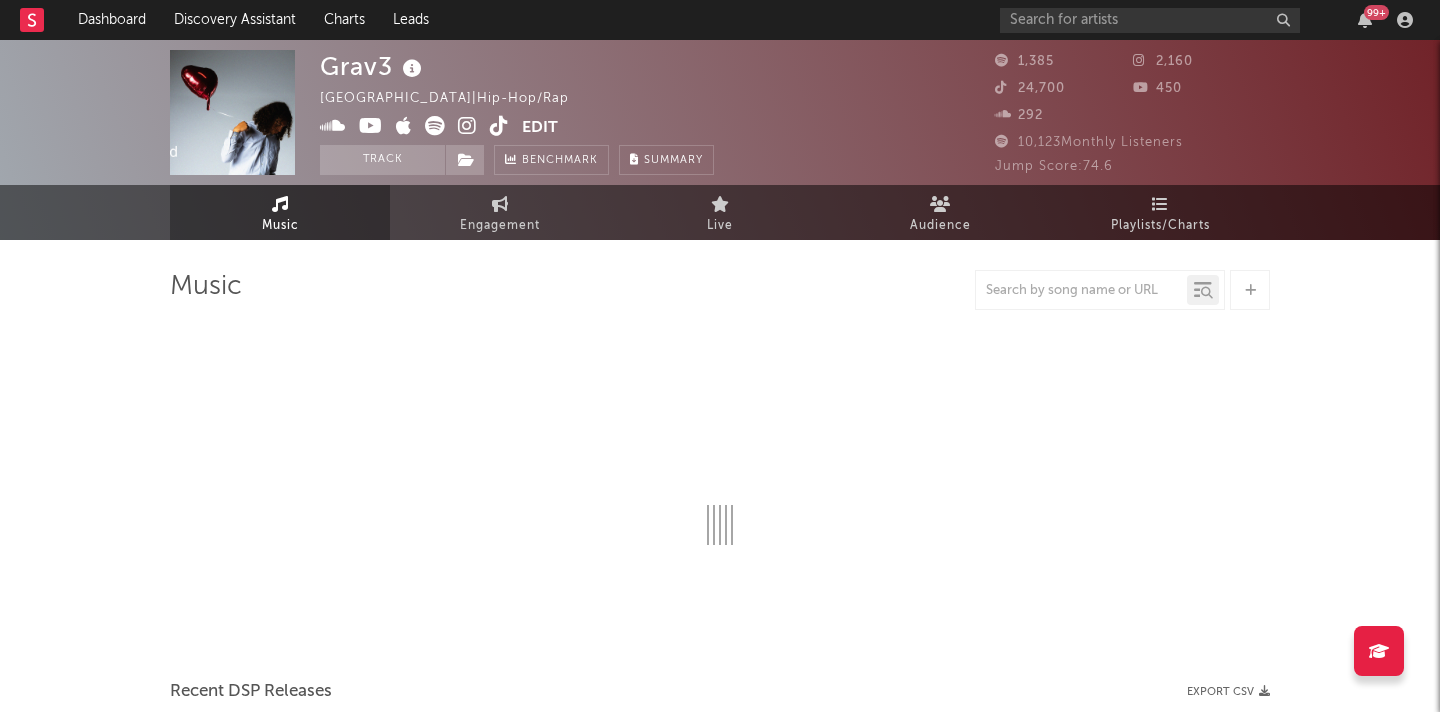 select on "6m" 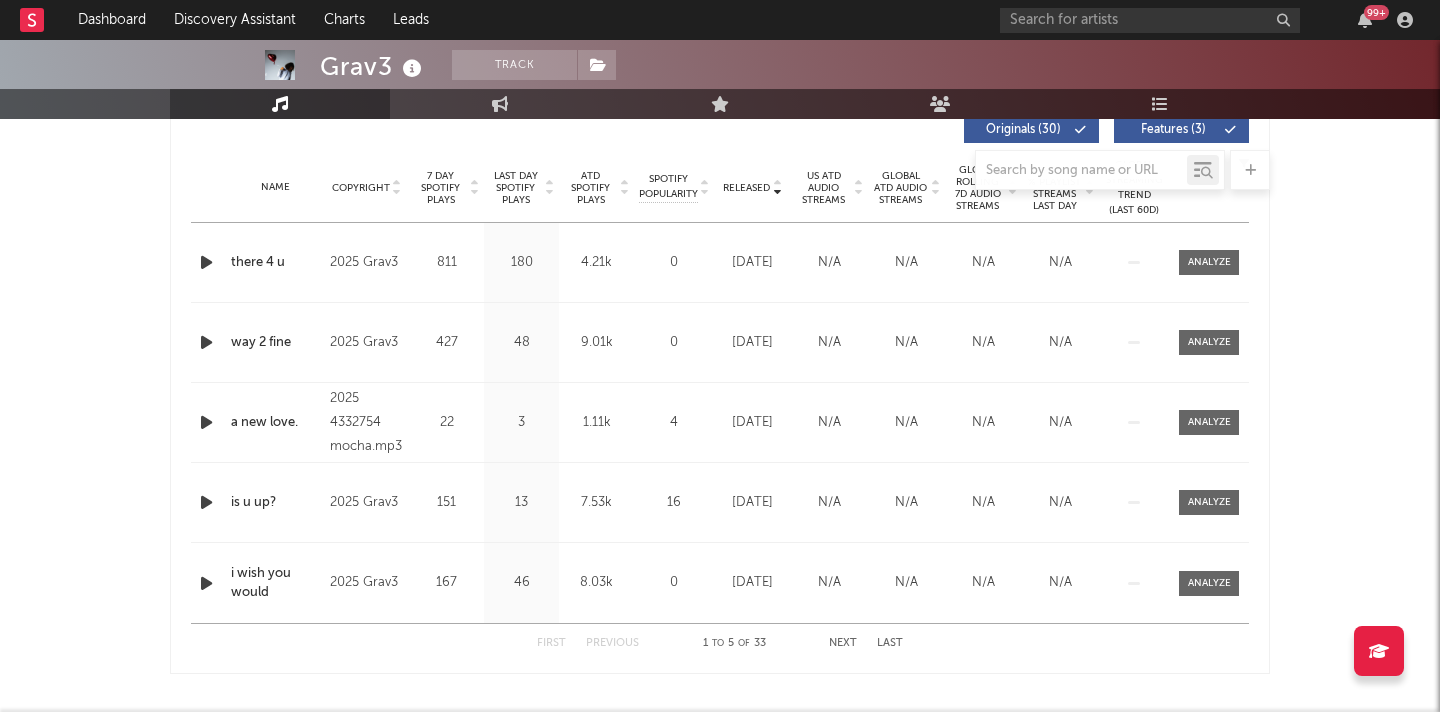 scroll, scrollTop: 651, scrollLeft: 0, axis: vertical 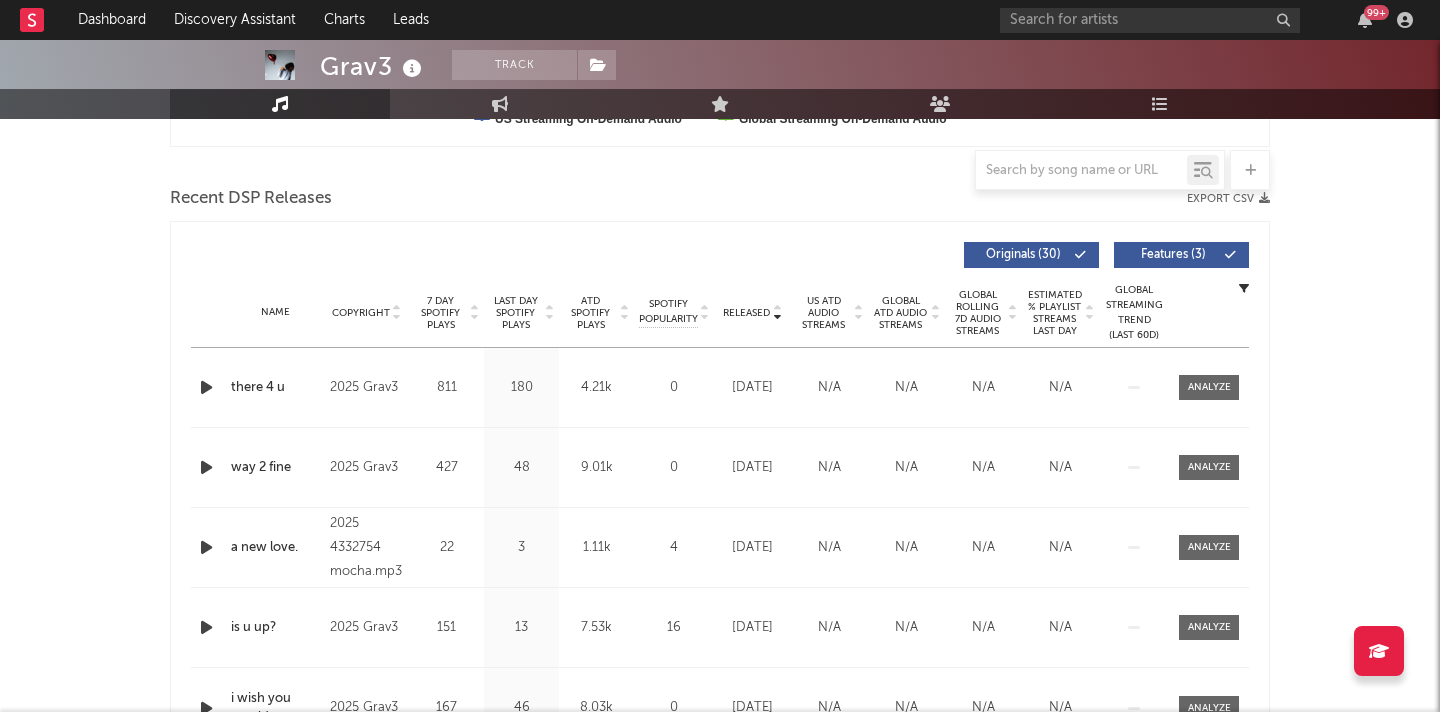 click on "7 Day Spotify Plays" at bounding box center [440, 313] 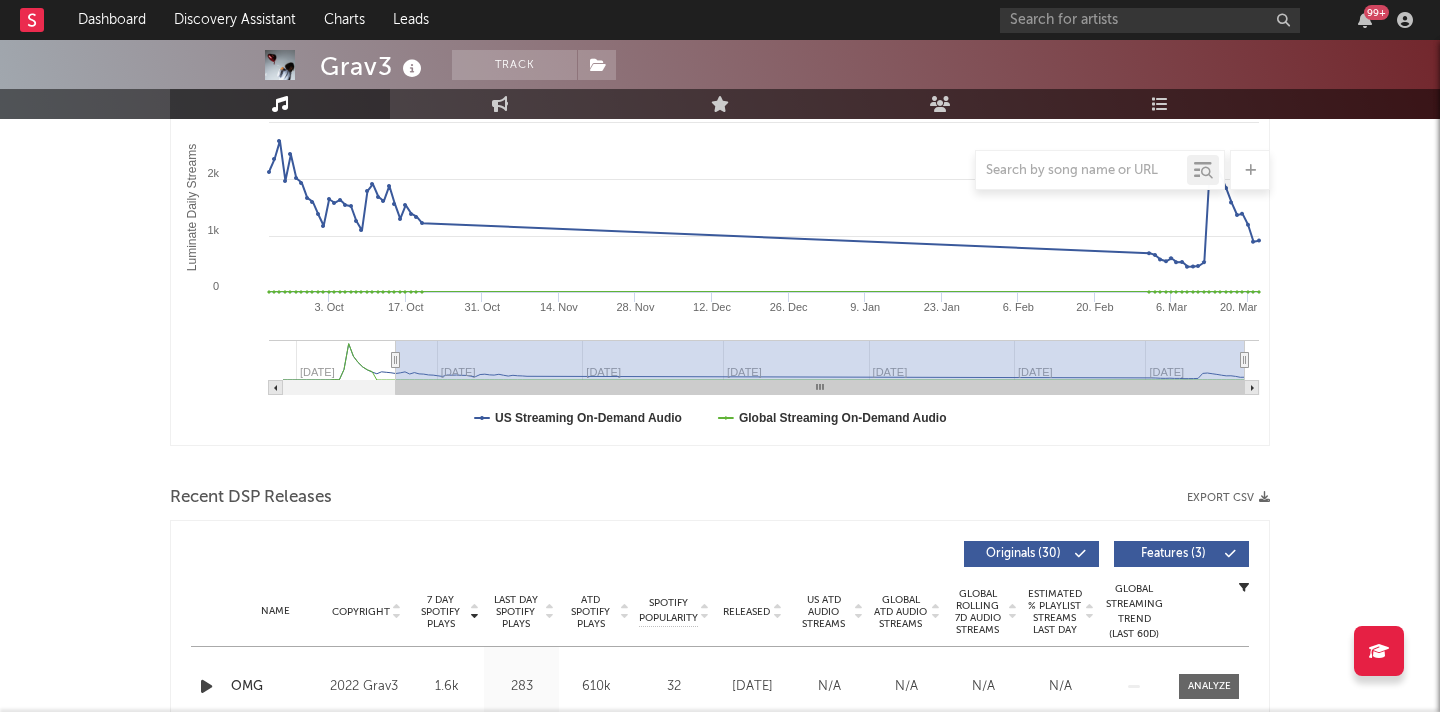scroll, scrollTop: 0, scrollLeft: 0, axis: both 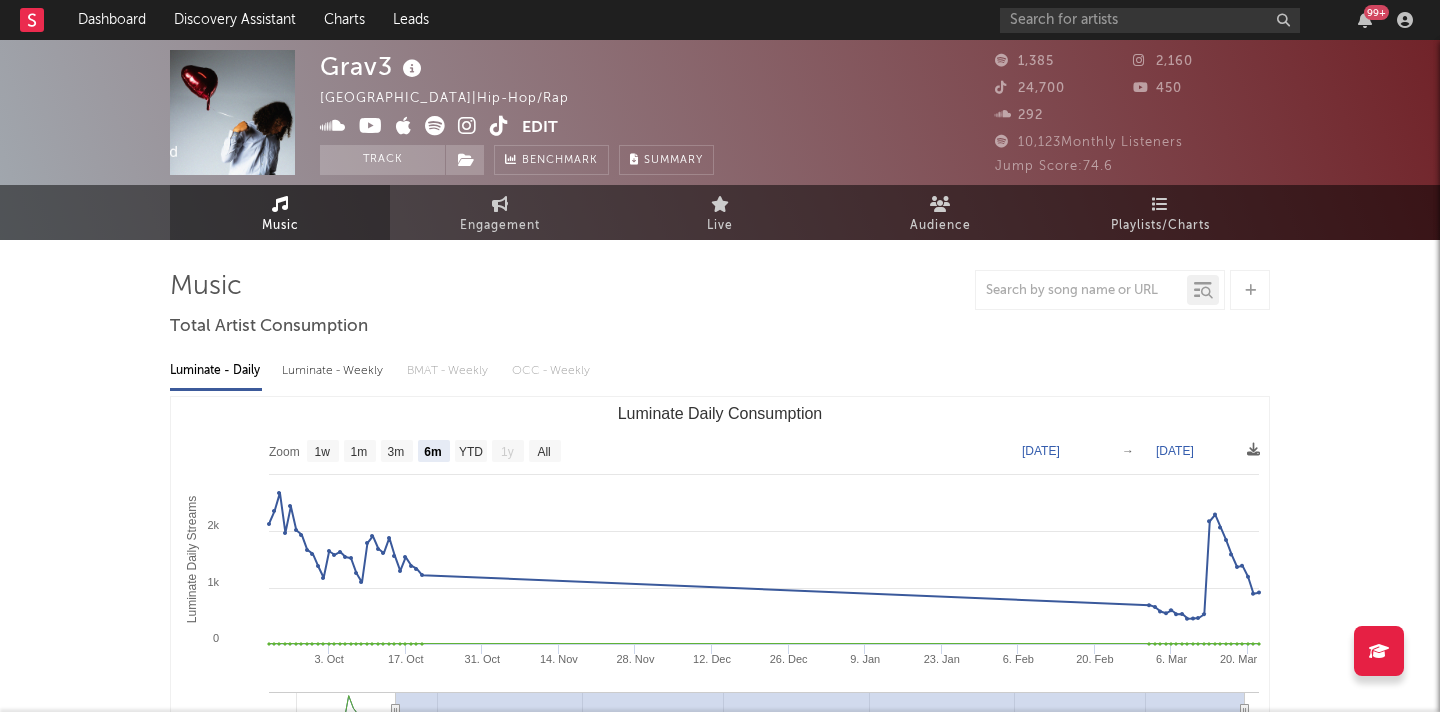 click at bounding box center [499, 126] 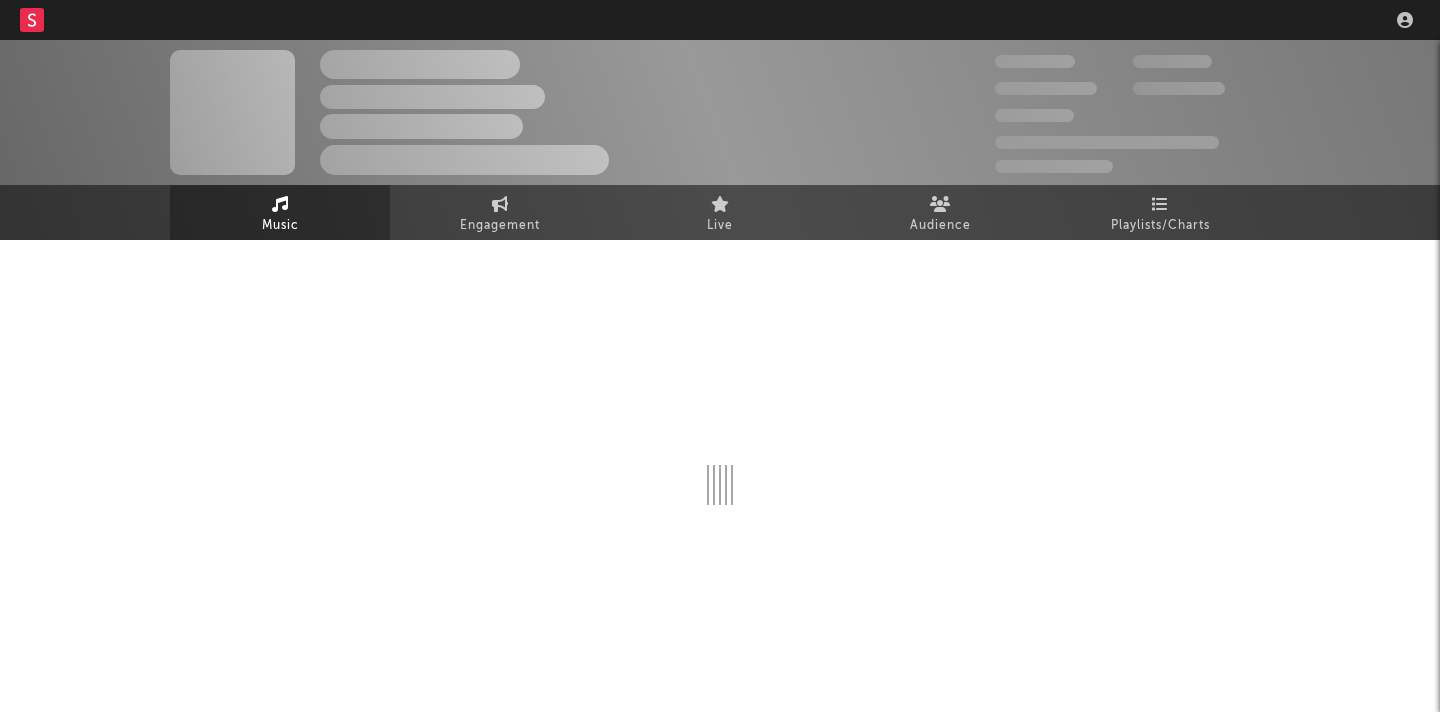 scroll, scrollTop: 0, scrollLeft: 0, axis: both 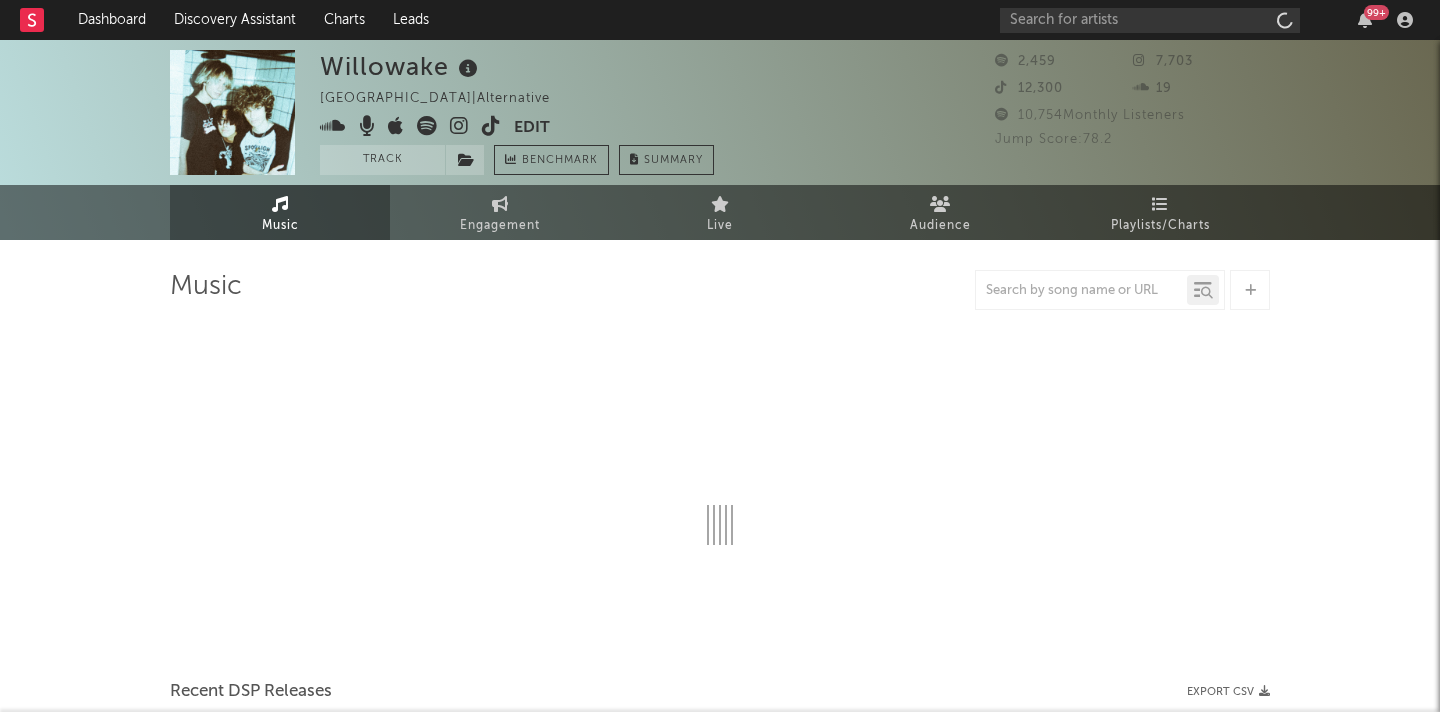 select on "1w" 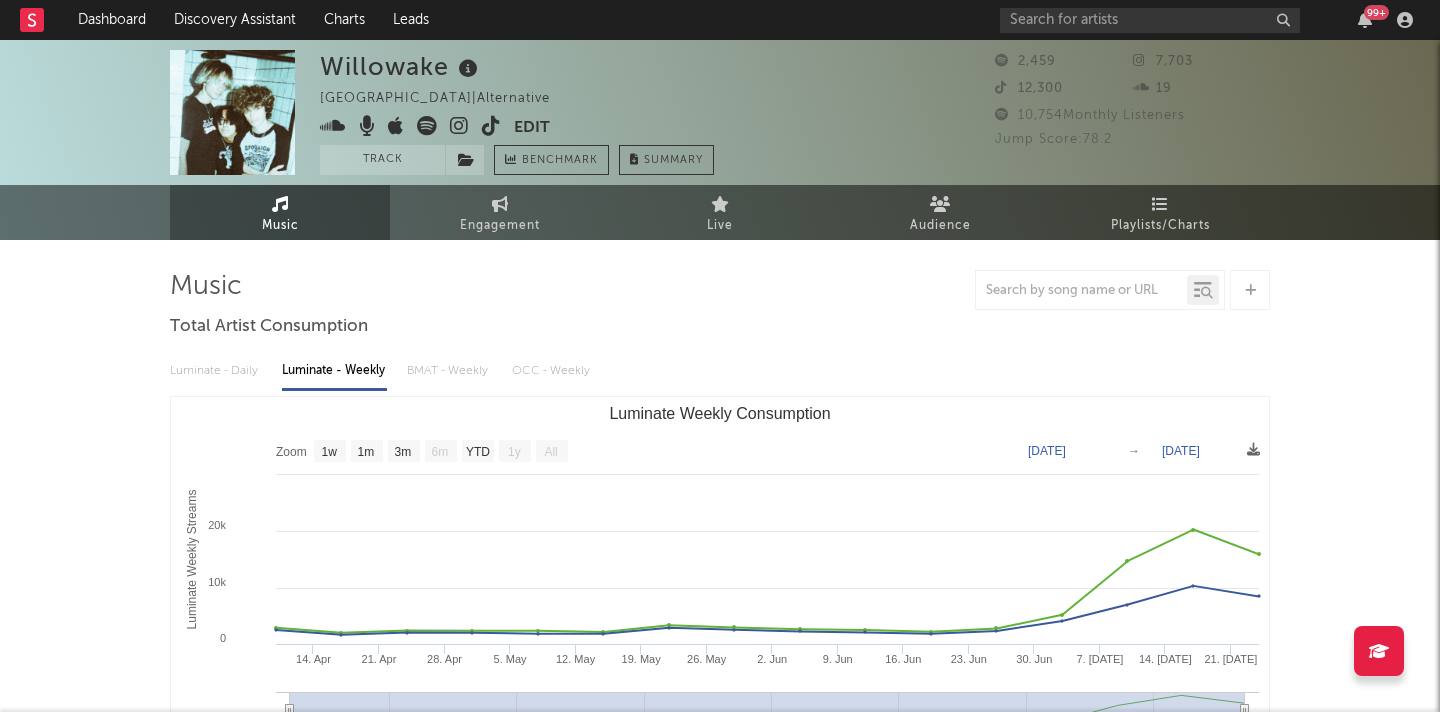 click at bounding box center [459, 126] 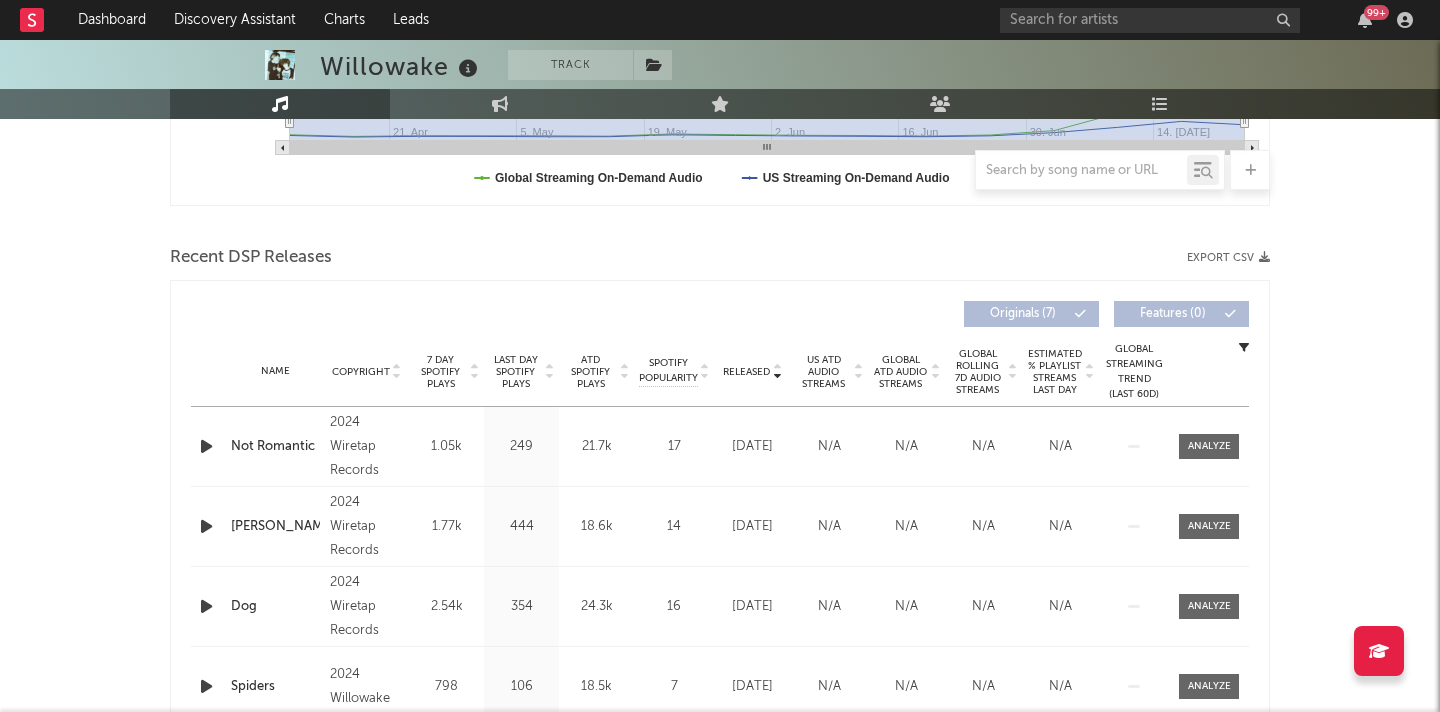 scroll, scrollTop: 0, scrollLeft: 0, axis: both 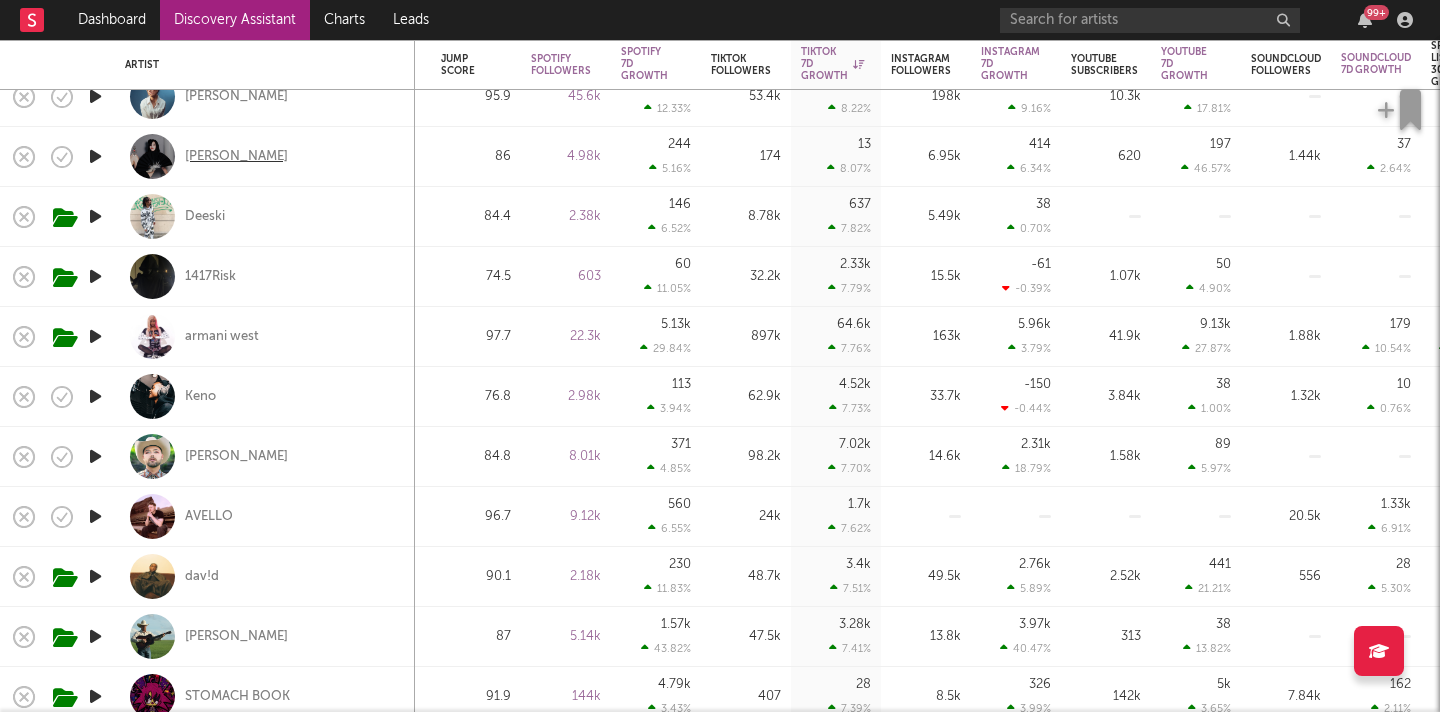 click on "[PERSON_NAME]" at bounding box center [236, 157] 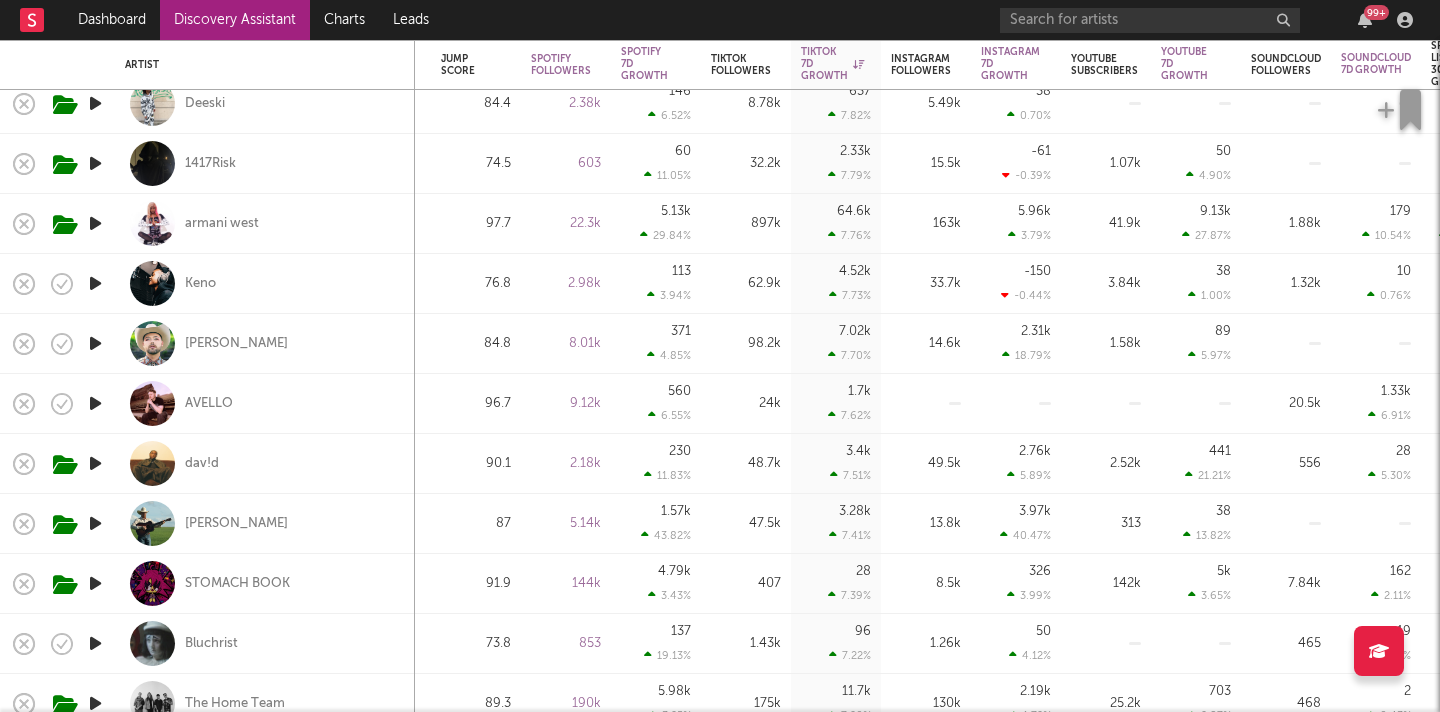 click at bounding box center [95, 283] 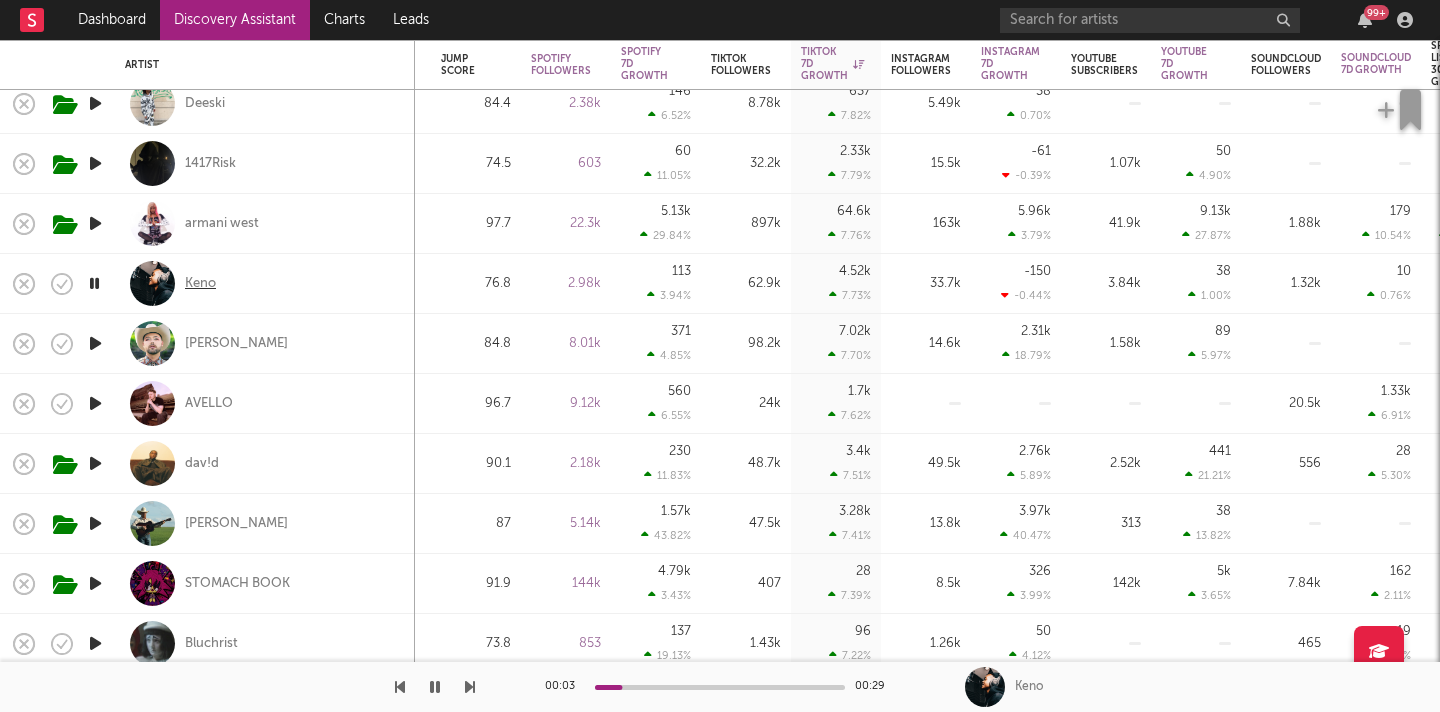 click on "Keno" at bounding box center (200, 284) 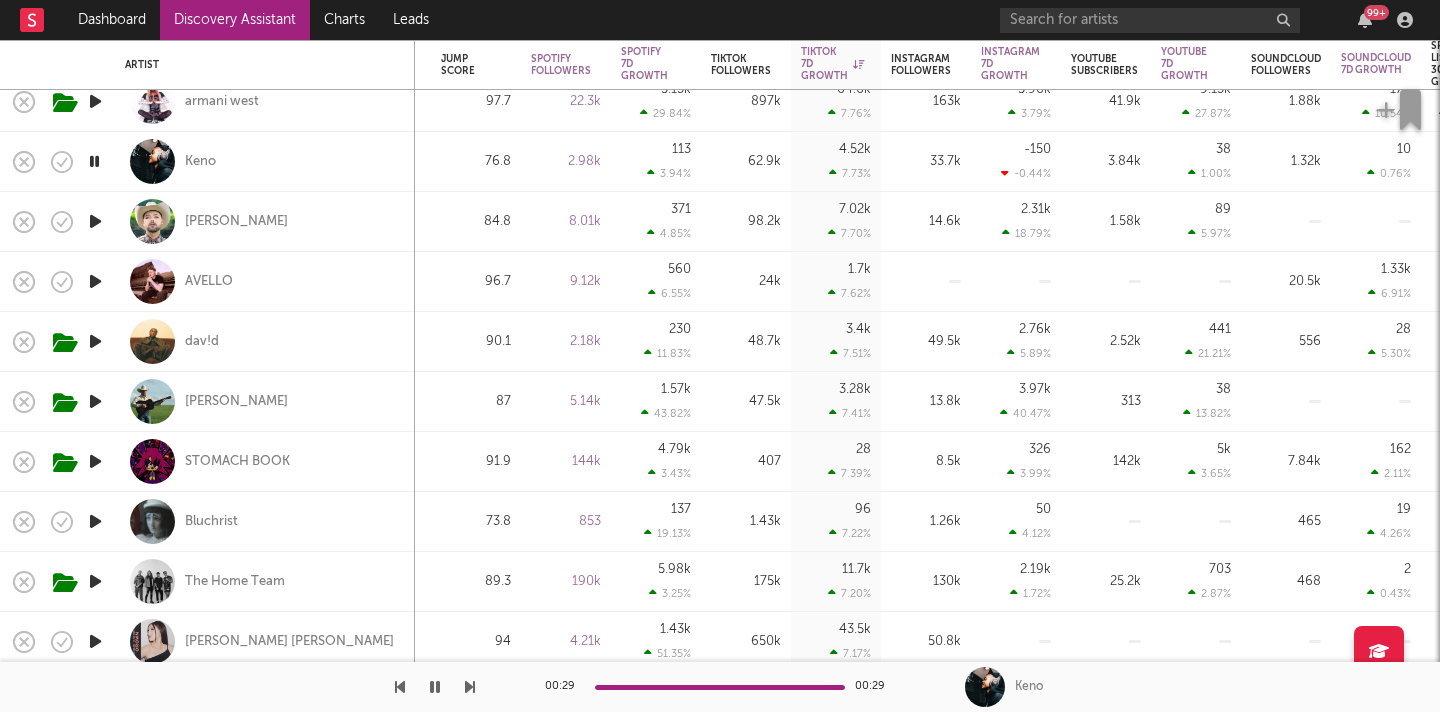 click on "[PERSON_NAME]" at bounding box center (265, 221) 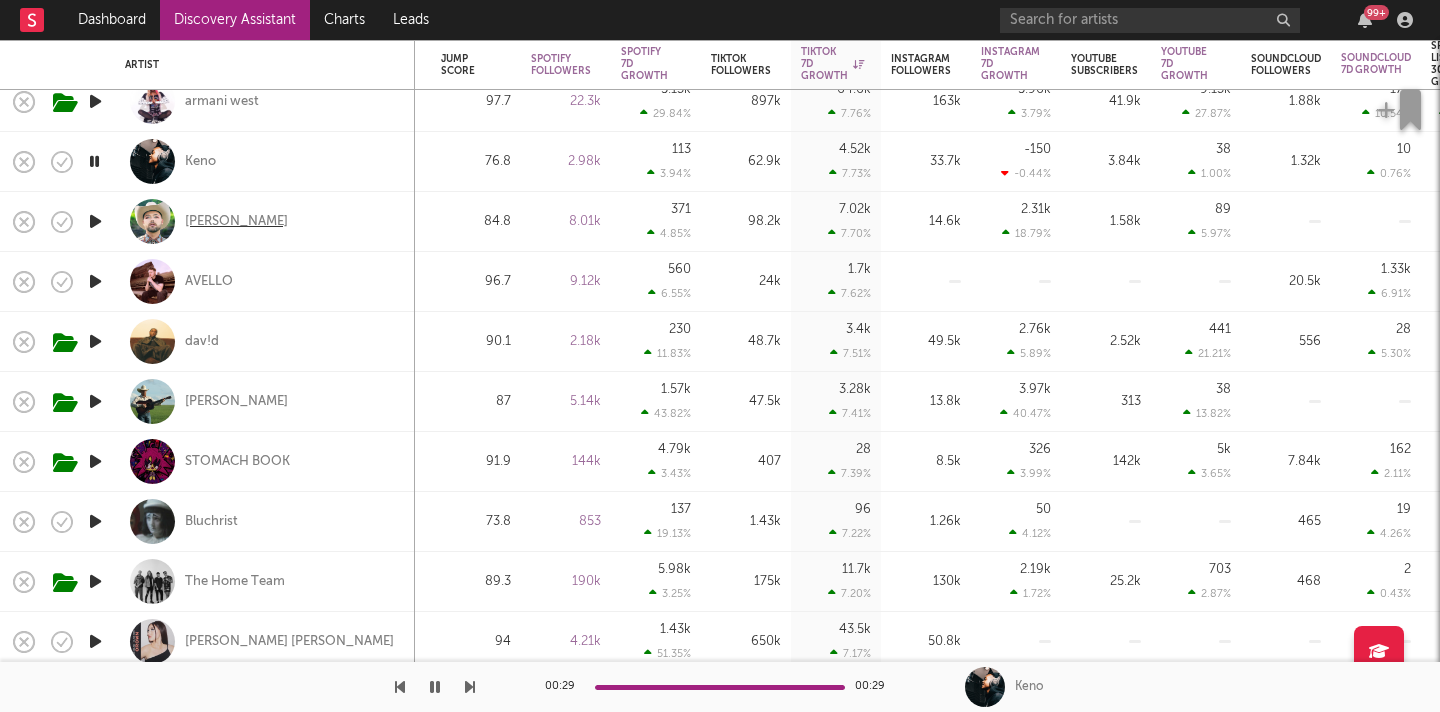 select on "1w" 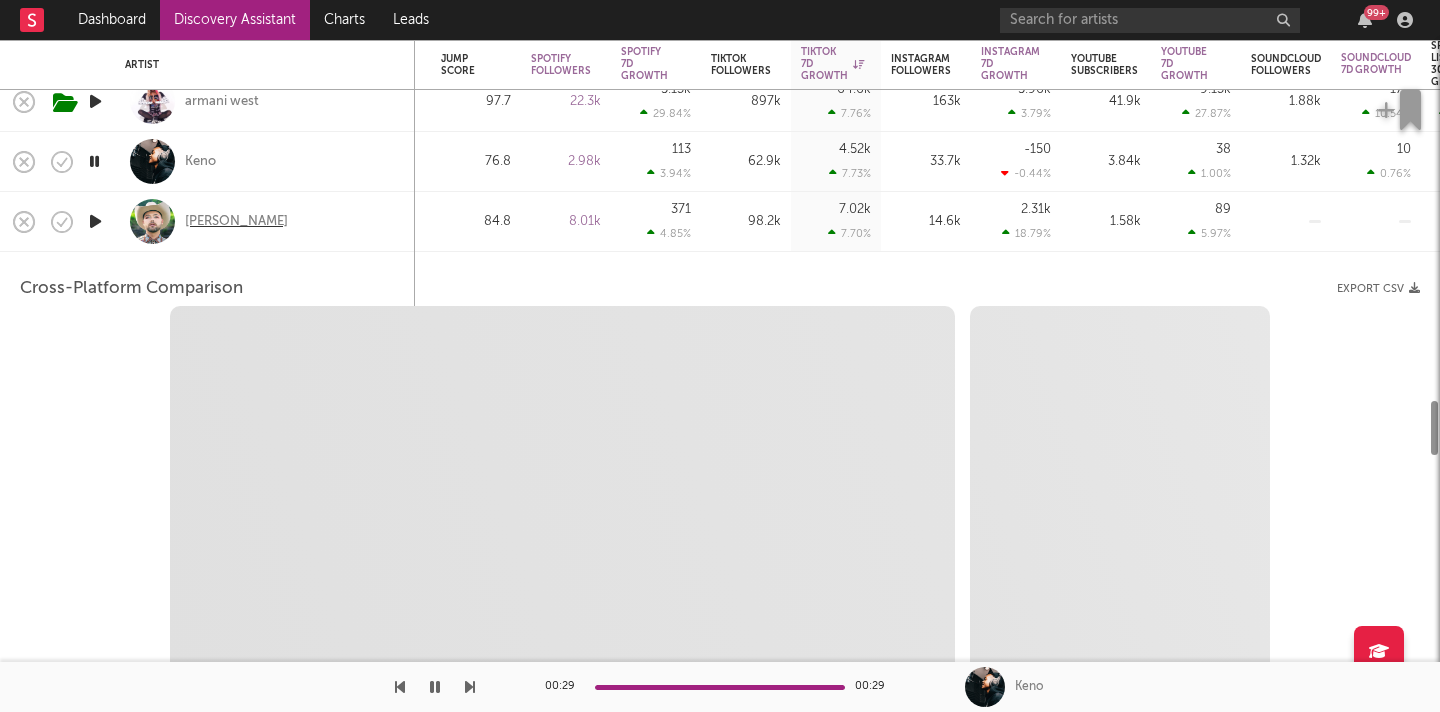 click on "[PERSON_NAME]" at bounding box center (236, 222) 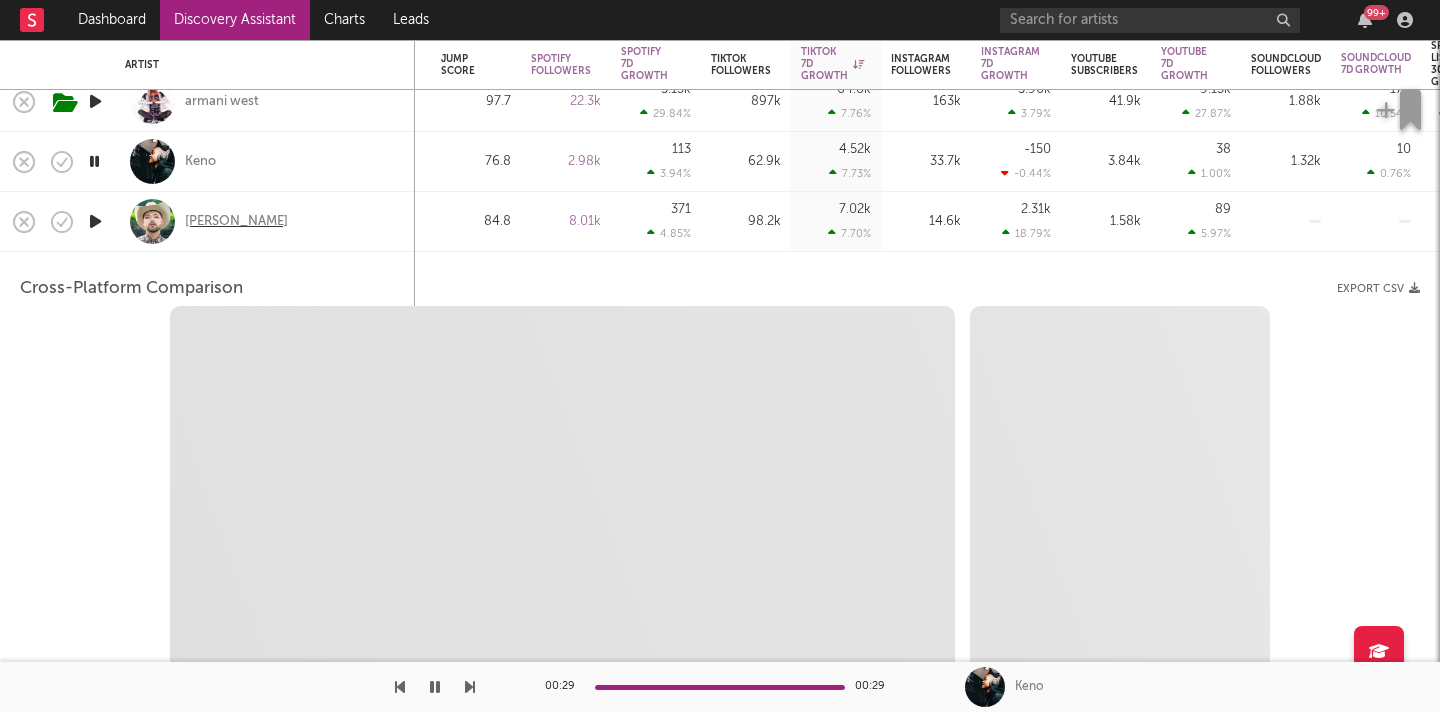 select on "6m" 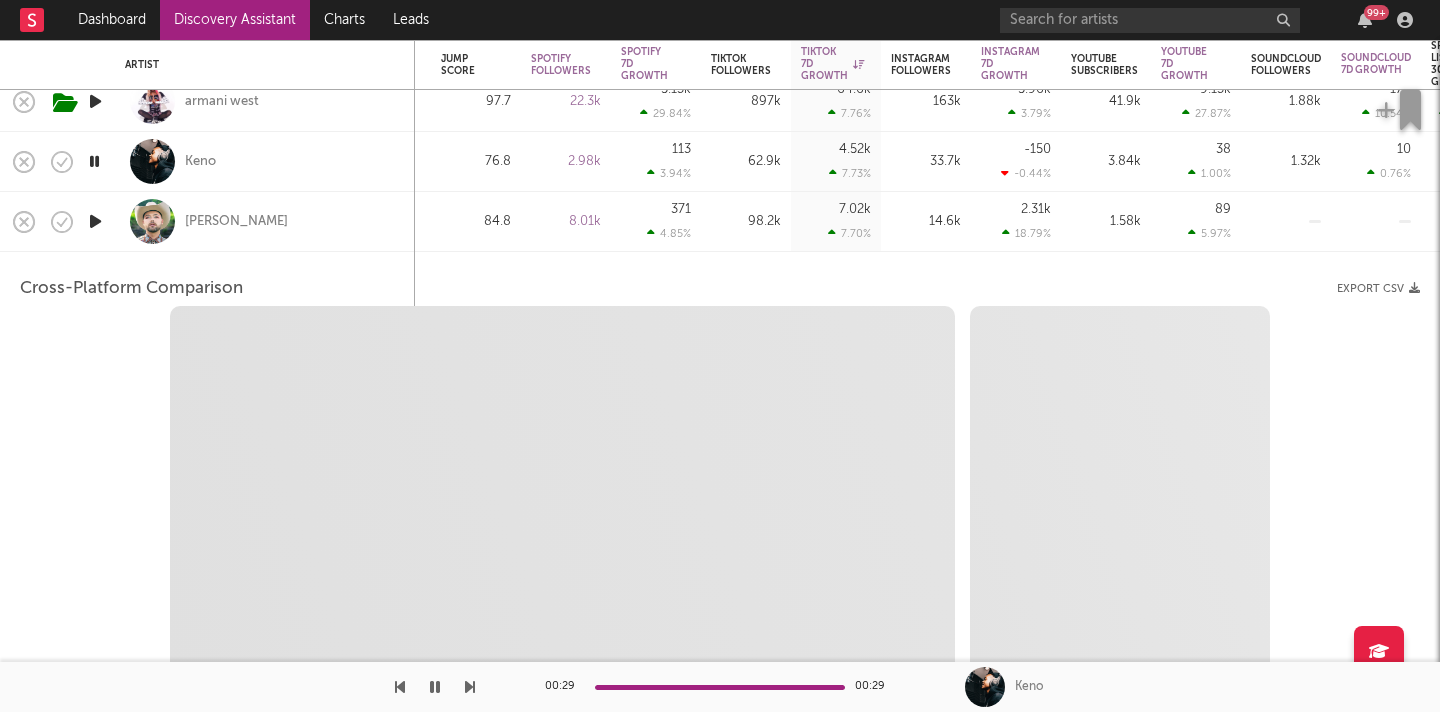 click on "[PERSON_NAME]" at bounding box center (265, 221) 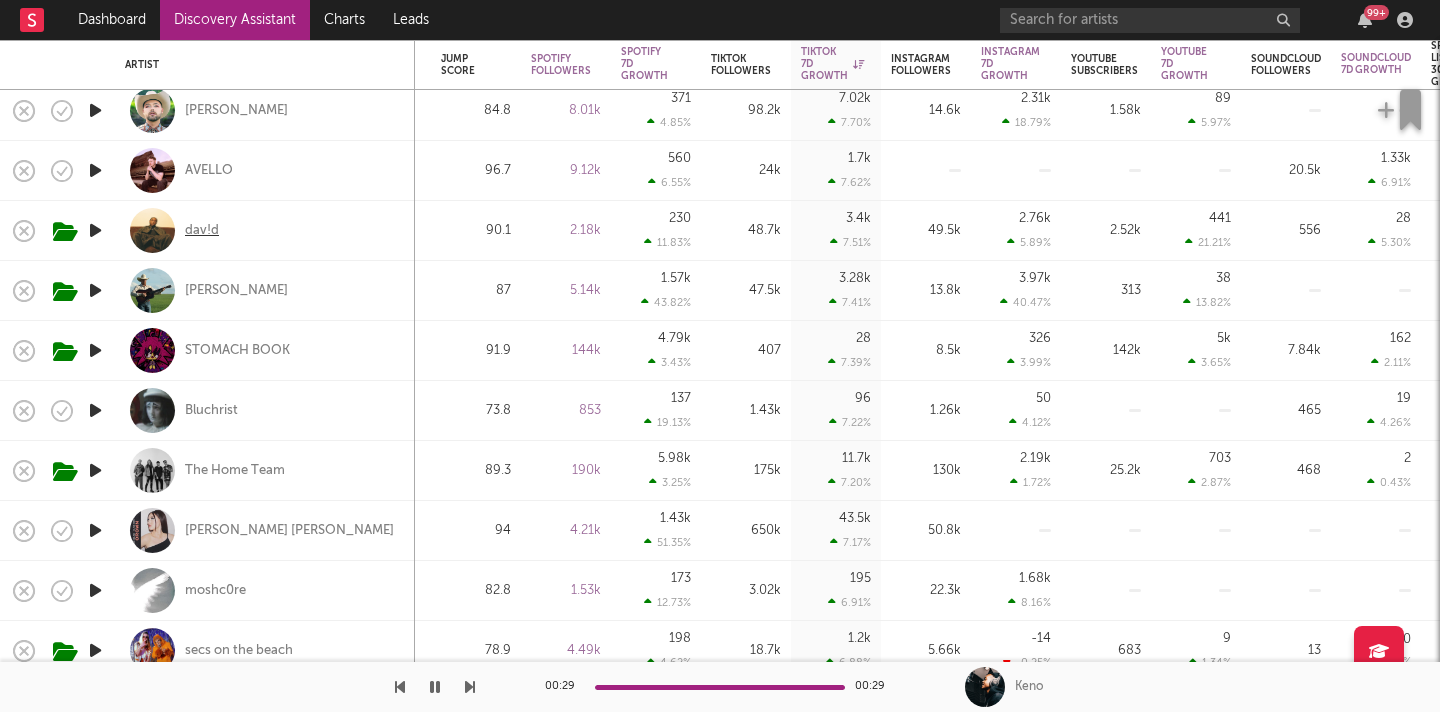 click on "dav!d" at bounding box center (202, 231) 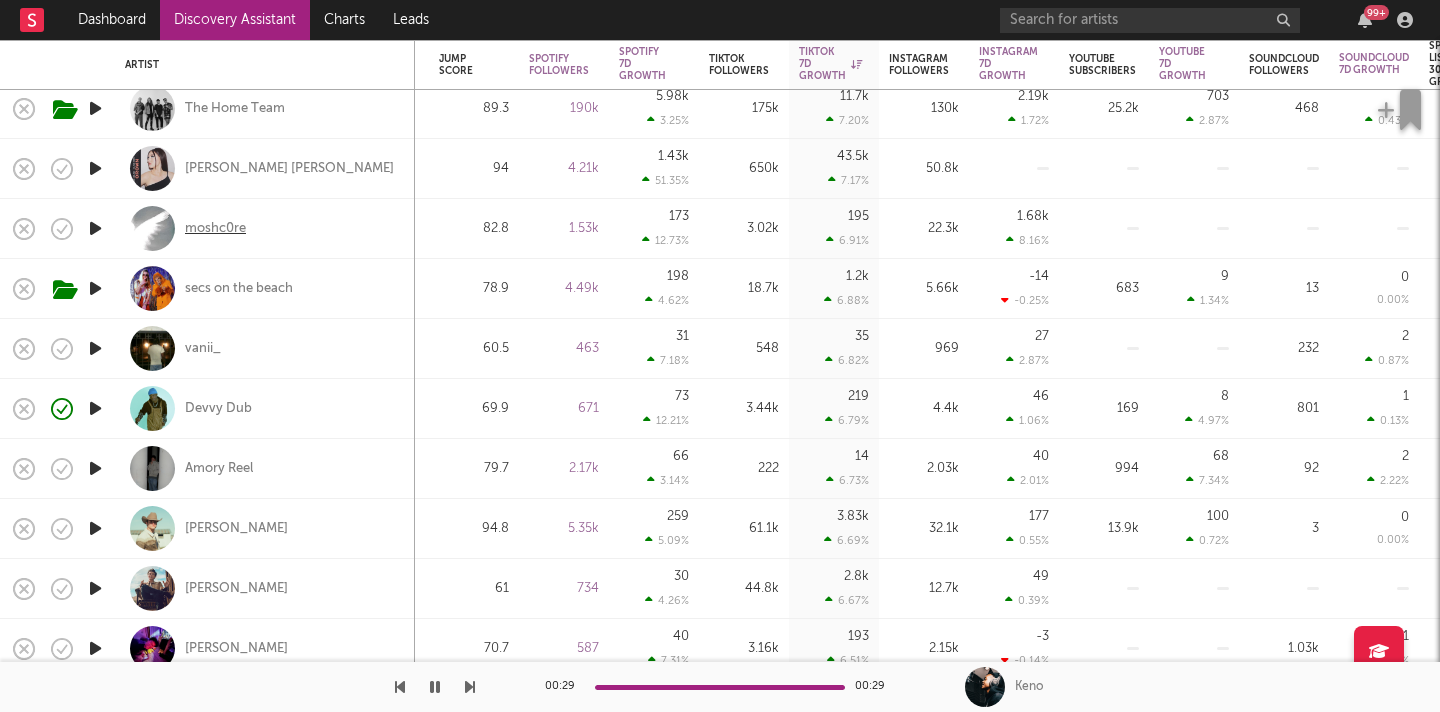 click on "moshc0re" at bounding box center (215, 229) 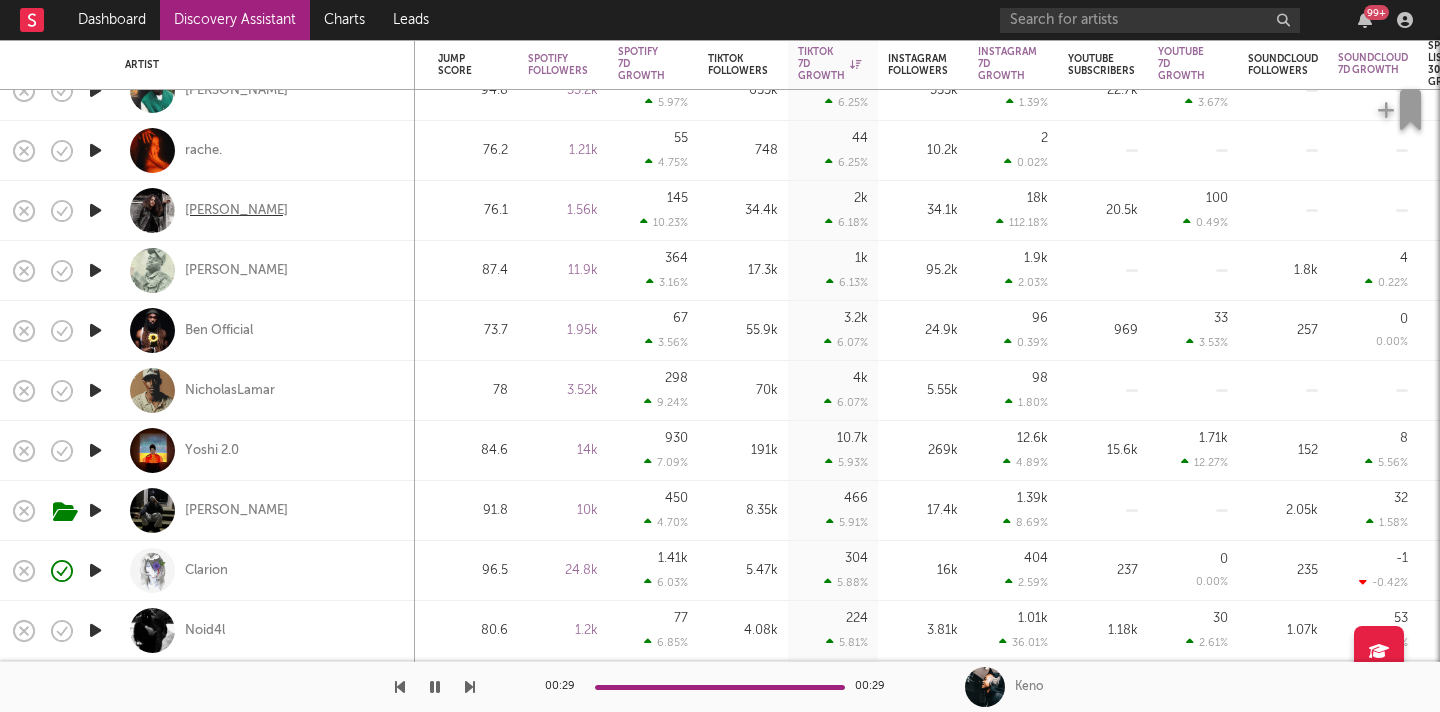 click on "Dylan Zangwill" at bounding box center (236, 211) 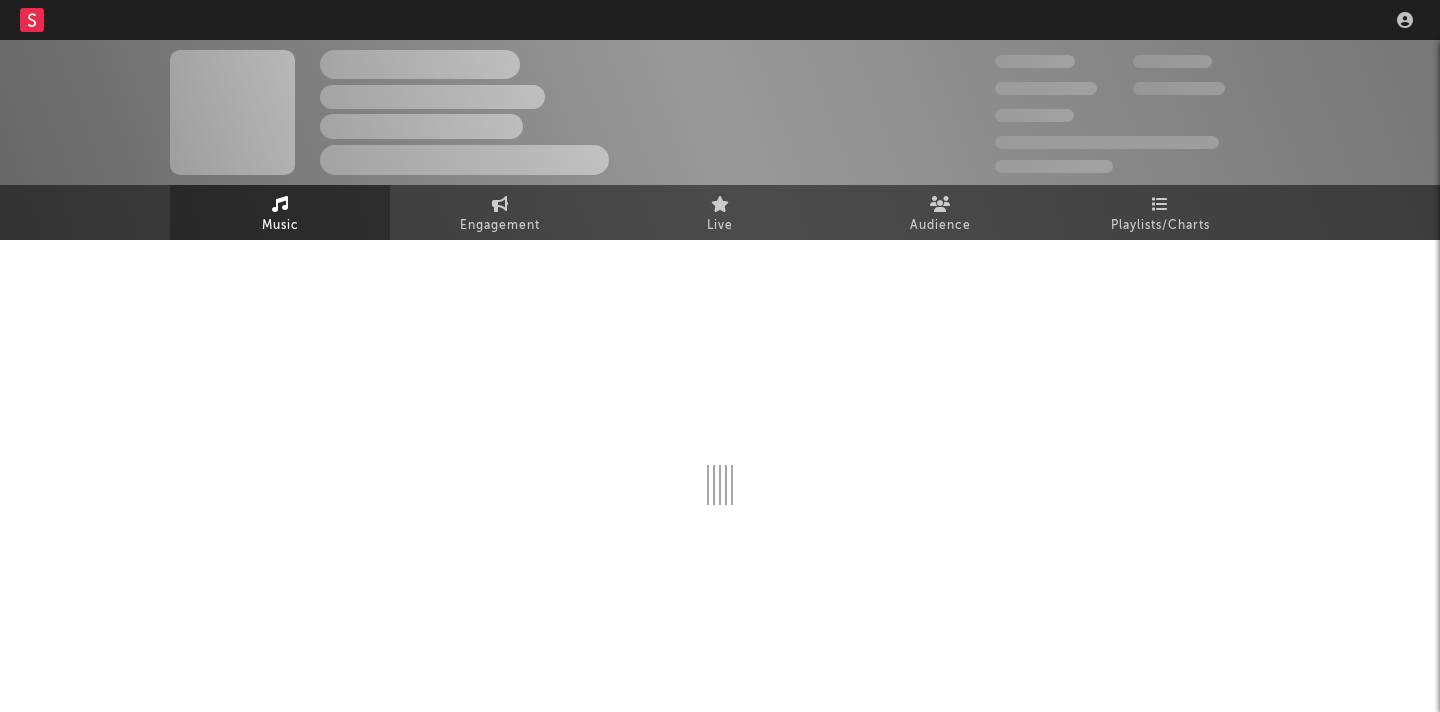 scroll, scrollTop: 0, scrollLeft: 0, axis: both 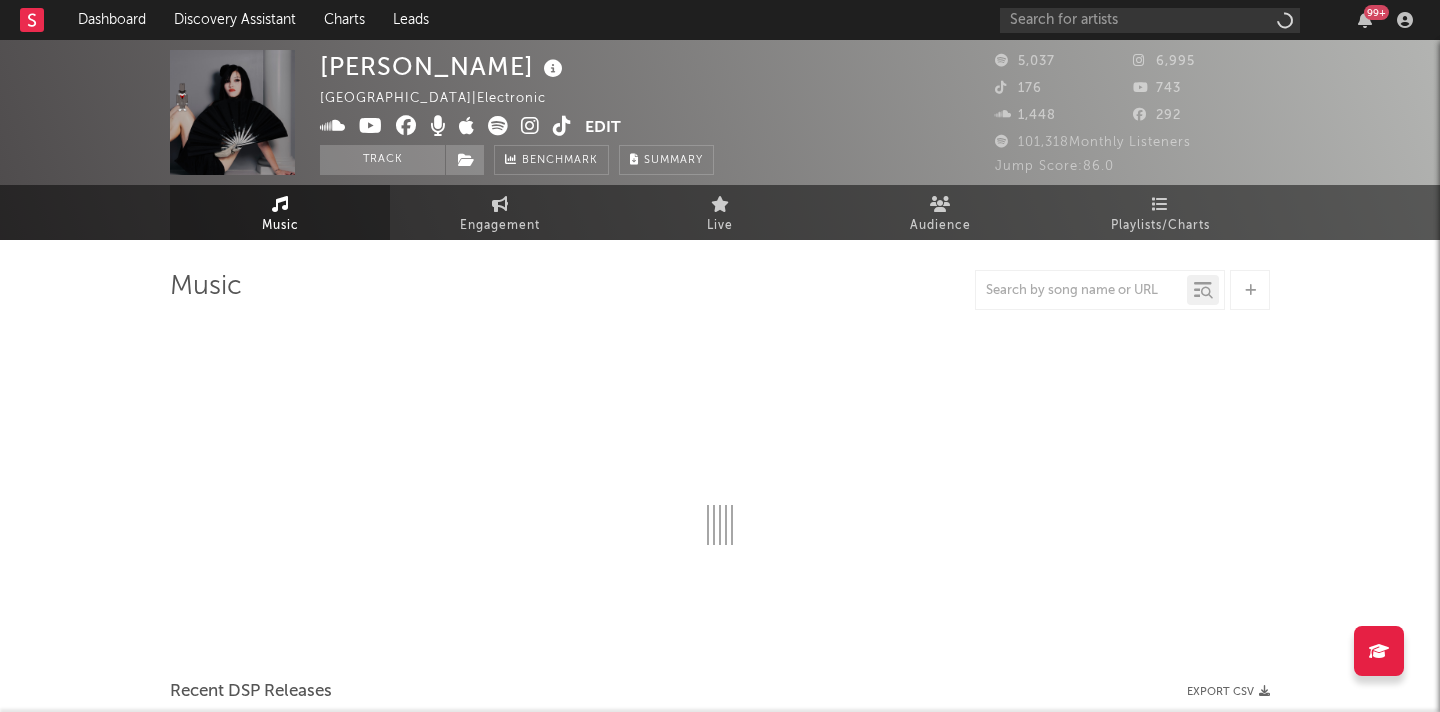 select on "6m" 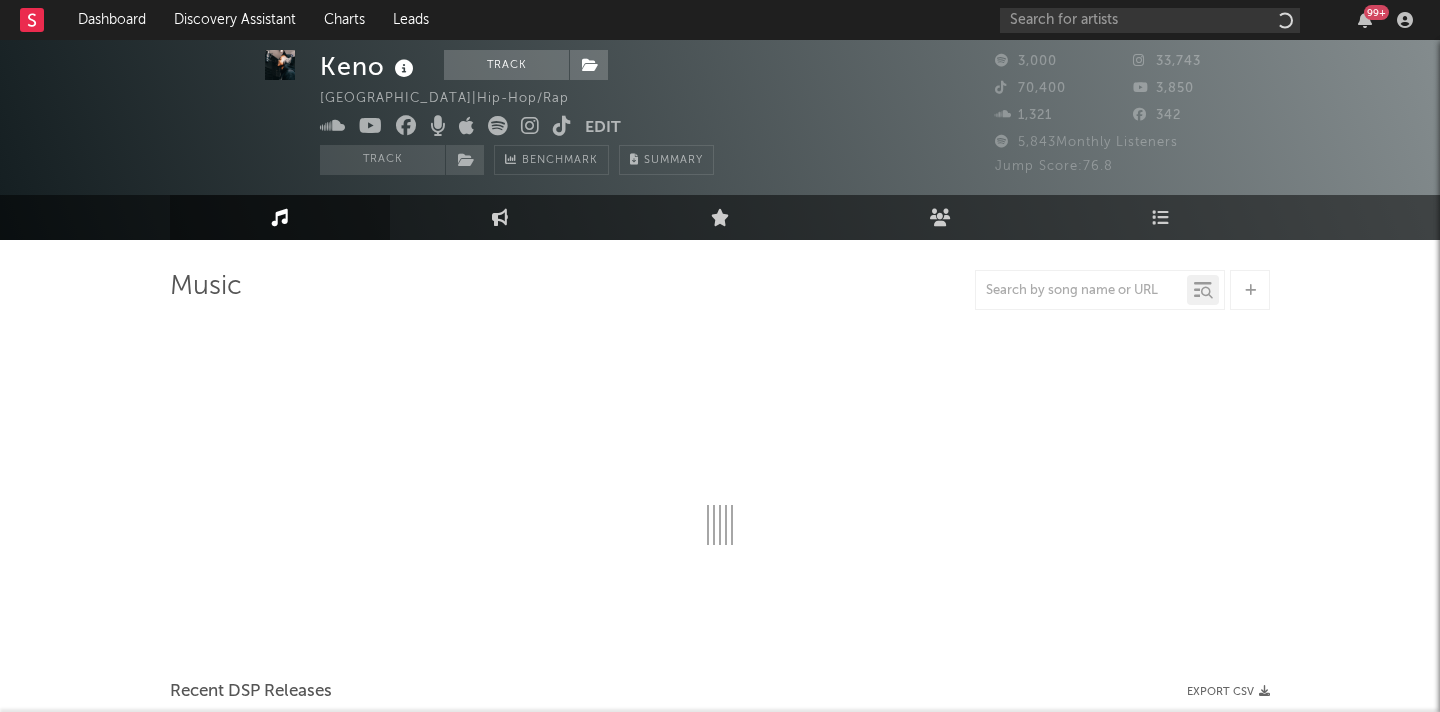 scroll, scrollTop: 115, scrollLeft: 0, axis: vertical 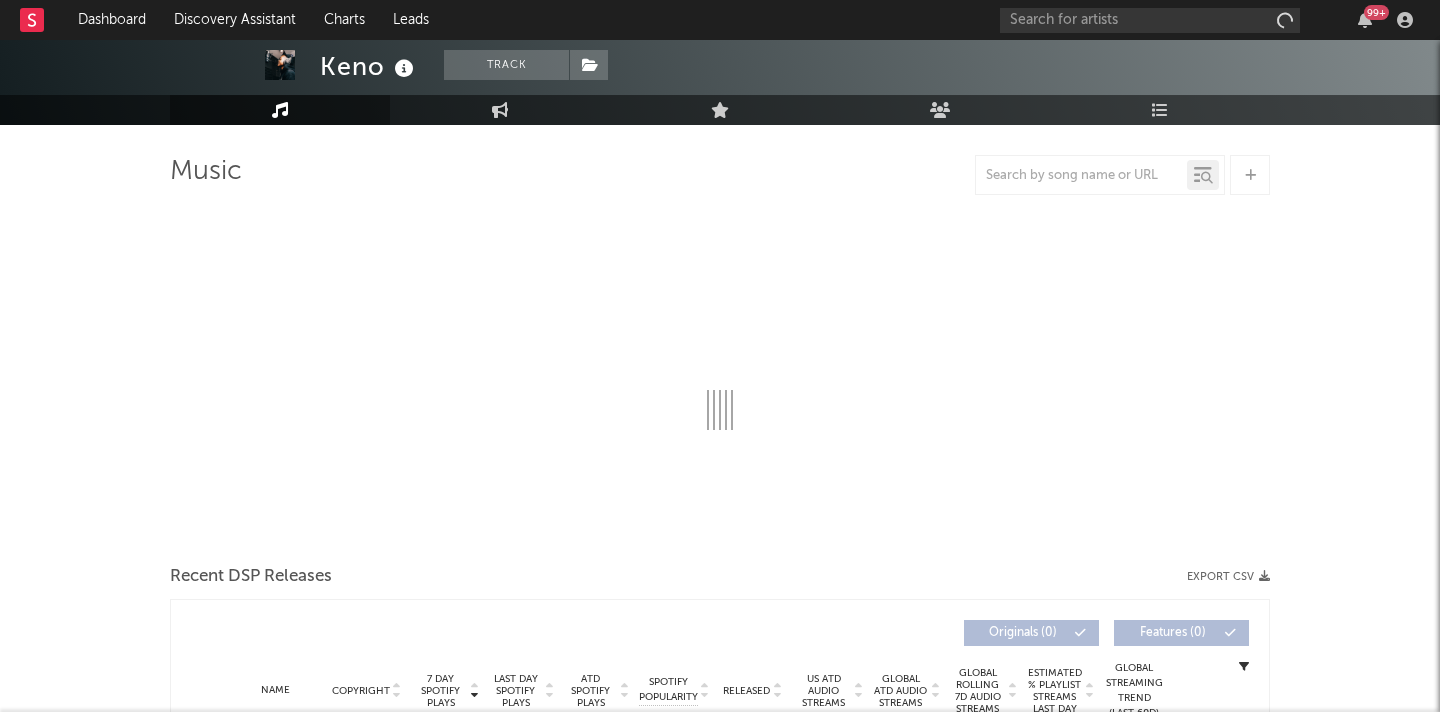 select on "6m" 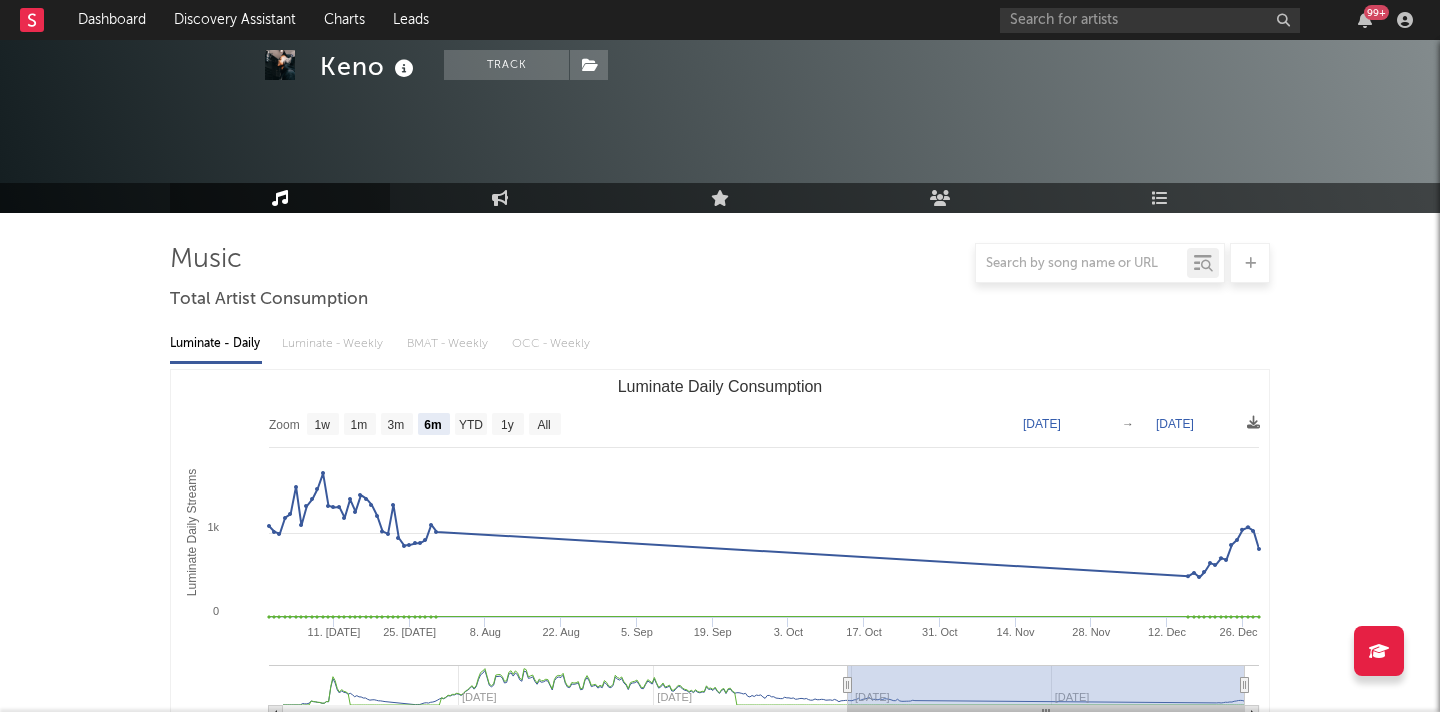 scroll, scrollTop: 0, scrollLeft: 0, axis: both 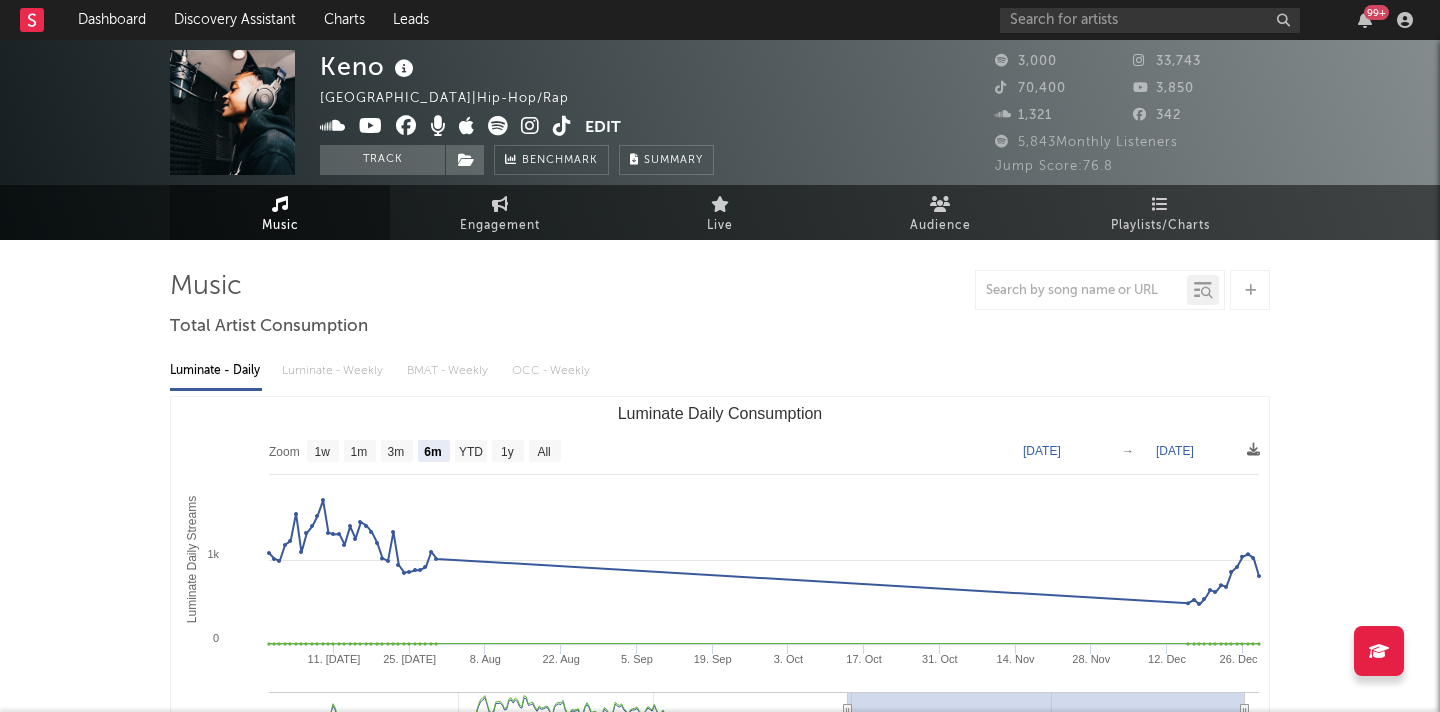 click at bounding box center (562, 126) 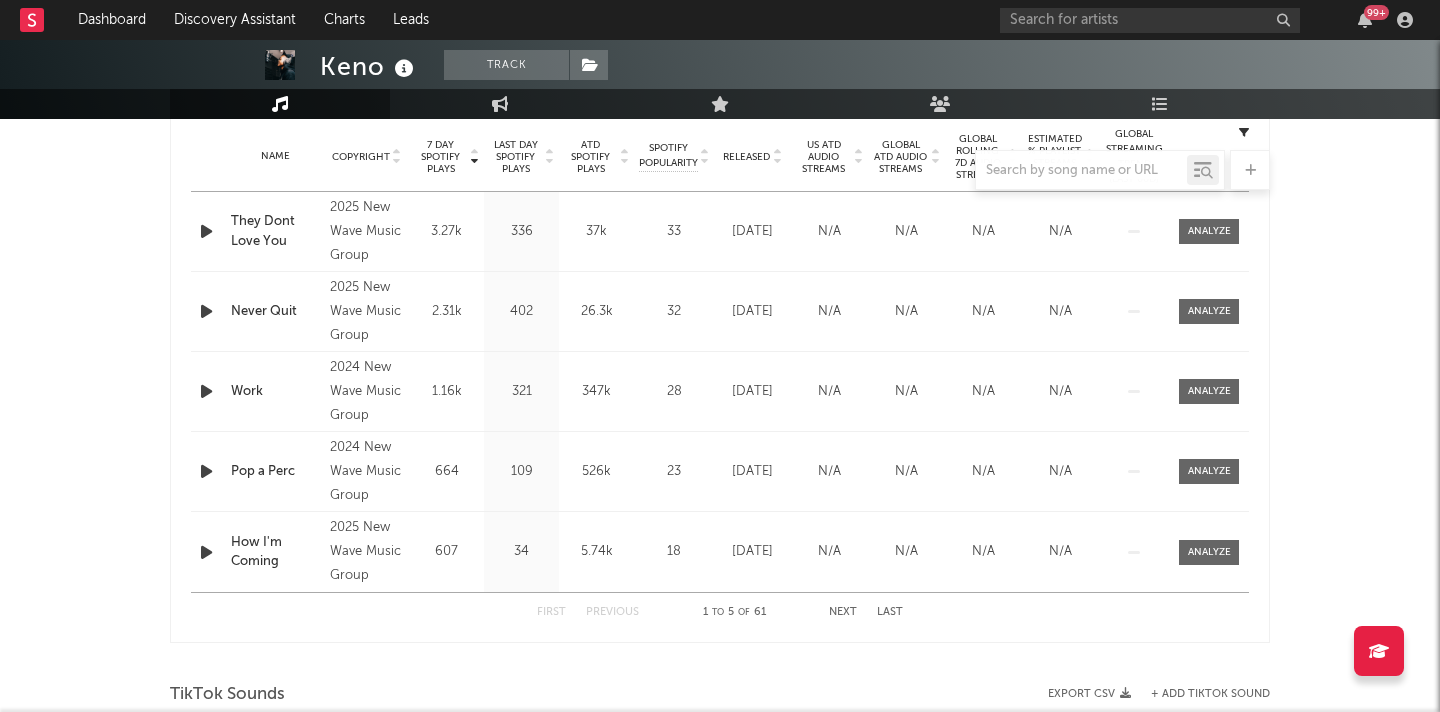 scroll, scrollTop: 784, scrollLeft: 0, axis: vertical 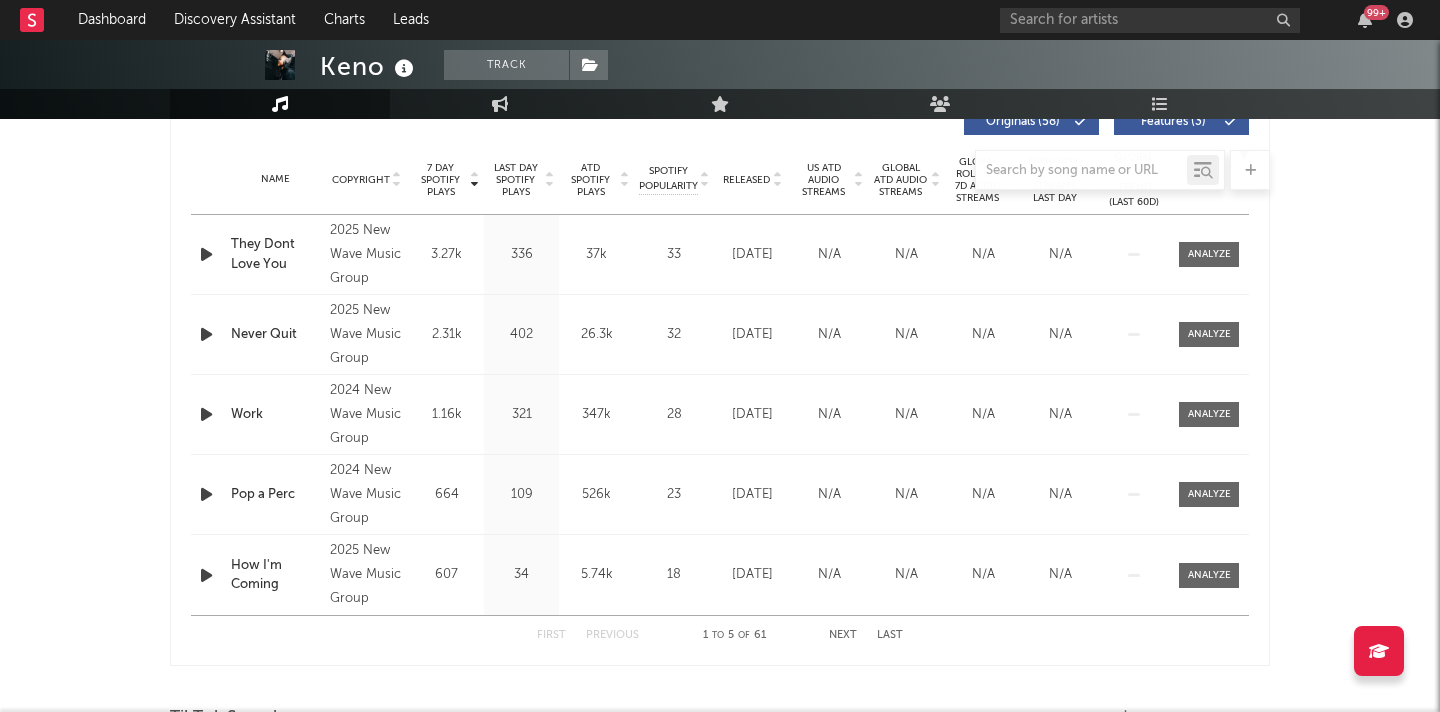 click at bounding box center (720, 170) 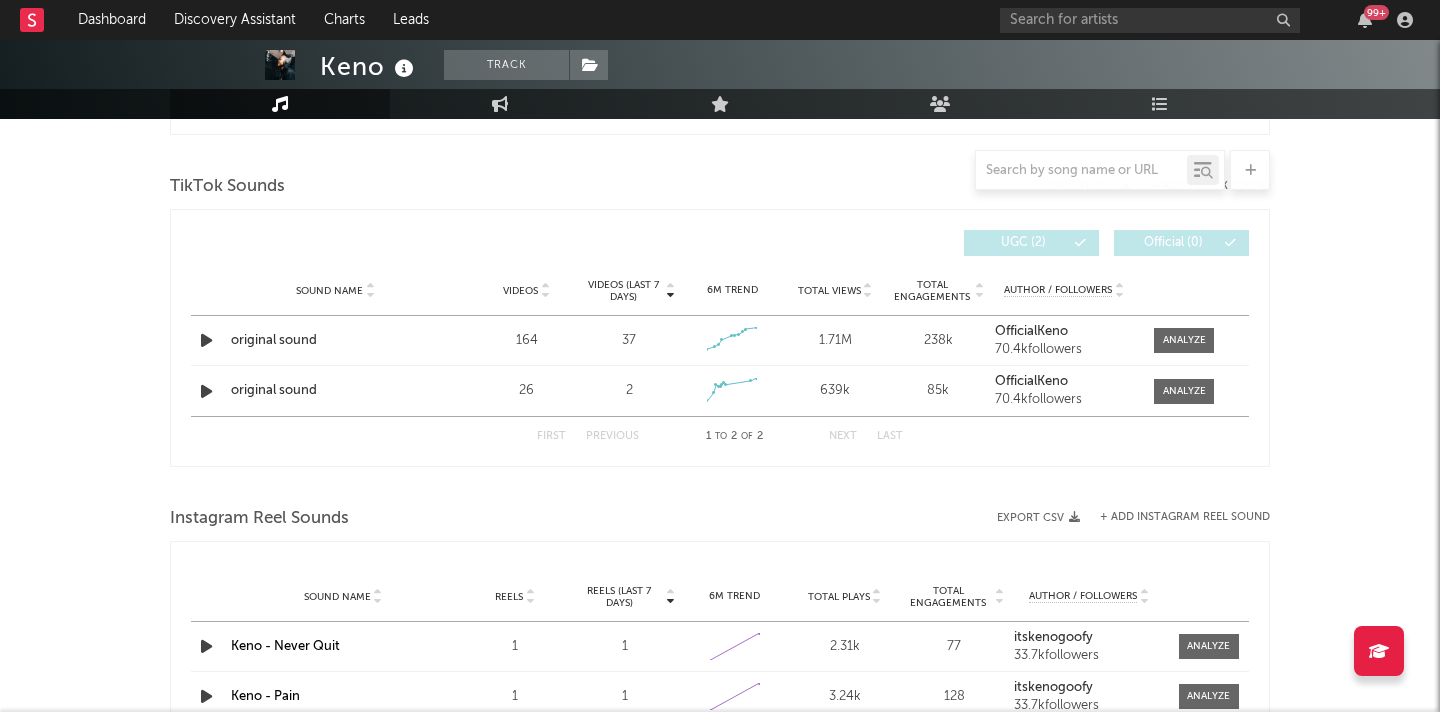 scroll, scrollTop: 1356, scrollLeft: 0, axis: vertical 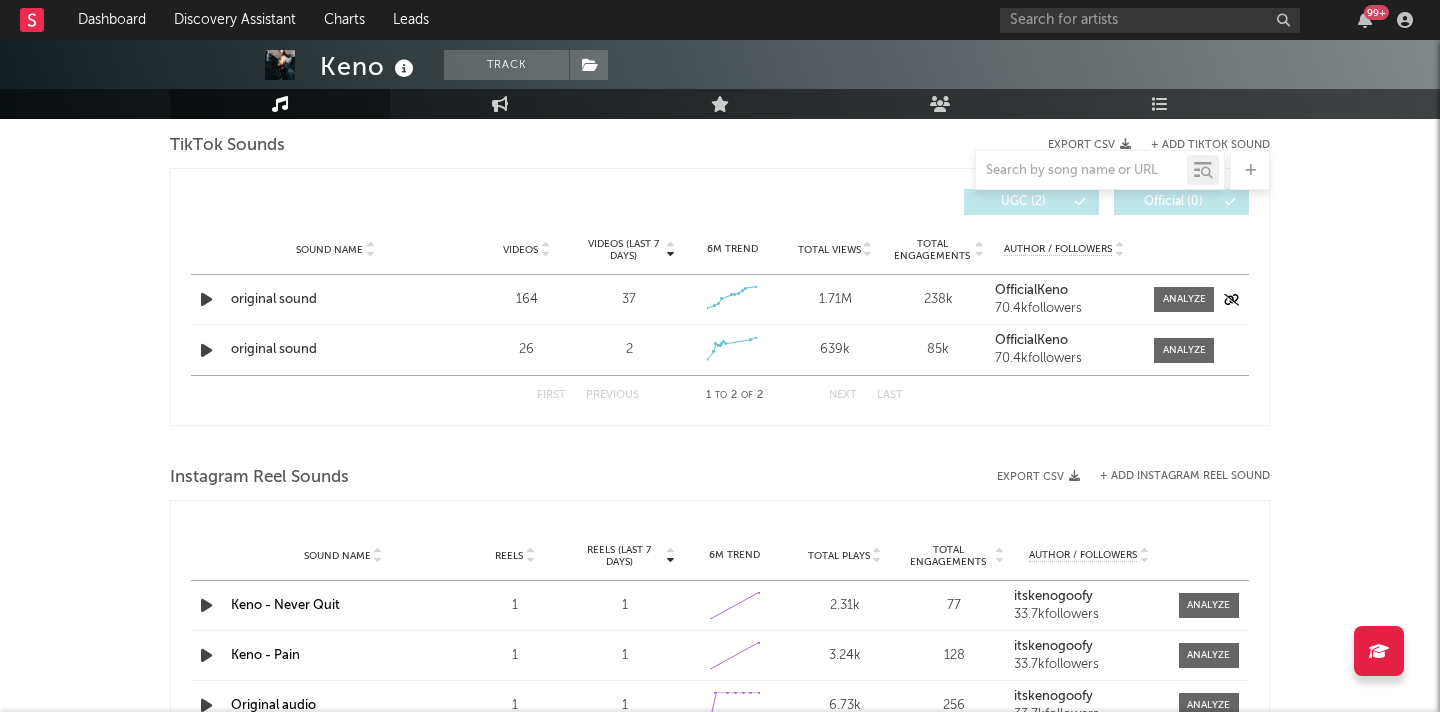 click at bounding box center (206, 299) 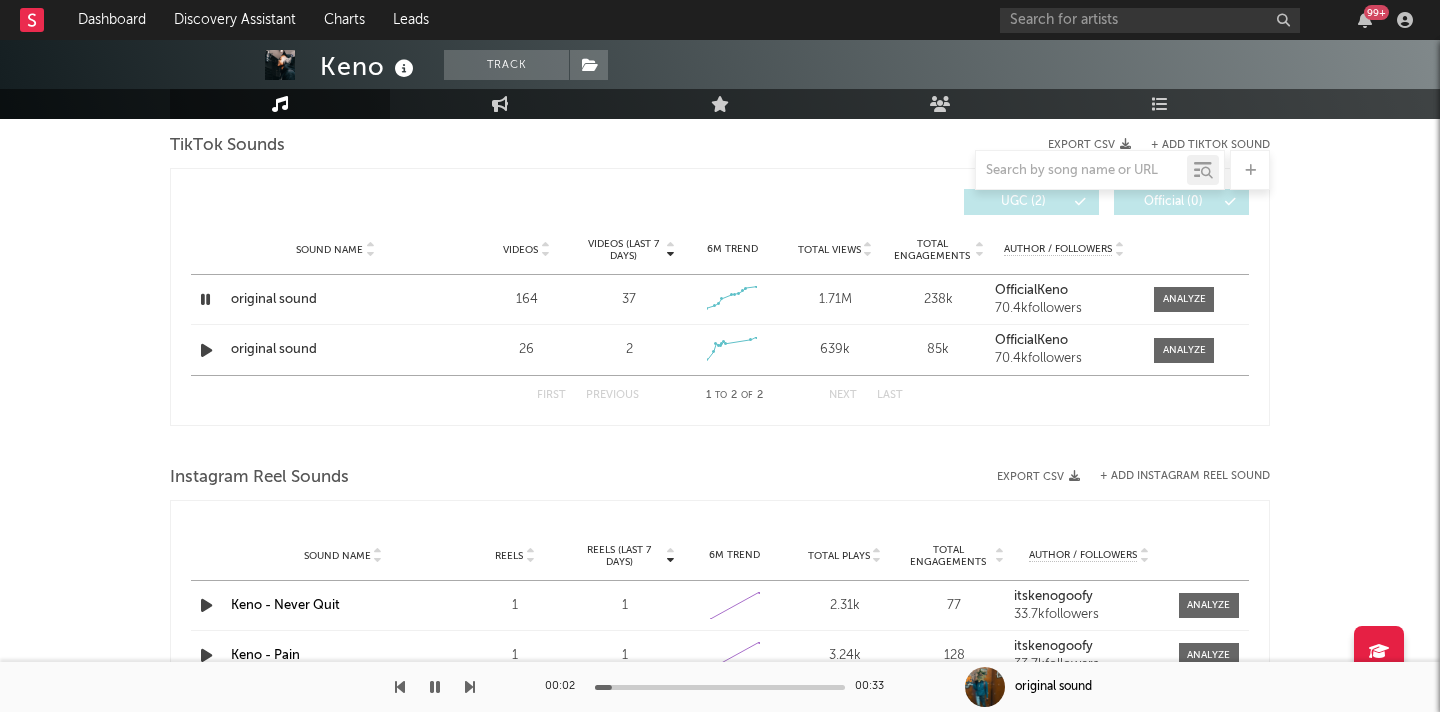 click at bounding box center [720, 687] 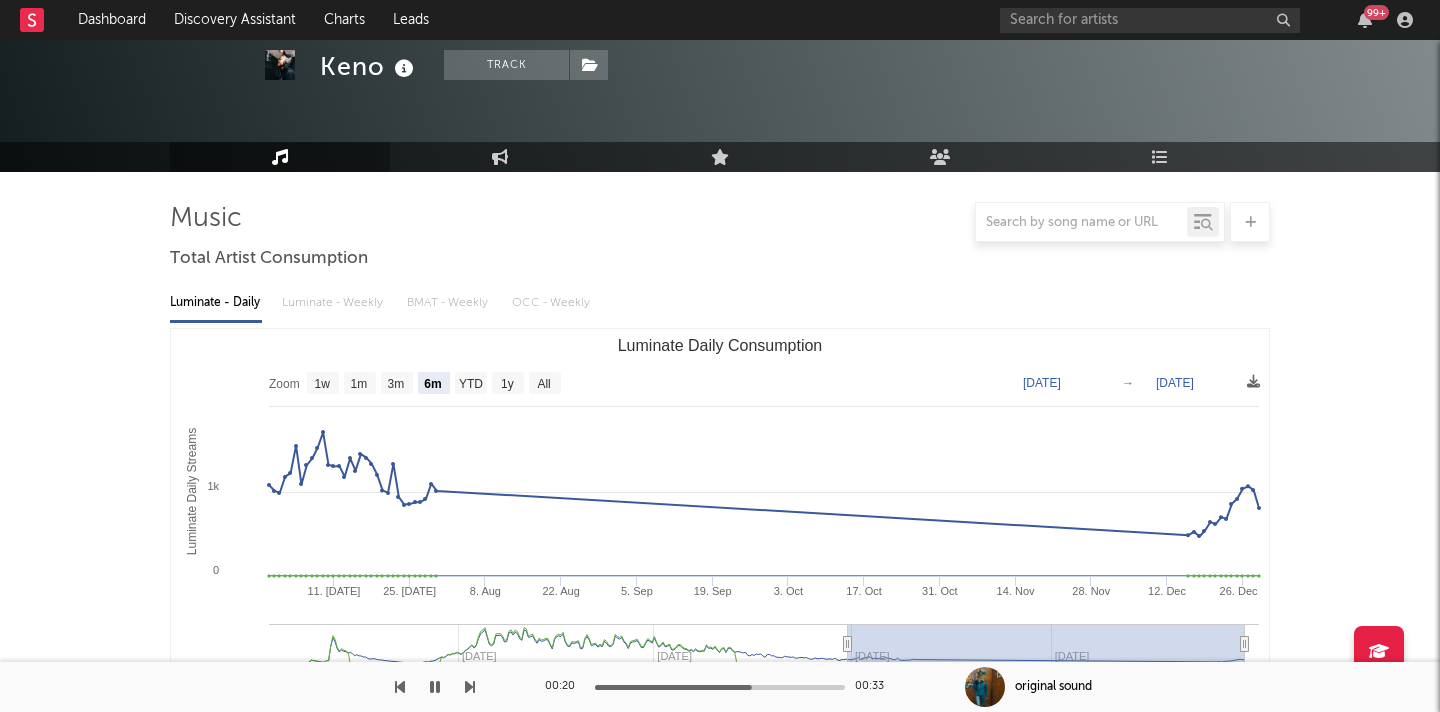scroll, scrollTop: 0, scrollLeft: 0, axis: both 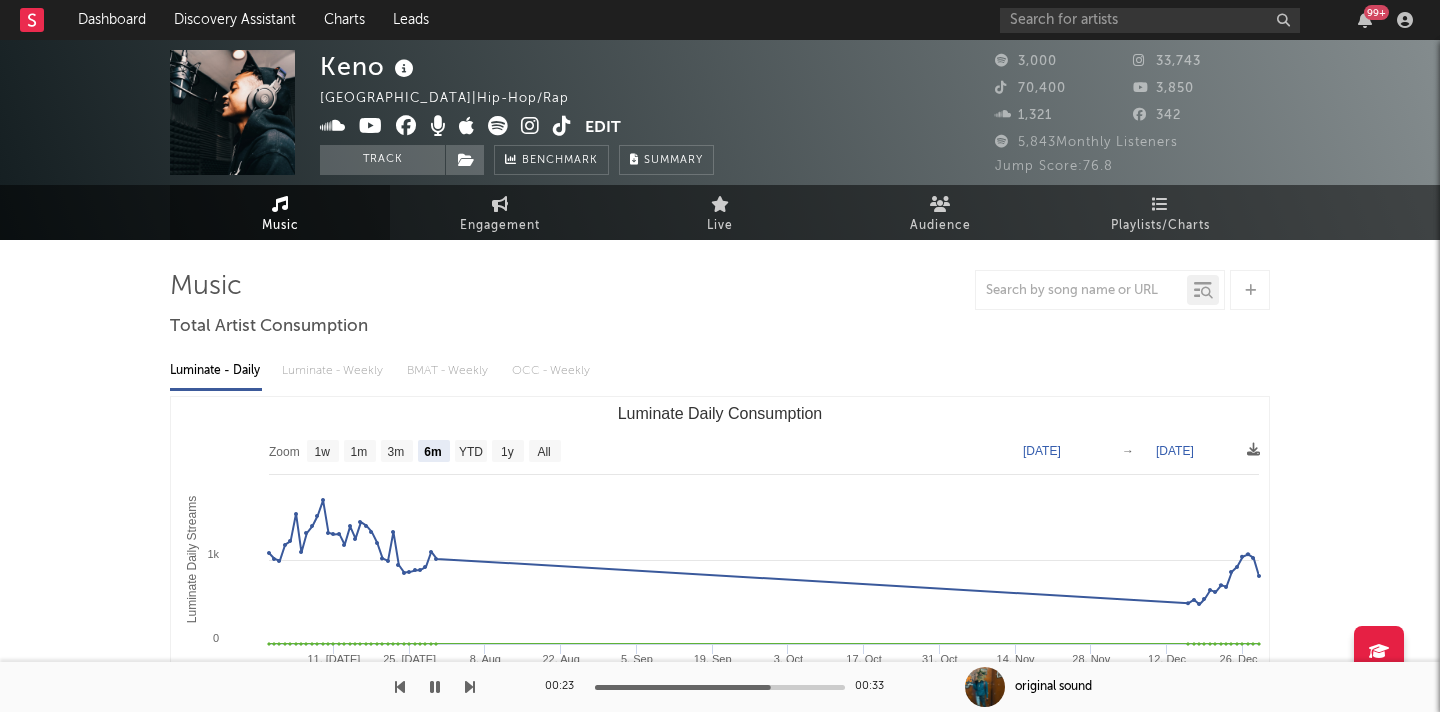 click at bounding box center [435, 687] 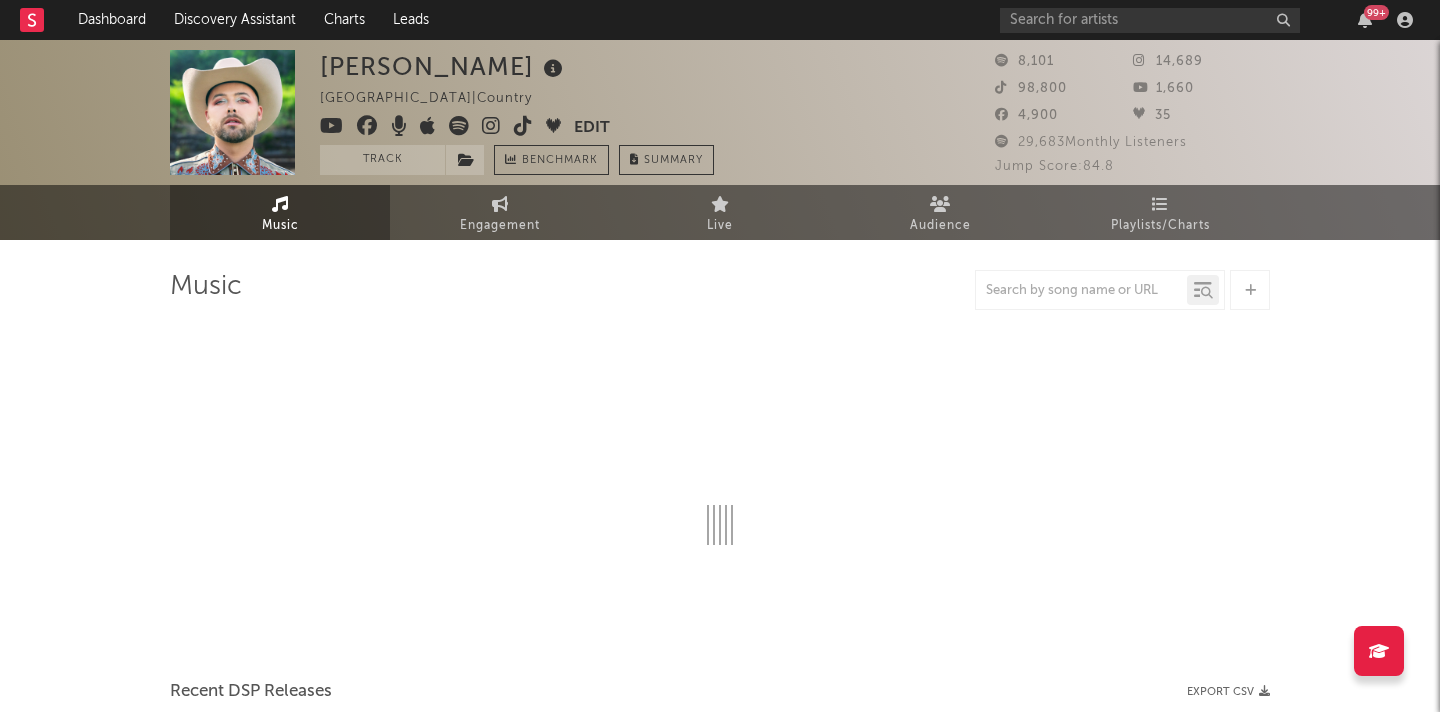 select on "6m" 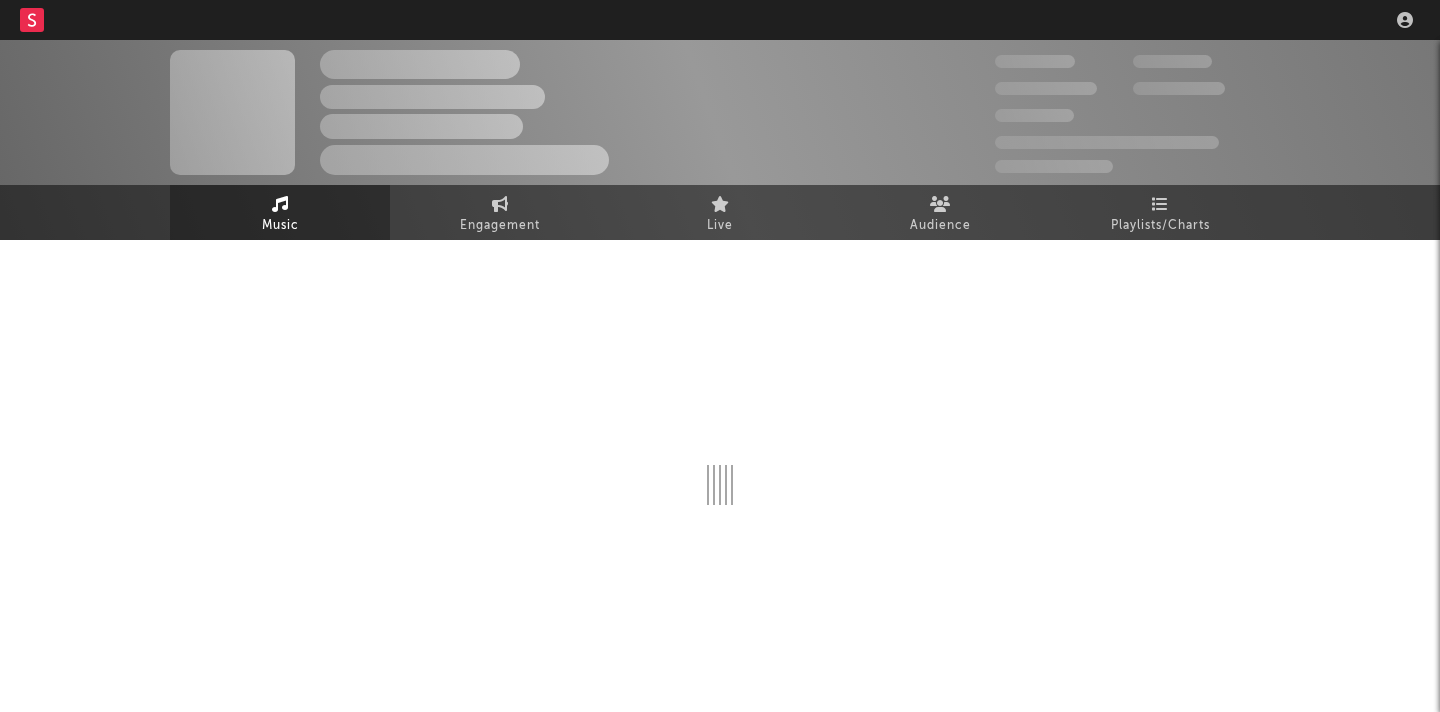 scroll, scrollTop: 0, scrollLeft: 0, axis: both 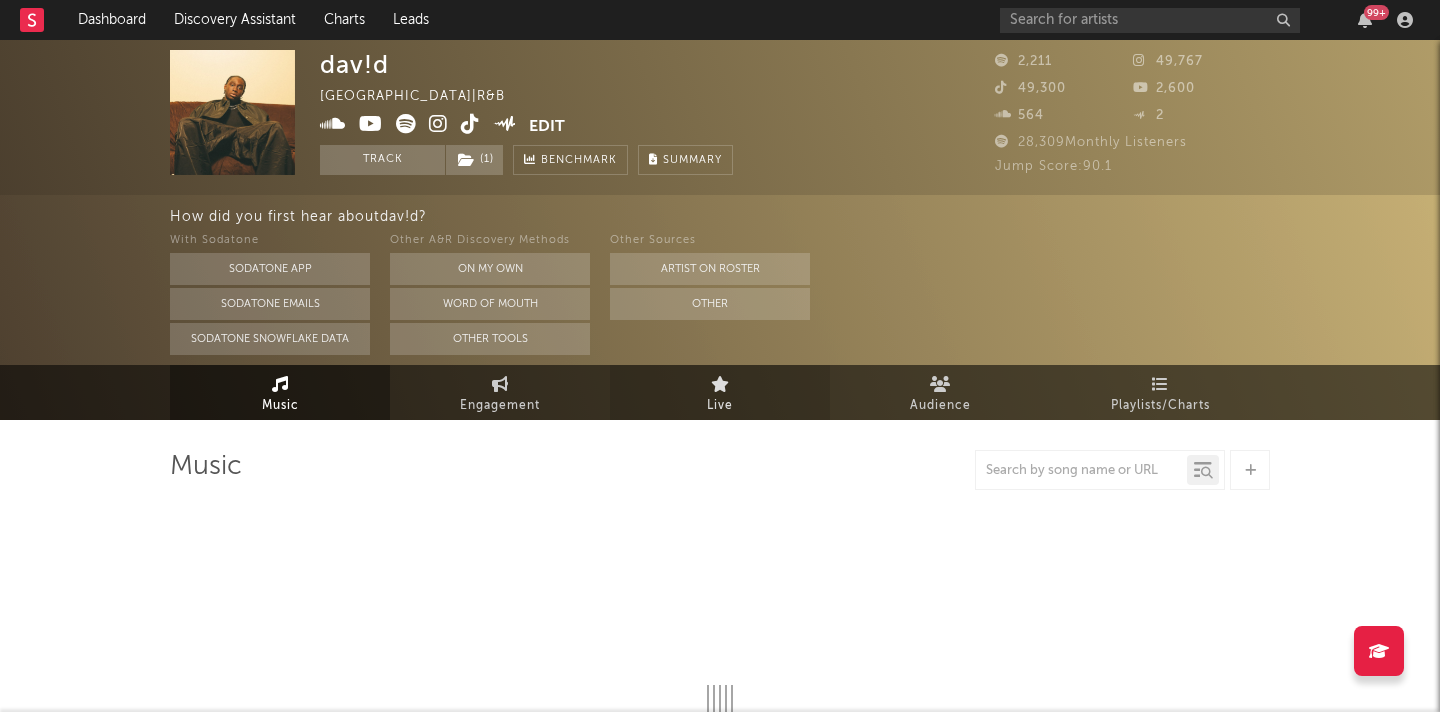 select on "6m" 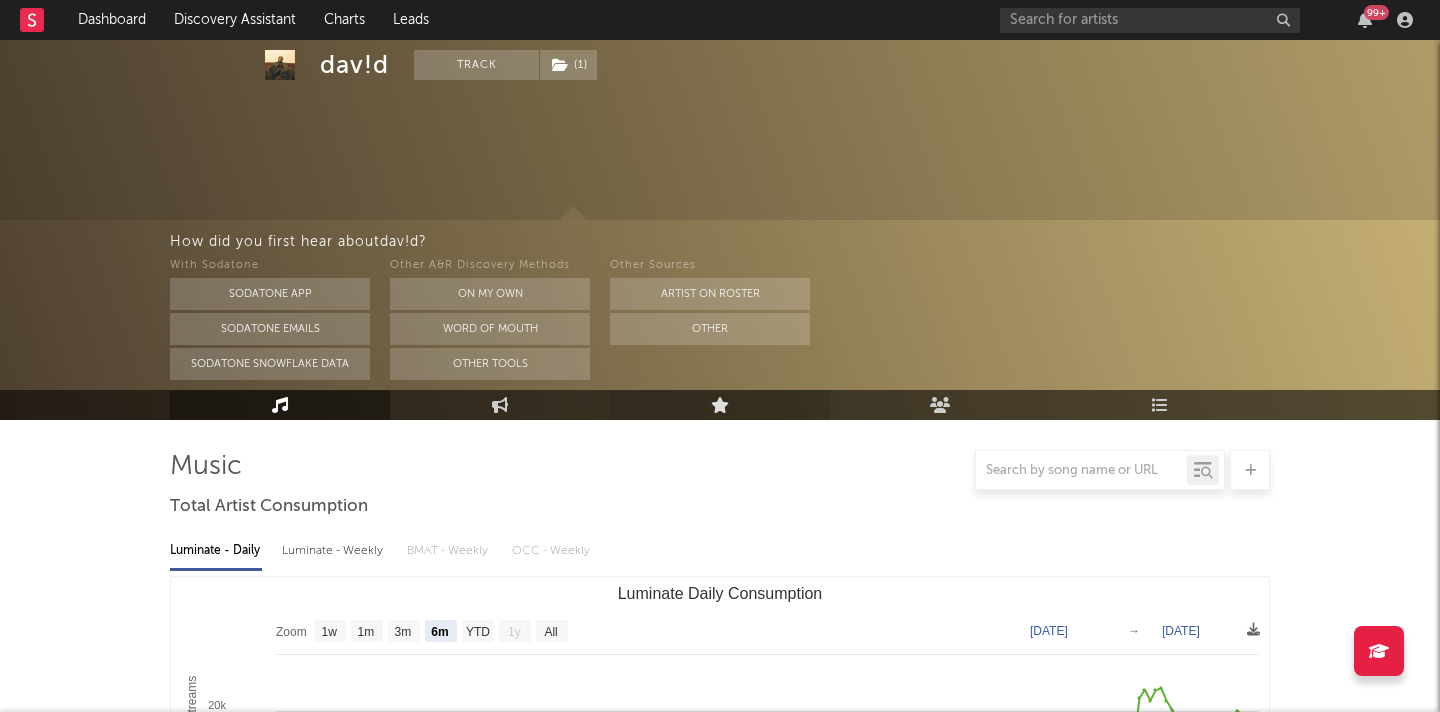 scroll, scrollTop: 152, scrollLeft: 0, axis: vertical 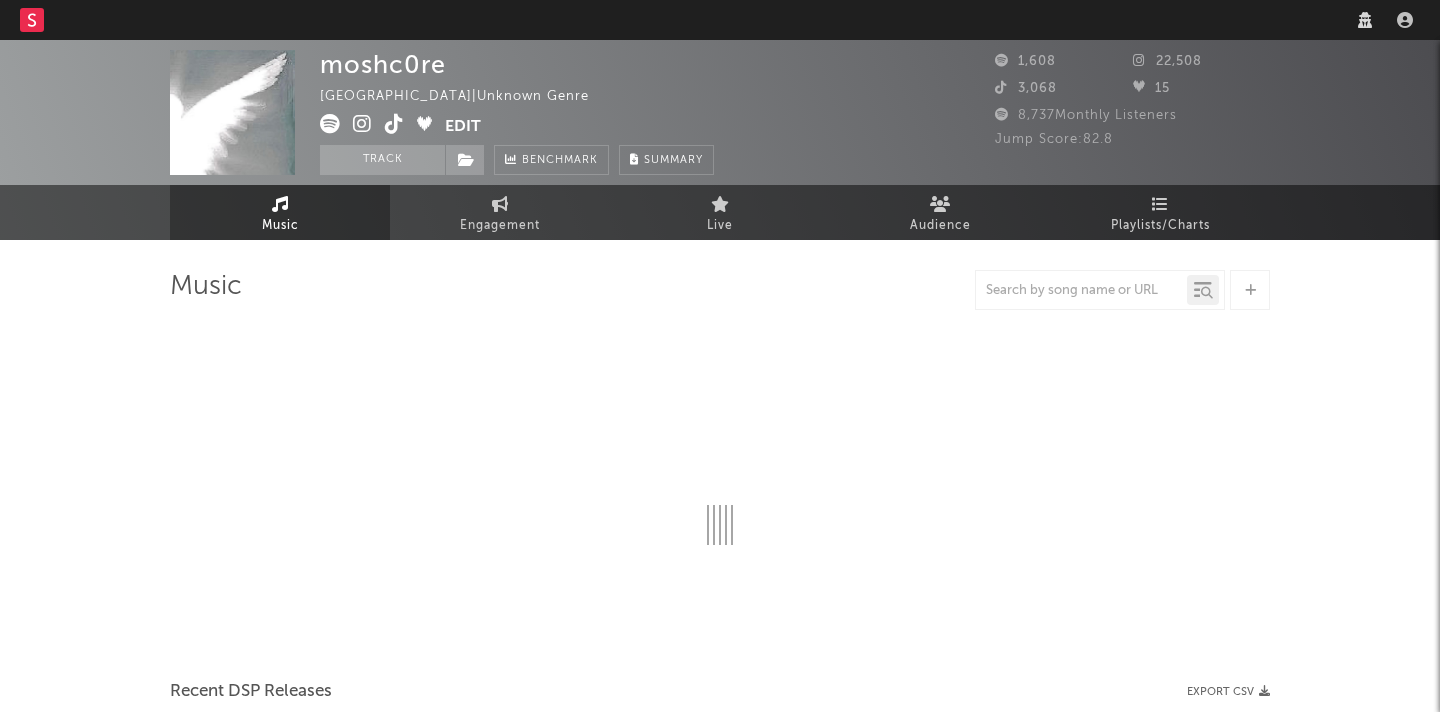select on "1w" 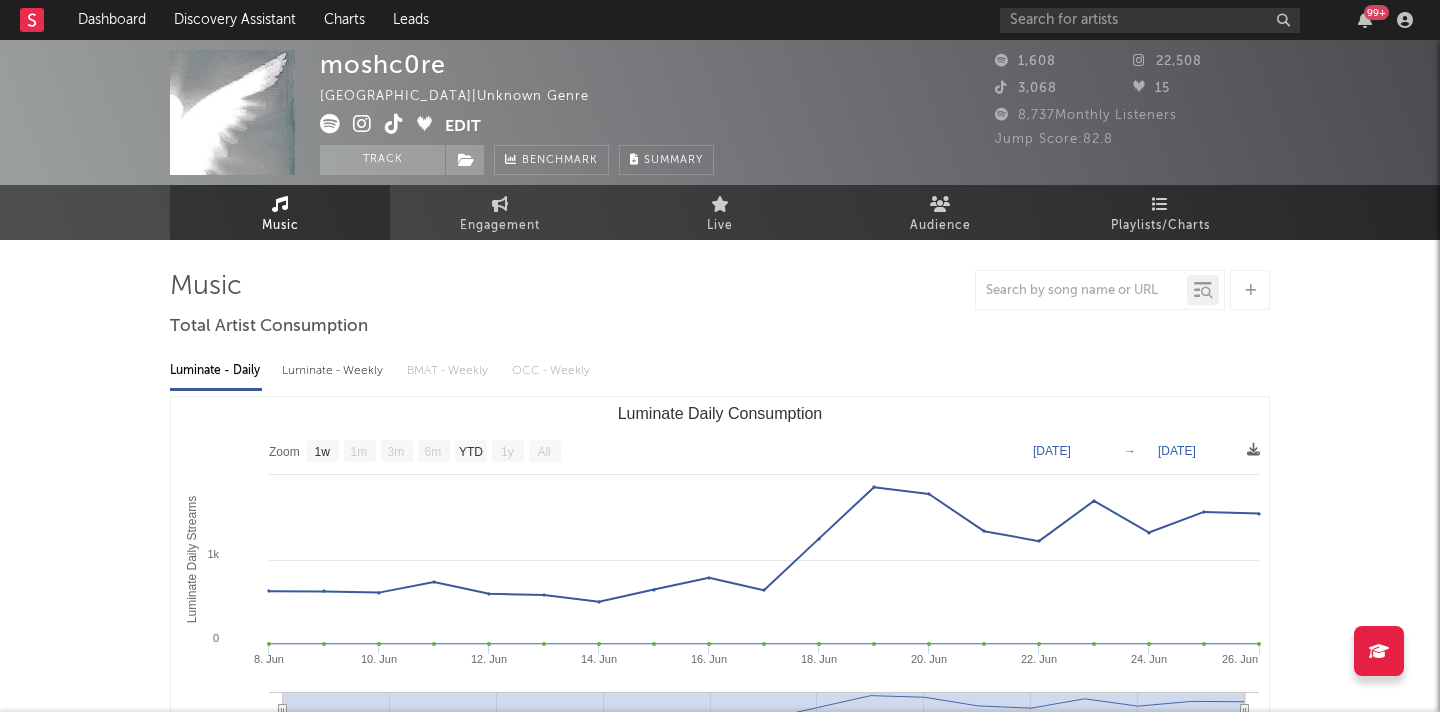 scroll, scrollTop: 0, scrollLeft: 0, axis: both 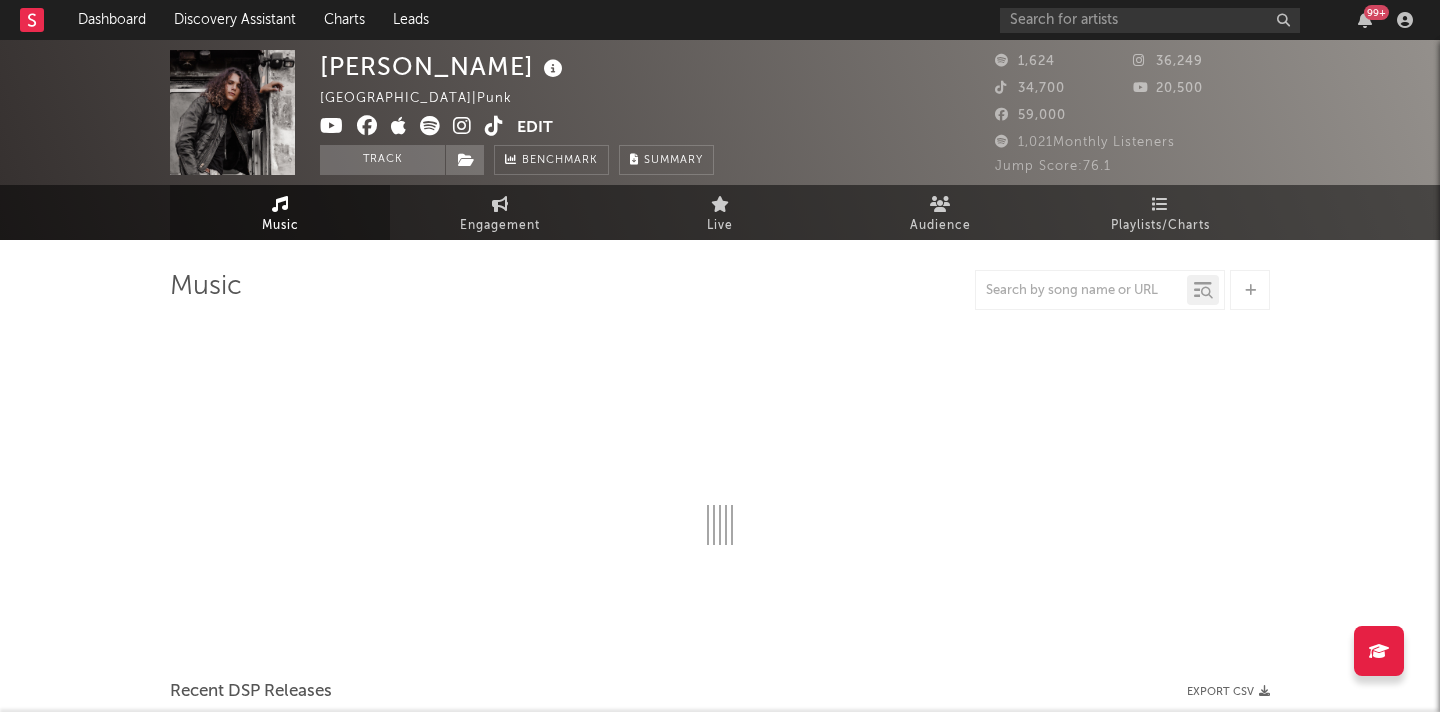 select on "6m" 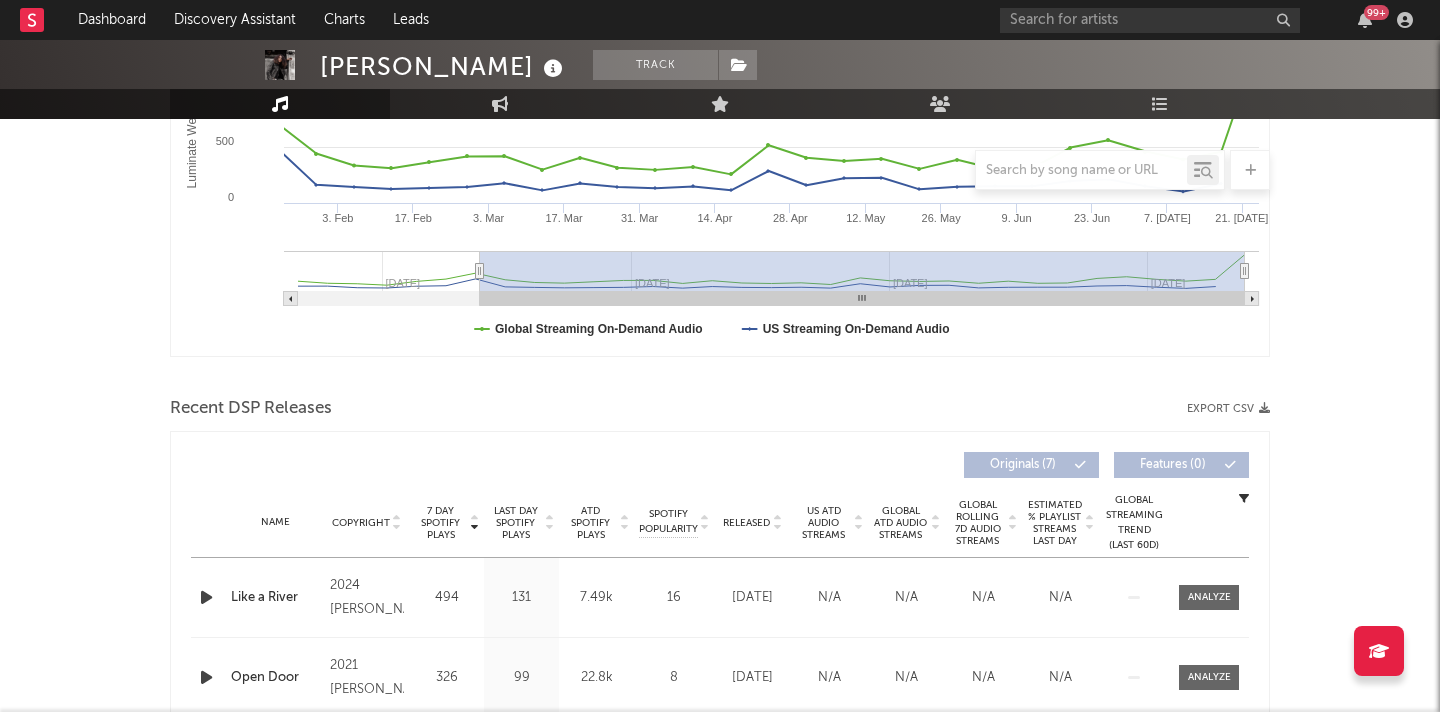 scroll, scrollTop: 0, scrollLeft: 0, axis: both 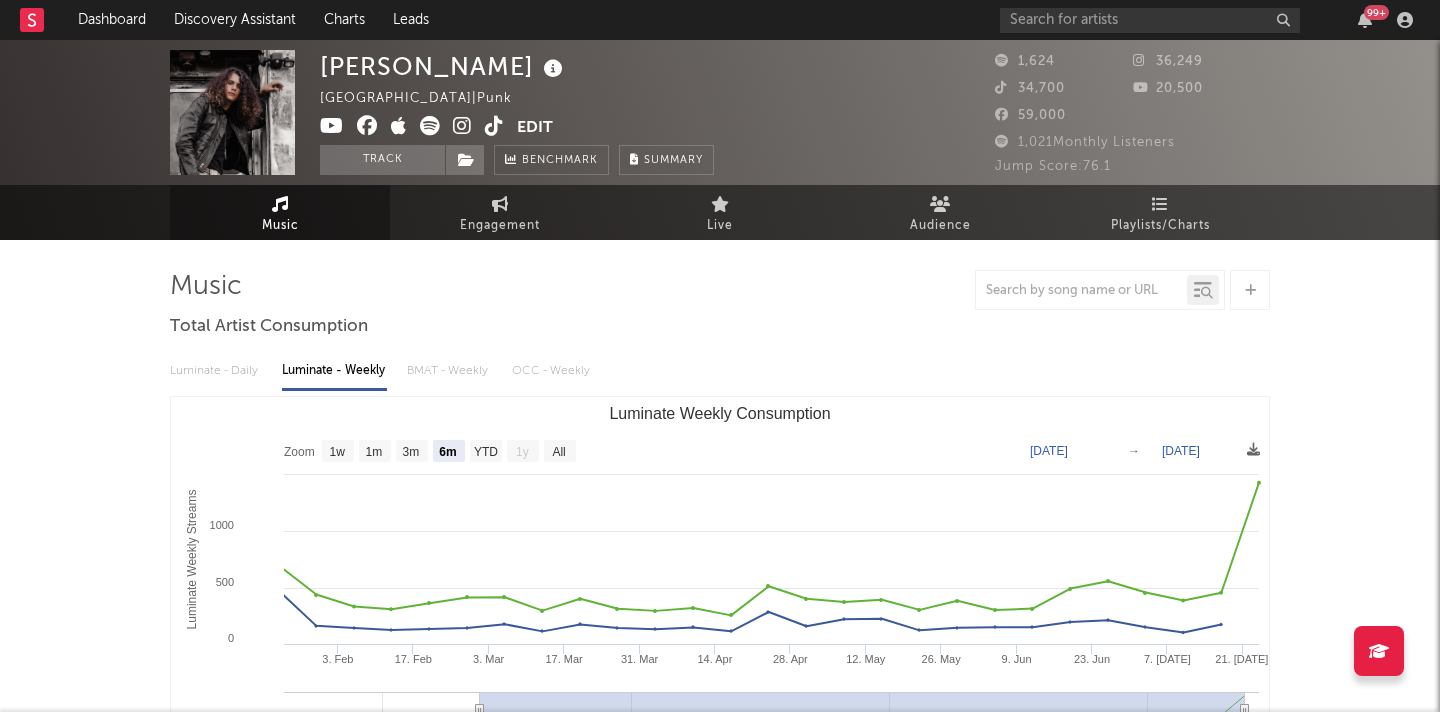 click at bounding box center (462, 126) 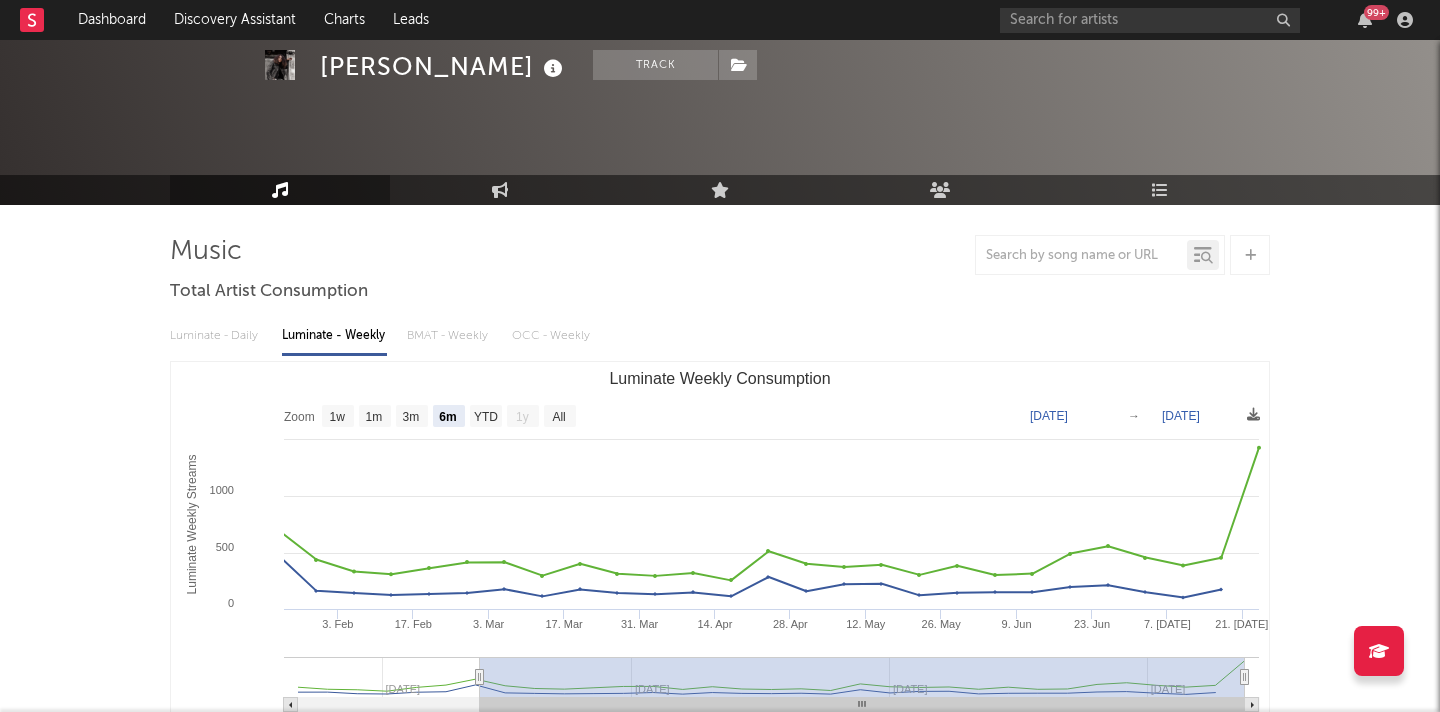 scroll, scrollTop: 0, scrollLeft: 0, axis: both 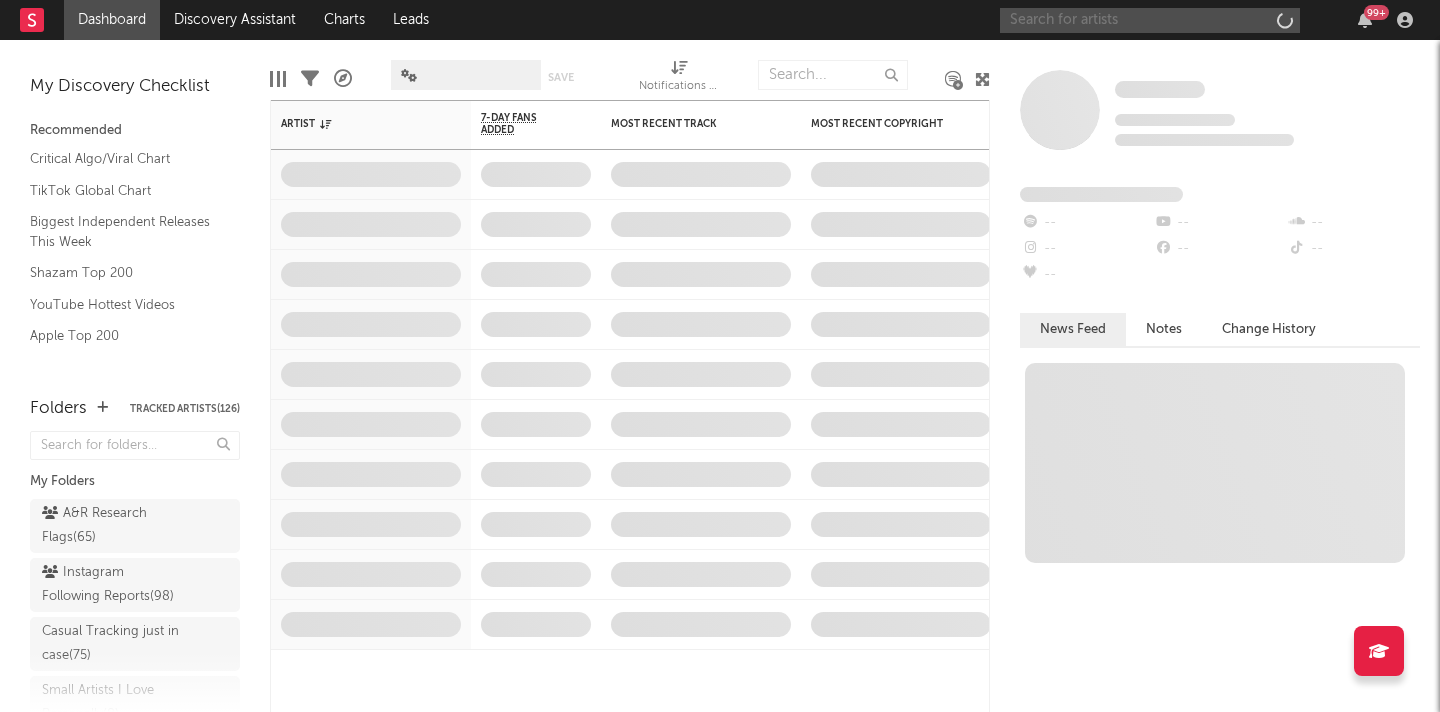 click at bounding box center [1150, 20] 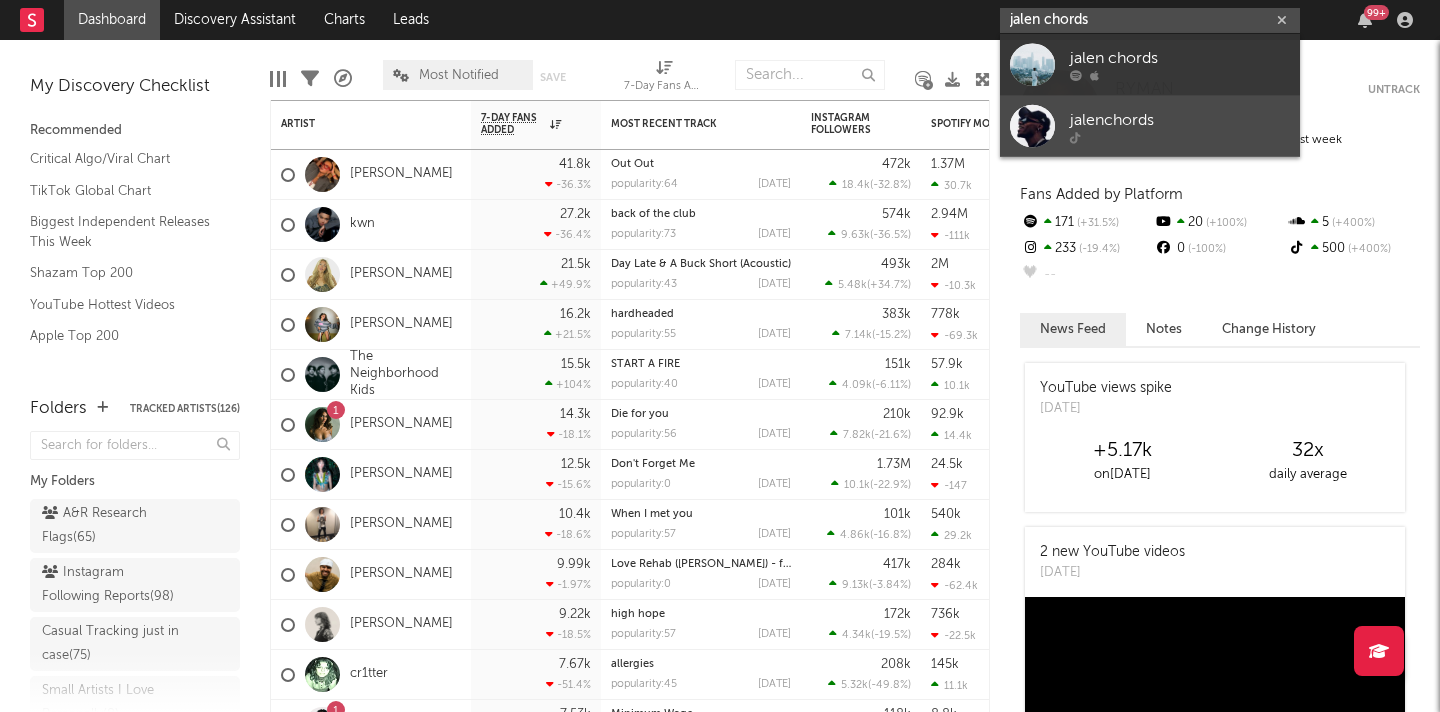 type on "jalen chords" 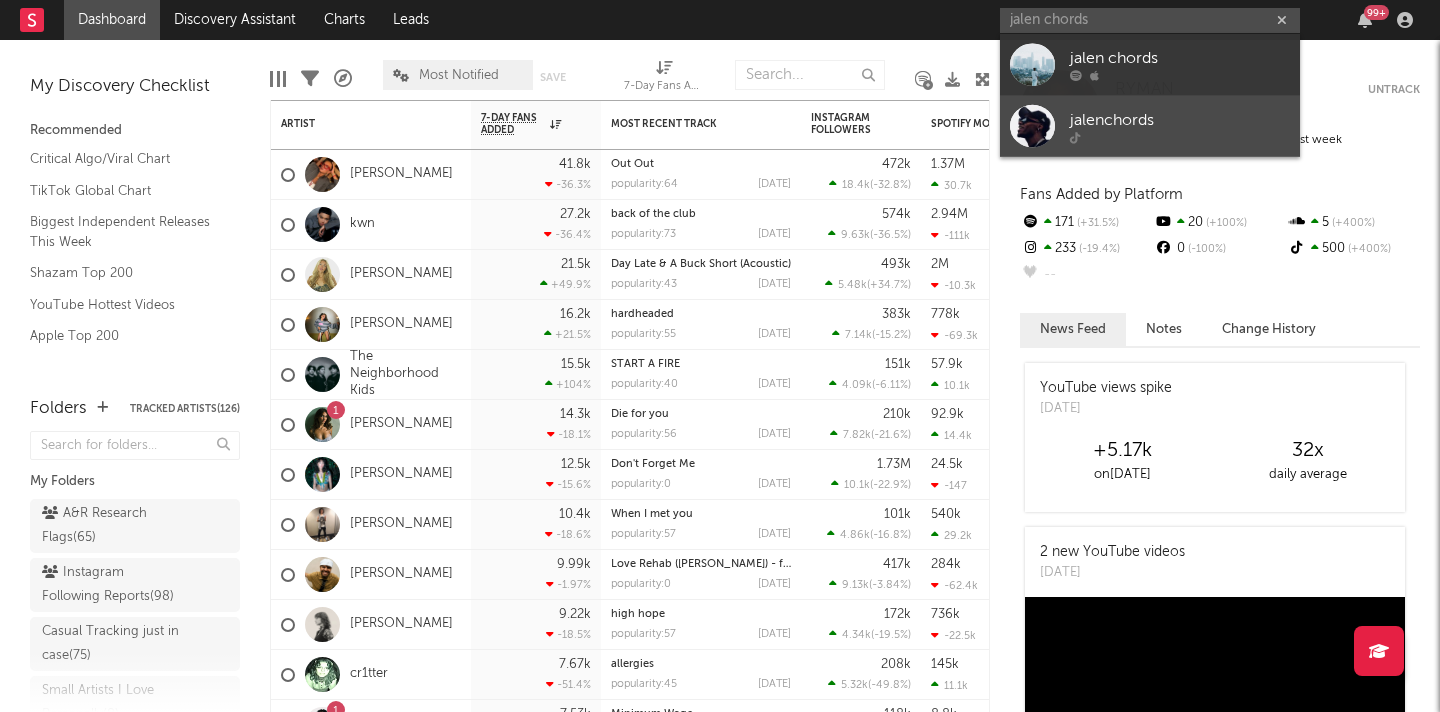 click on "jalenchords" at bounding box center (1150, 131) 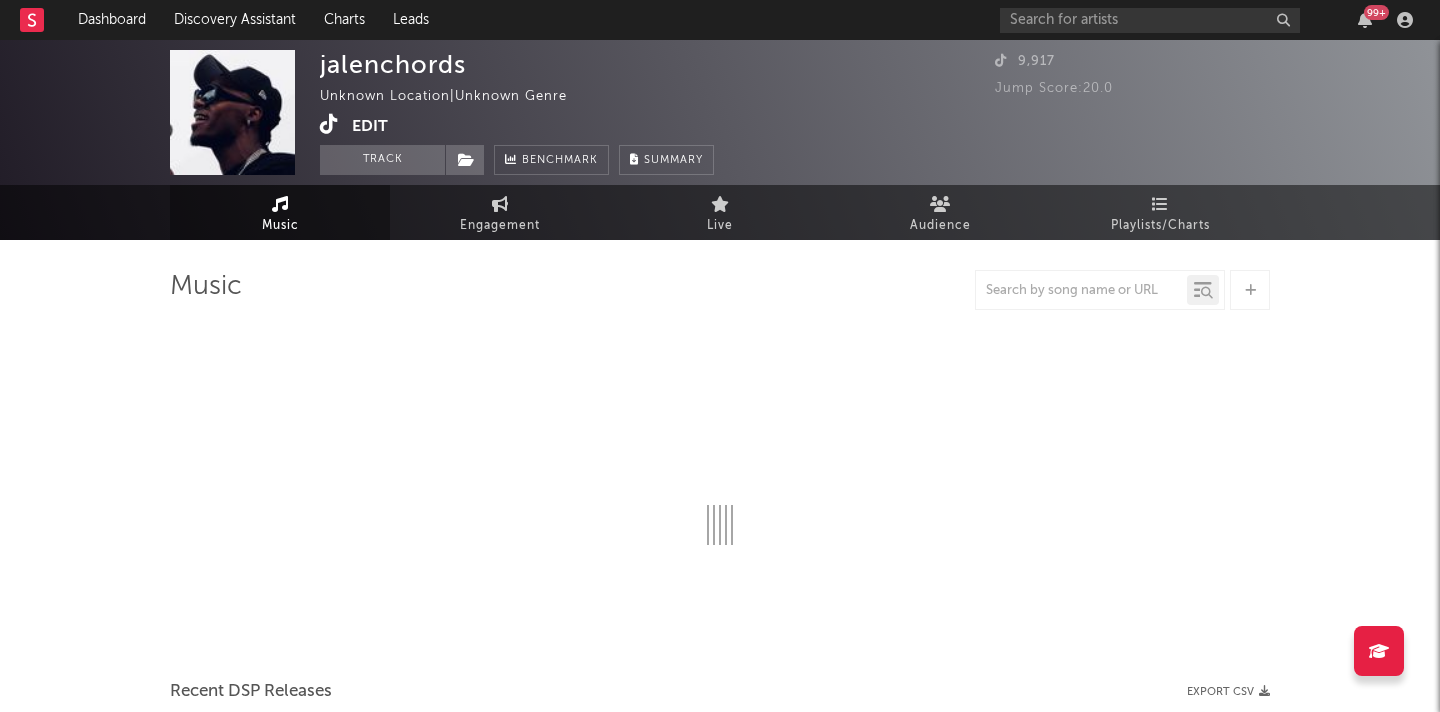 select on "1w" 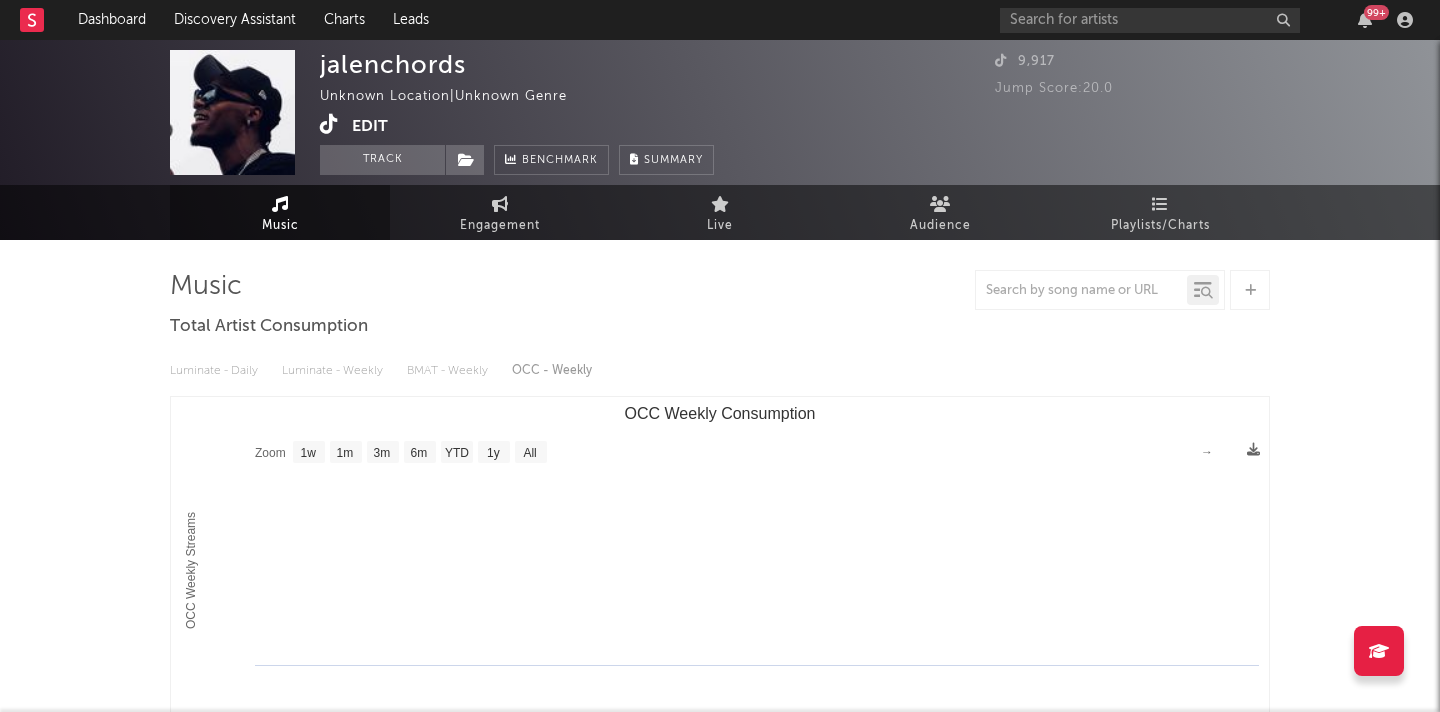 click on "Edit" at bounding box center [370, 126] 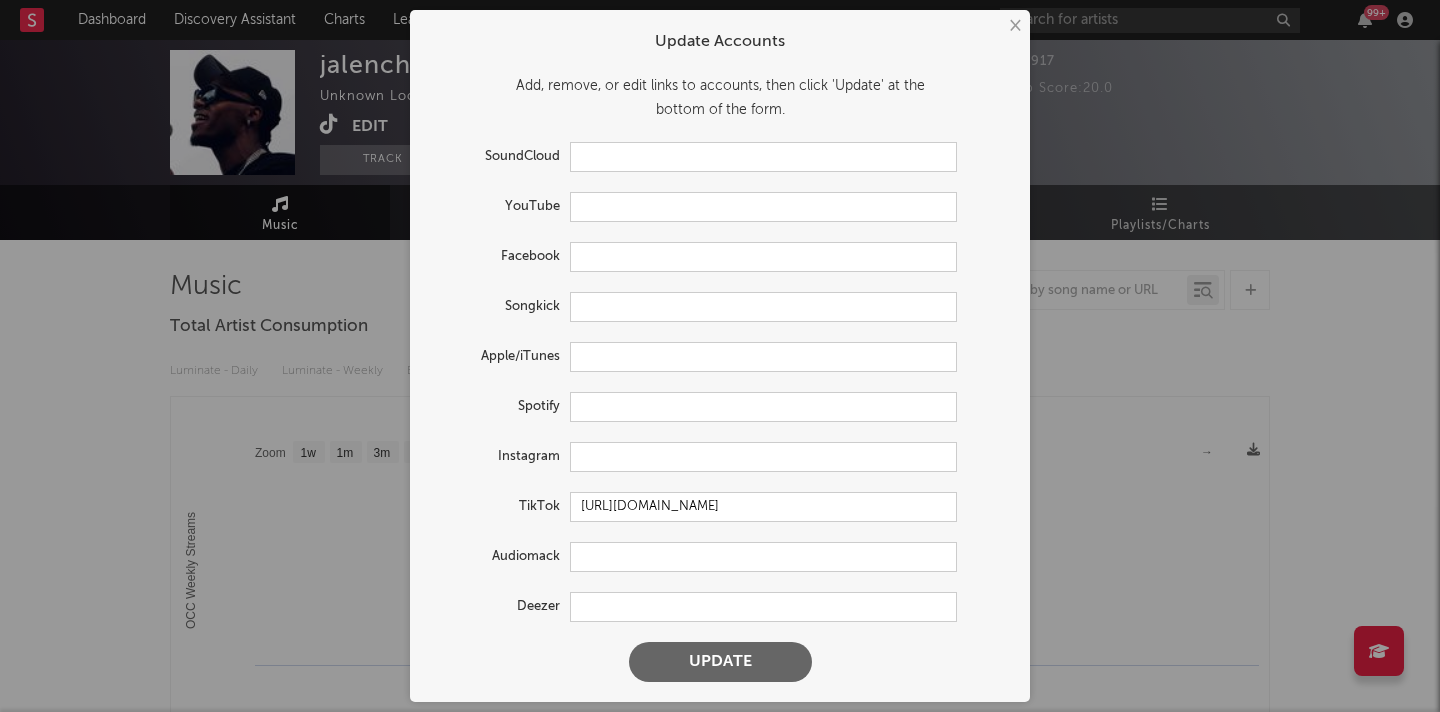 click on "×" at bounding box center (1014, 26) 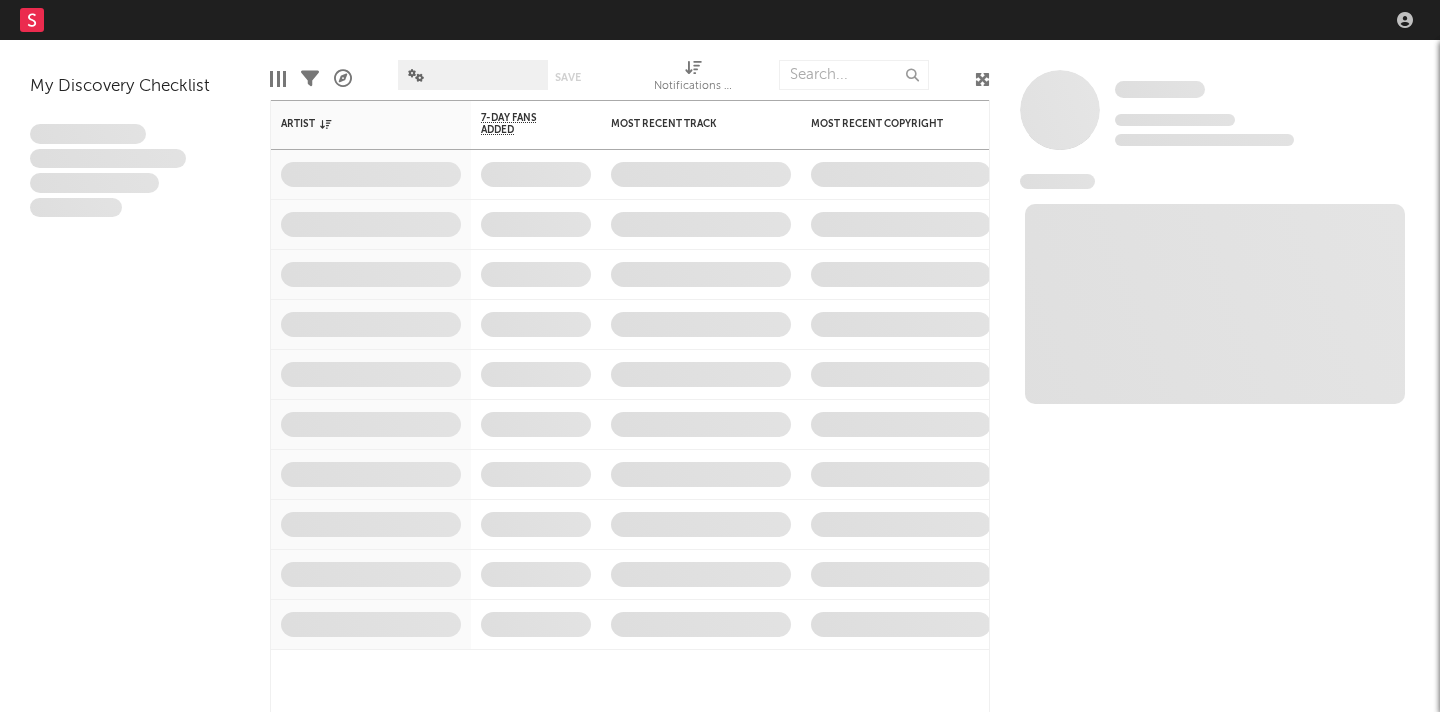 scroll, scrollTop: 0, scrollLeft: 0, axis: both 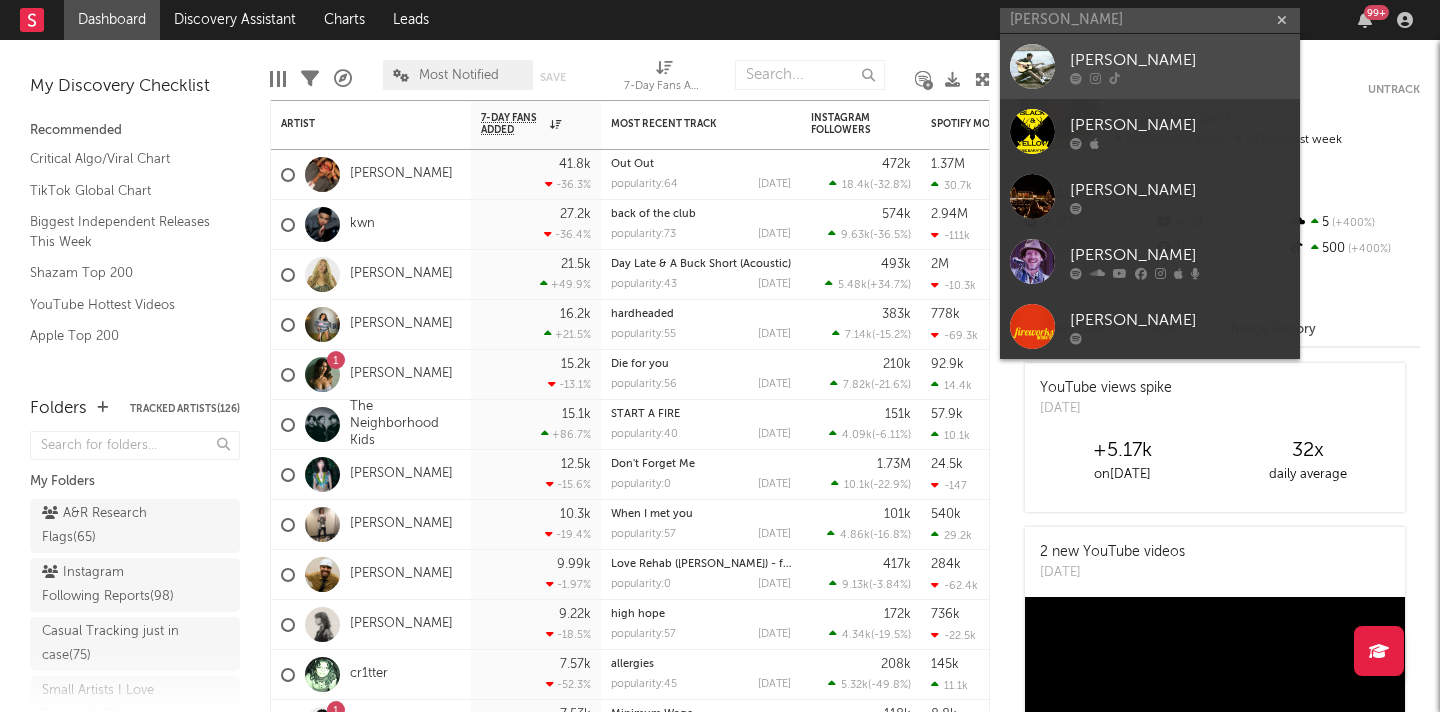 type on "nathan cox" 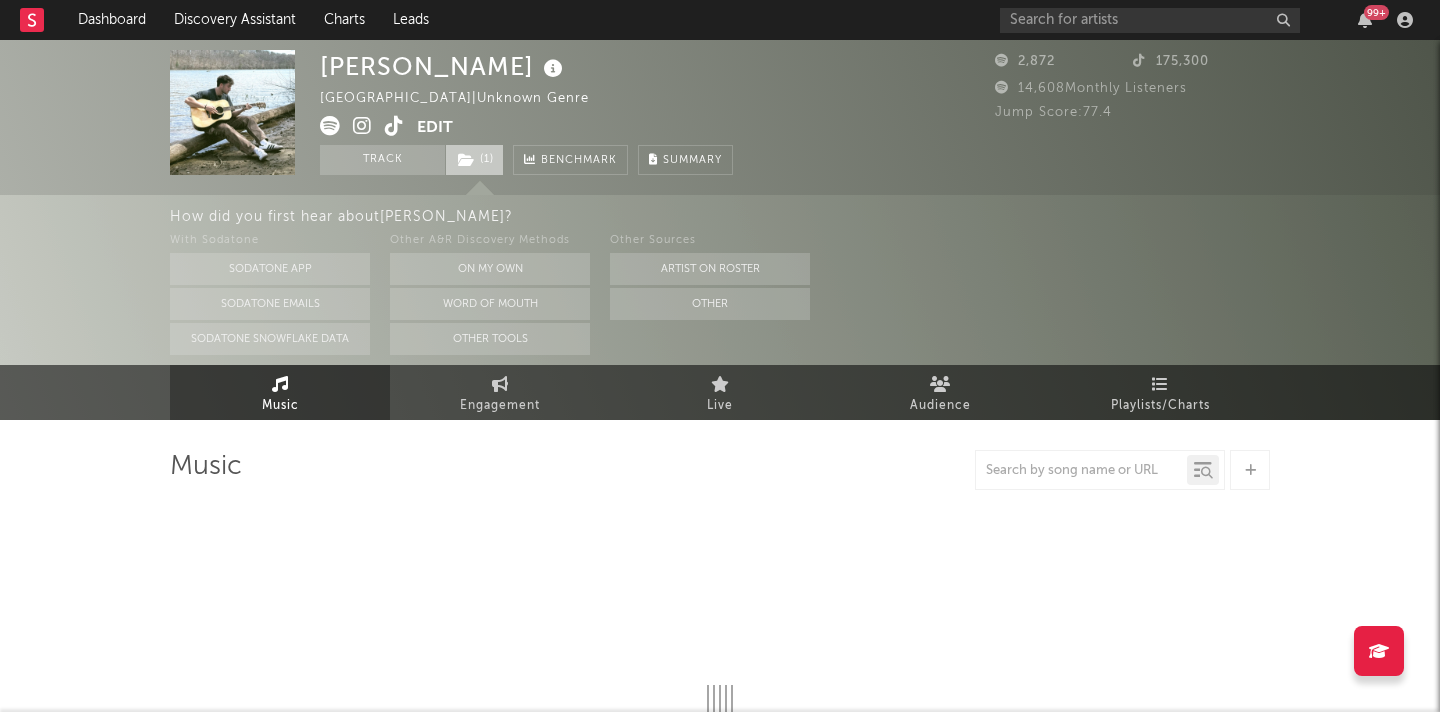 select on "1w" 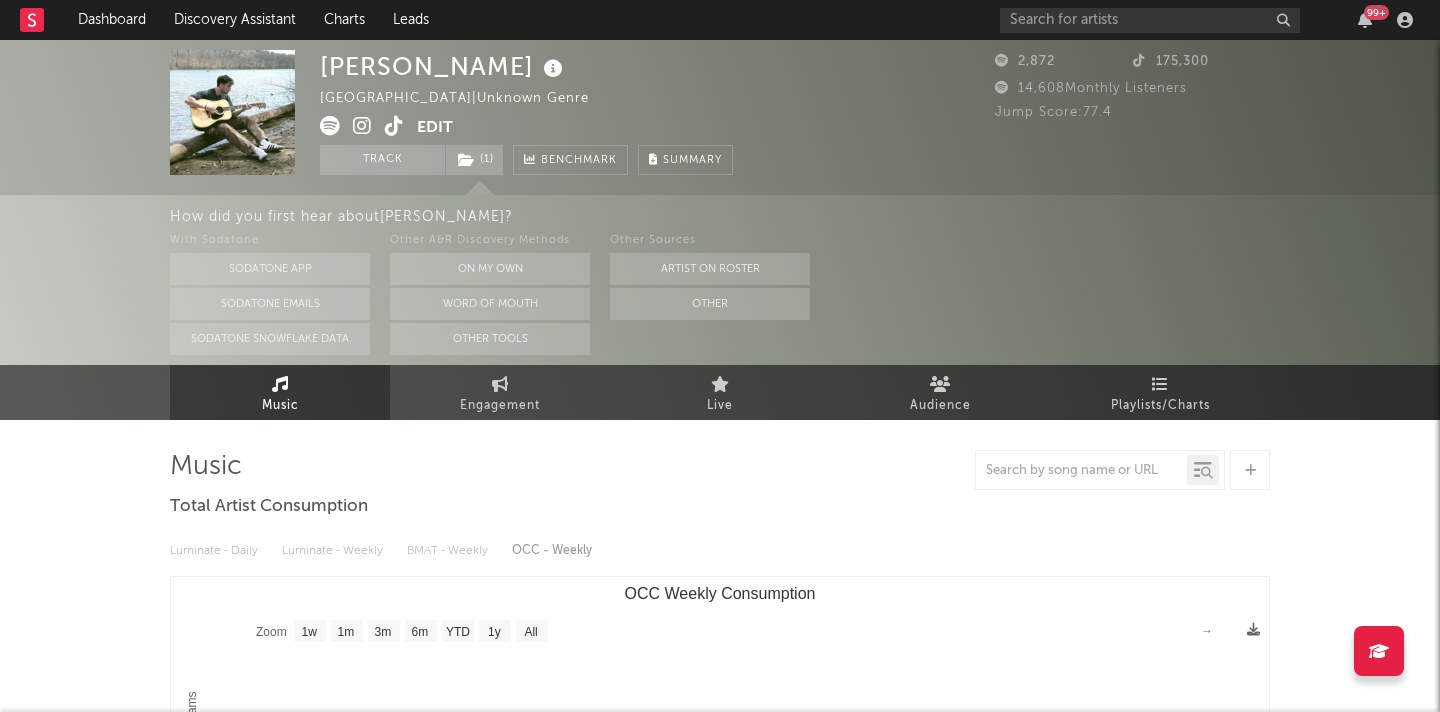 click at bounding box center (394, 126) 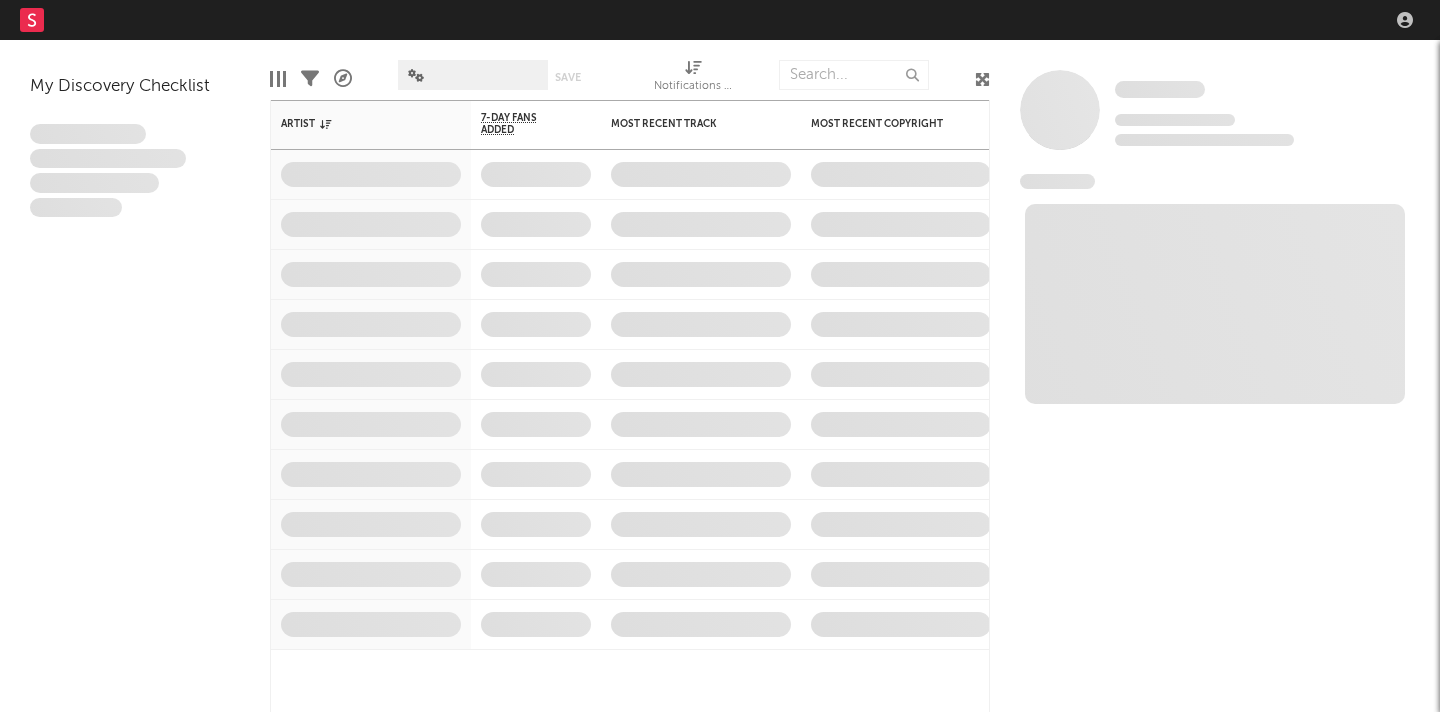 scroll, scrollTop: 0, scrollLeft: 0, axis: both 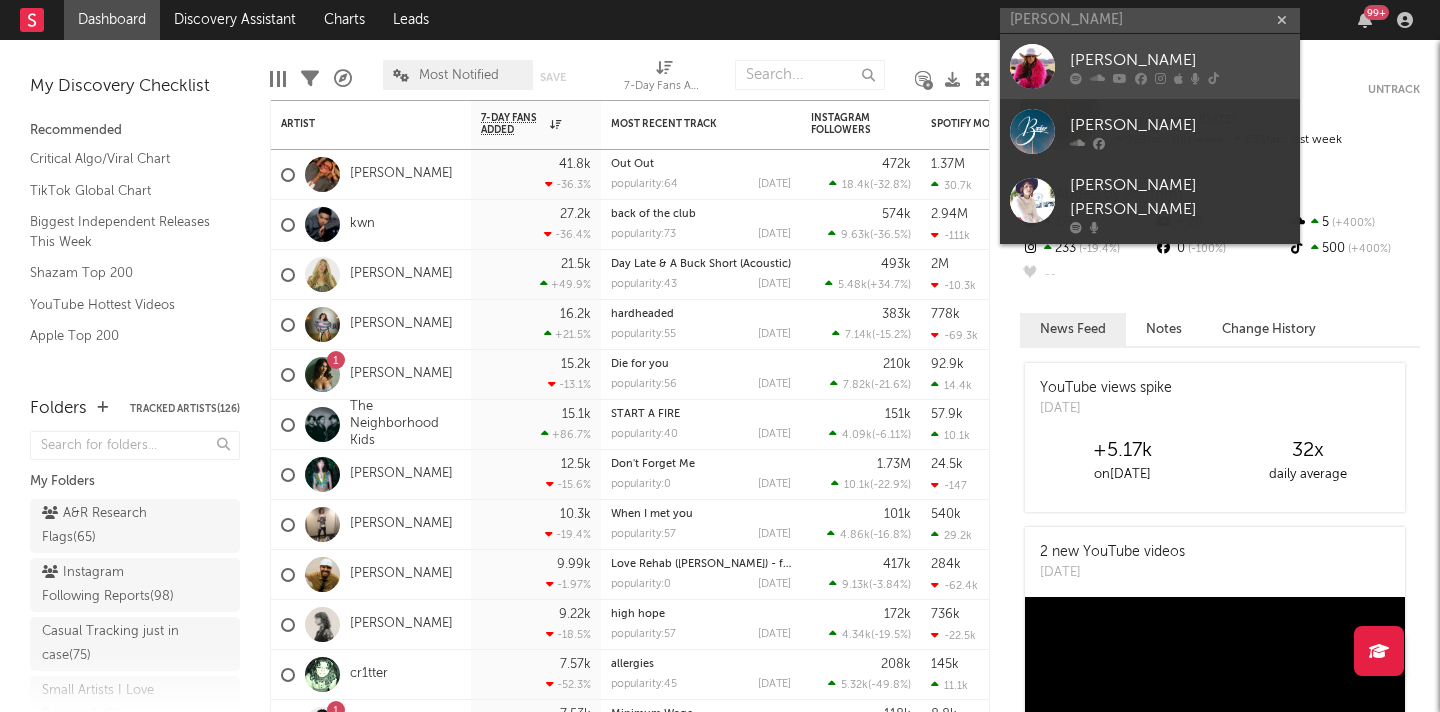 type on "[PERSON_NAME]" 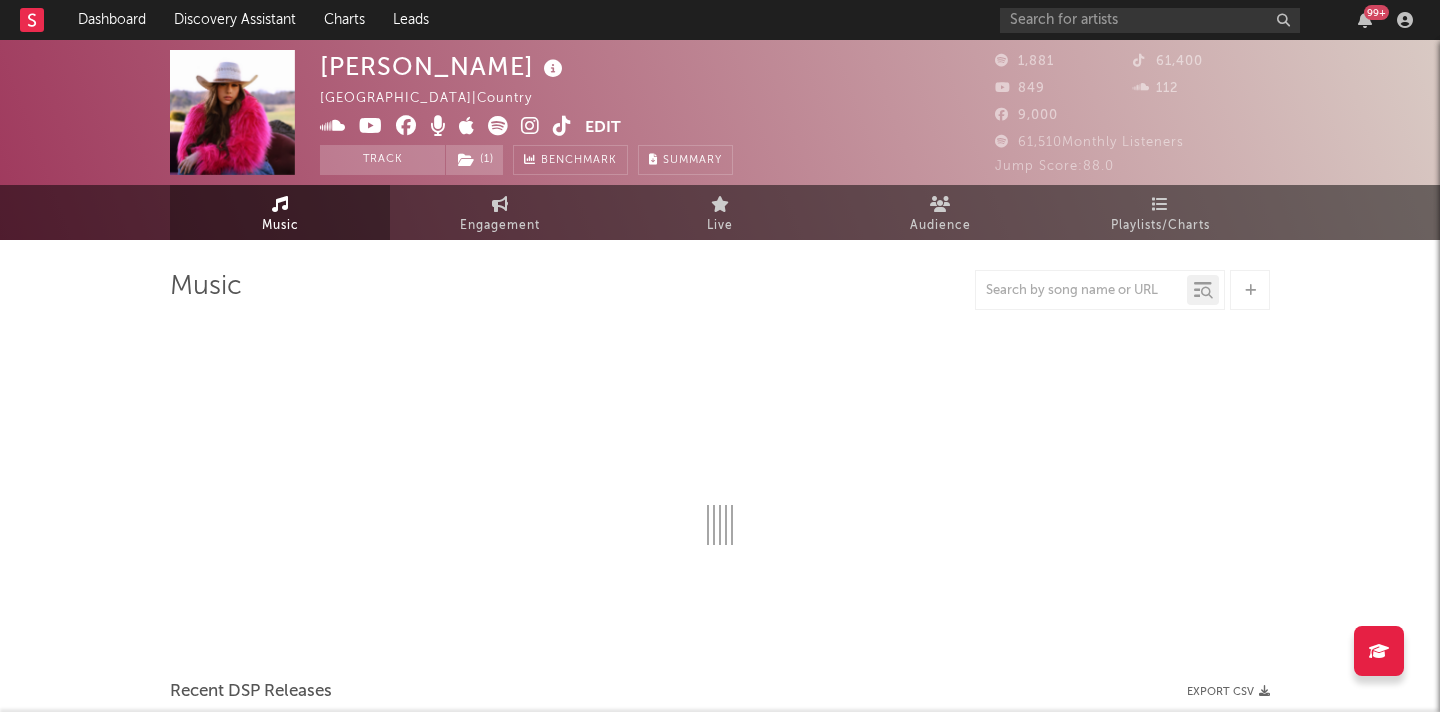 select on "1w" 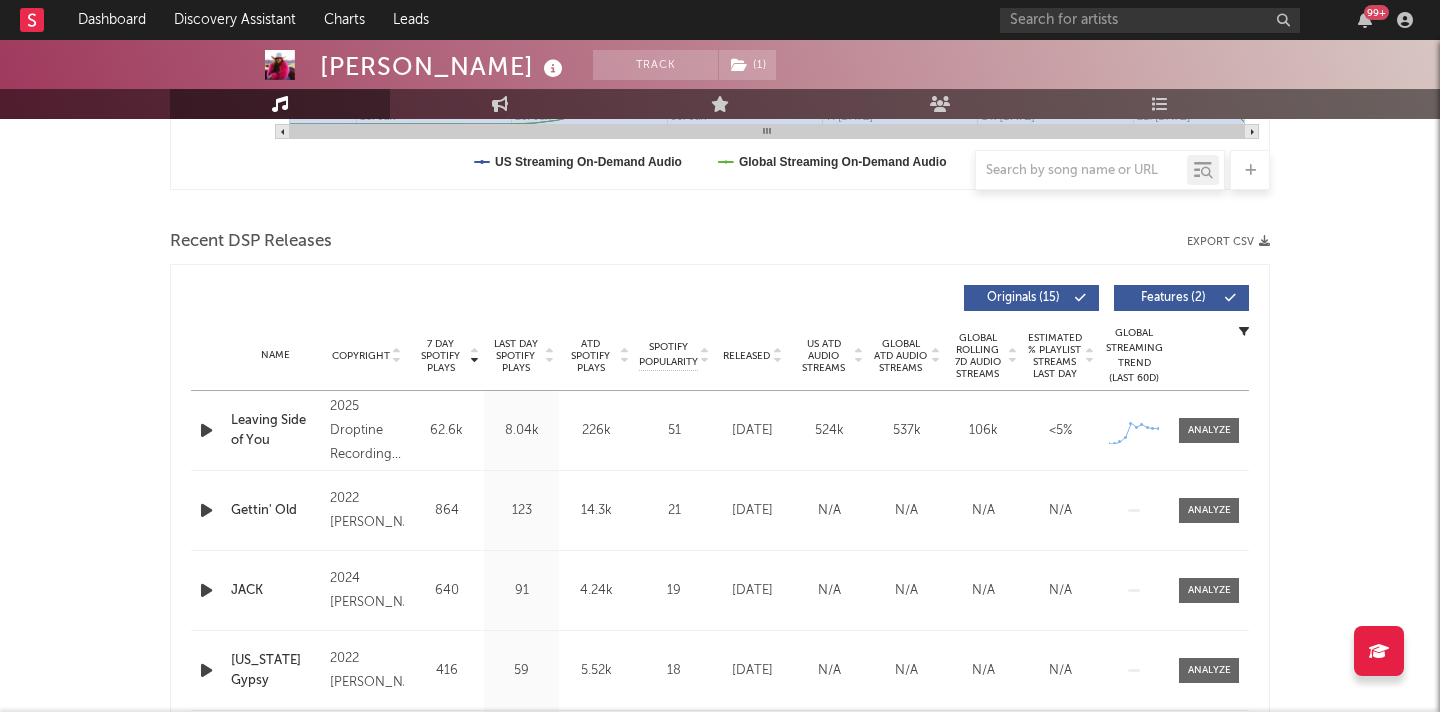 scroll, scrollTop: 612, scrollLeft: 0, axis: vertical 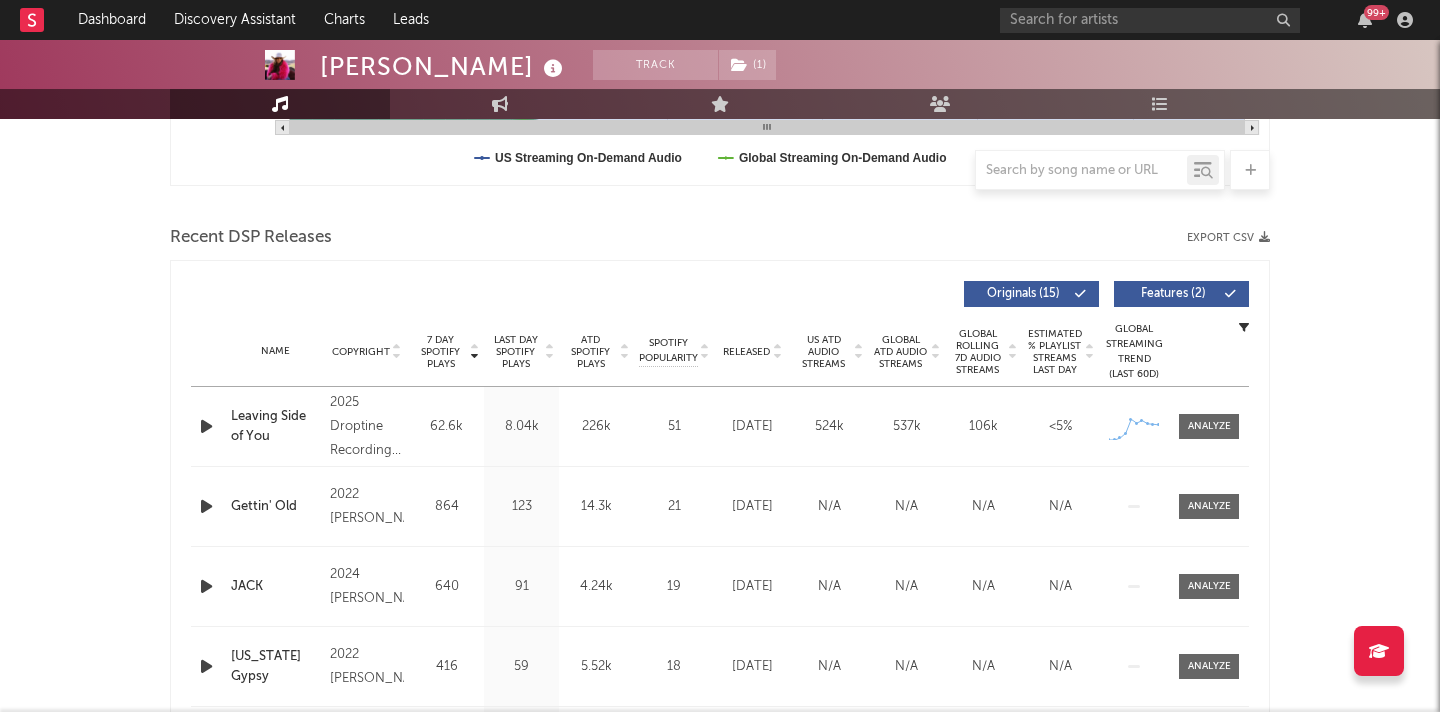 click on "Released" at bounding box center [746, 352] 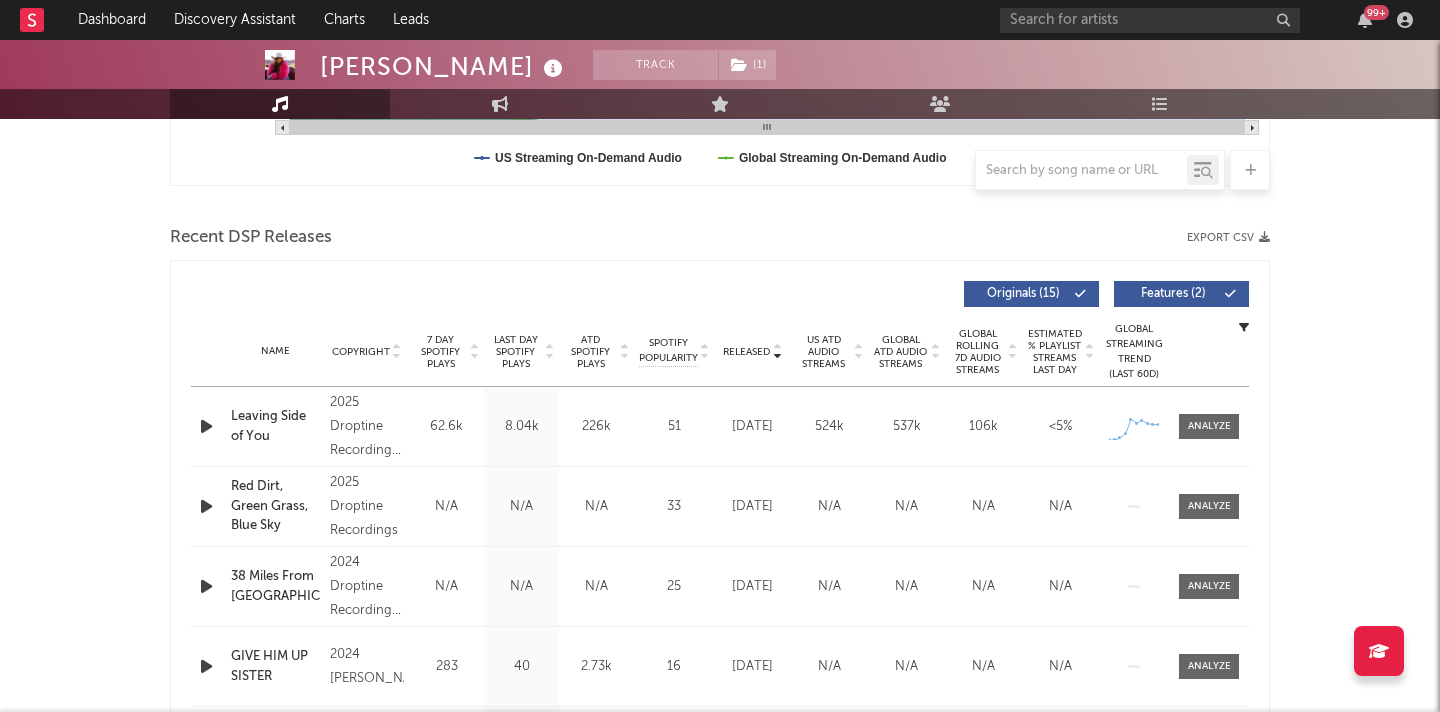 click at bounding box center (473, 352) 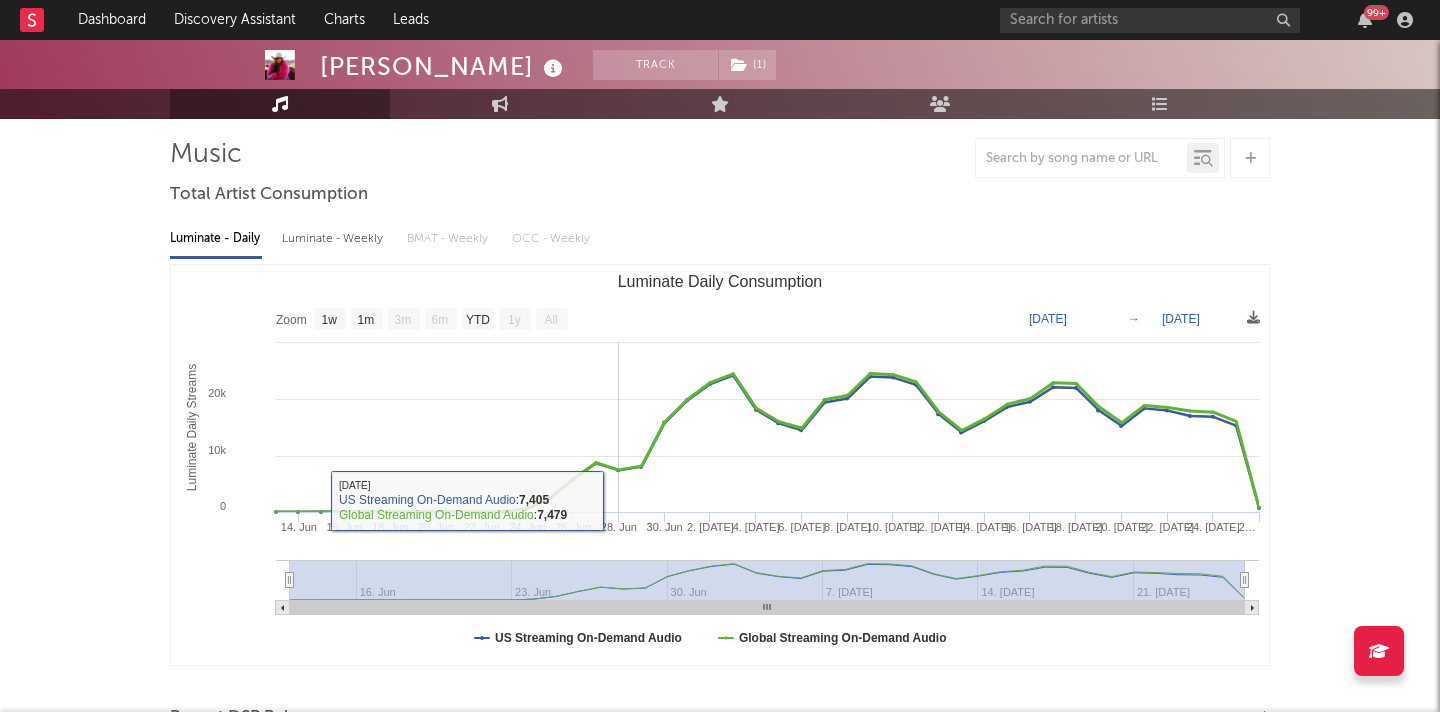 scroll, scrollTop: 108, scrollLeft: 0, axis: vertical 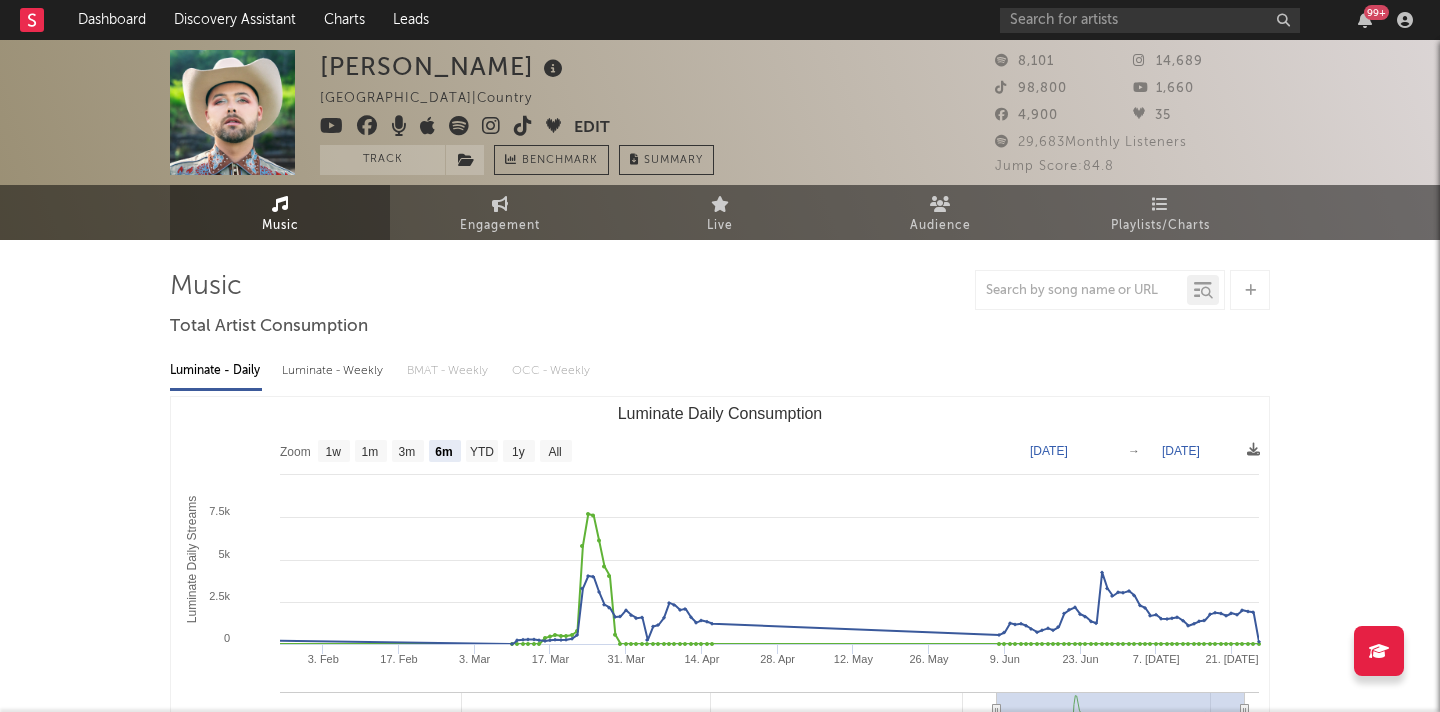 select on "6m" 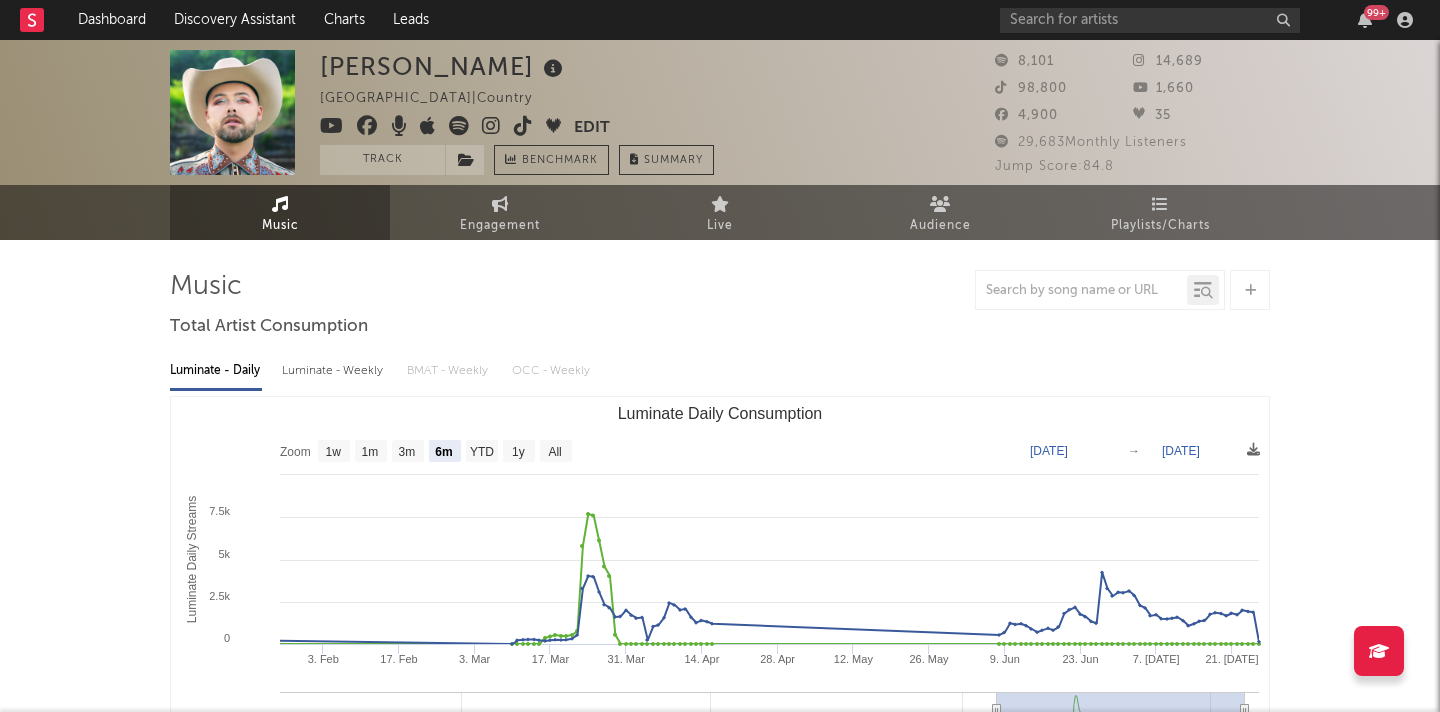 click at bounding box center (447, 128) 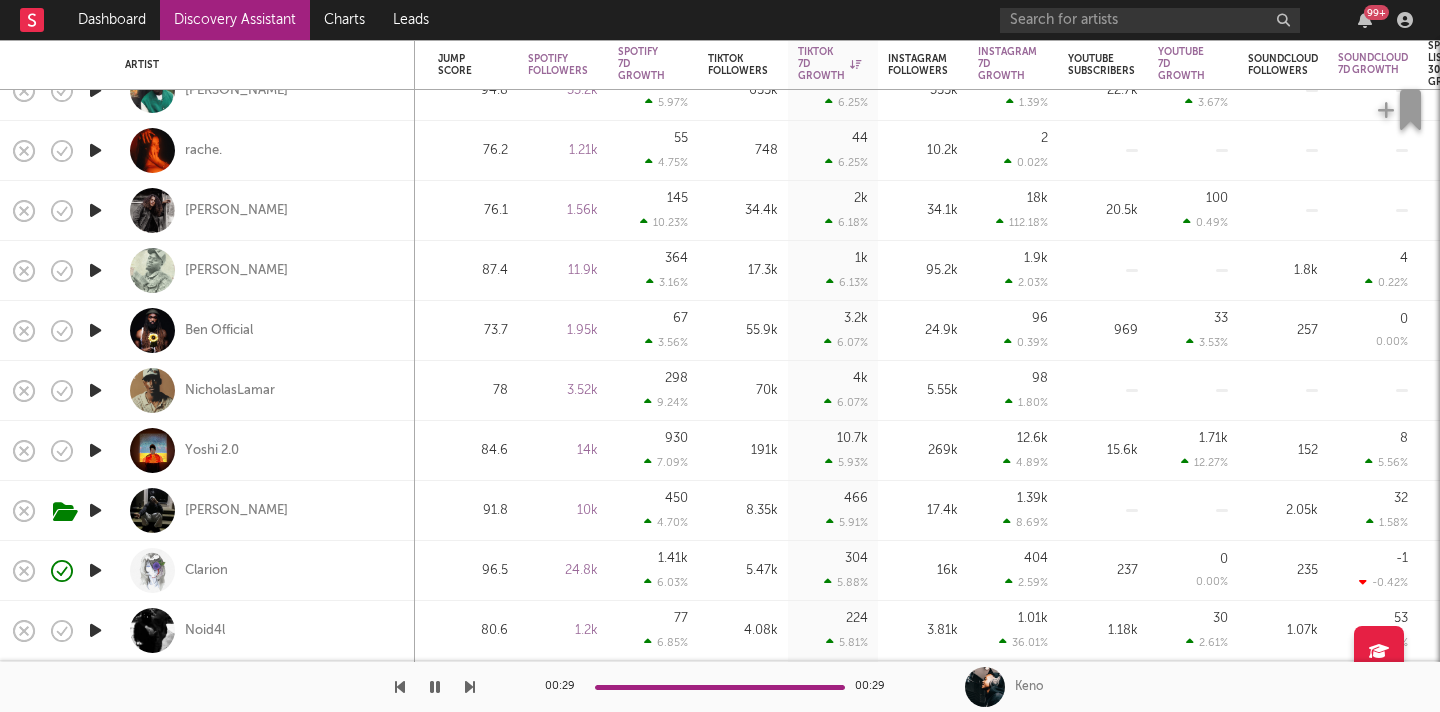 scroll, scrollTop: 0, scrollLeft: 0, axis: both 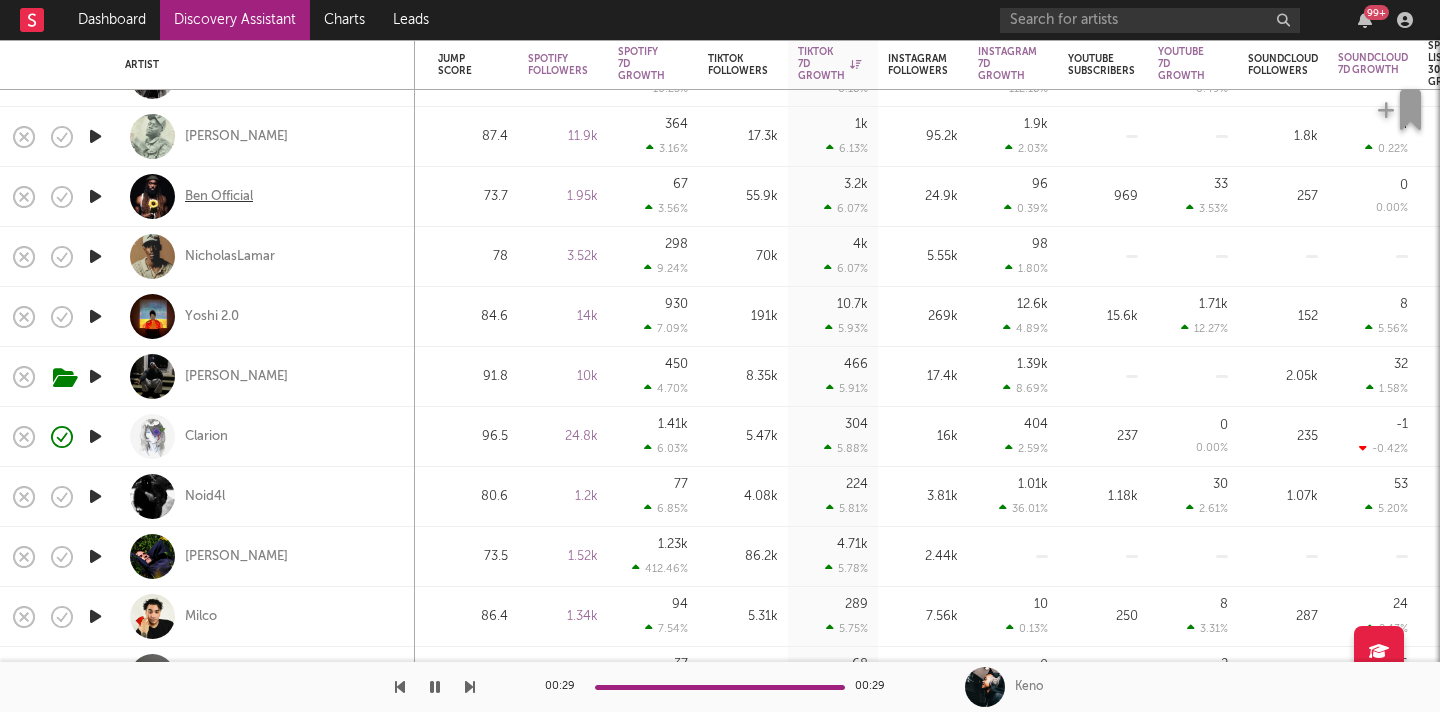 click on "Ben Official" at bounding box center [219, 197] 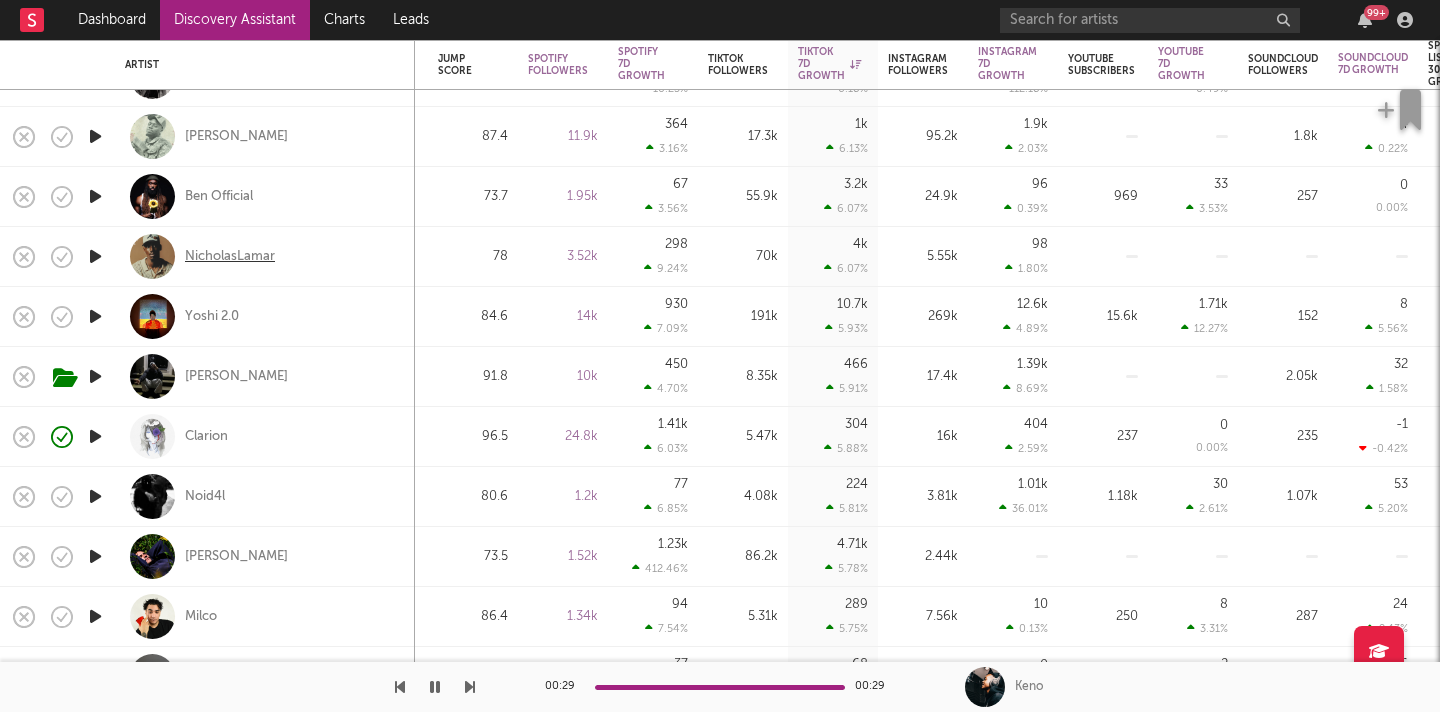 click on "NicholasLamar" at bounding box center (230, 257) 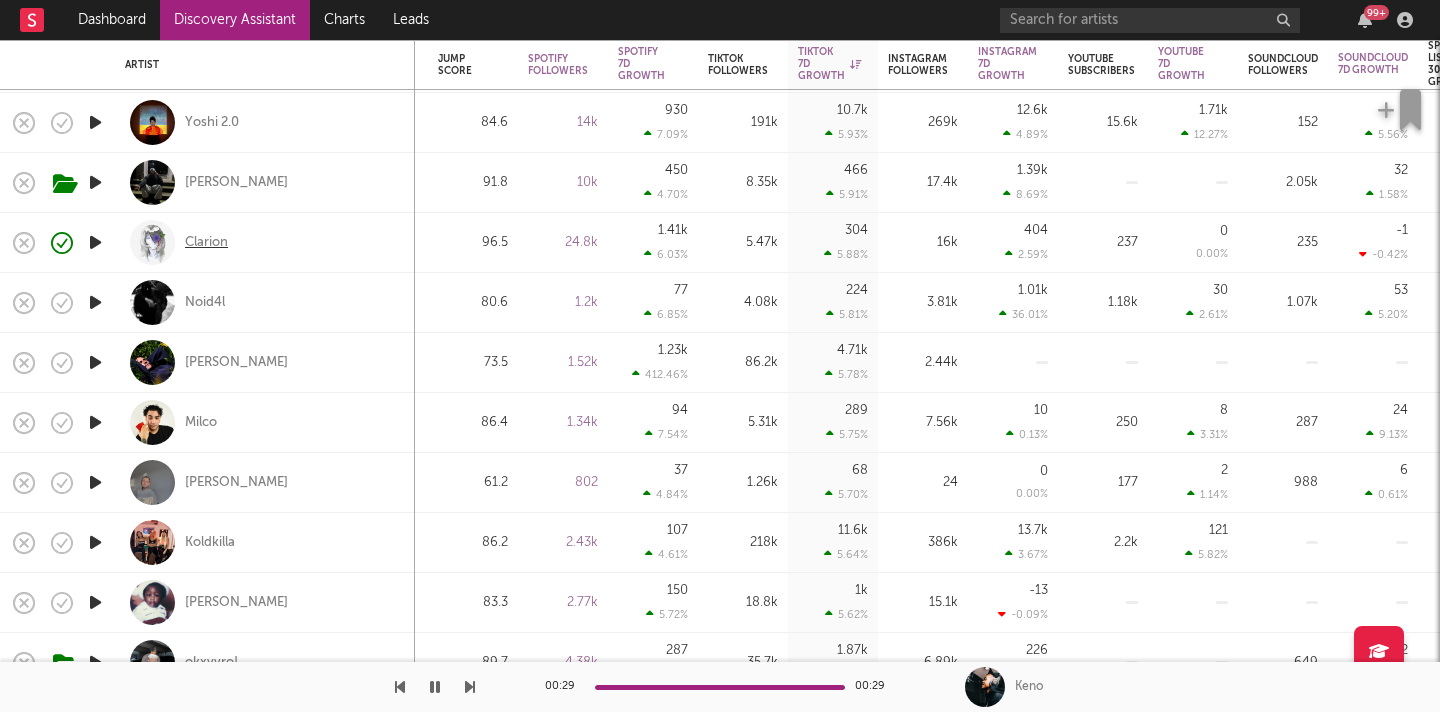 click on "Clarion" at bounding box center [206, 243] 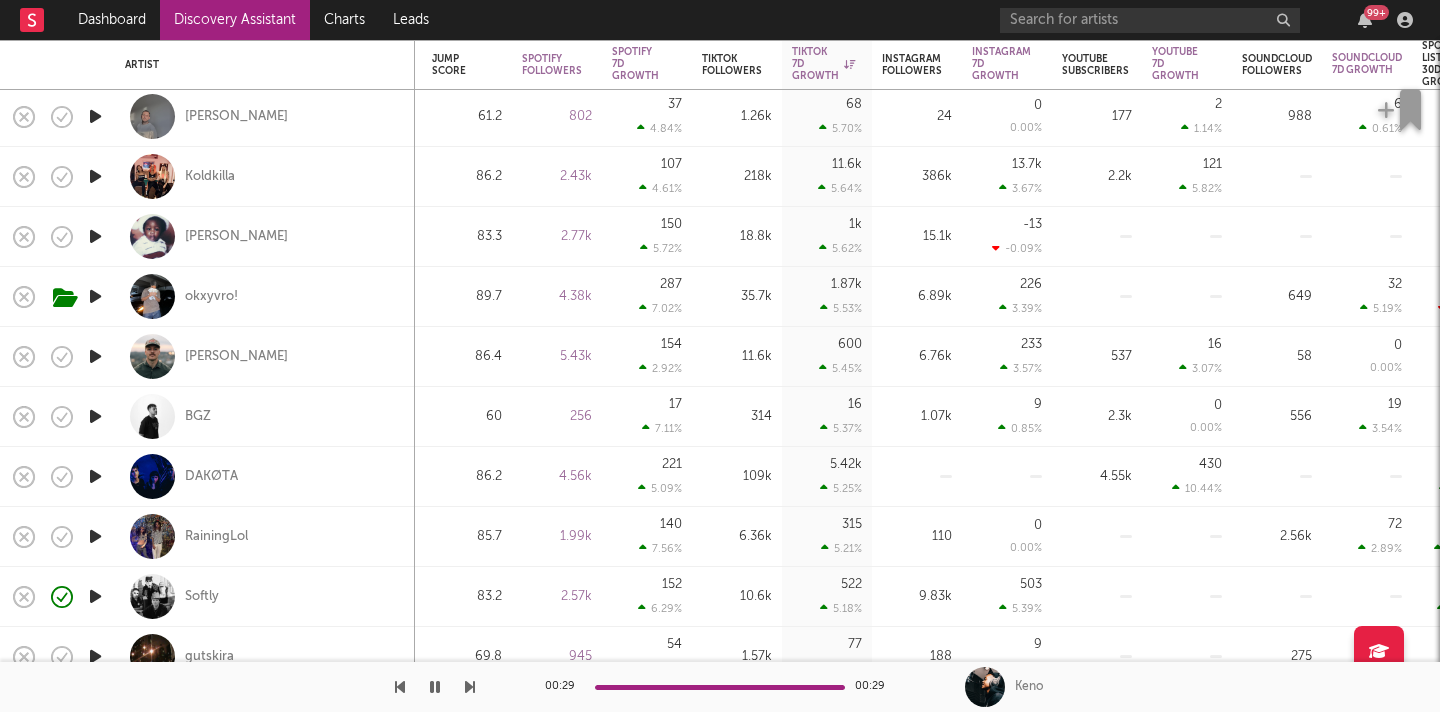 click at bounding box center (95, 236) 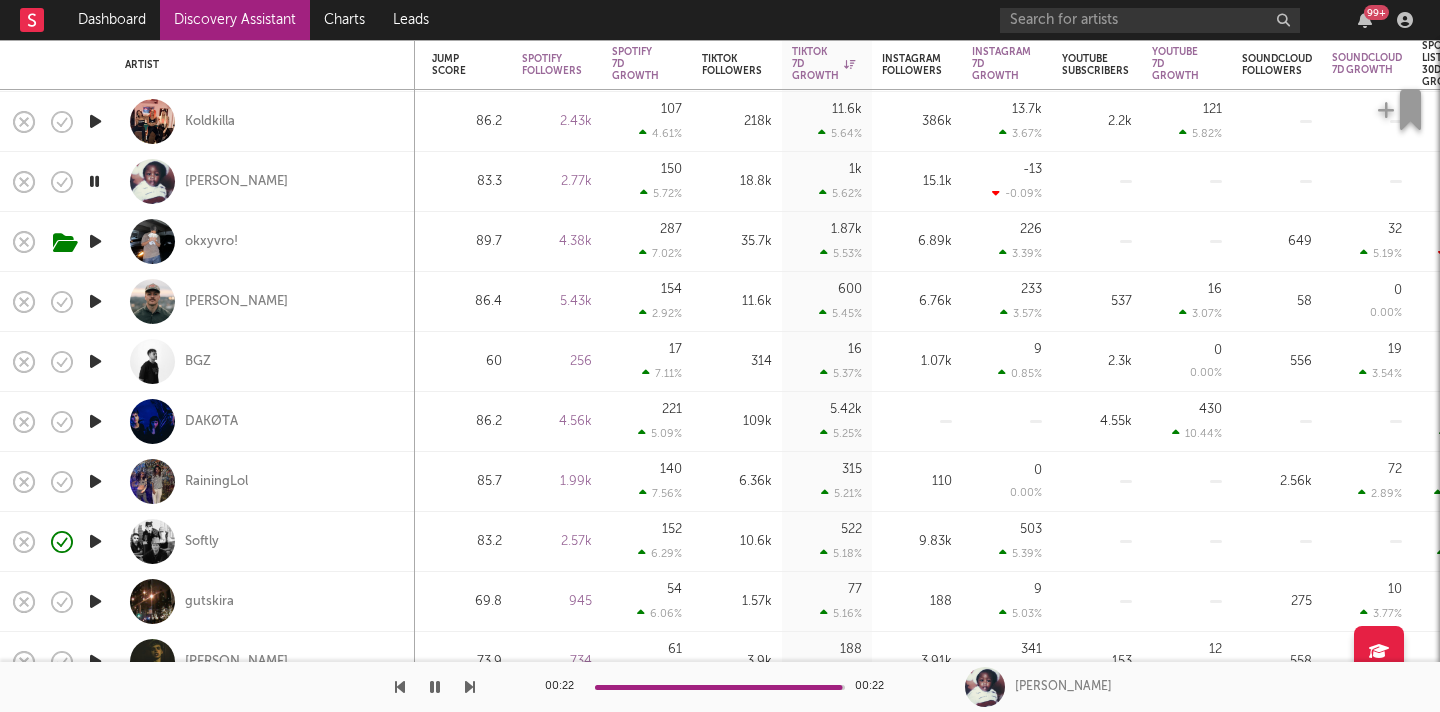 click at bounding box center (95, 301) 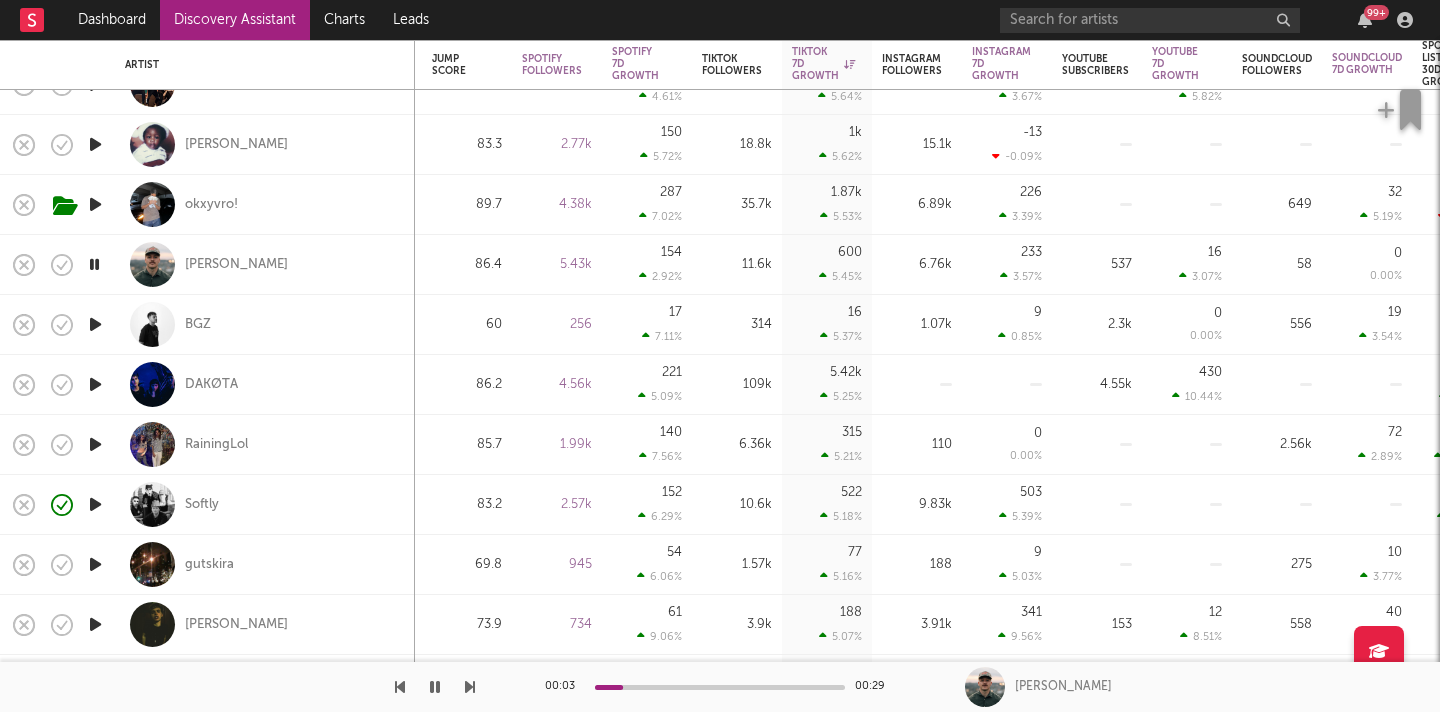 click at bounding box center (95, 324) 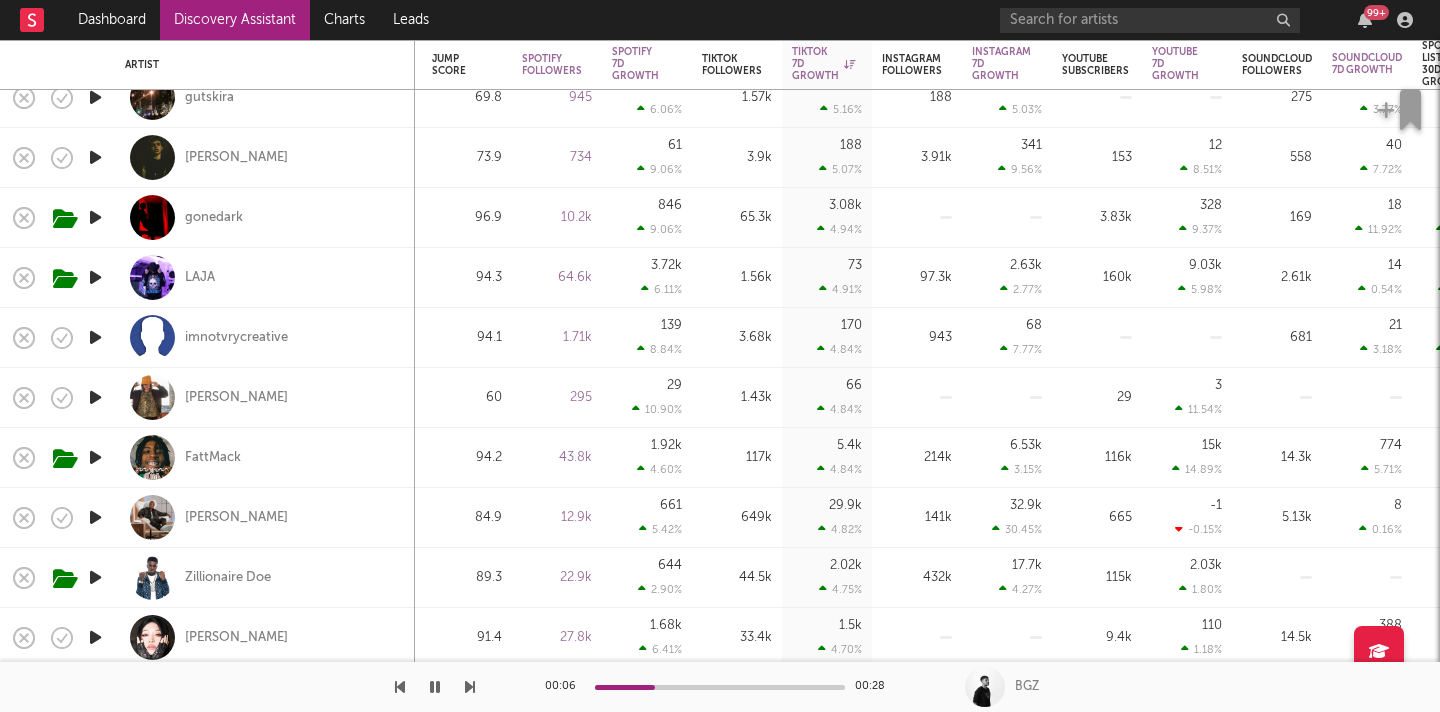 click at bounding box center [95, 337] 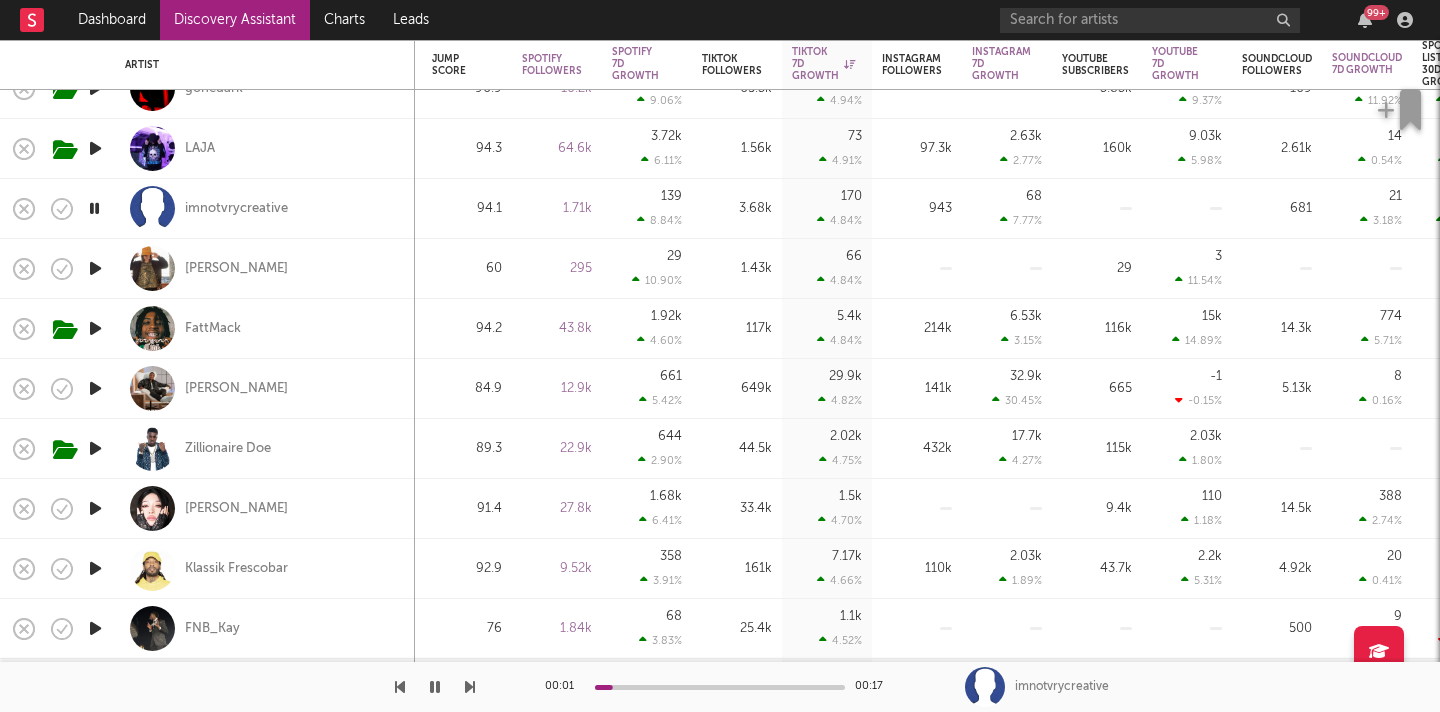 click at bounding box center (95, 388) 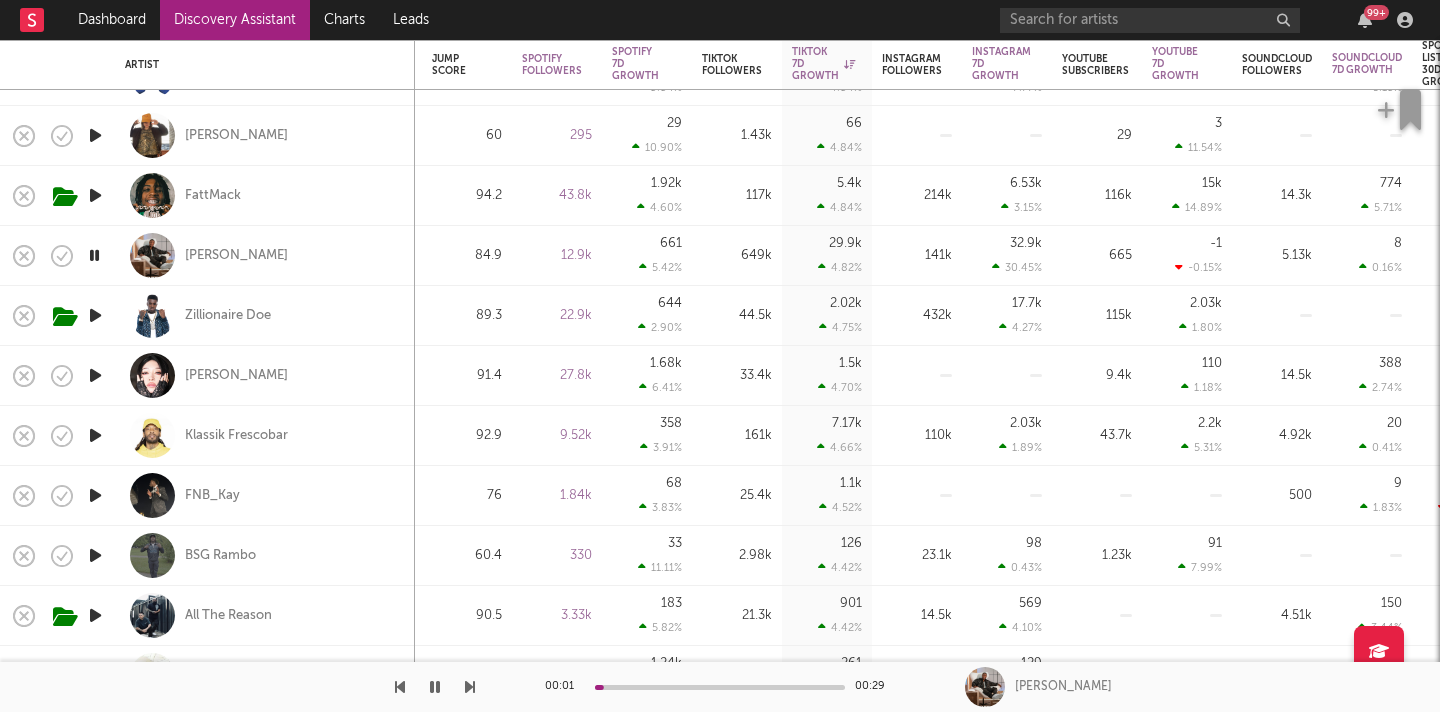 click at bounding box center [95, 375] 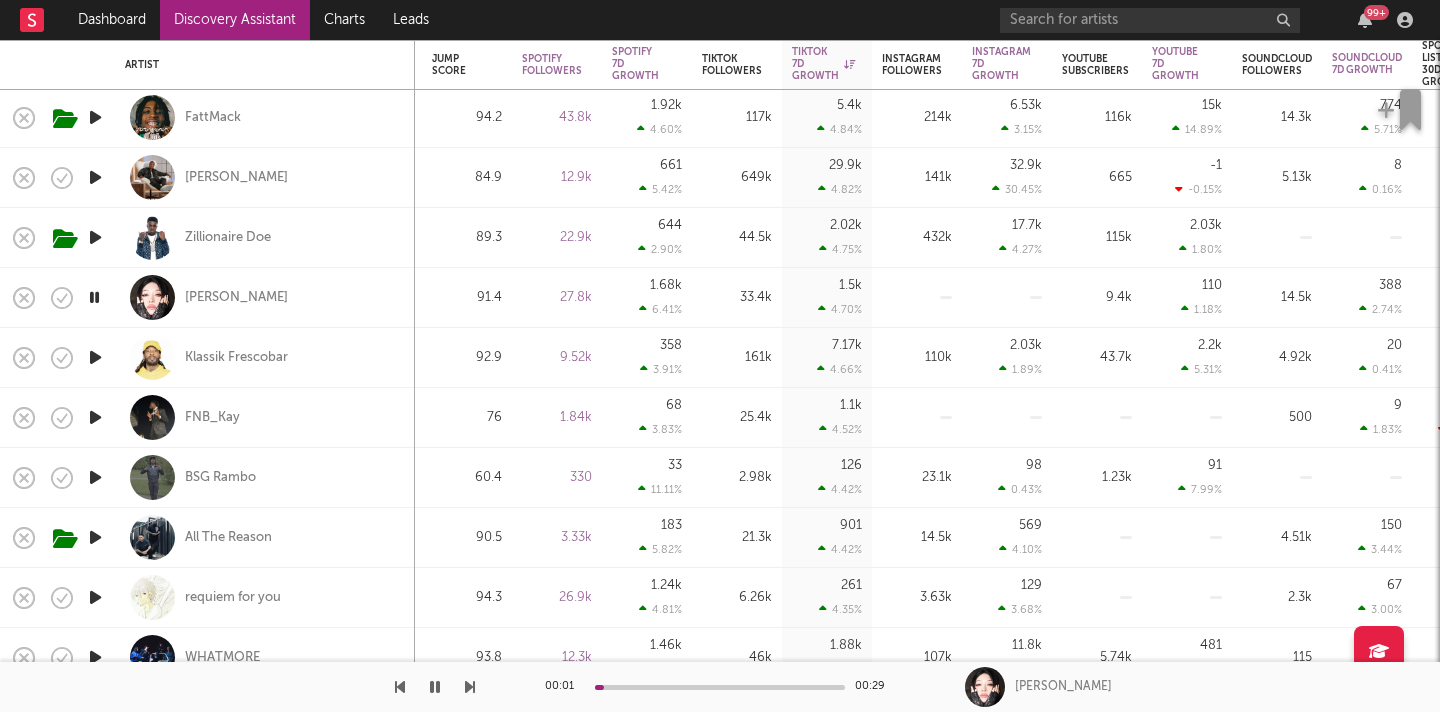 click at bounding box center [95, 357] 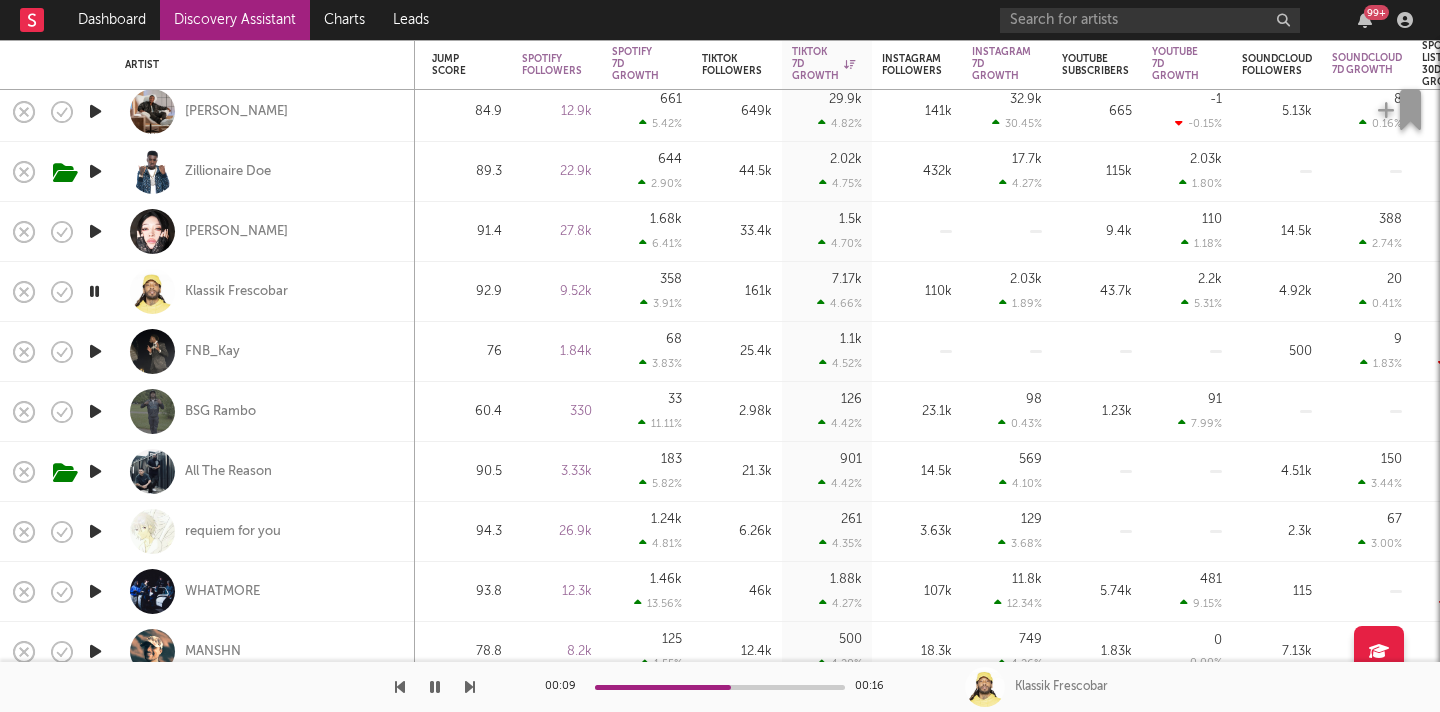 click at bounding box center [95, 351] 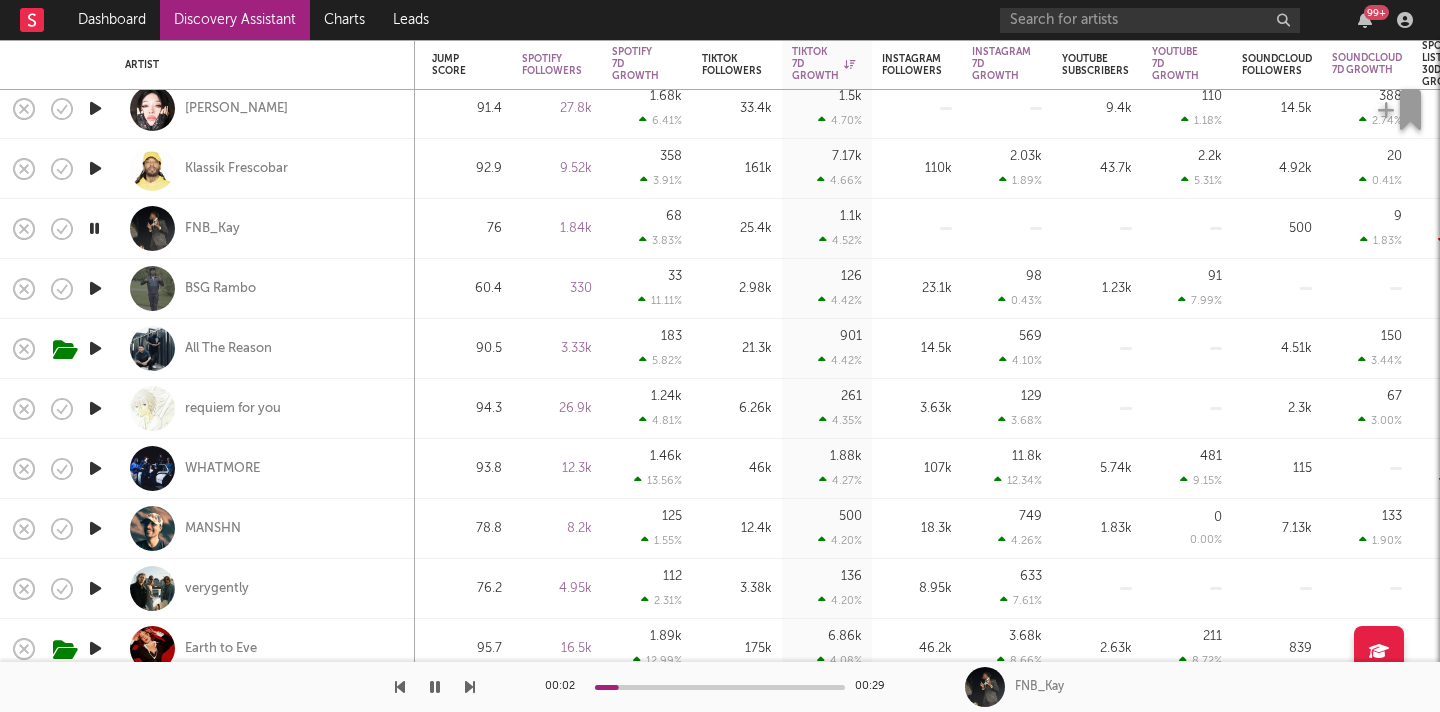 click at bounding box center [95, 288] 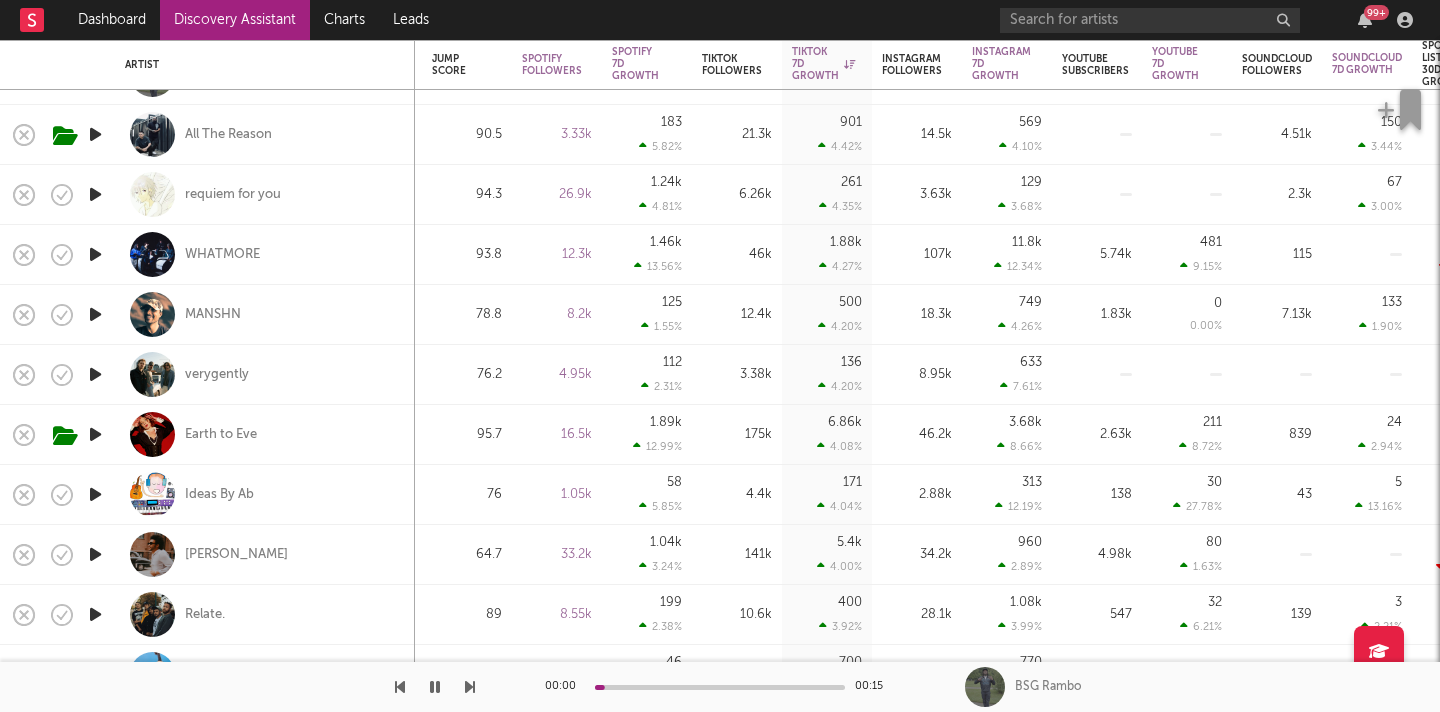 click at bounding box center [95, 194] 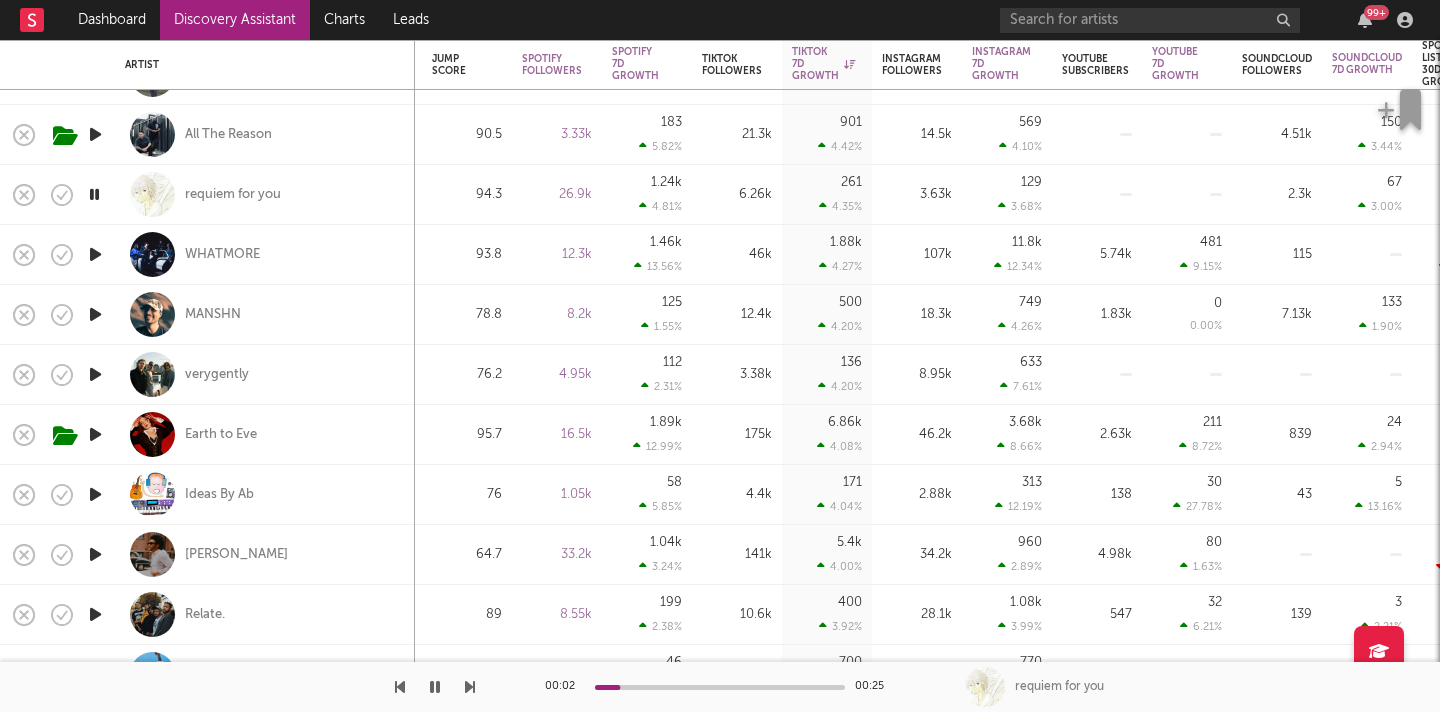 click at bounding box center [95, 254] 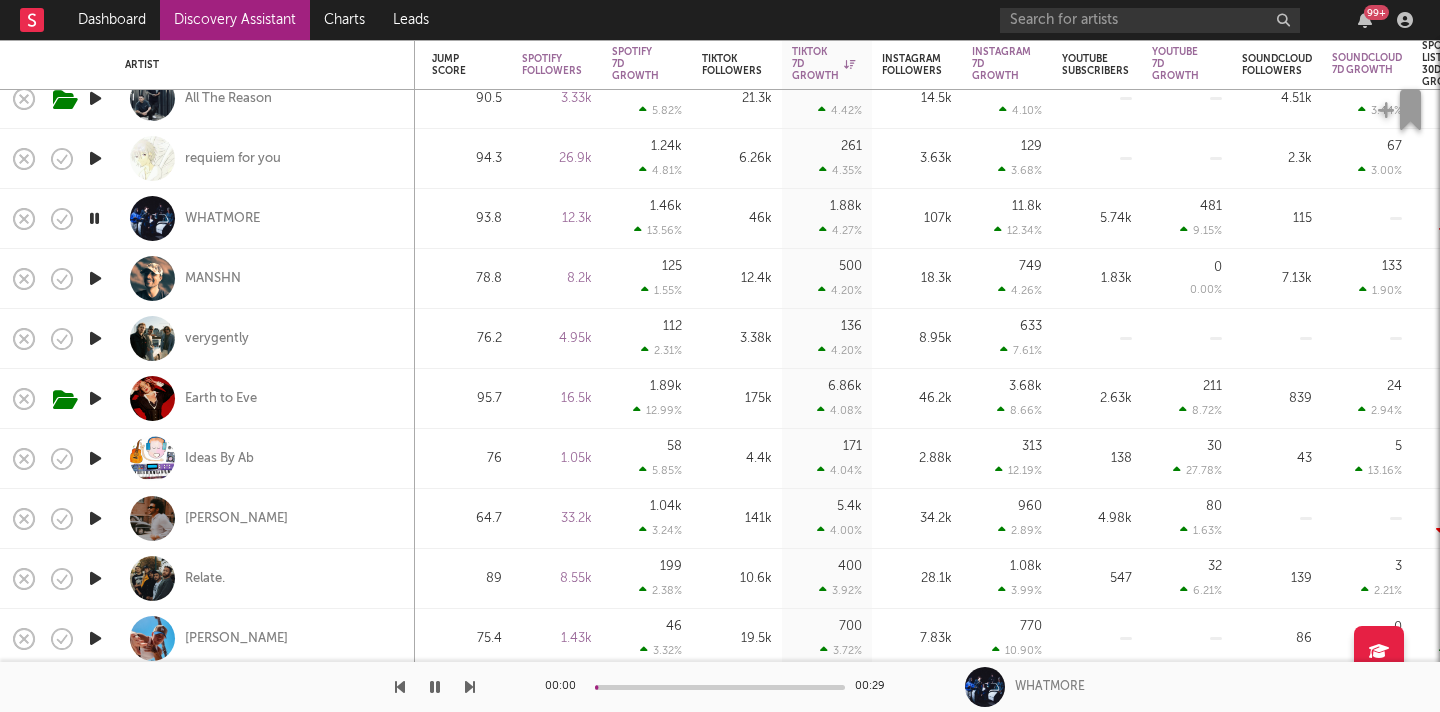 click at bounding box center [95, 278] 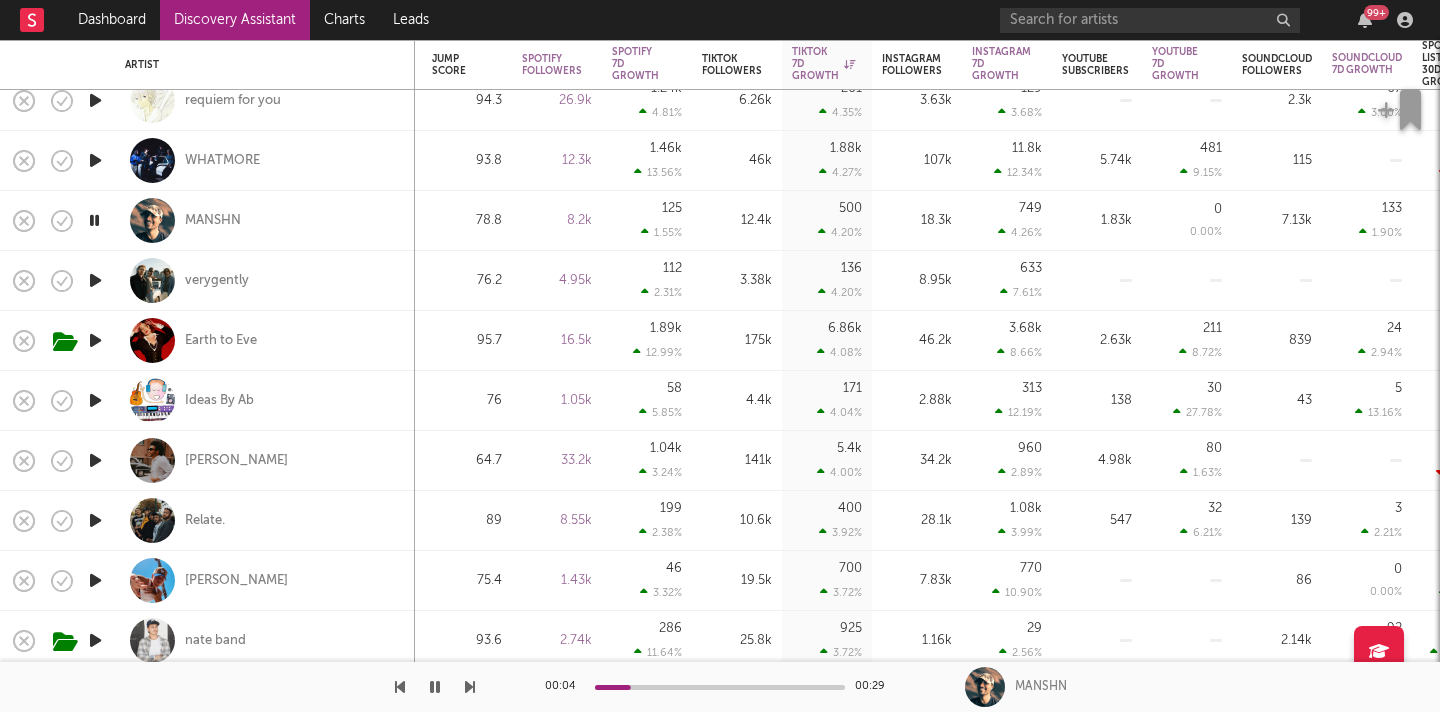 click at bounding box center [94, 220] 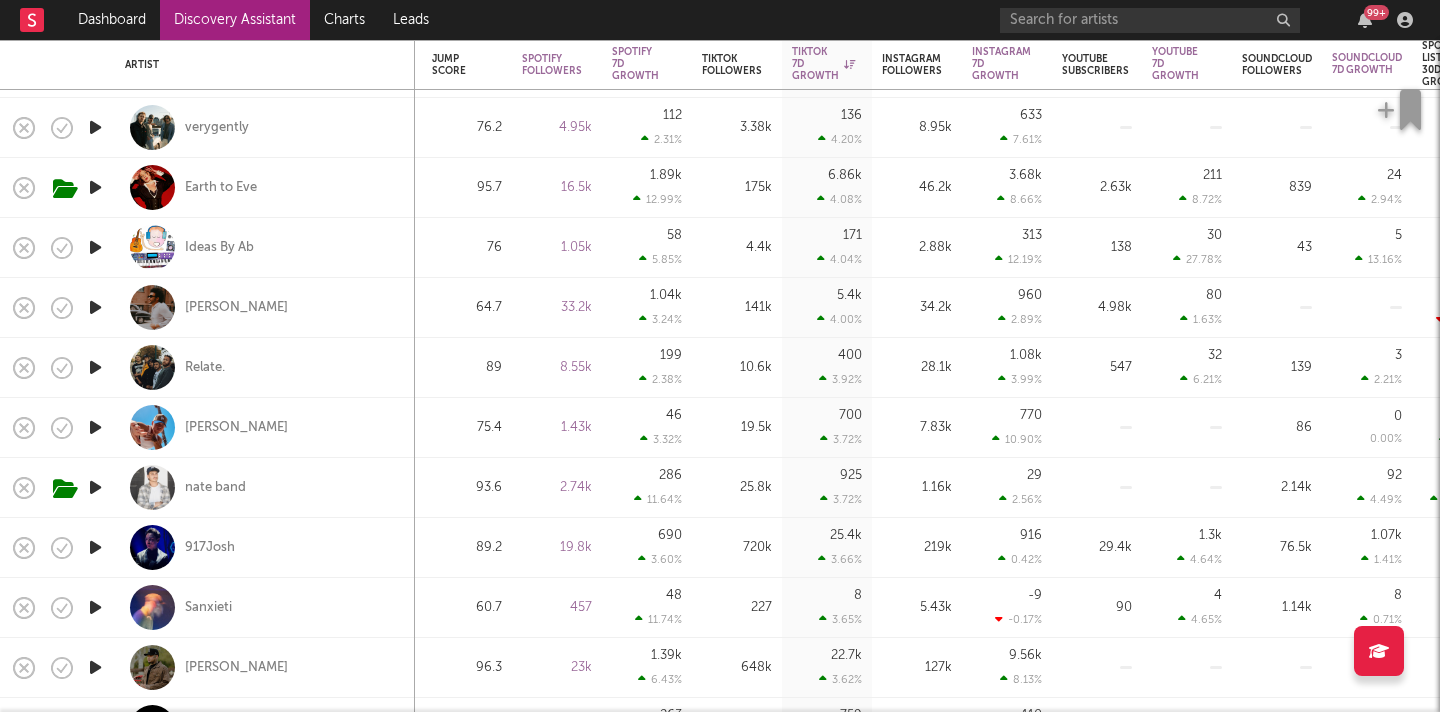 click at bounding box center (95, 307) 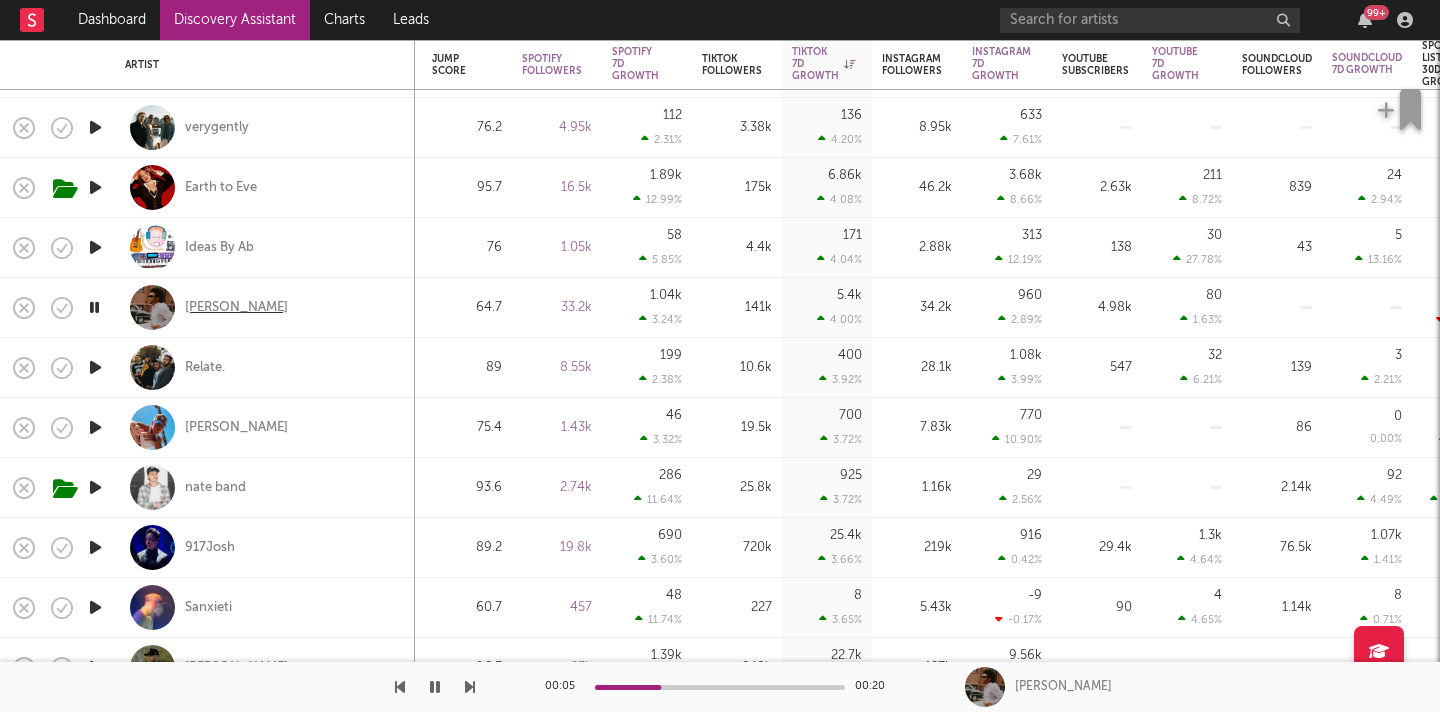 click on "Felix Ames" at bounding box center [236, 308] 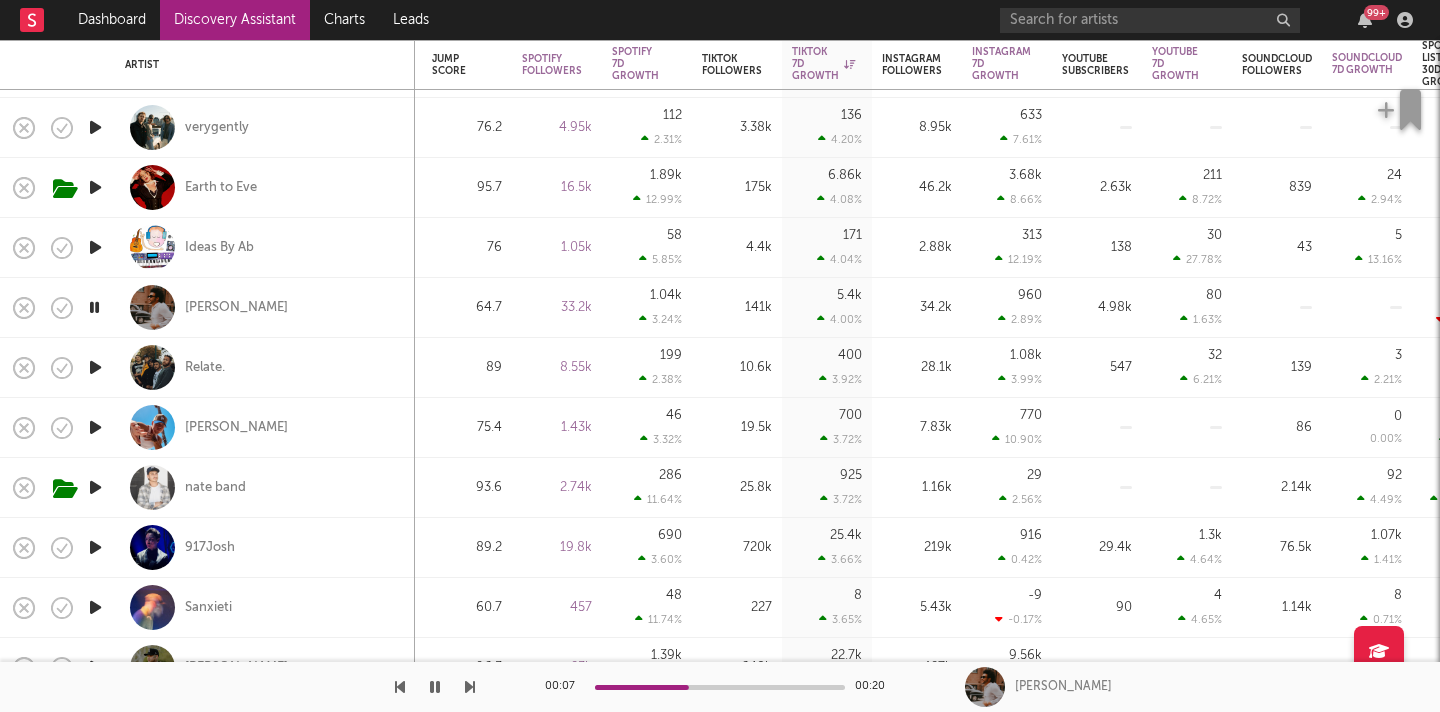 click at bounding box center (95, 367) 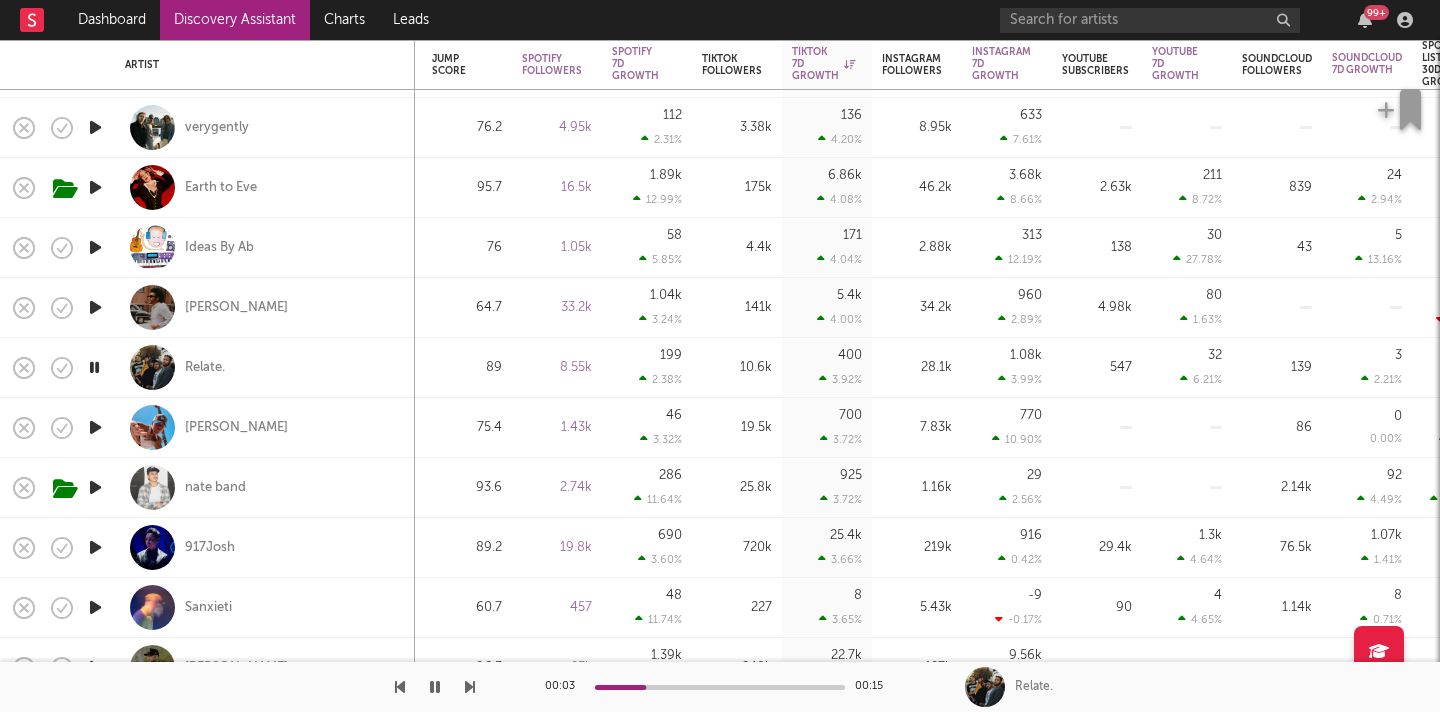click at bounding box center [95, 427] 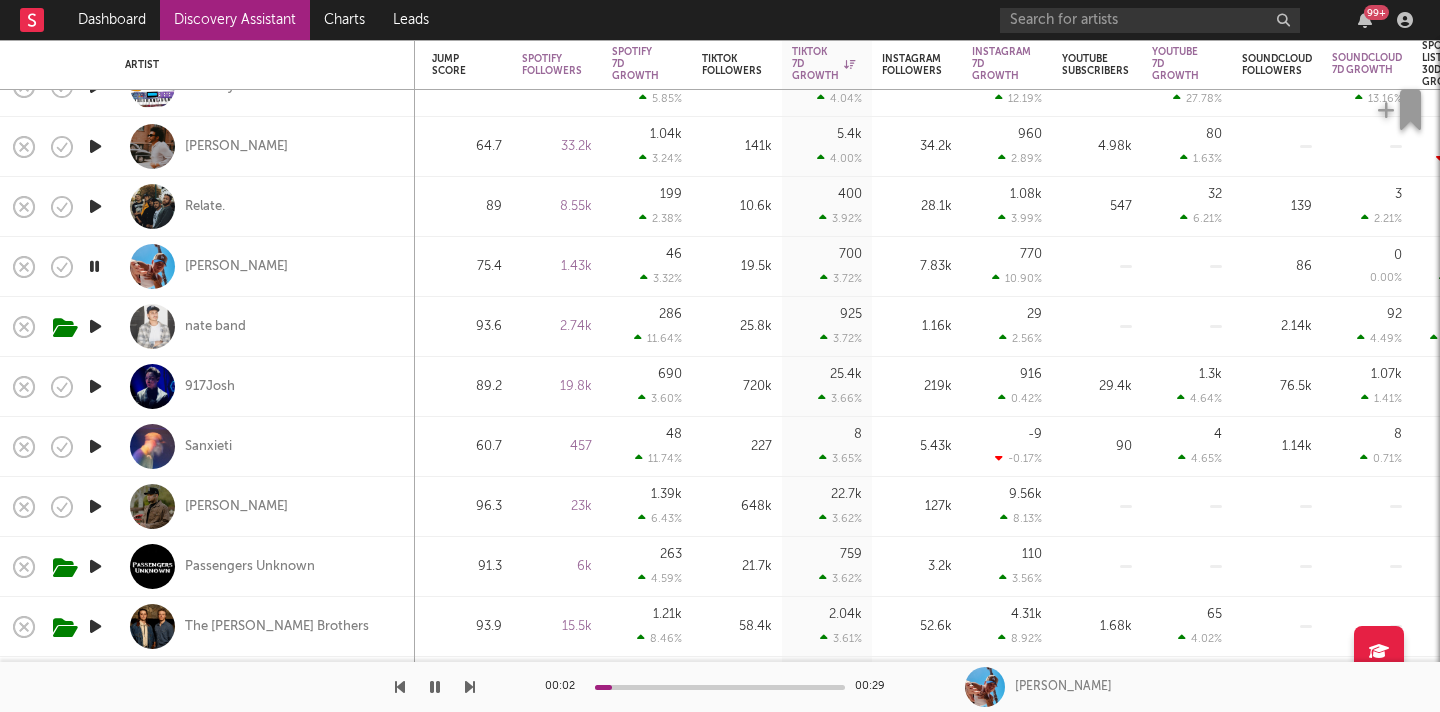 click at bounding box center (95, 386) 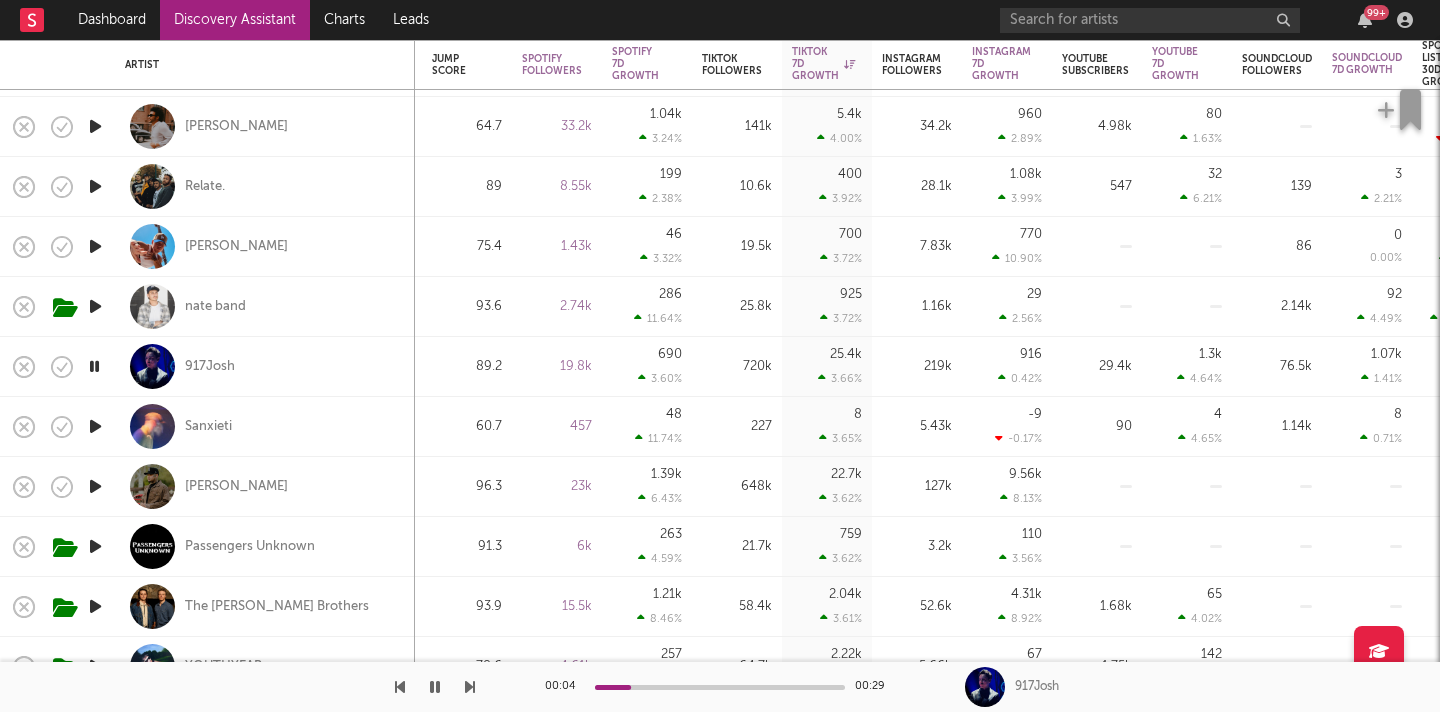 click at bounding box center [95, 306] 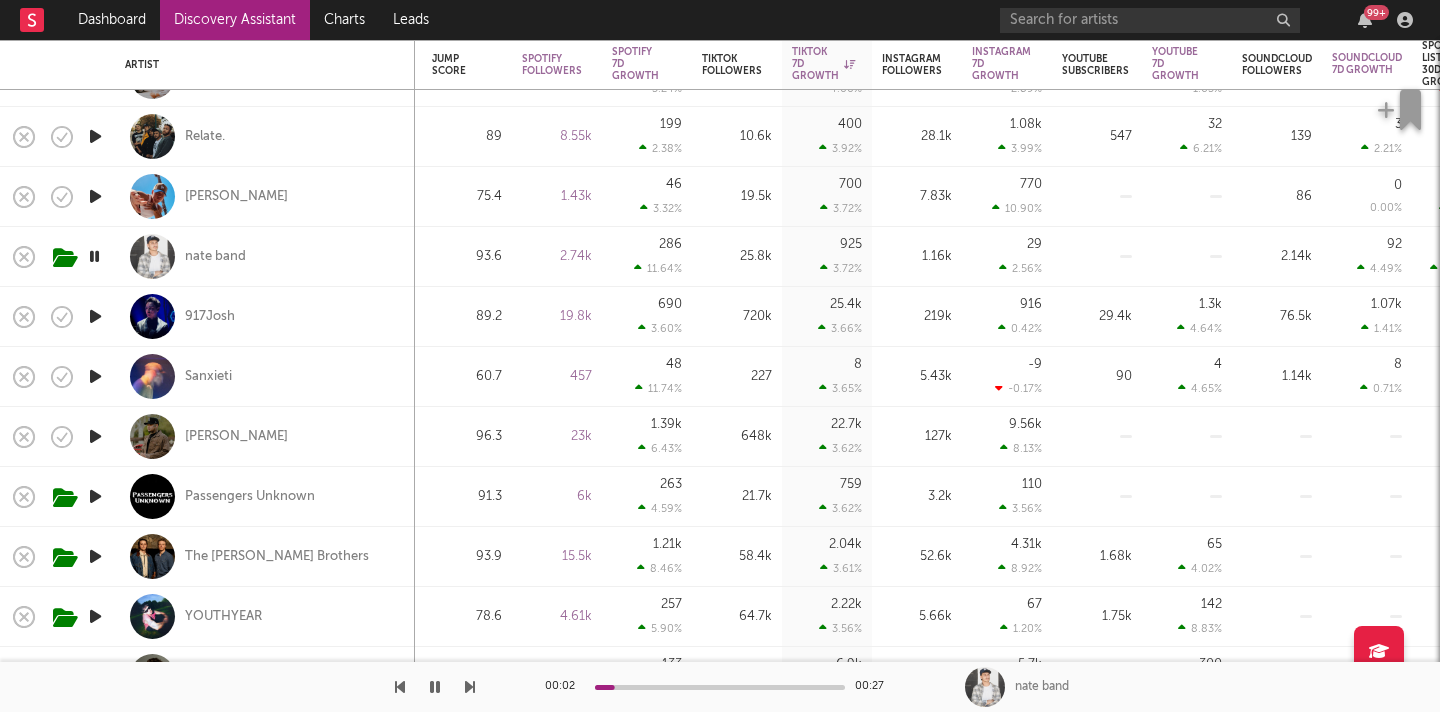 click at bounding box center (95, 316) 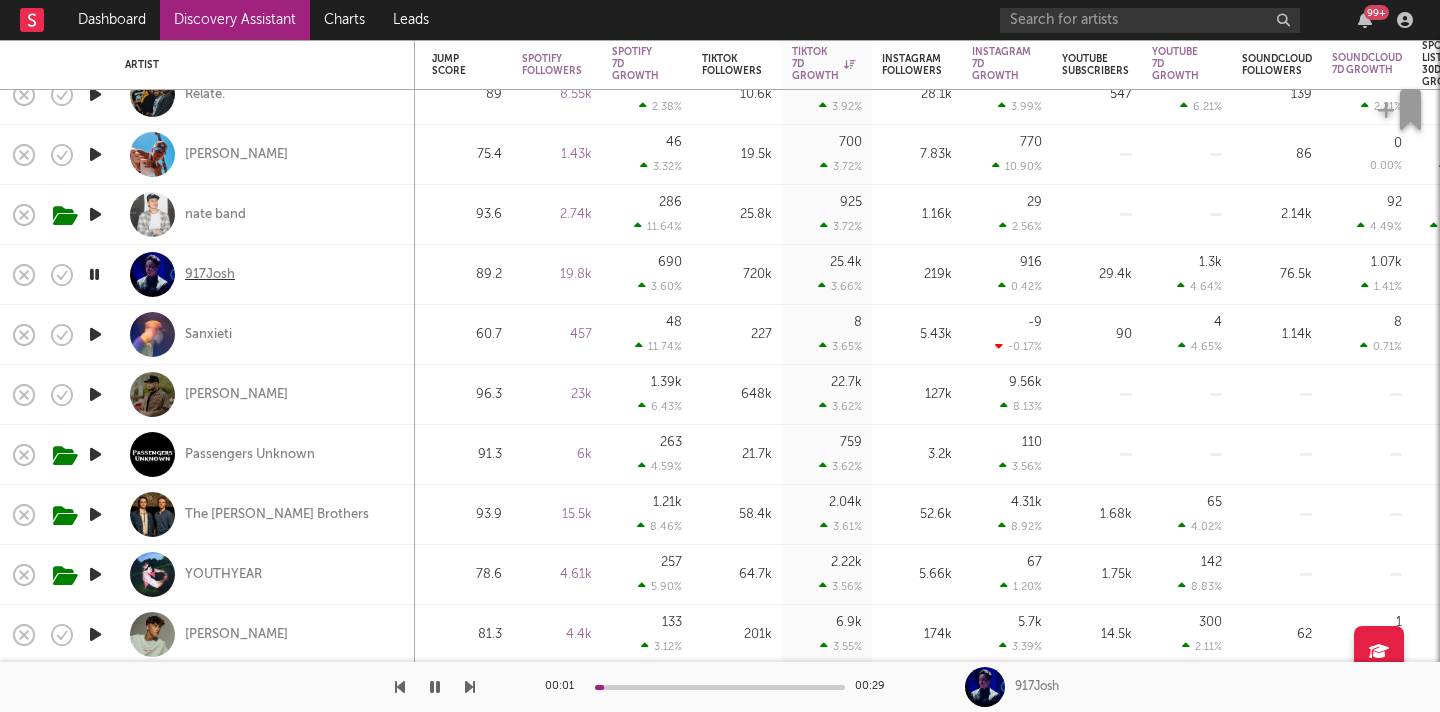 click on "917Josh" at bounding box center [210, 275] 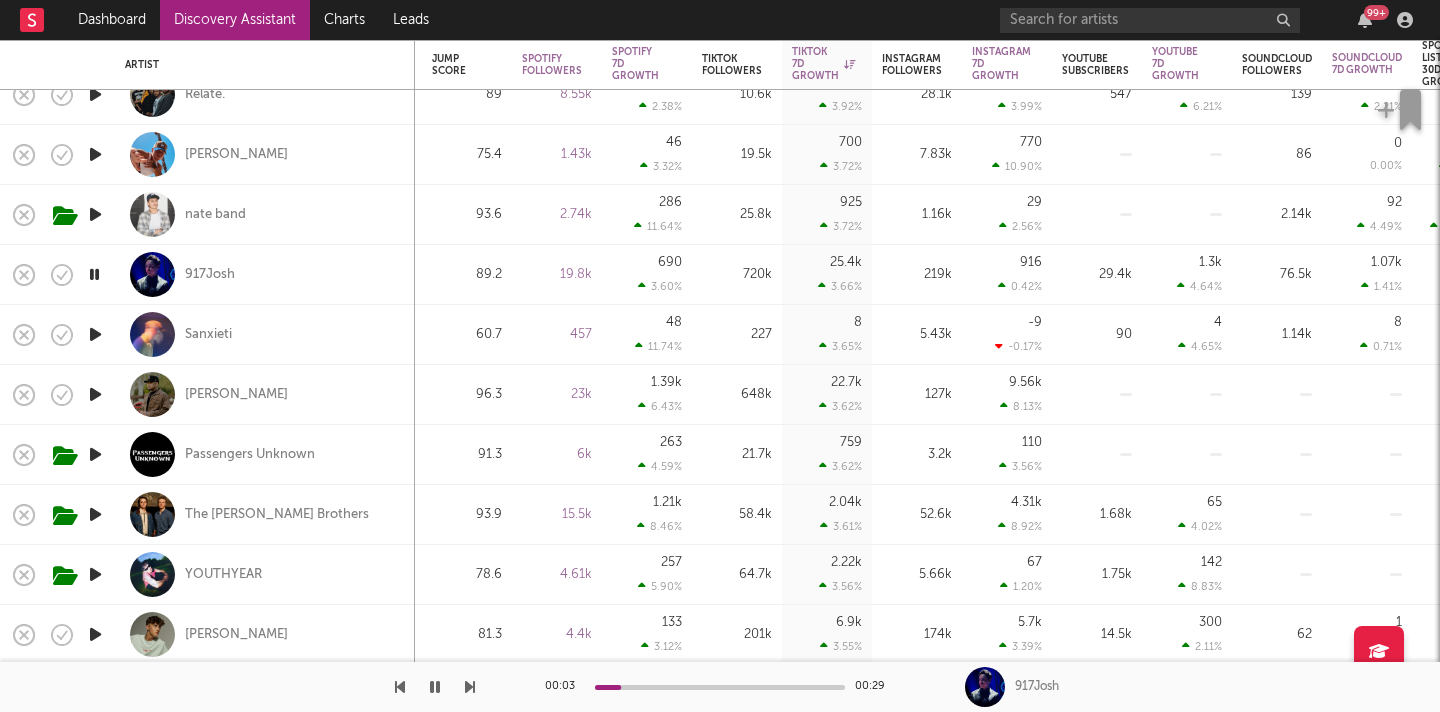 click at bounding box center (95, 334) 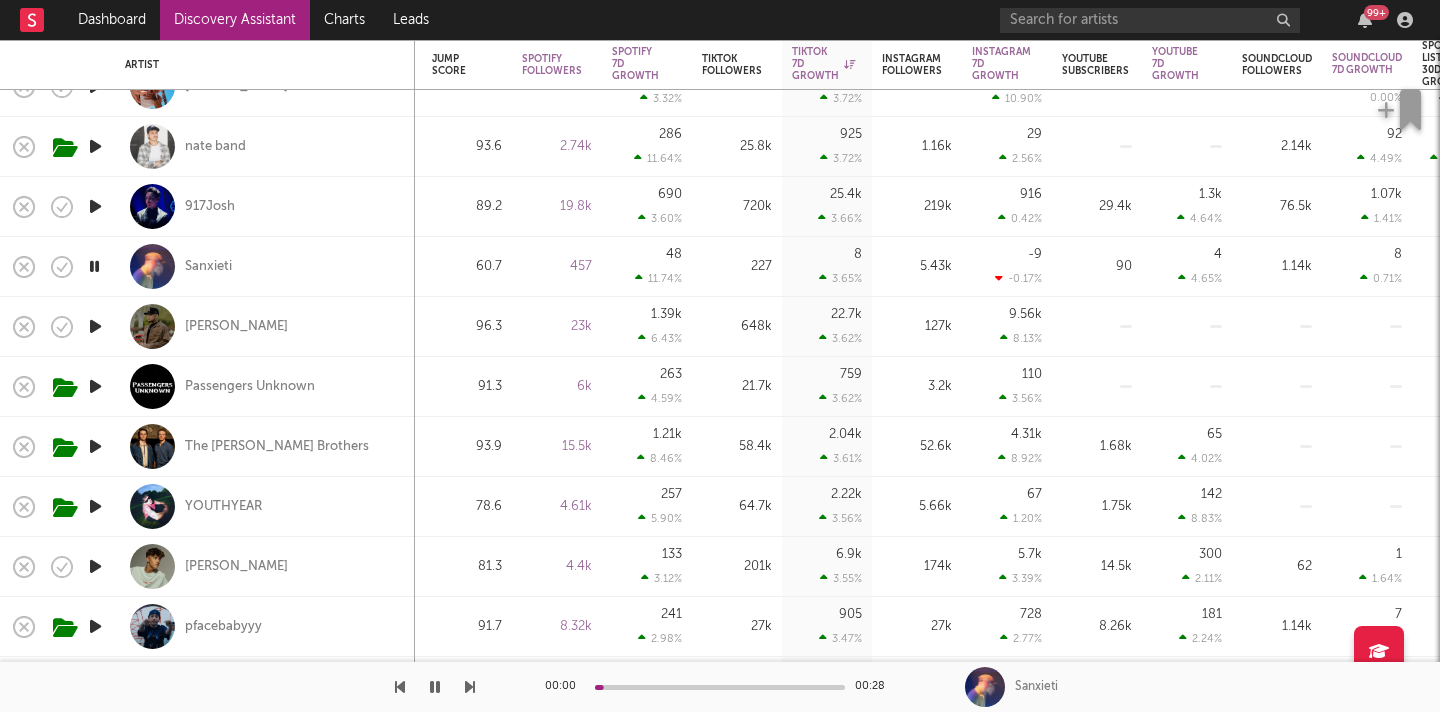 click at bounding box center (95, 326) 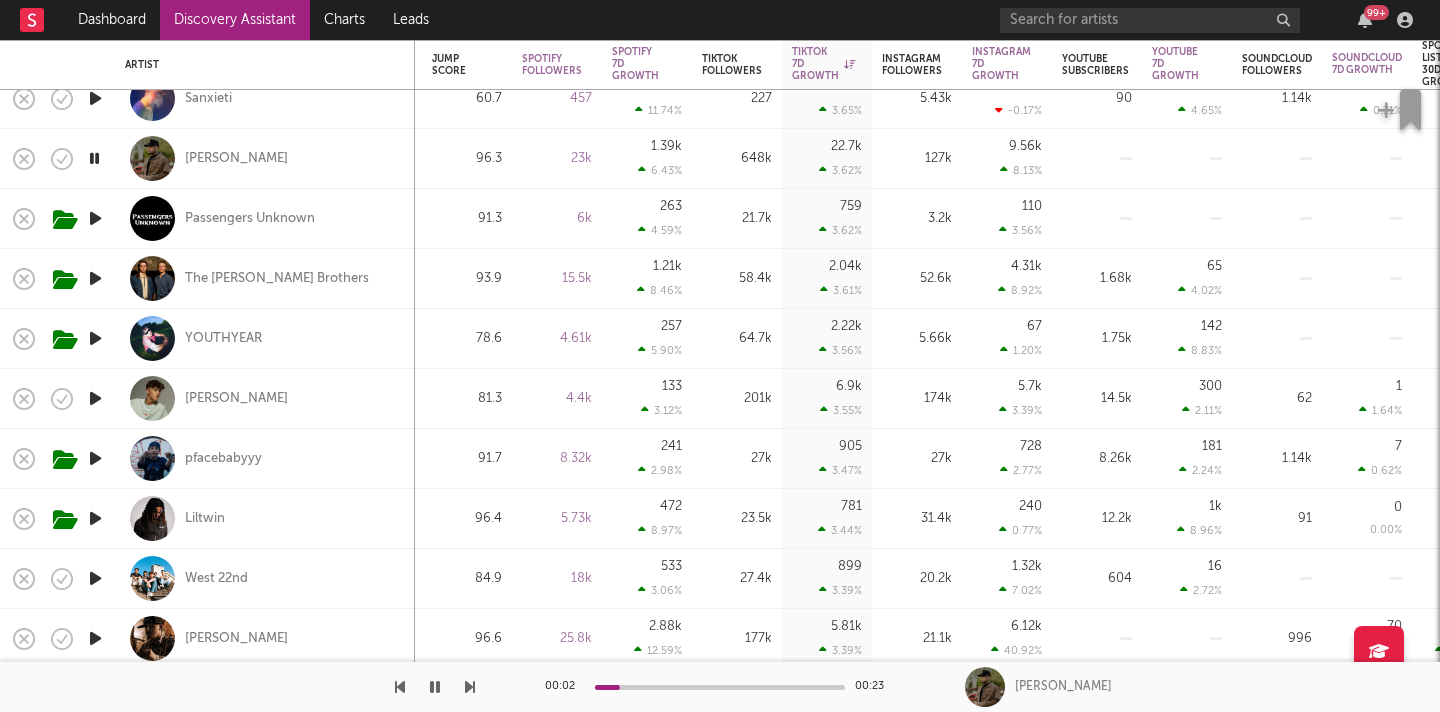 click at bounding box center (95, 398) 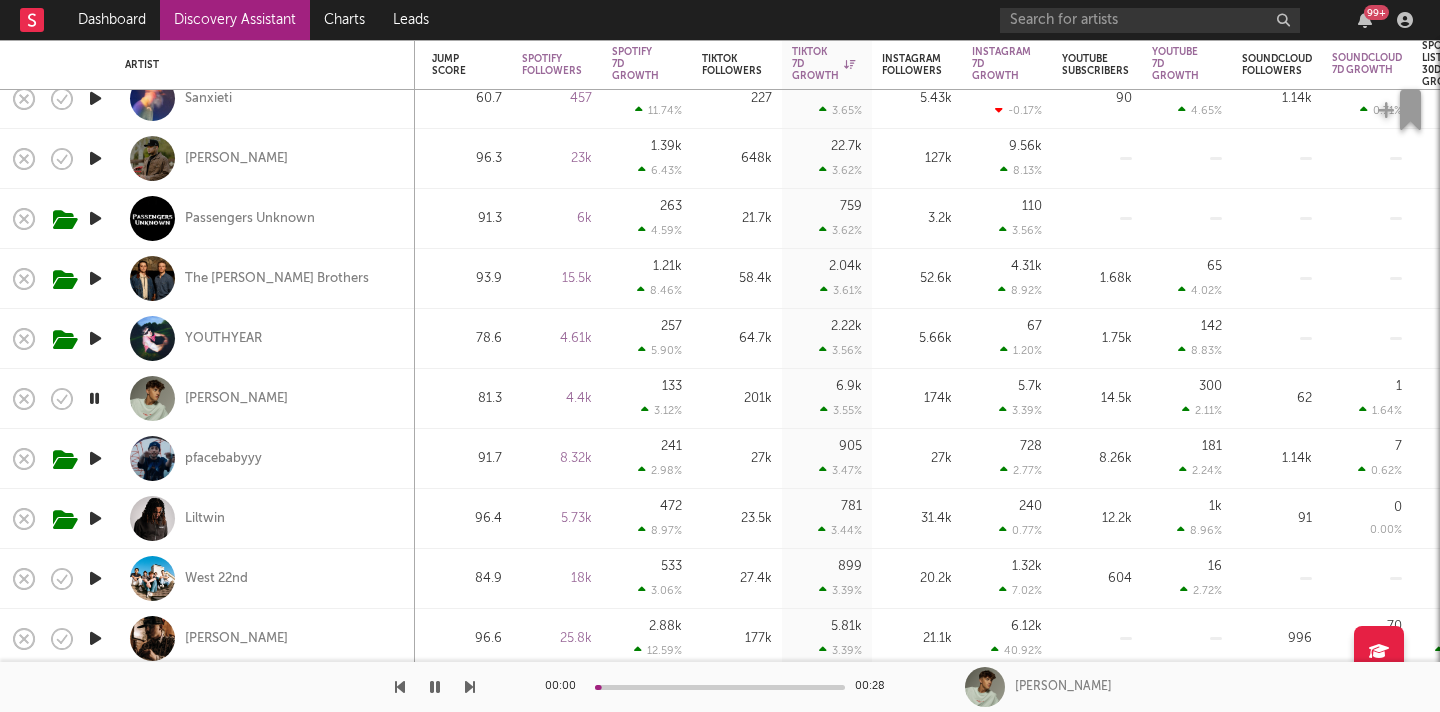 click at bounding box center (94, 398) 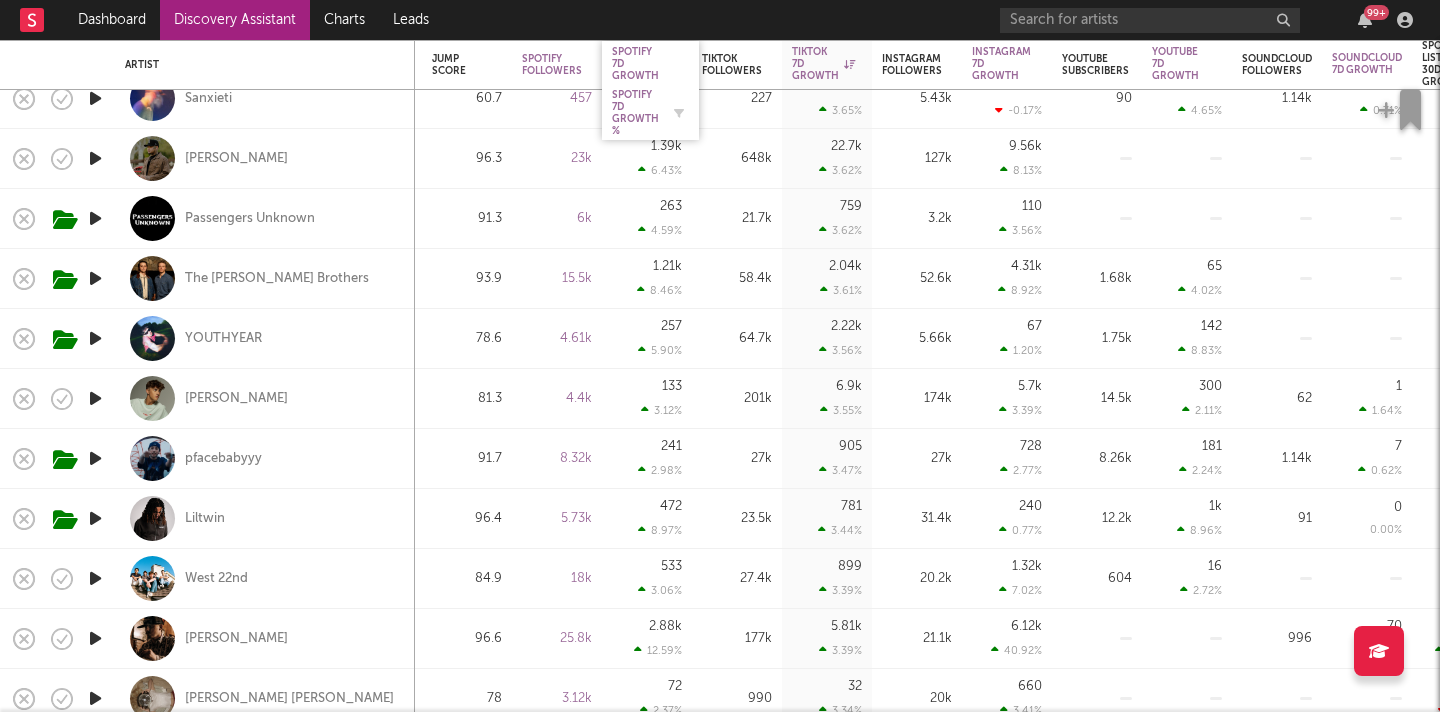 click on "Spotify 7D Growth %" at bounding box center (635, 113) 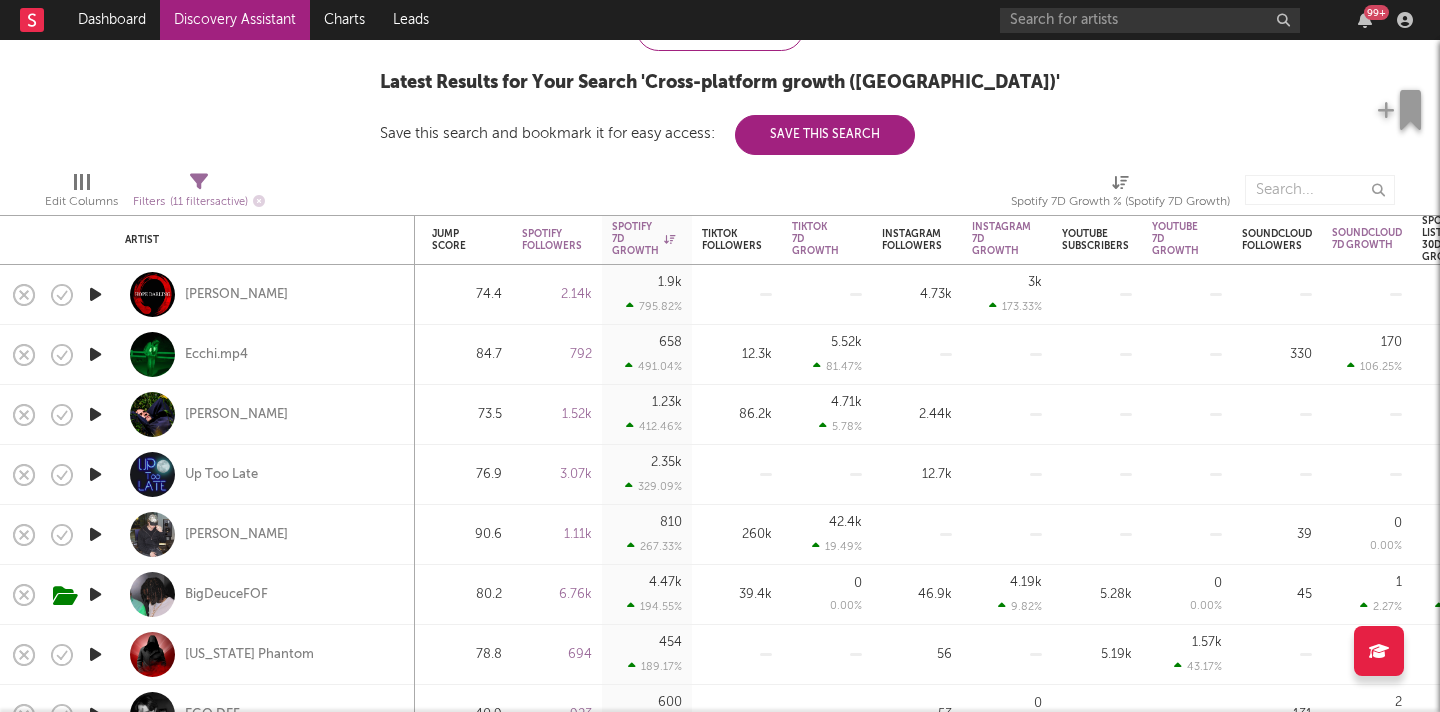 click at bounding box center (95, 294) 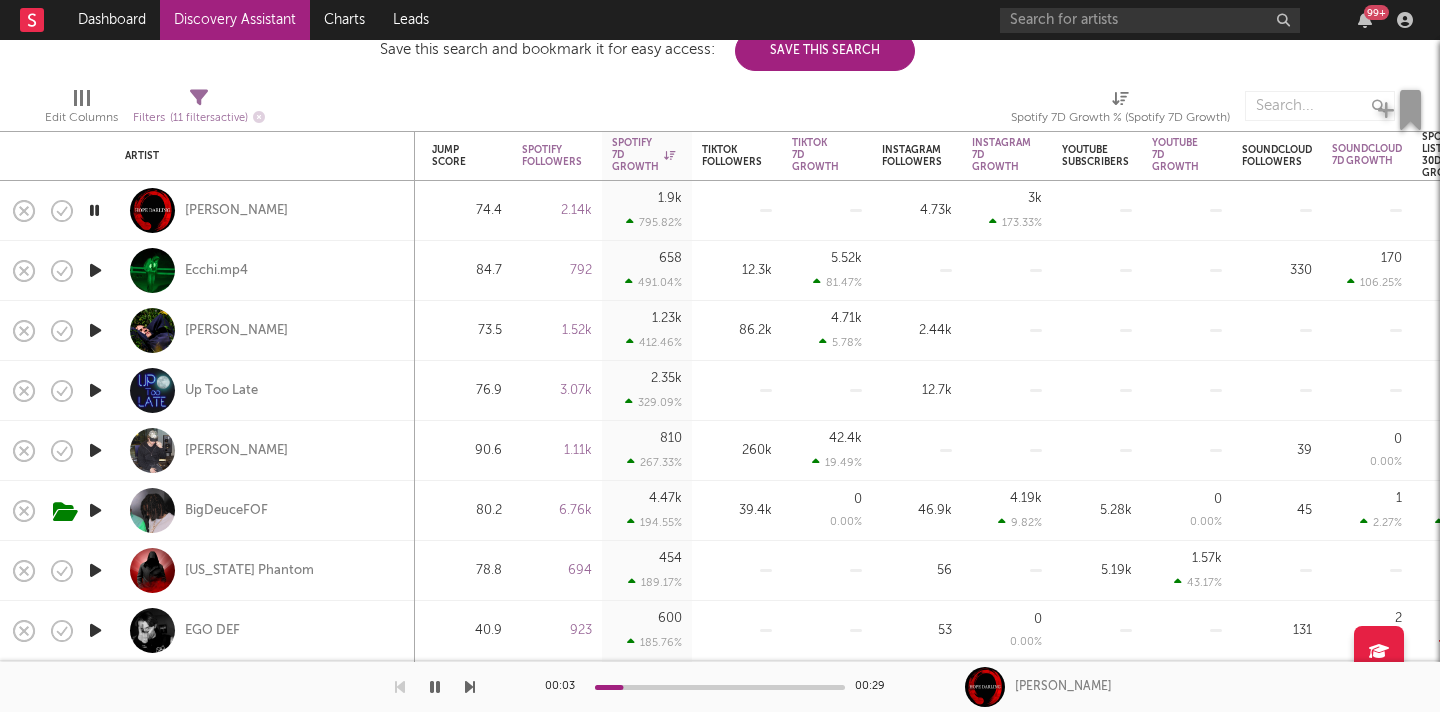 click at bounding box center [95, 270] 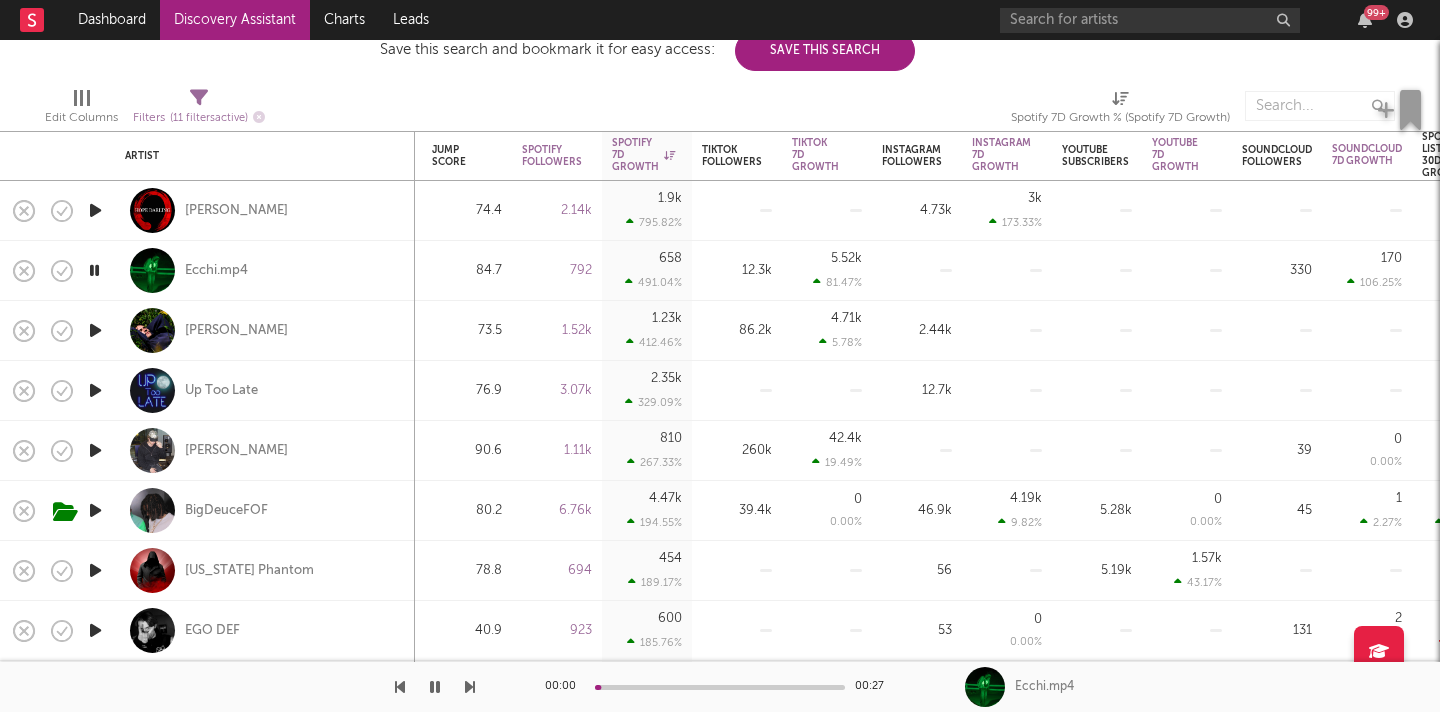 click at bounding box center (95, 331) 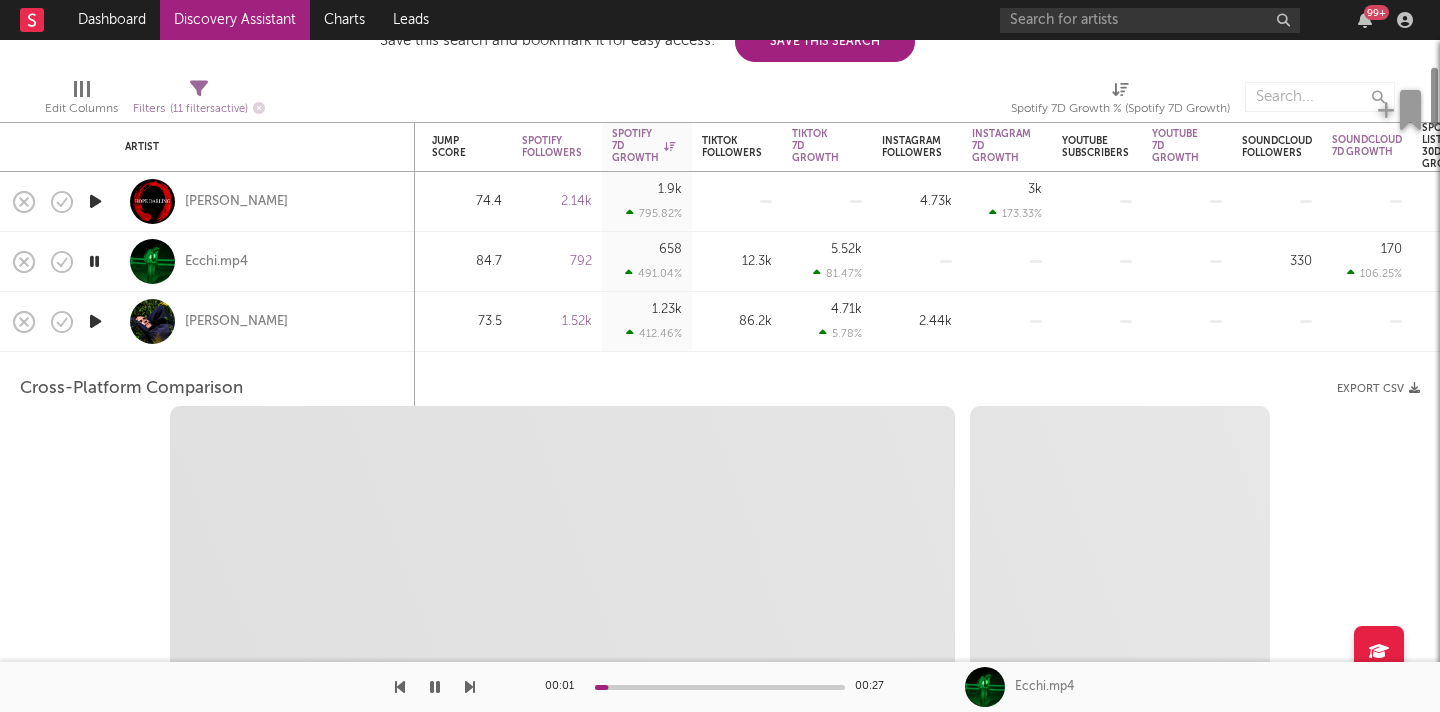 select on "1w" 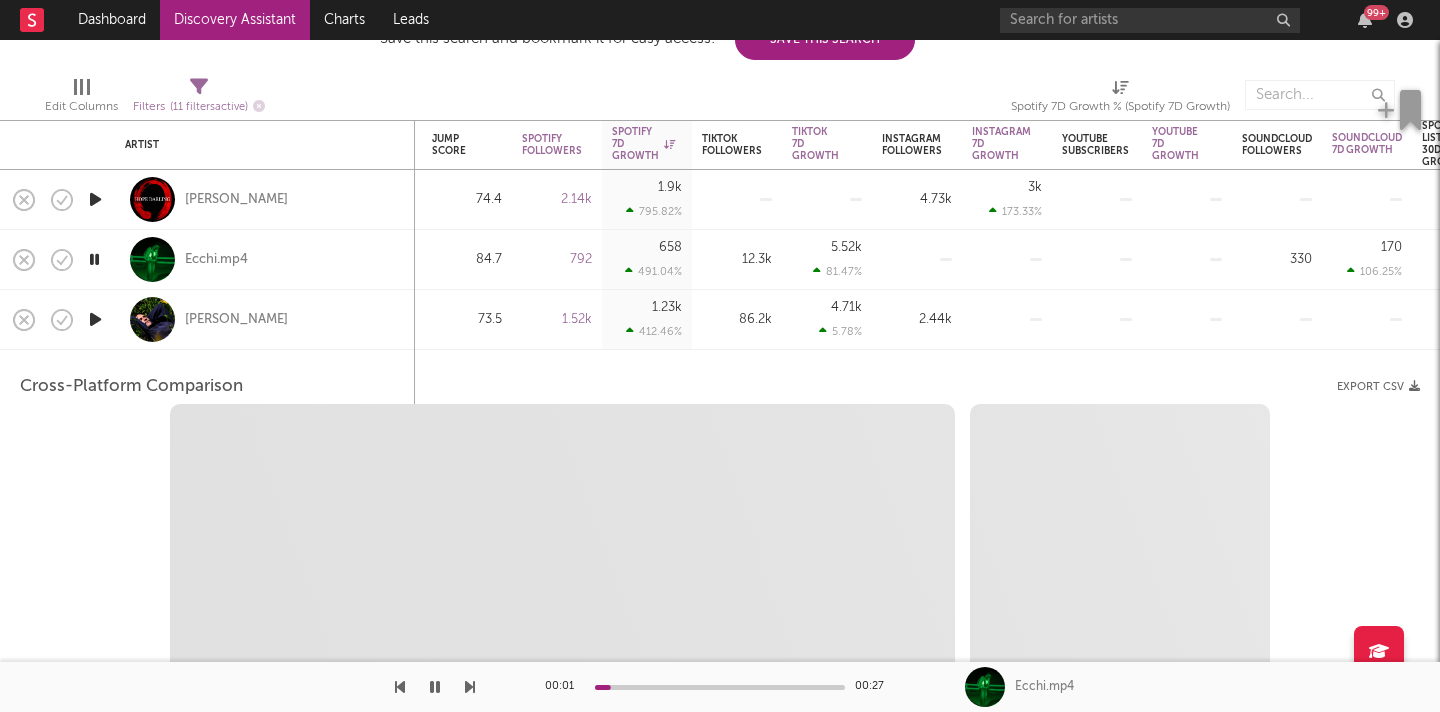 click at bounding box center (95, 319) 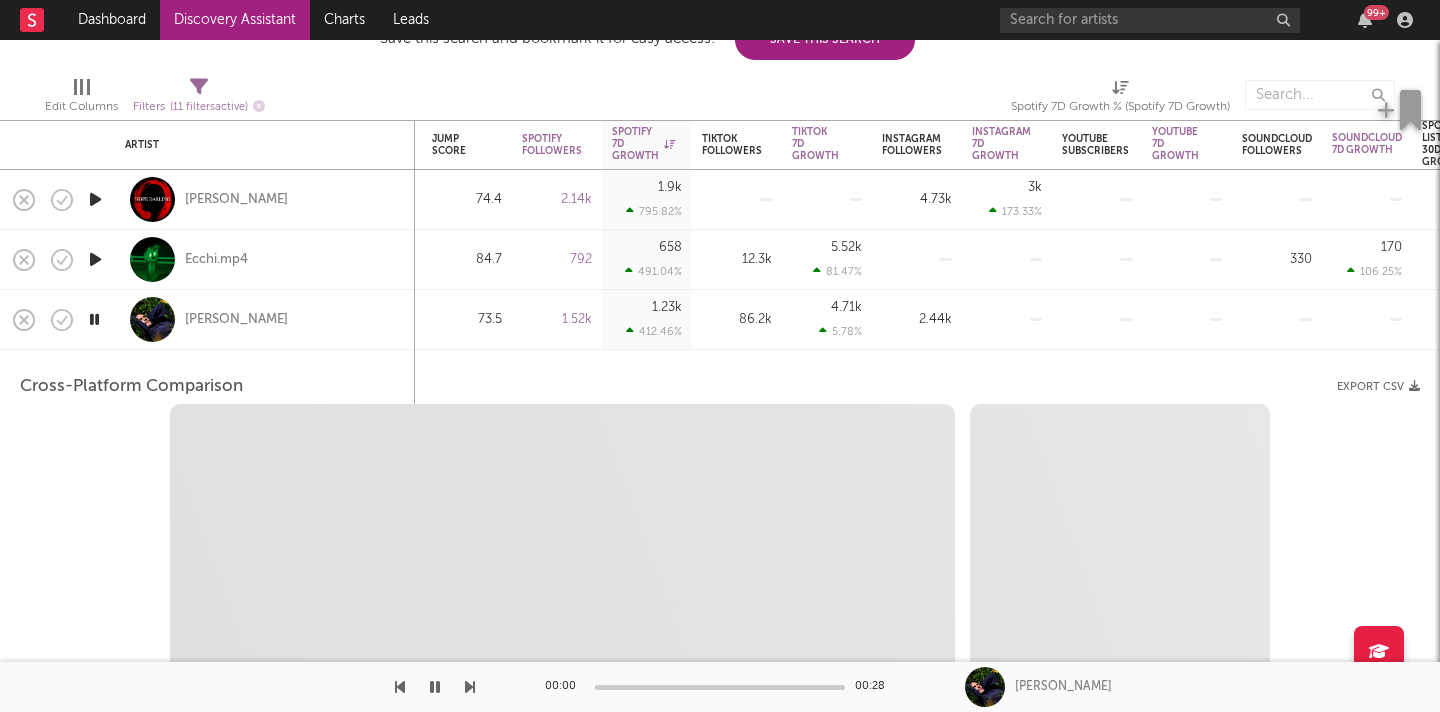 select on "1m" 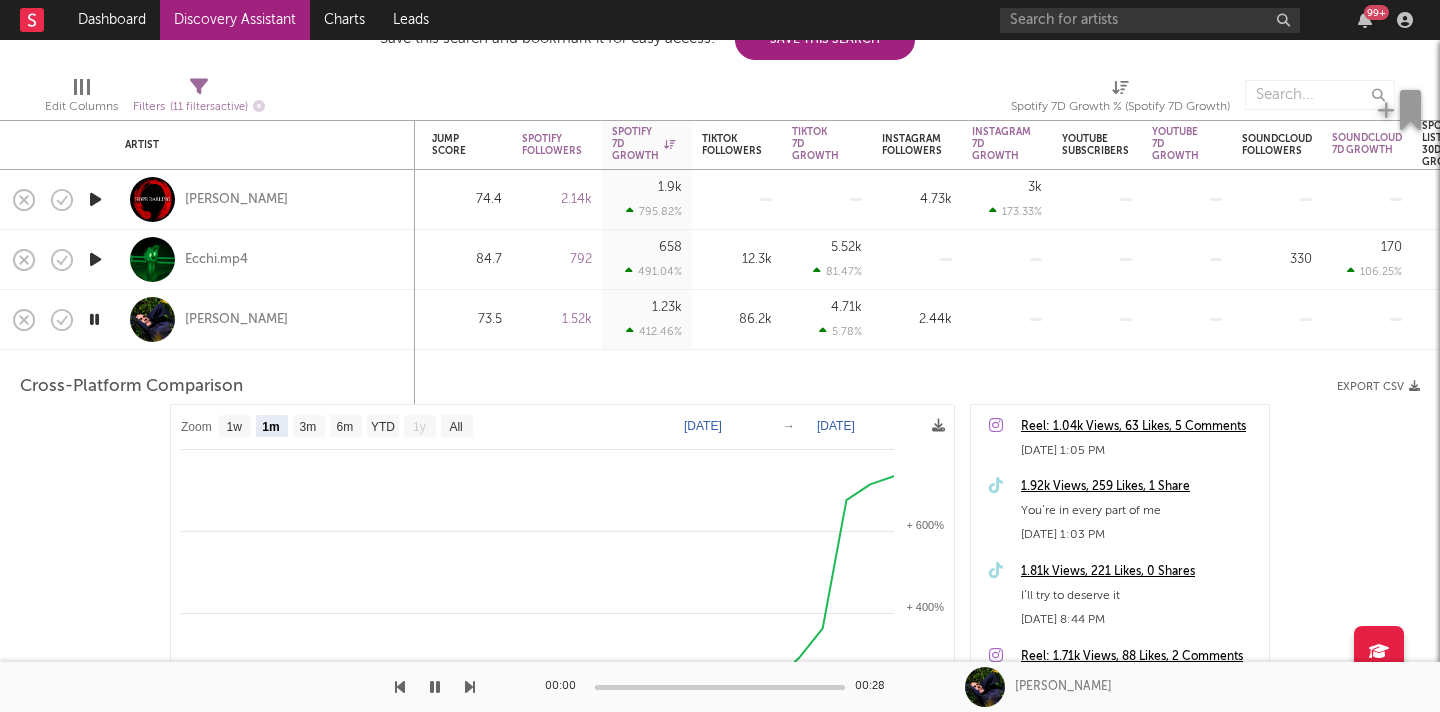 click on "[PERSON_NAME]" at bounding box center (265, 319) 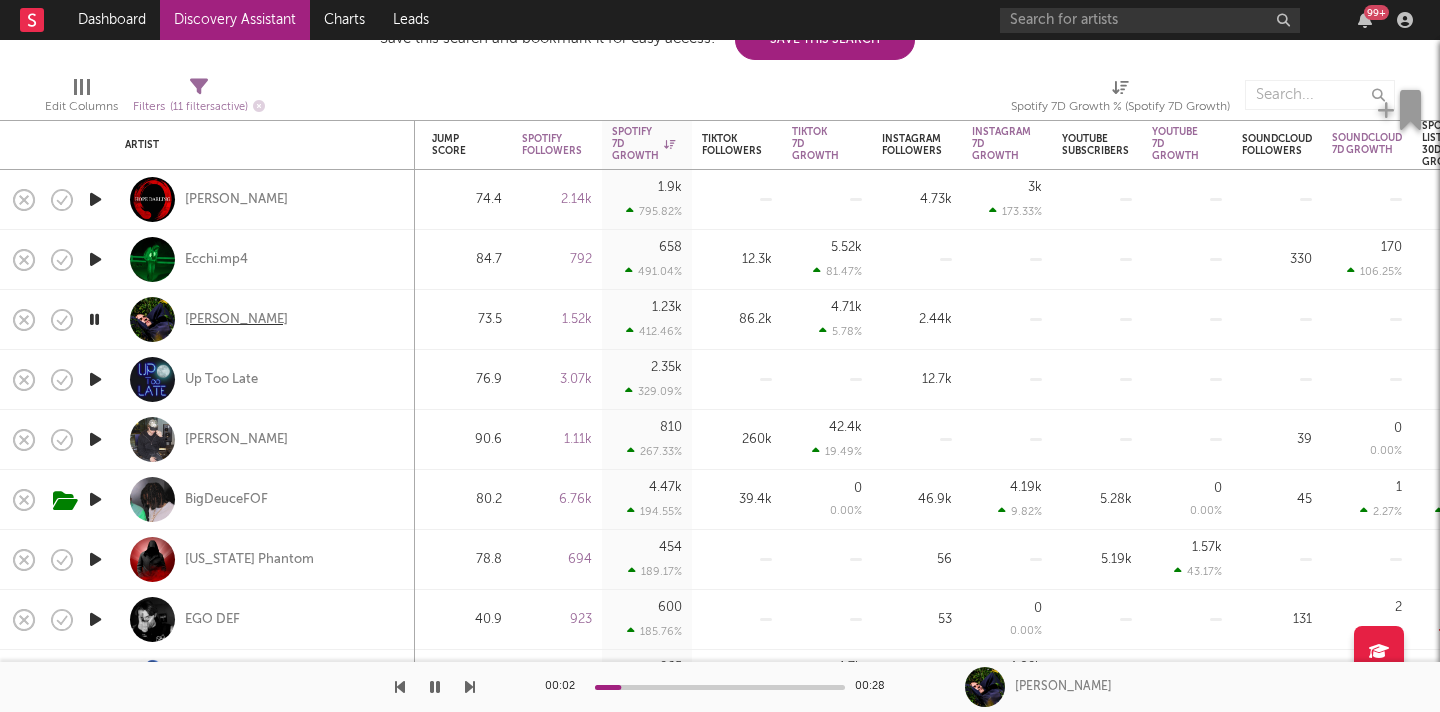 click on "[PERSON_NAME]" at bounding box center [236, 320] 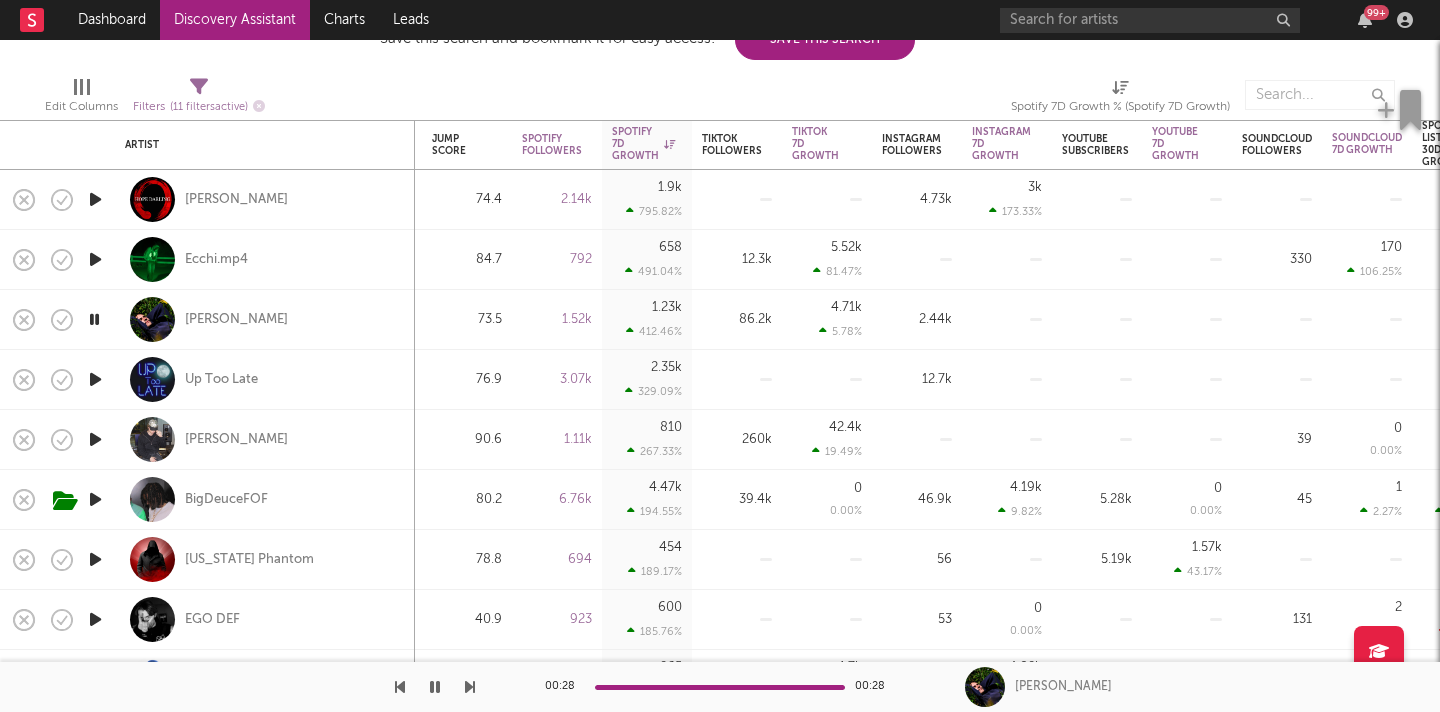 click at bounding box center [94, 319] 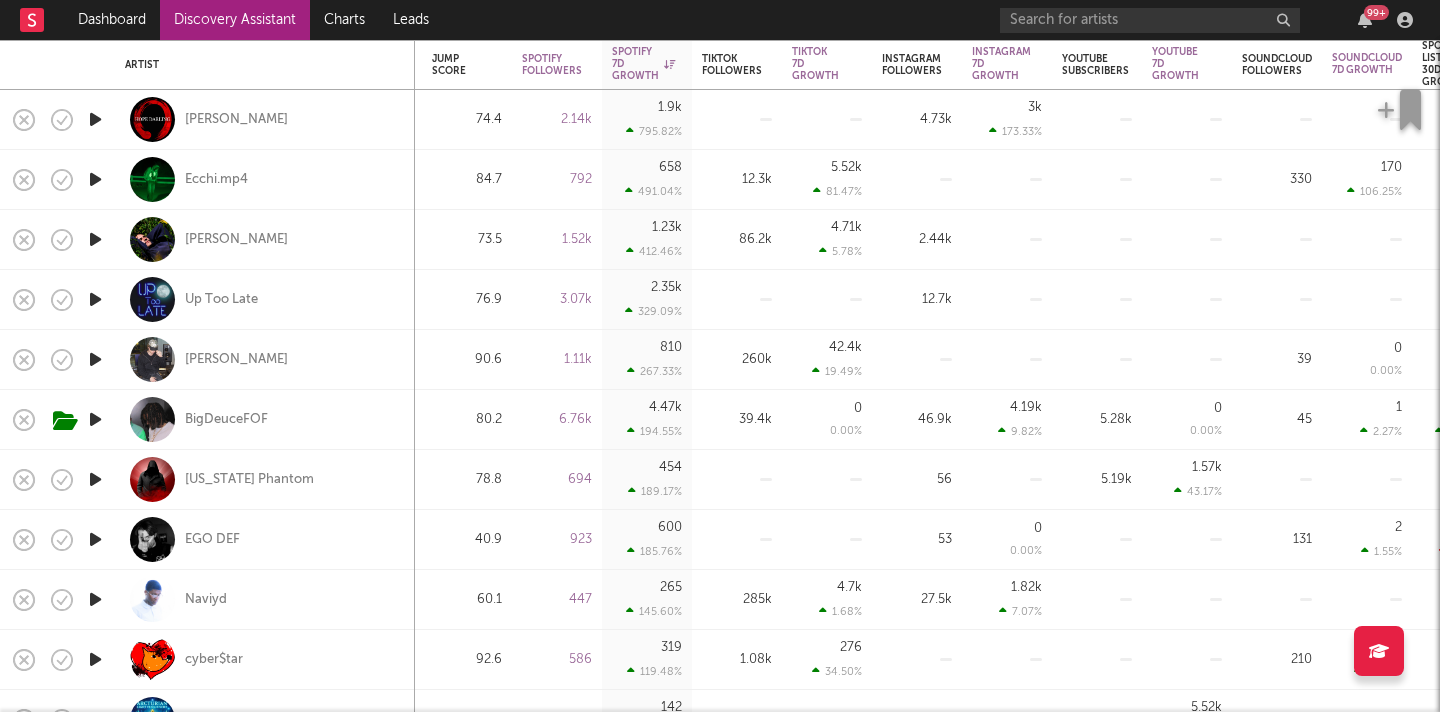 click at bounding box center [95, 359] 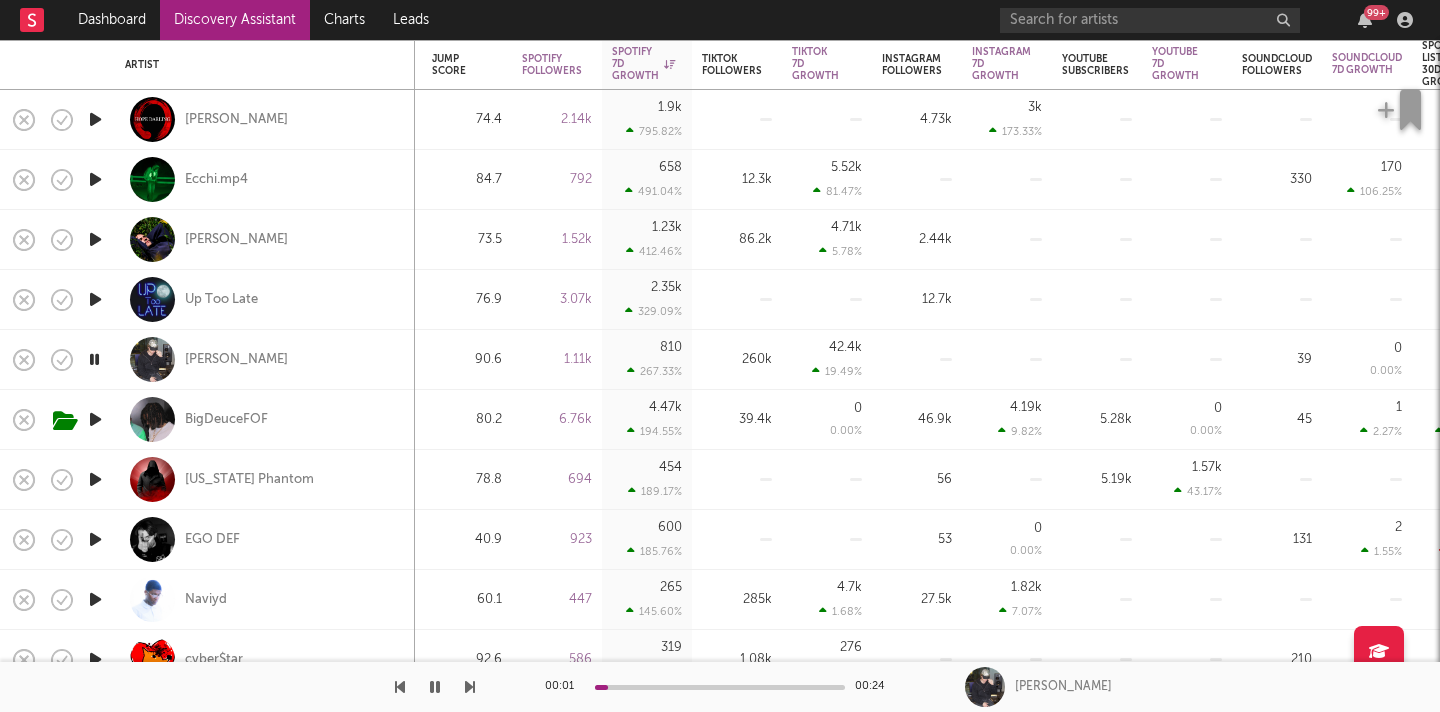 click at bounding box center (94, 359) 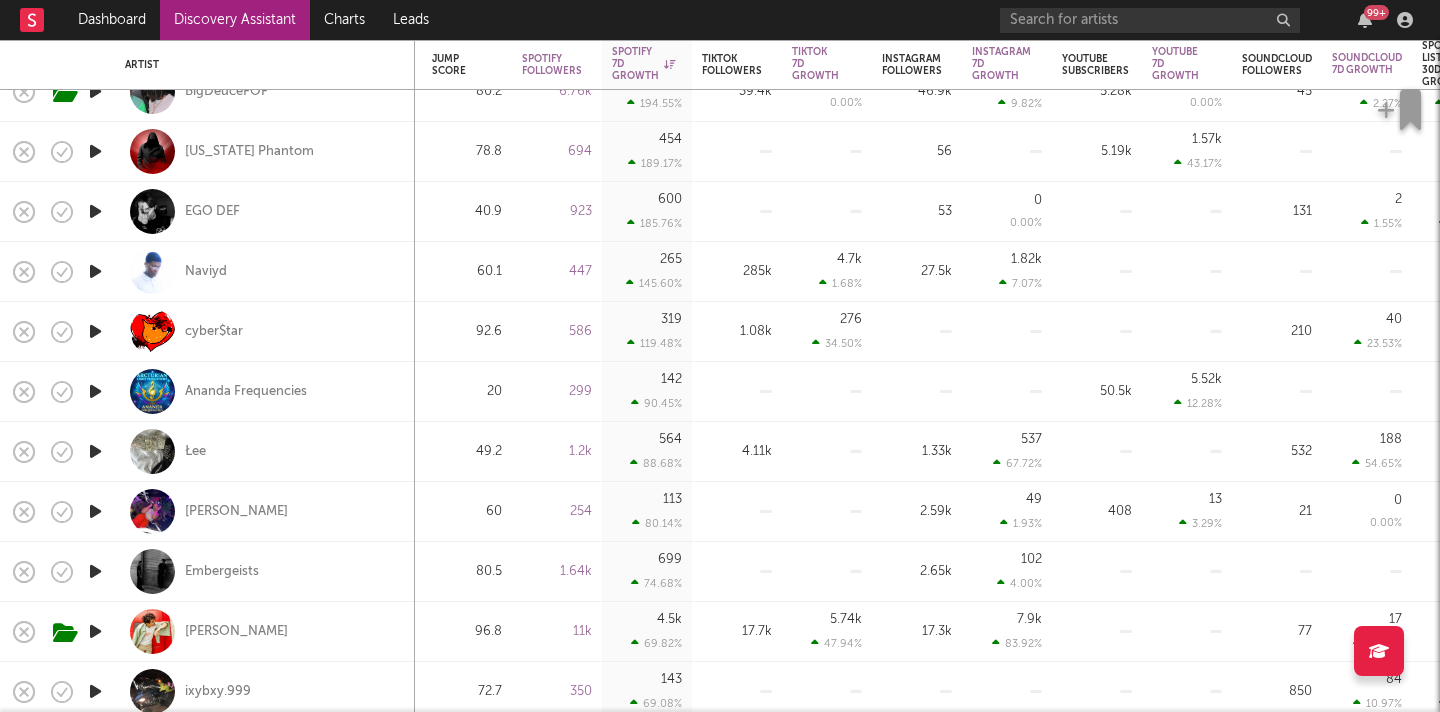 click at bounding box center (95, 271) 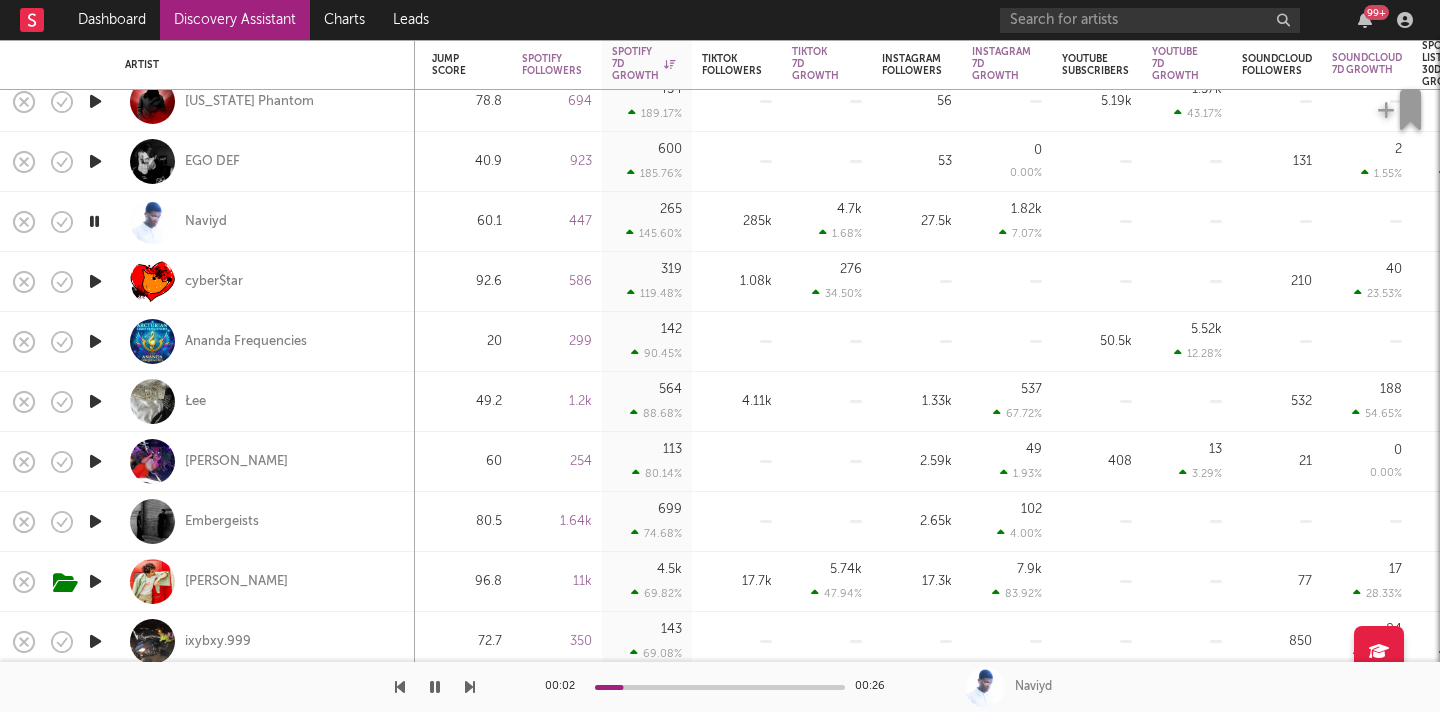 click at bounding box center [94, 221] 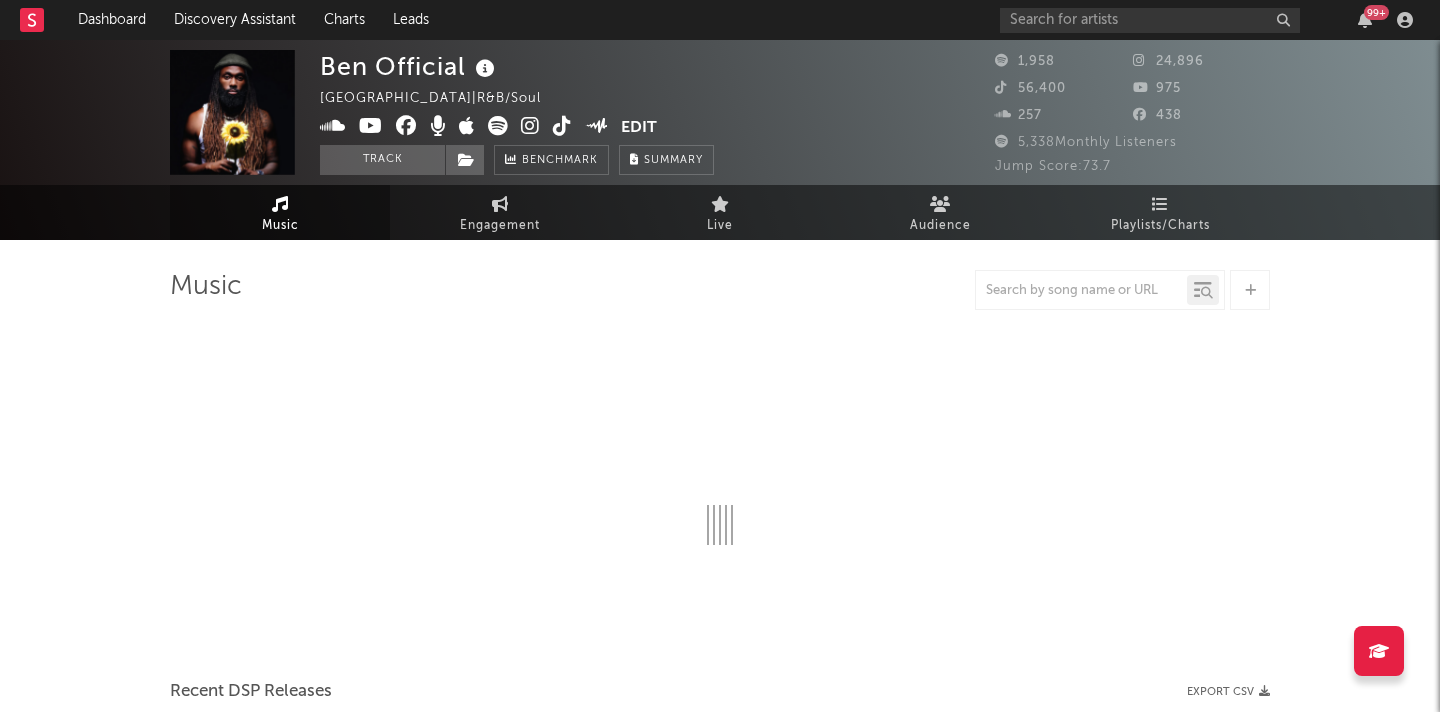 select on "1w" 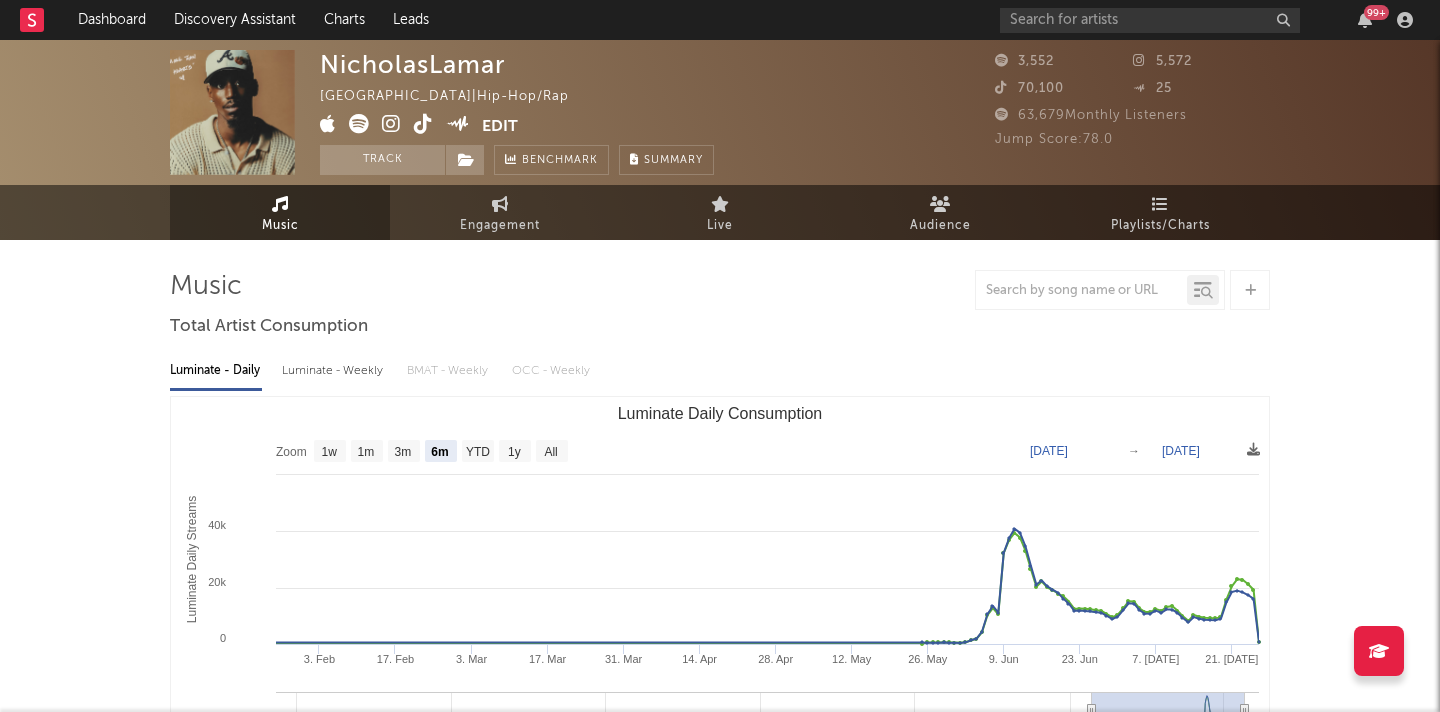 select on "6m" 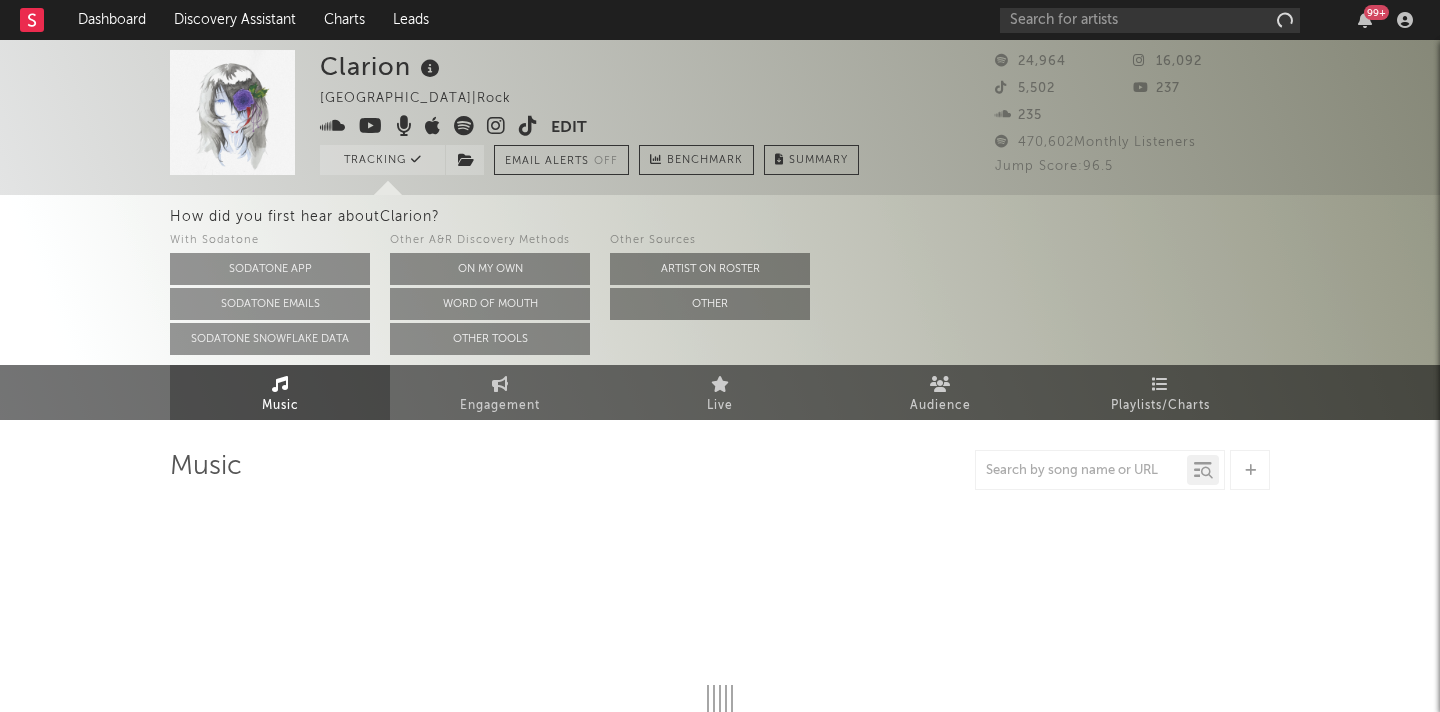 select on "1w" 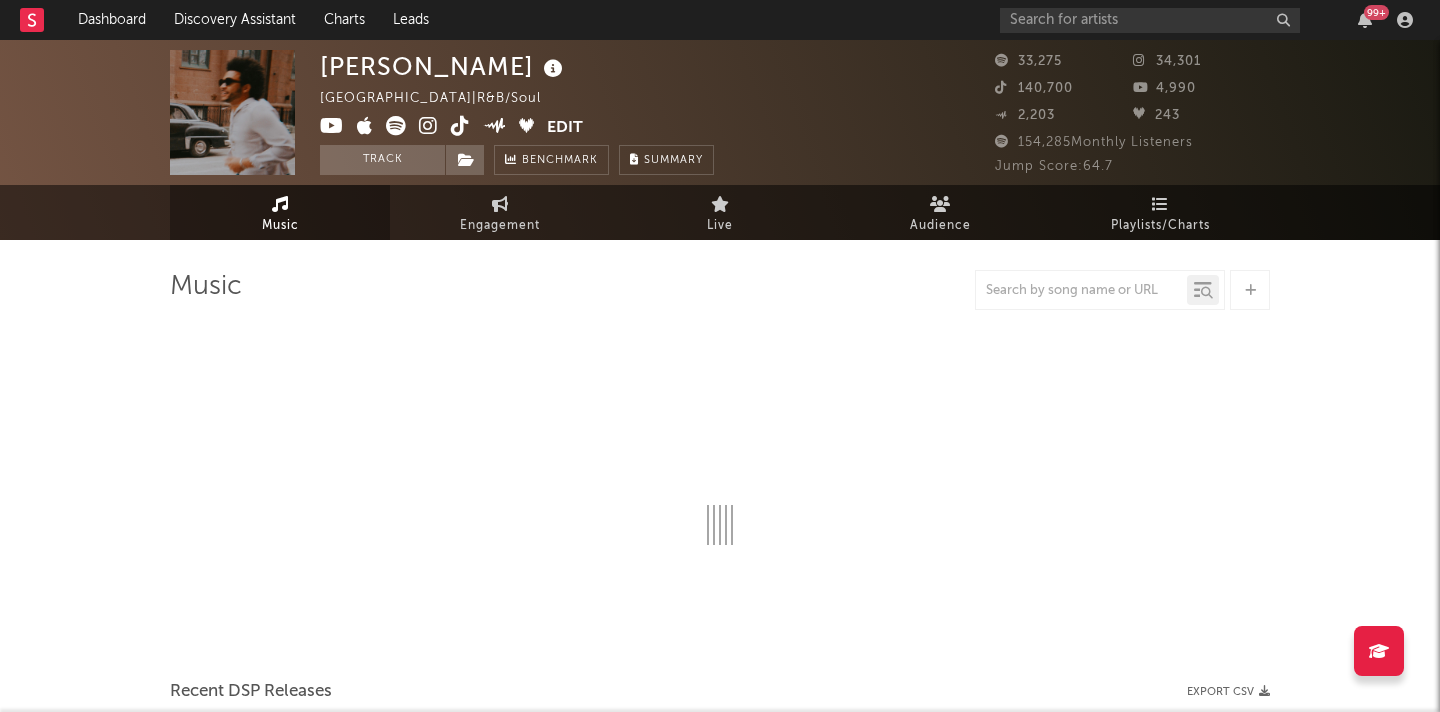 select on "6m" 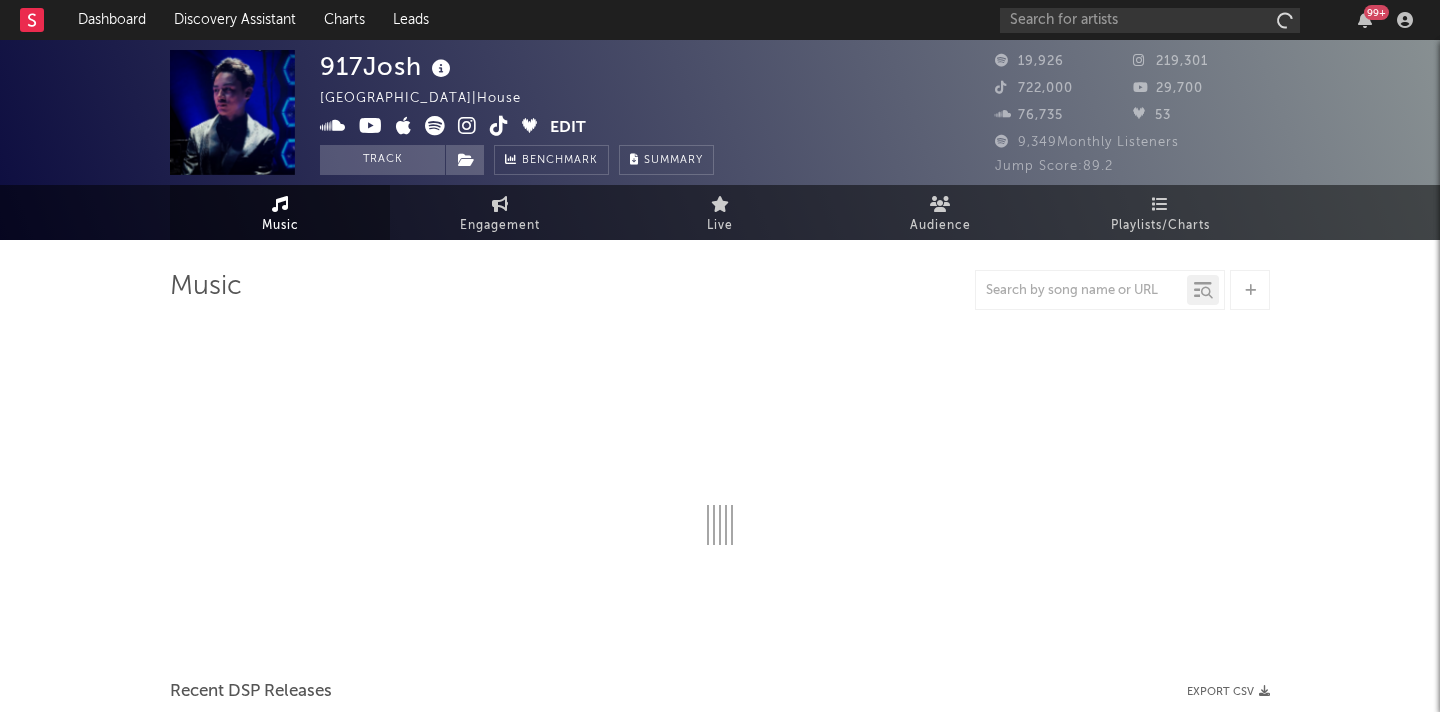 select on "6m" 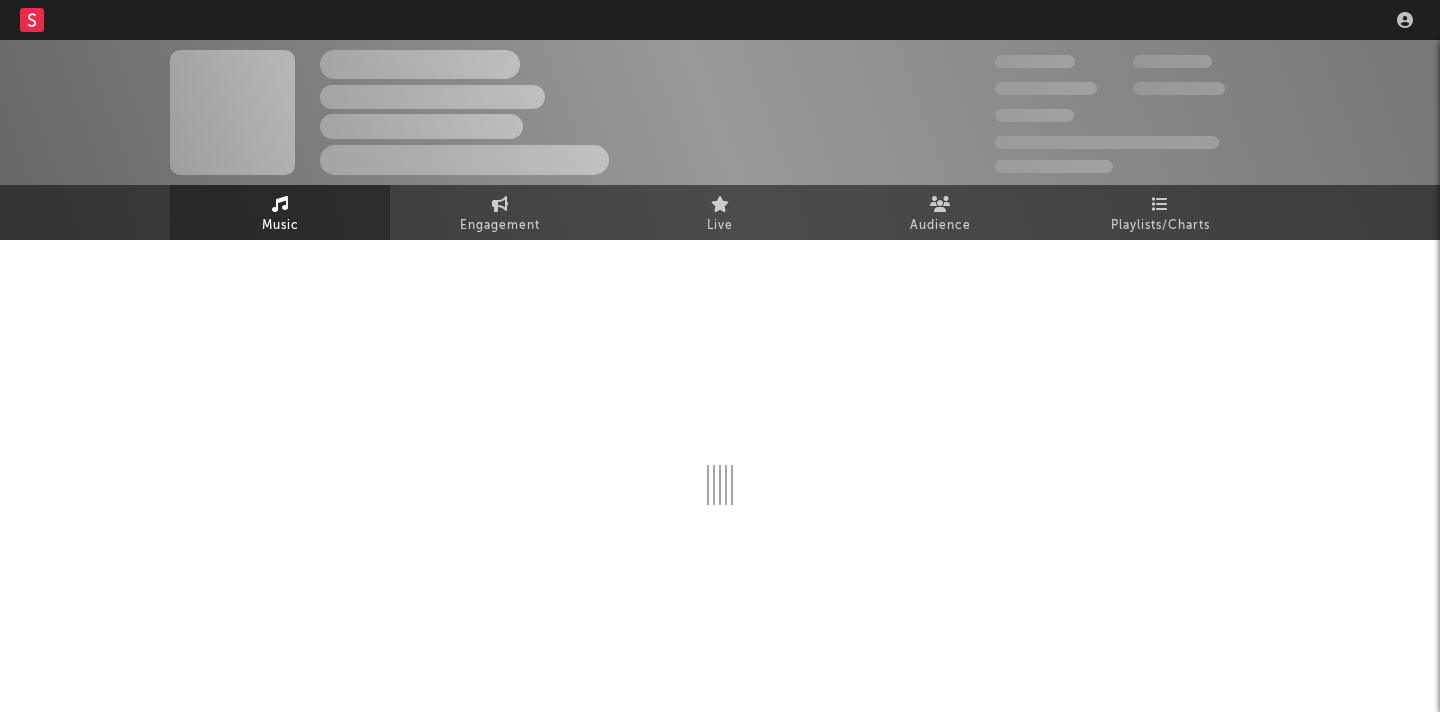 scroll, scrollTop: 0, scrollLeft: 0, axis: both 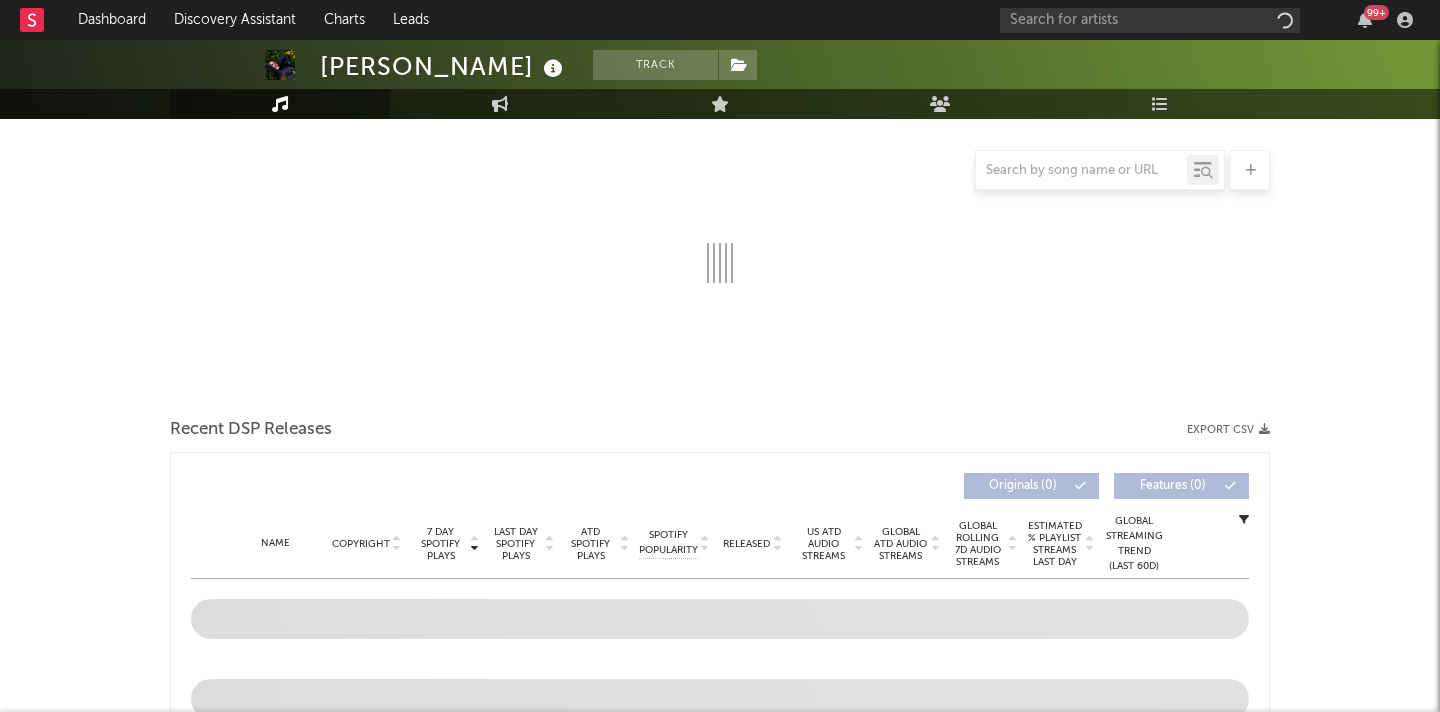 select on "1w" 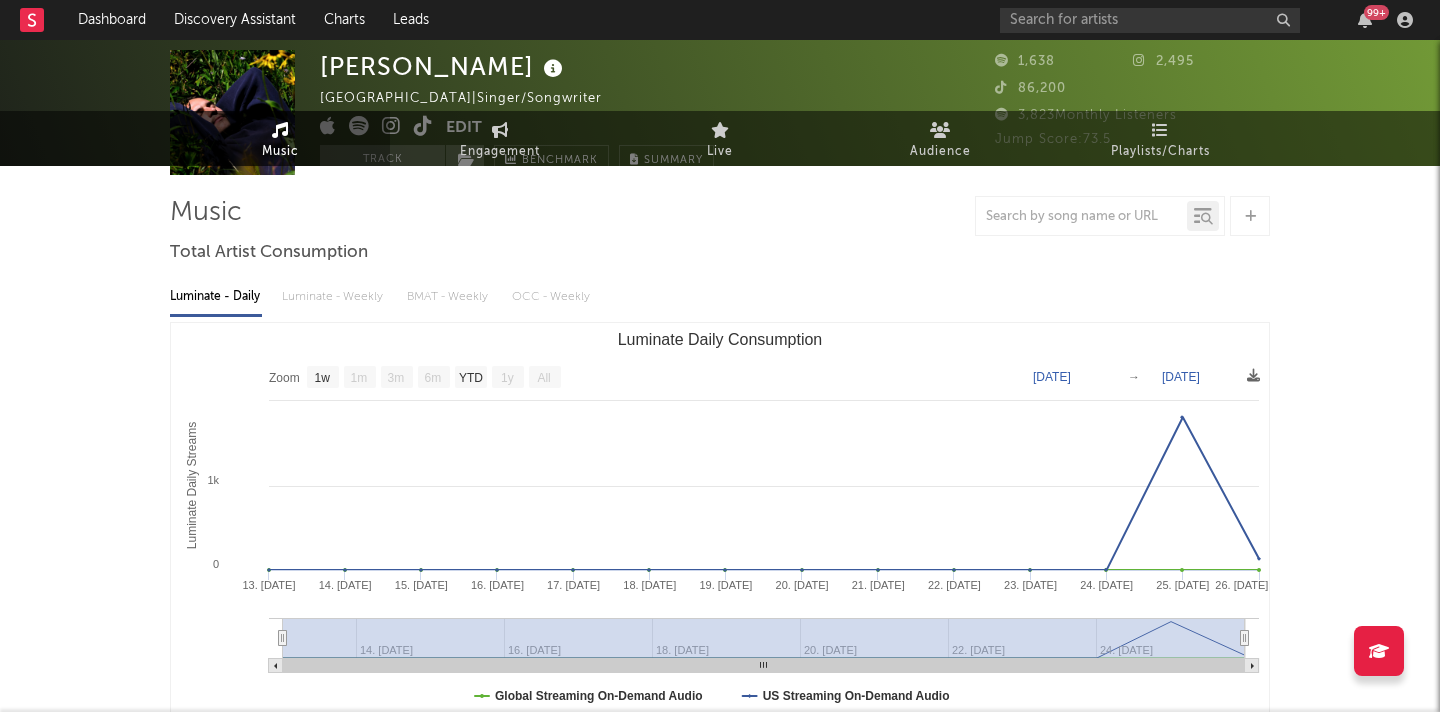scroll, scrollTop: 0, scrollLeft: 0, axis: both 